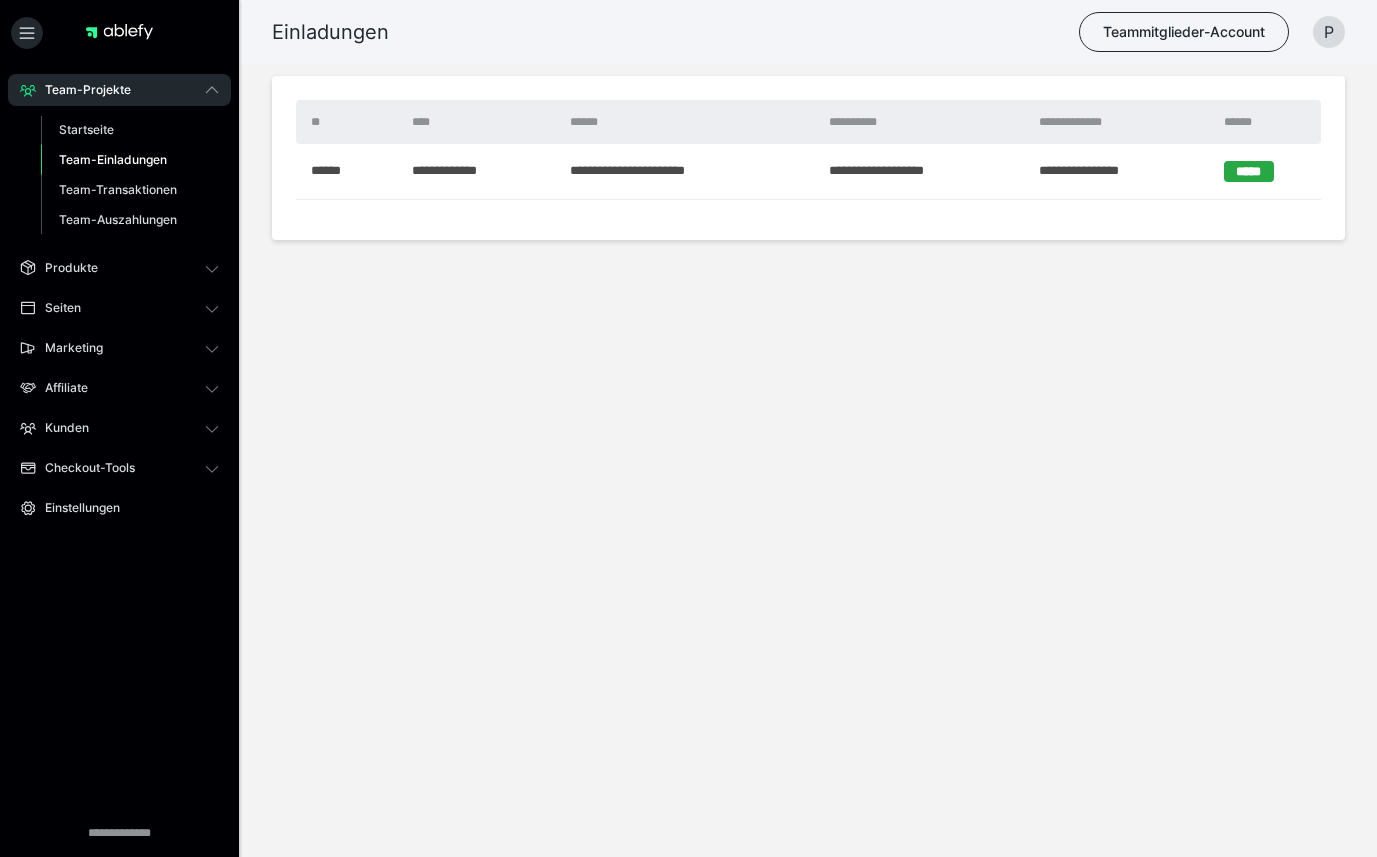 scroll, scrollTop: 0, scrollLeft: 0, axis: both 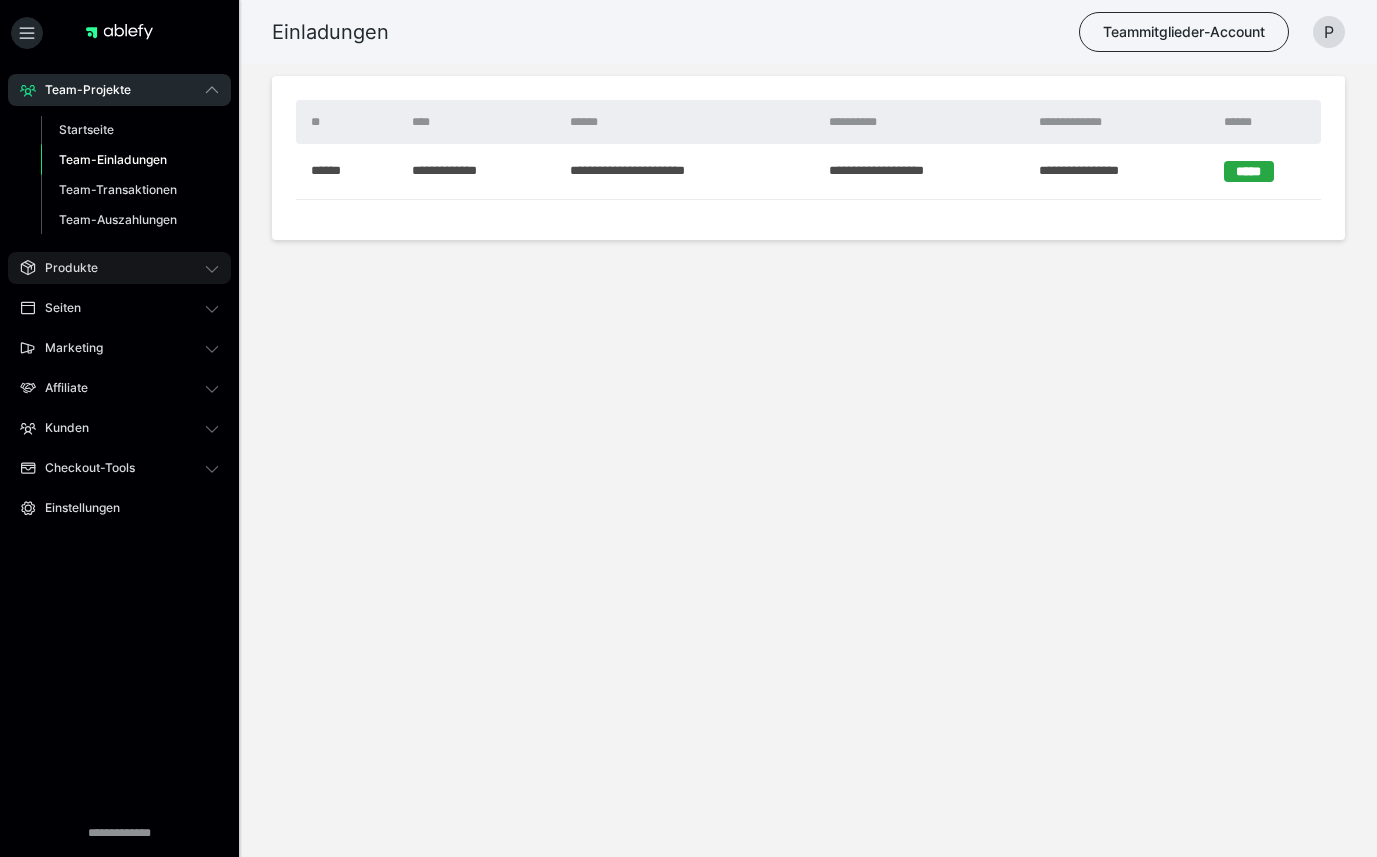 click on "Produkte" at bounding box center (119, 268) 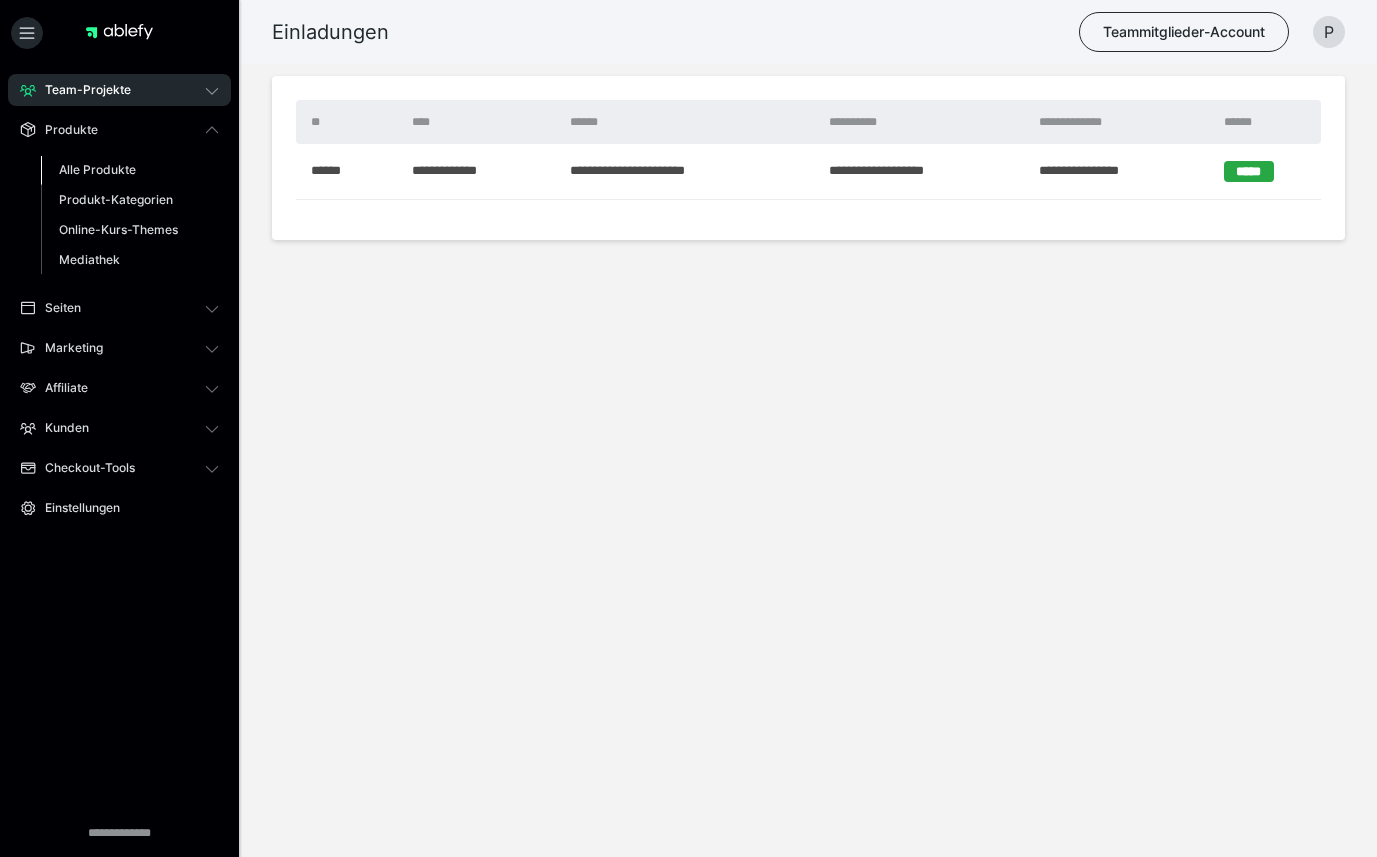 click on "Alle Produkte" at bounding box center (97, 169) 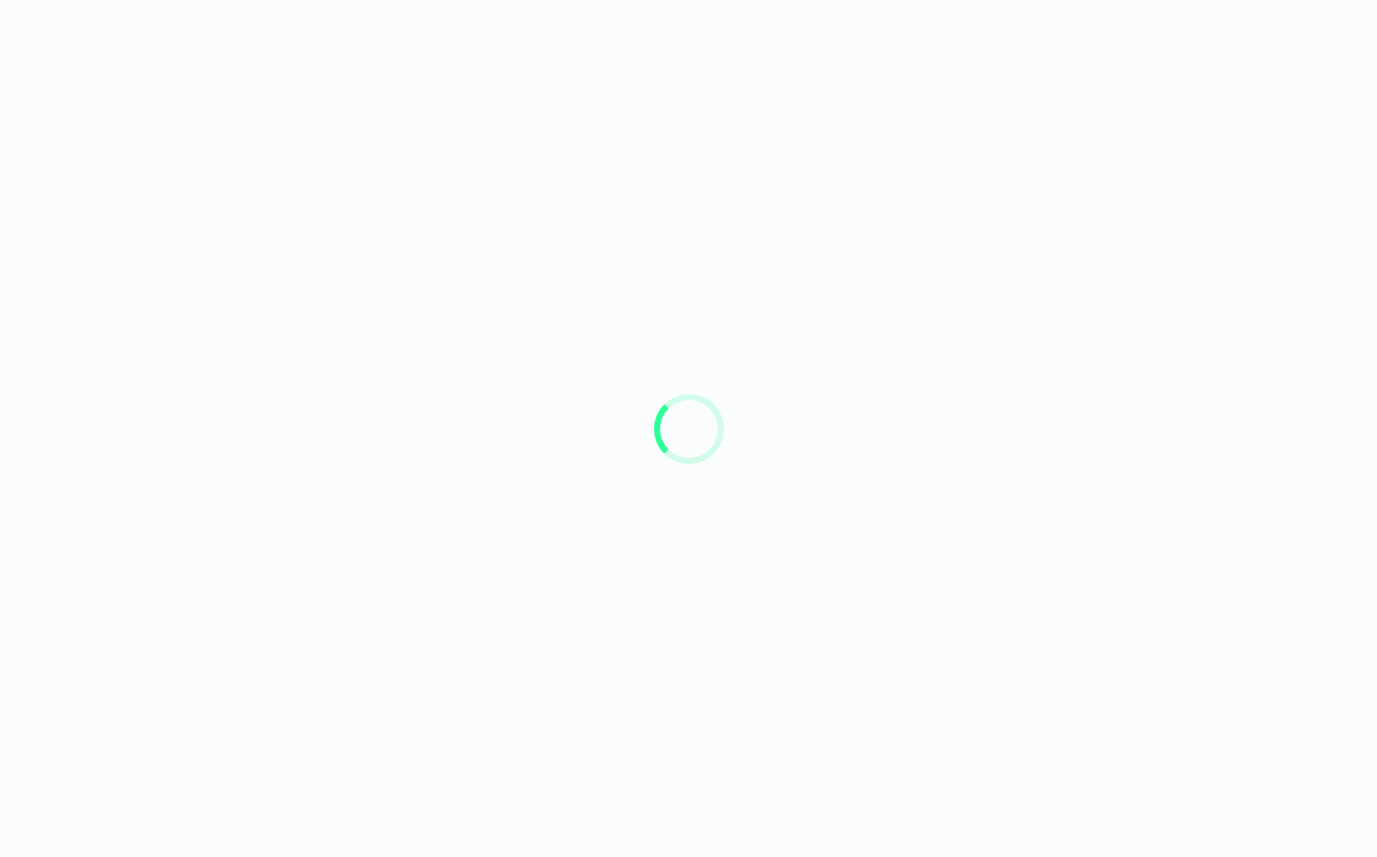 scroll, scrollTop: 0, scrollLeft: 0, axis: both 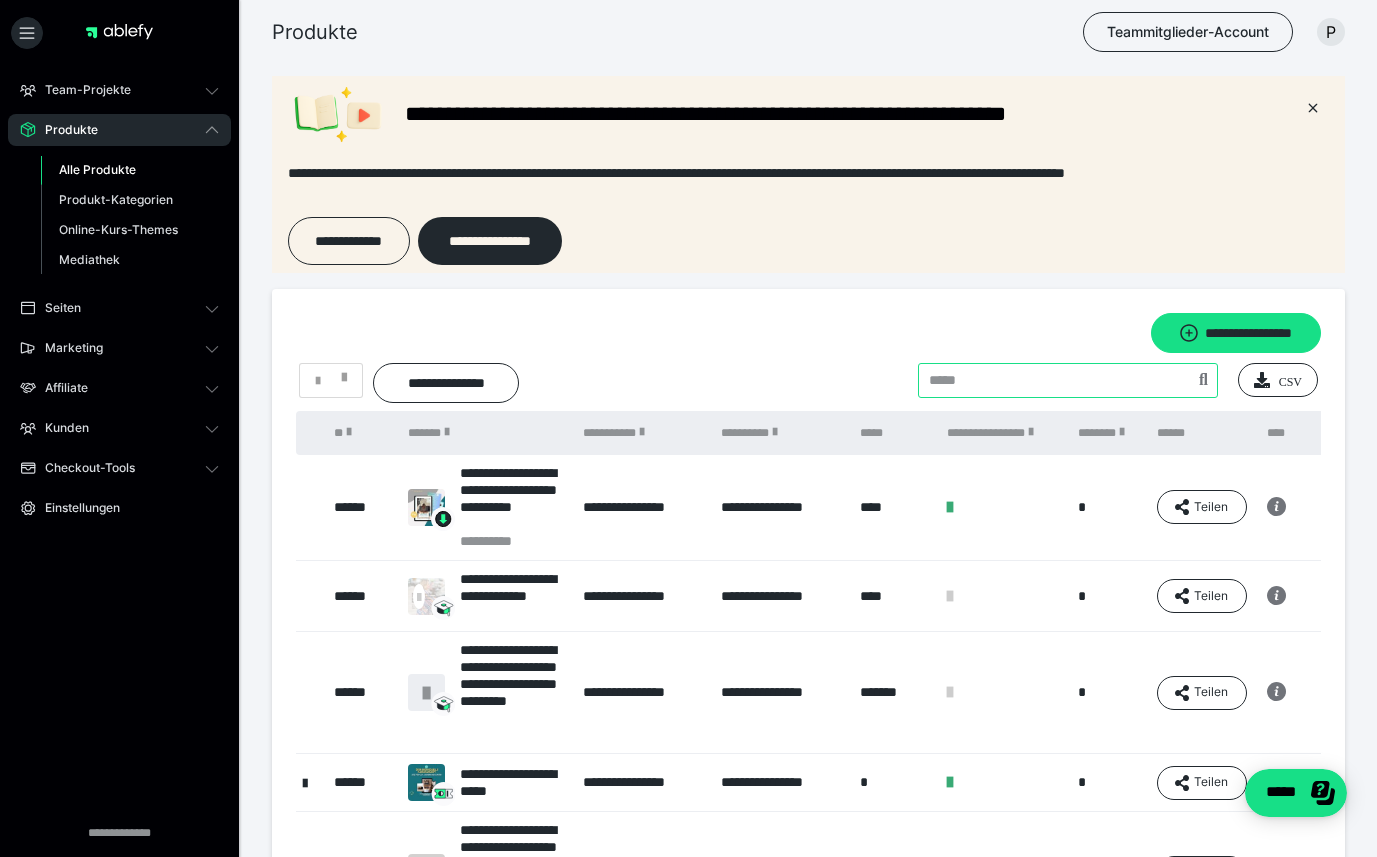 click on "**********" at bounding box center [808, 1018] 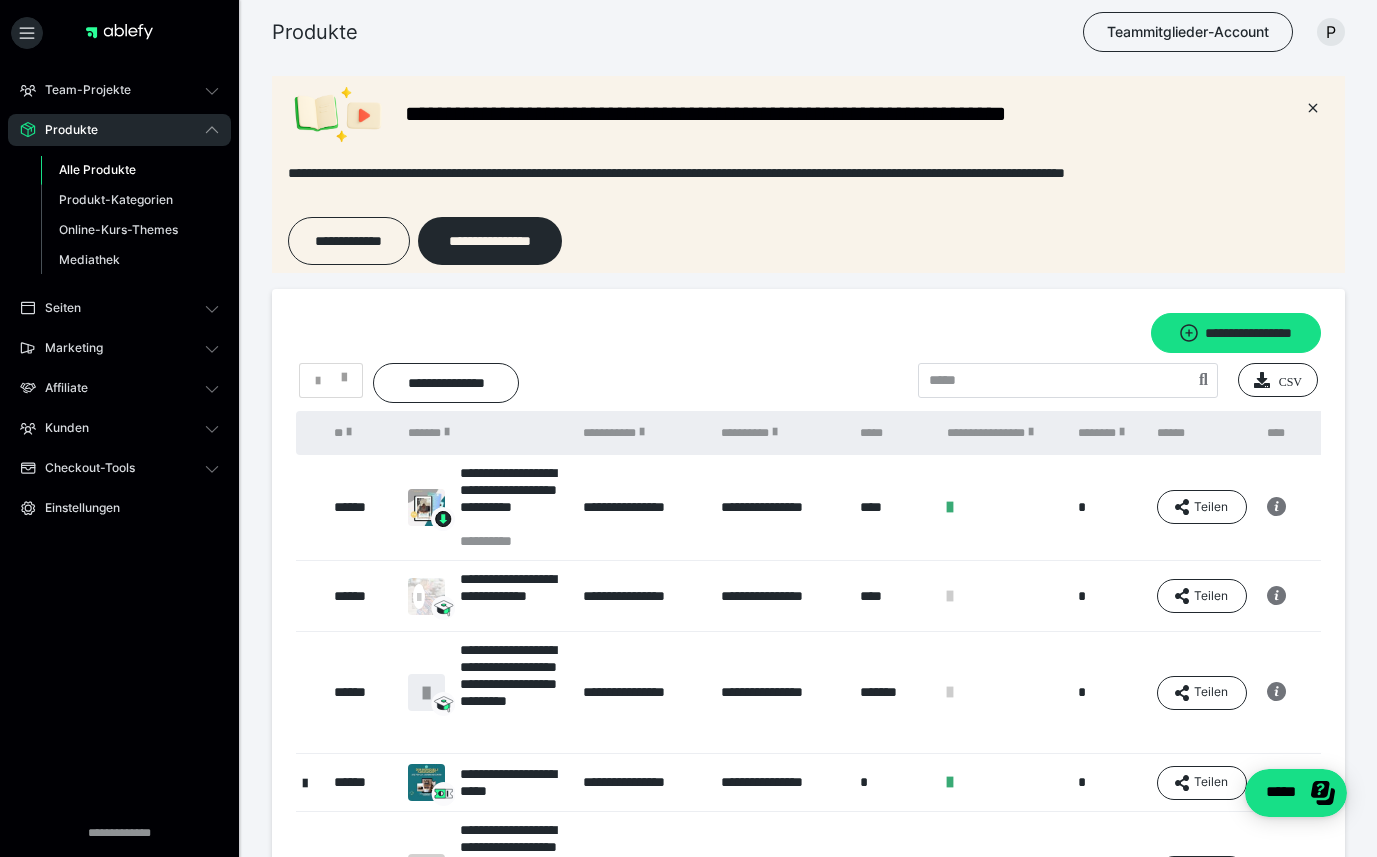 click at bounding box center [950, 507] 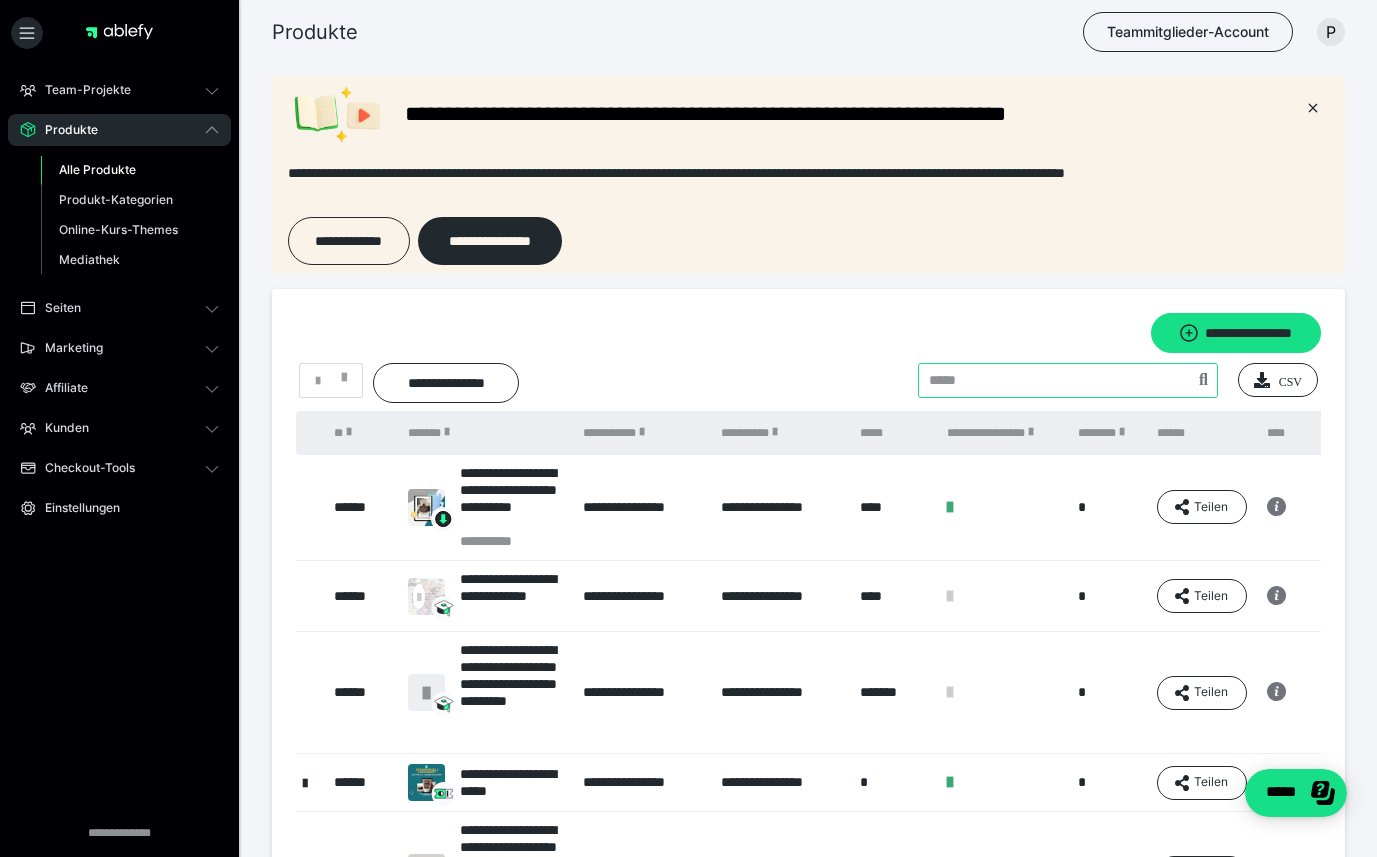 click at bounding box center (1068, 380) 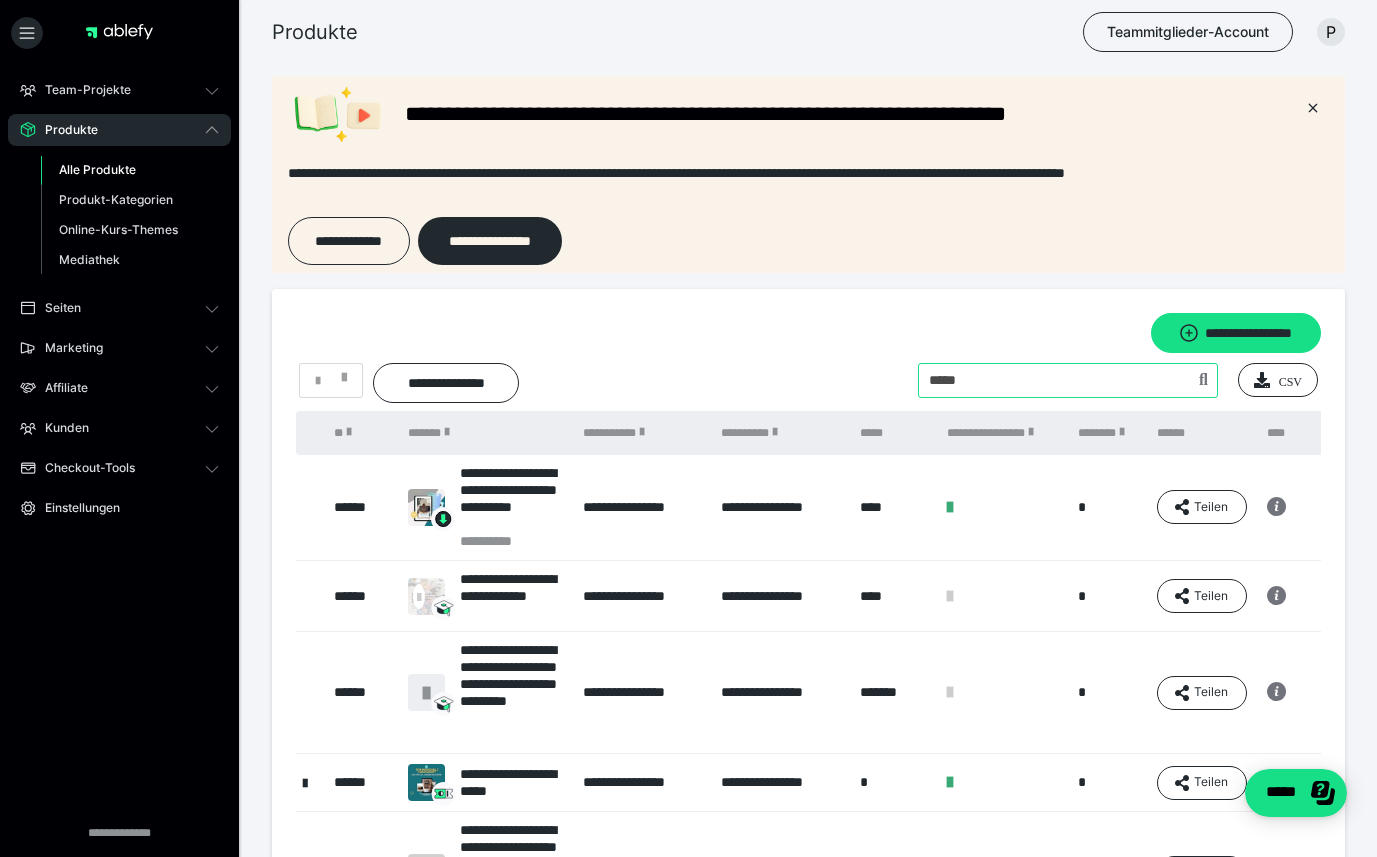 type on "*****" 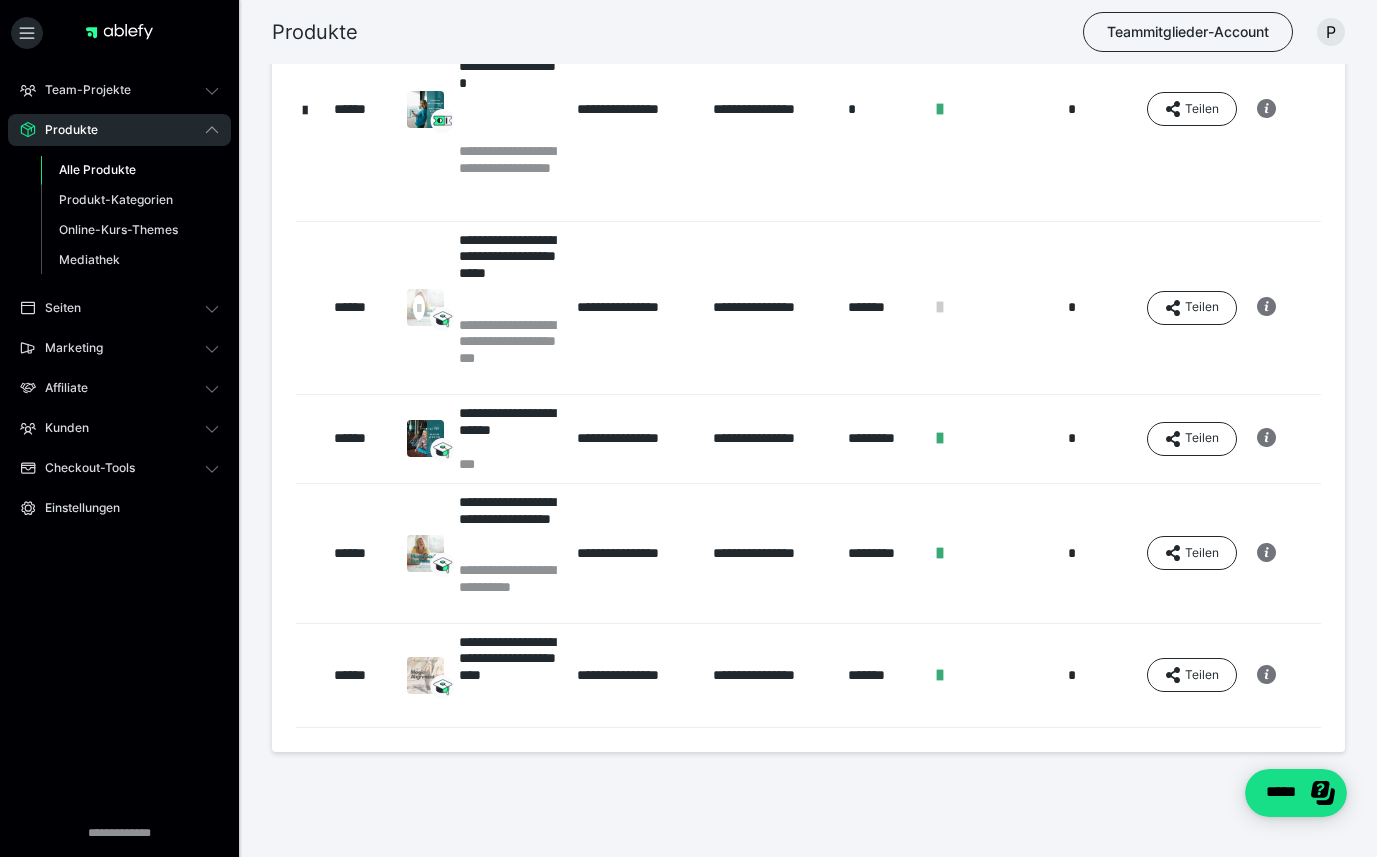 scroll, scrollTop: 461, scrollLeft: 0, axis: vertical 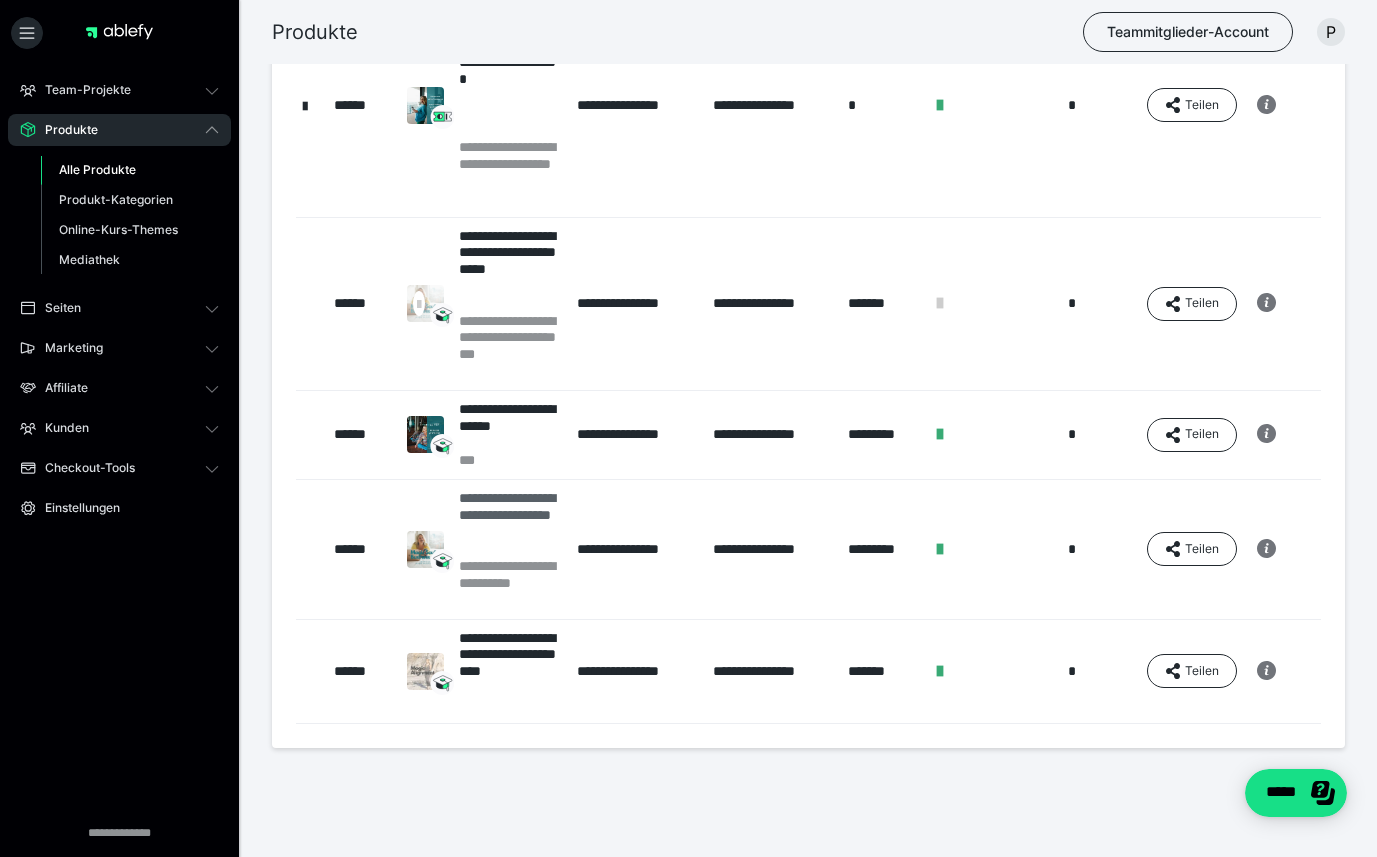 click on "**********" at bounding box center [508, 523] 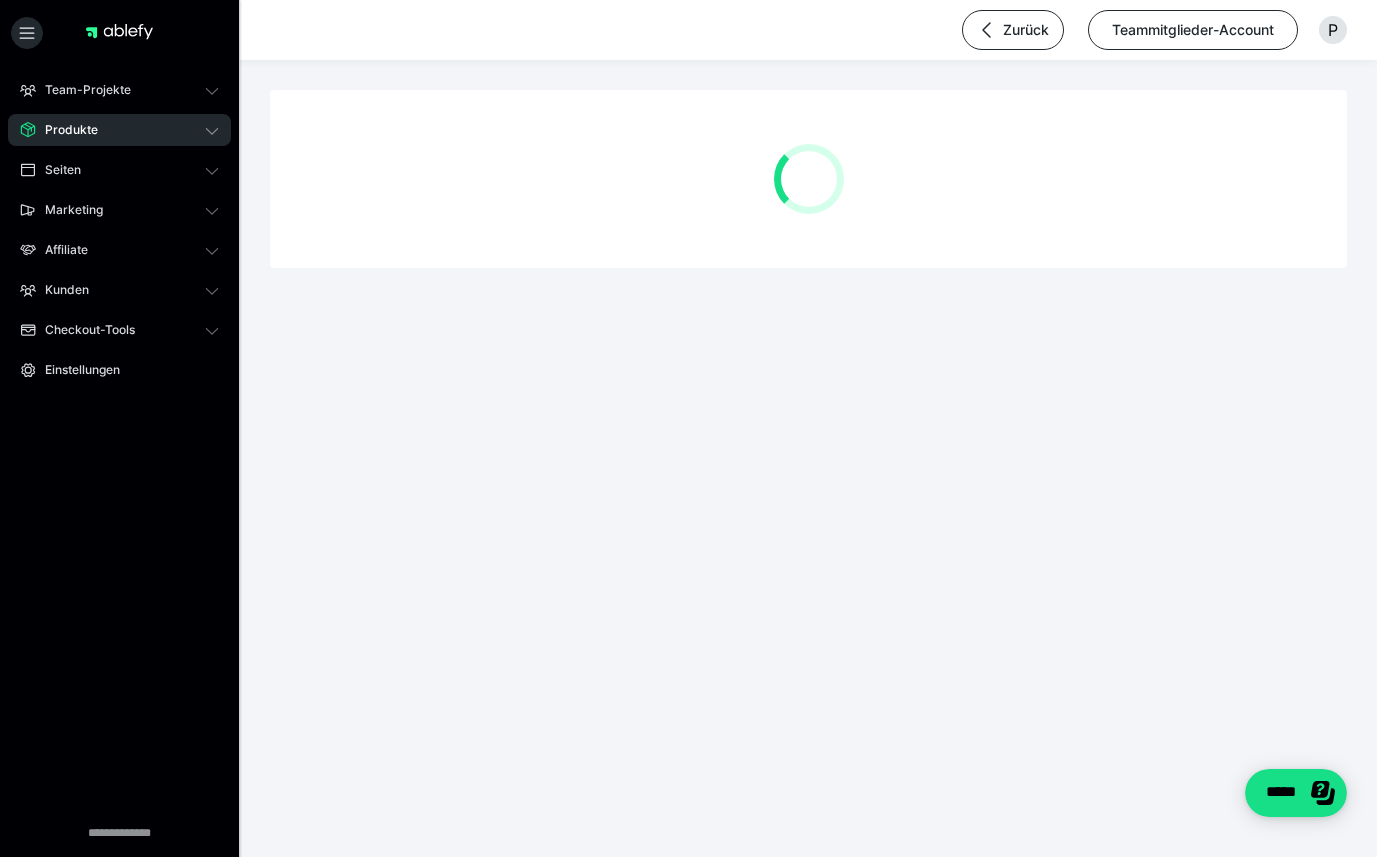scroll, scrollTop: 0, scrollLeft: 0, axis: both 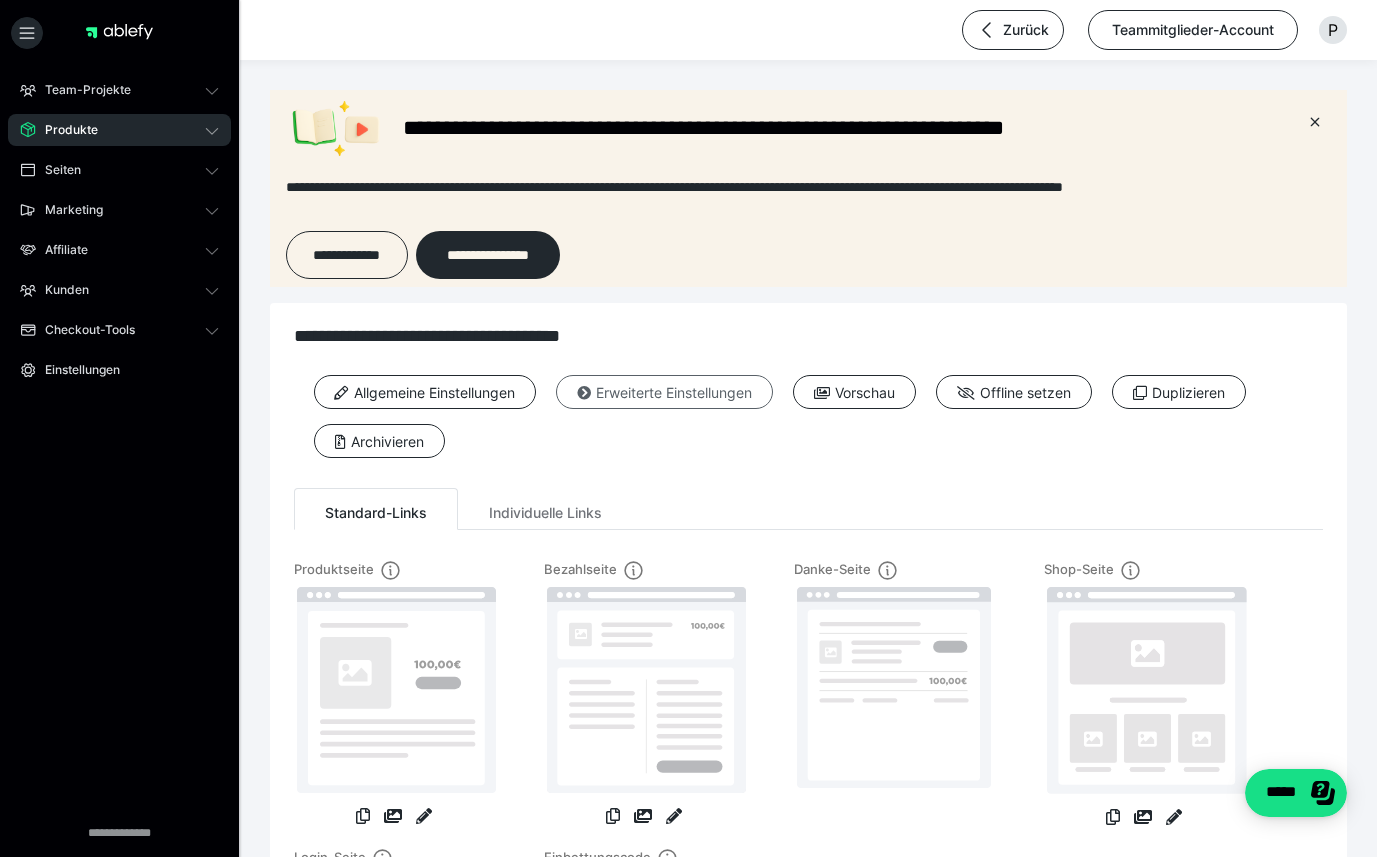 click on "Erweiterte Einstellungen" at bounding box center (664, 392) 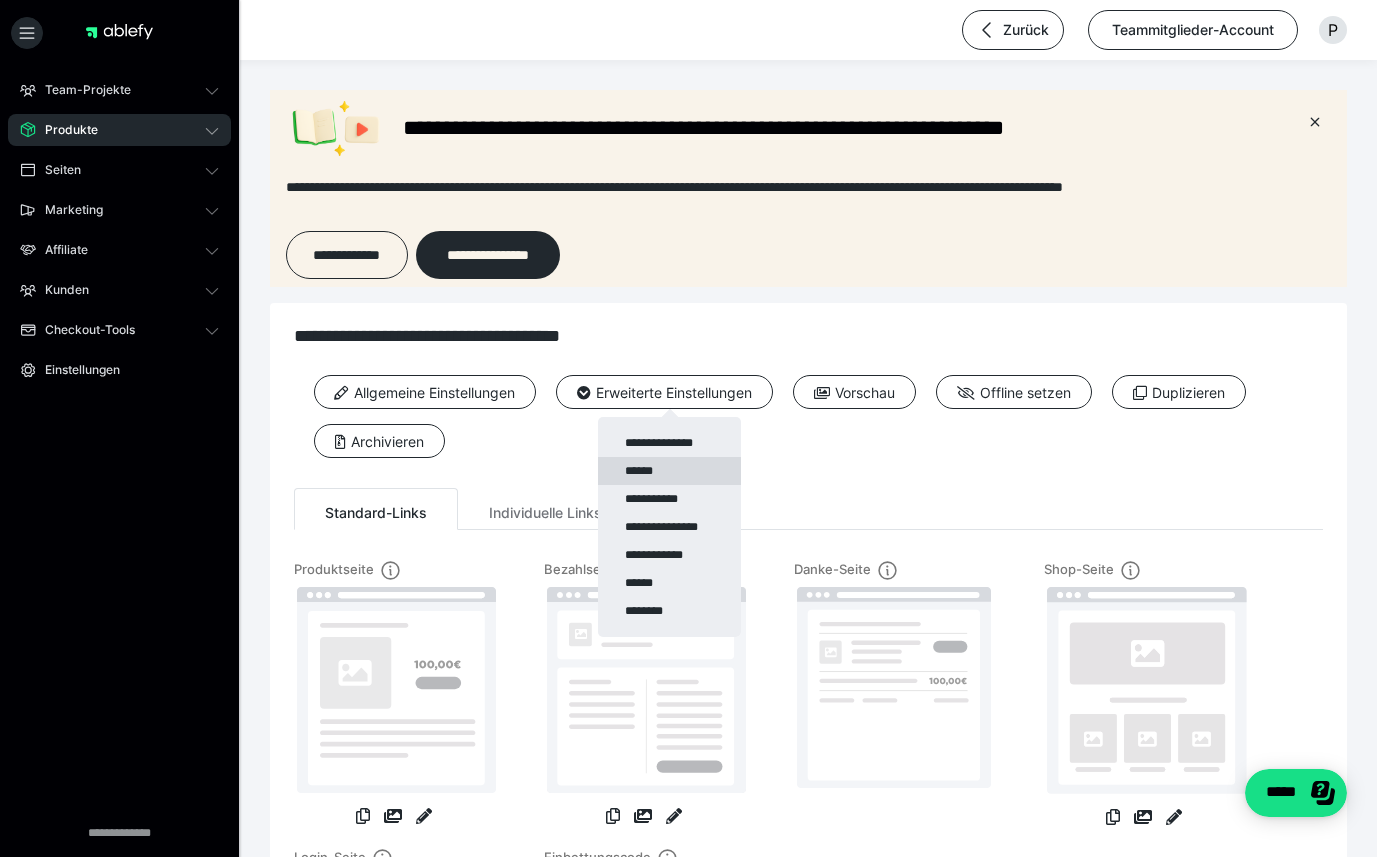 click on "******" at bounding box center (669, 471) 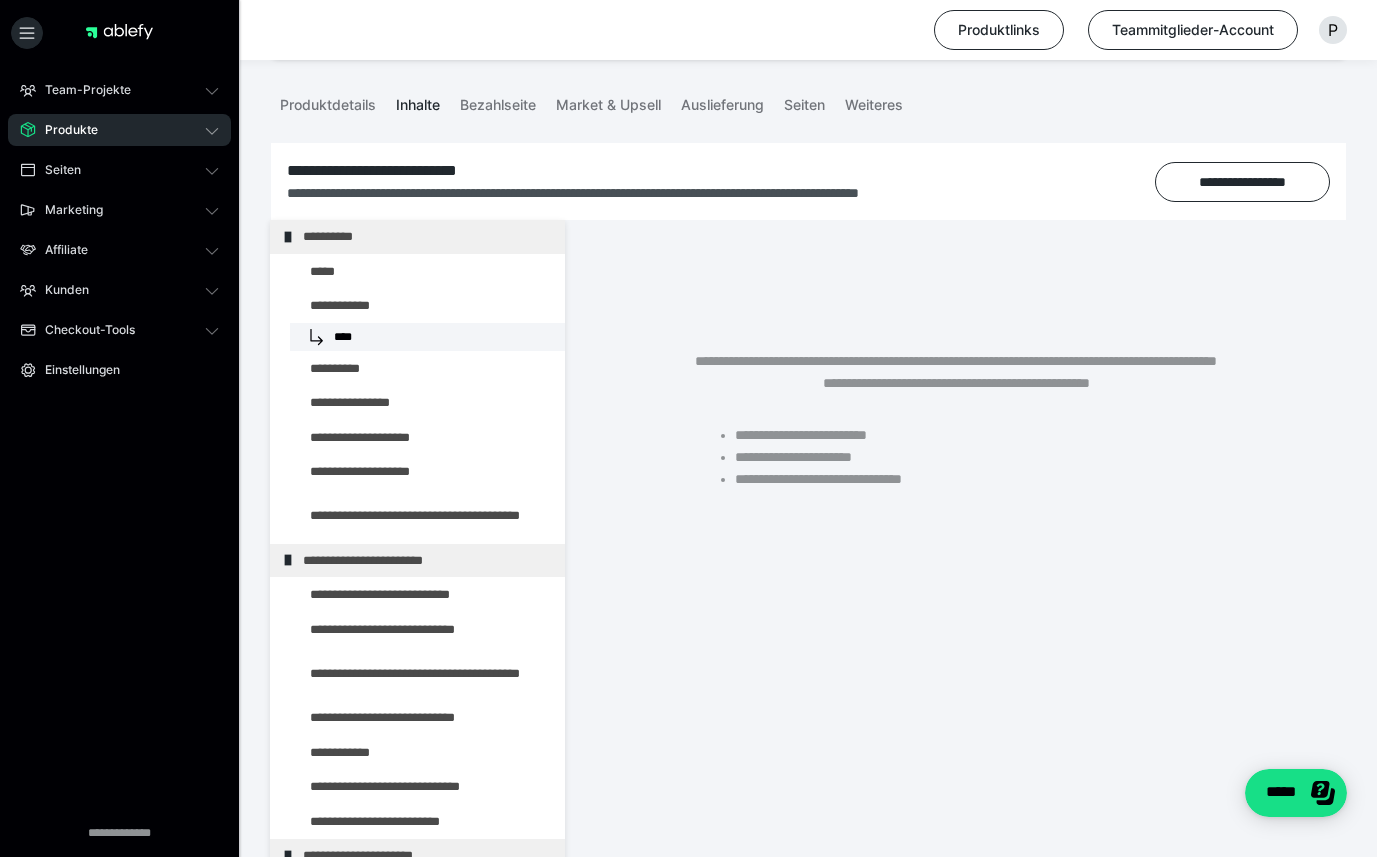 scroll, scrollTop: 235, scrollLeft: 0, axis: vertical 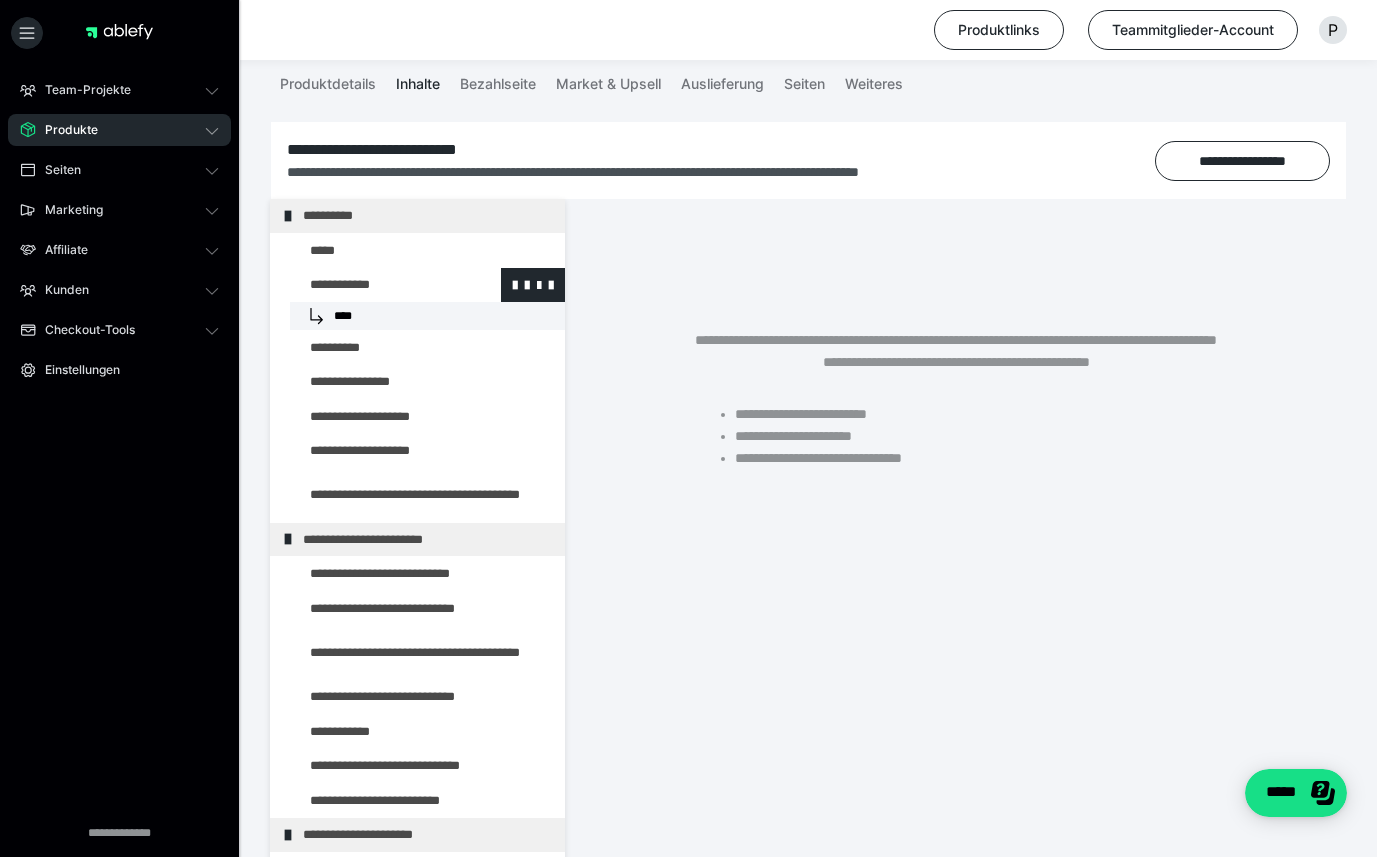 click at bounding box center [375, 285] 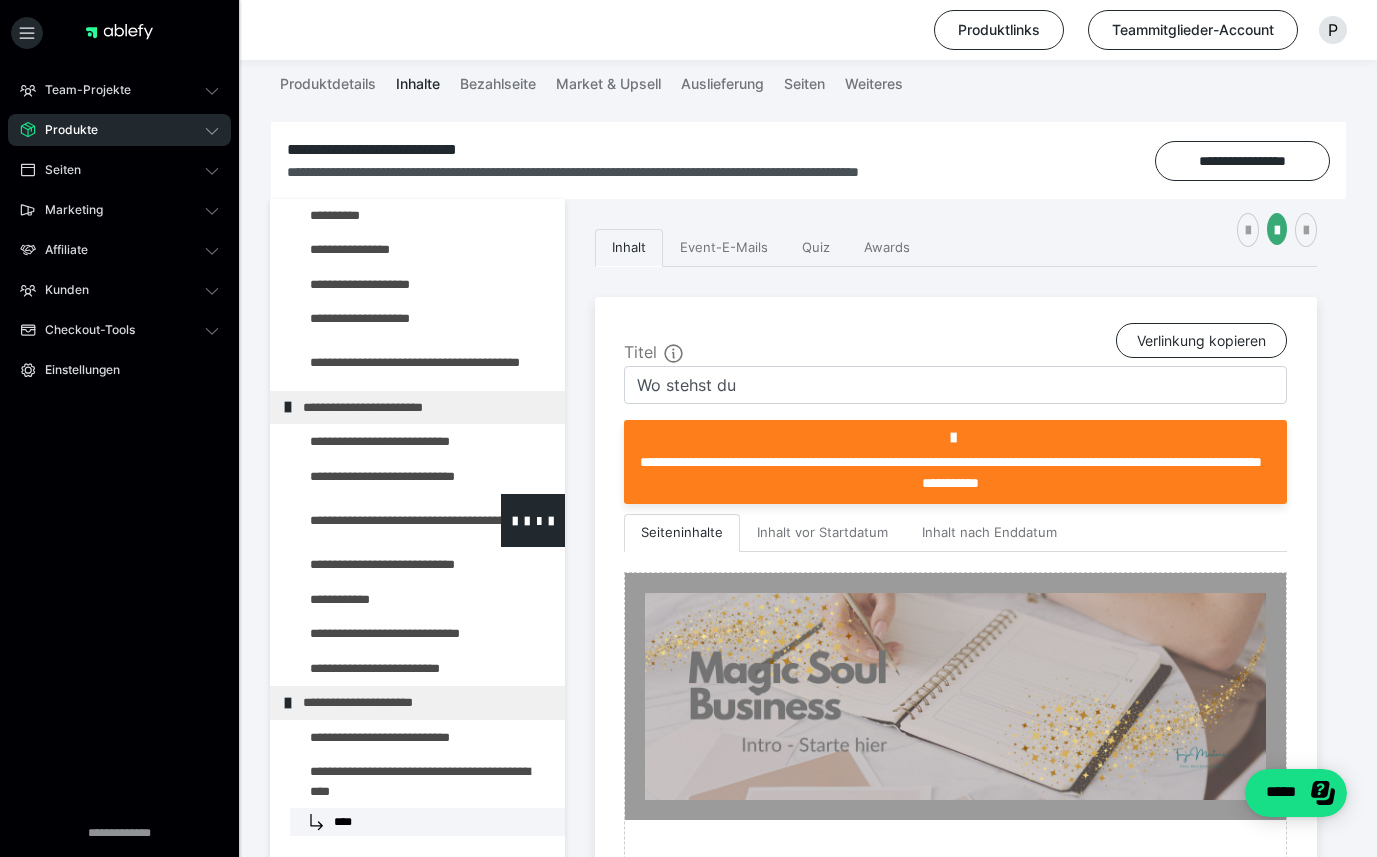 scroll, scrollTop: 127, scrollLeft: 0, axis: vertical 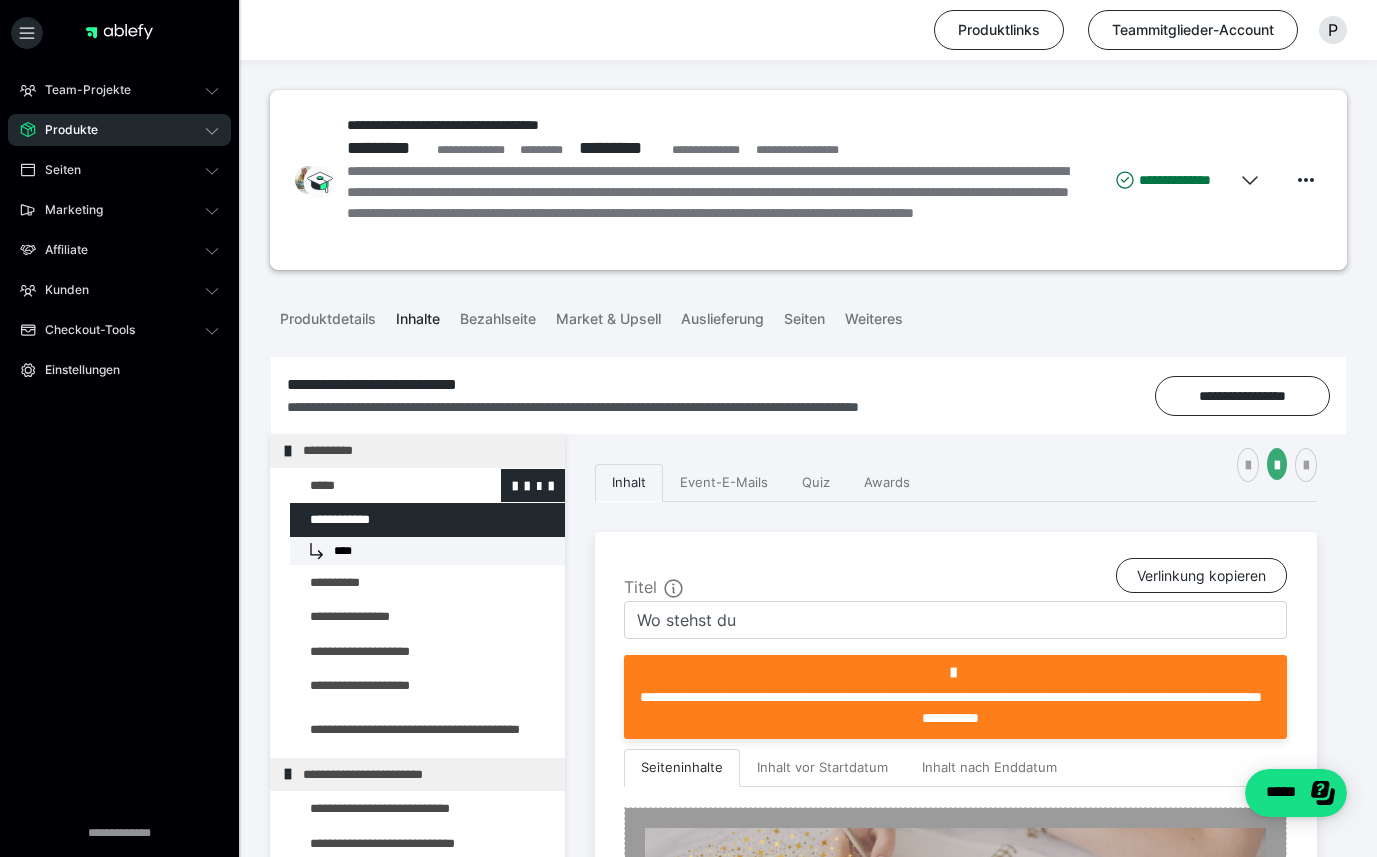 click at bounding box center [375, 486] 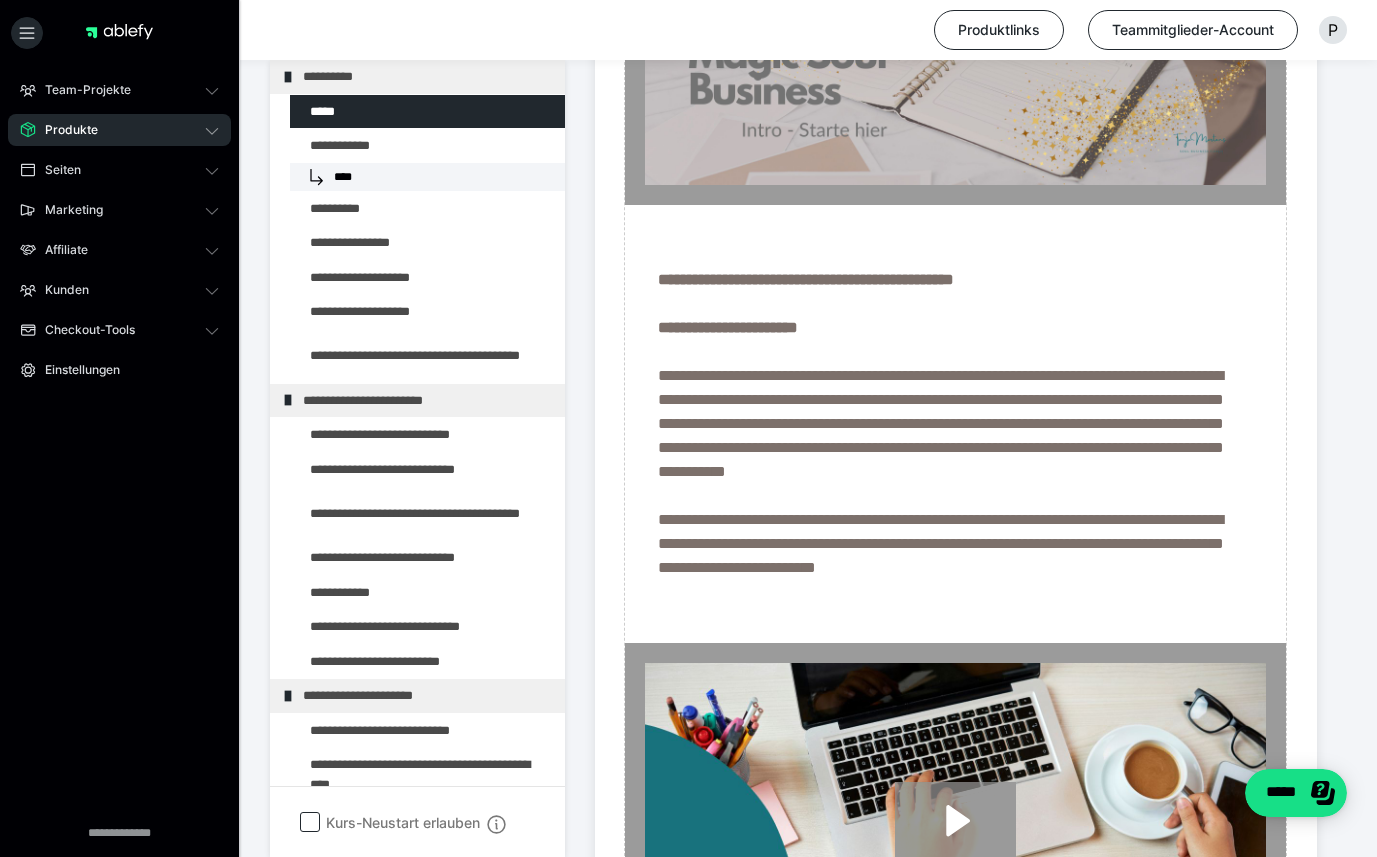 scroll, scrollTop: 869, scrollLeft: 0, axis: vertical 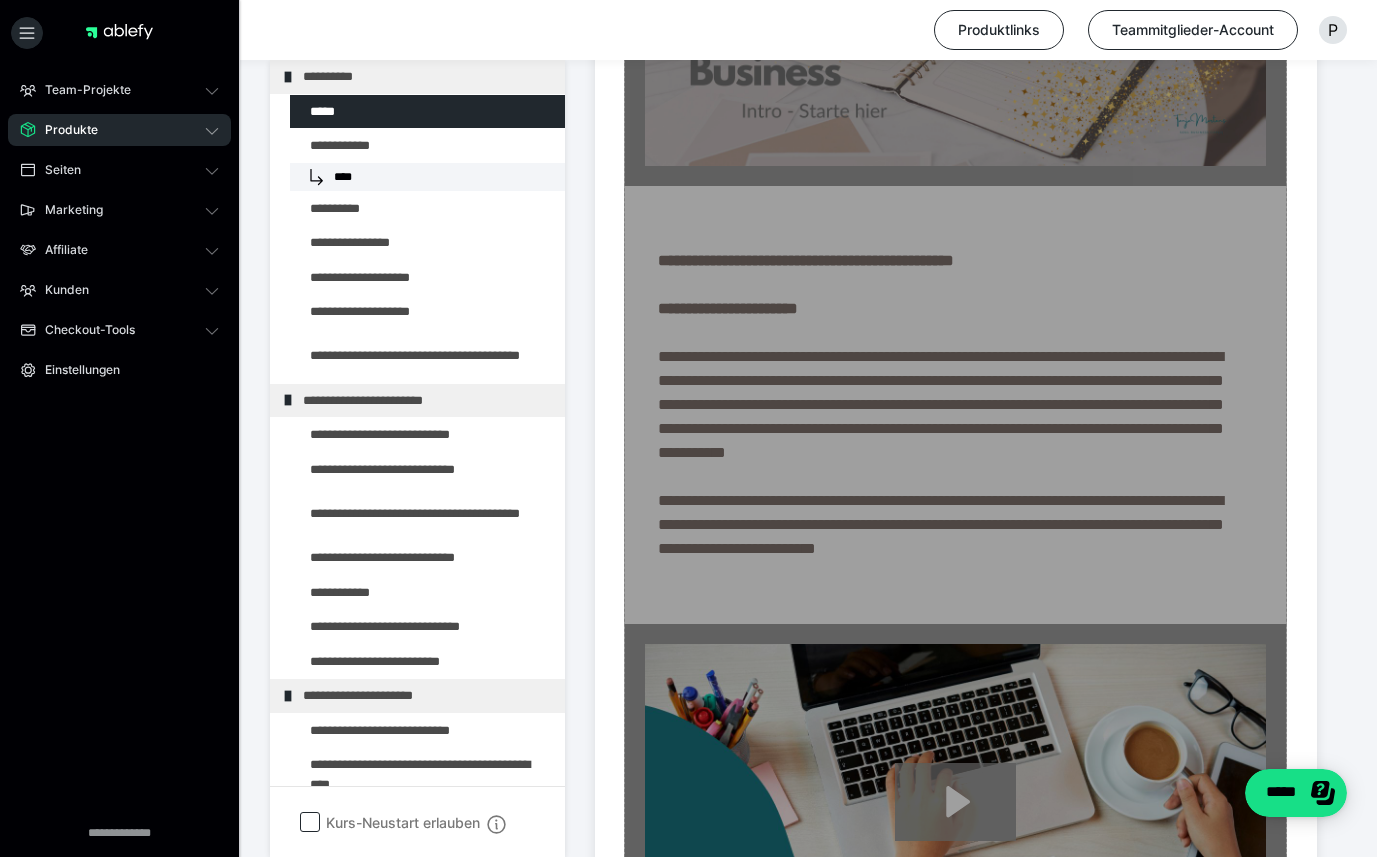 click on "Zum Pagebuilder" at bounding box center (955, 855) 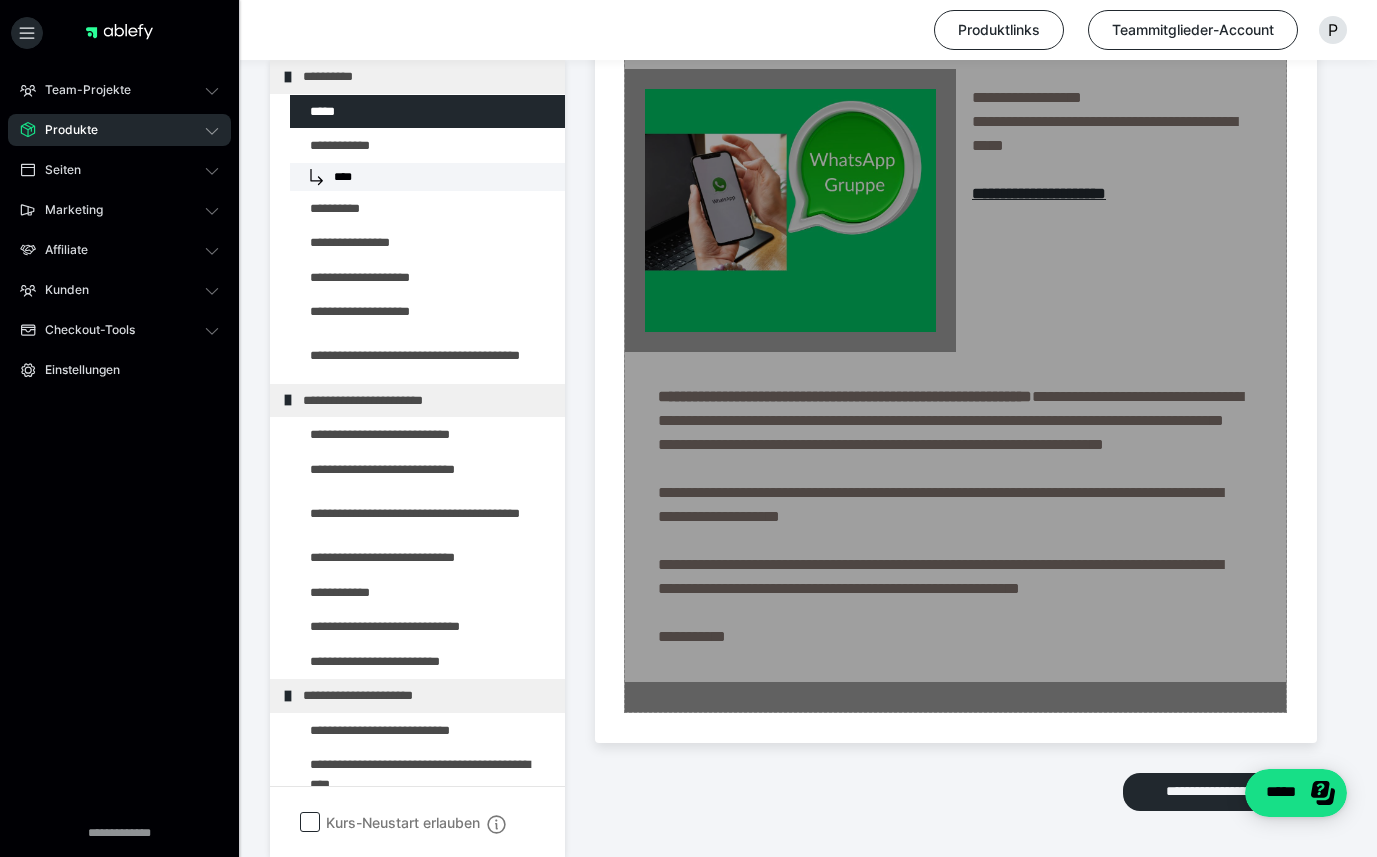 scroll, scrollTop: 2149, scrollLeft: 0, axis: vertical 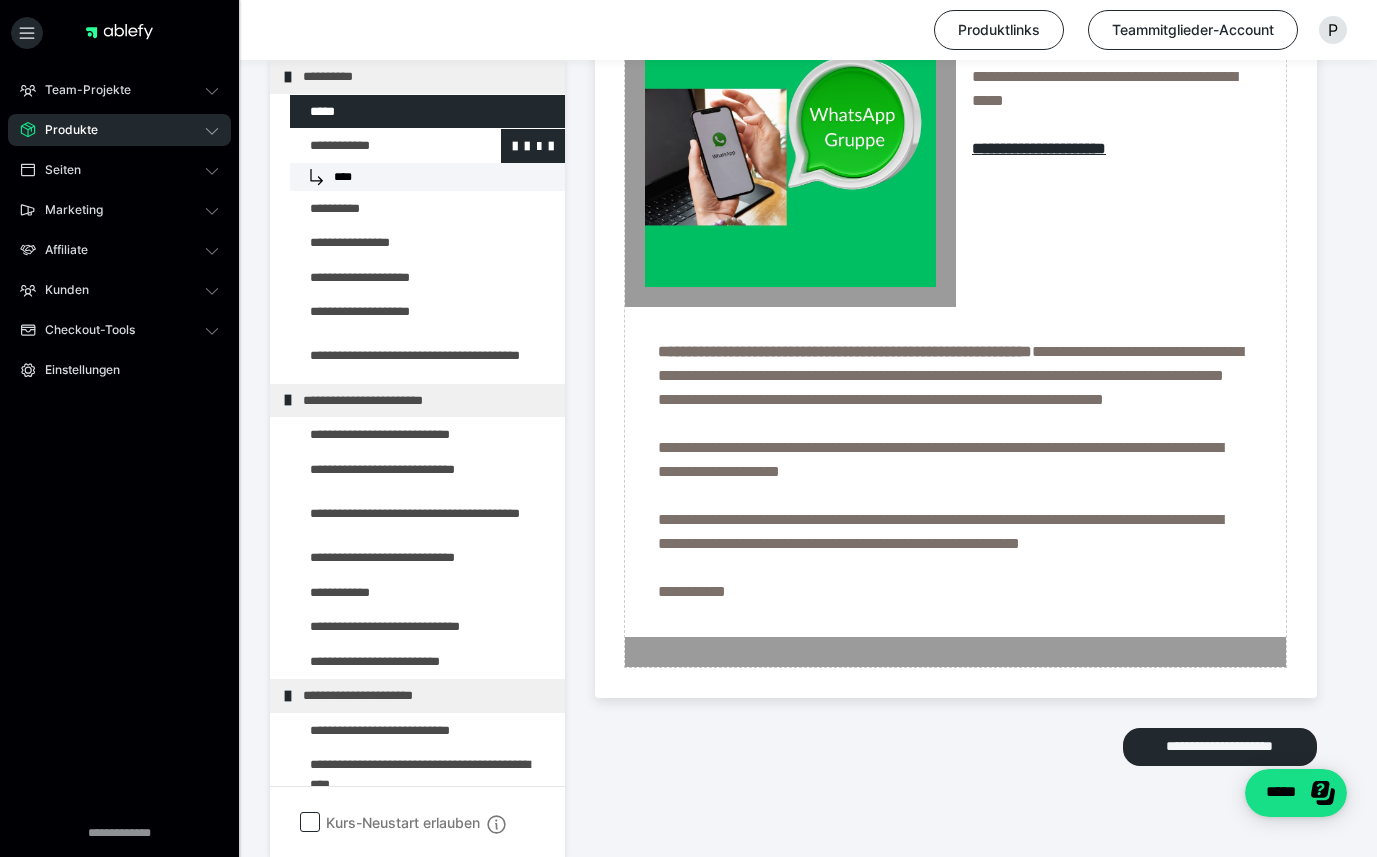 click at bounding box center [375, 146] 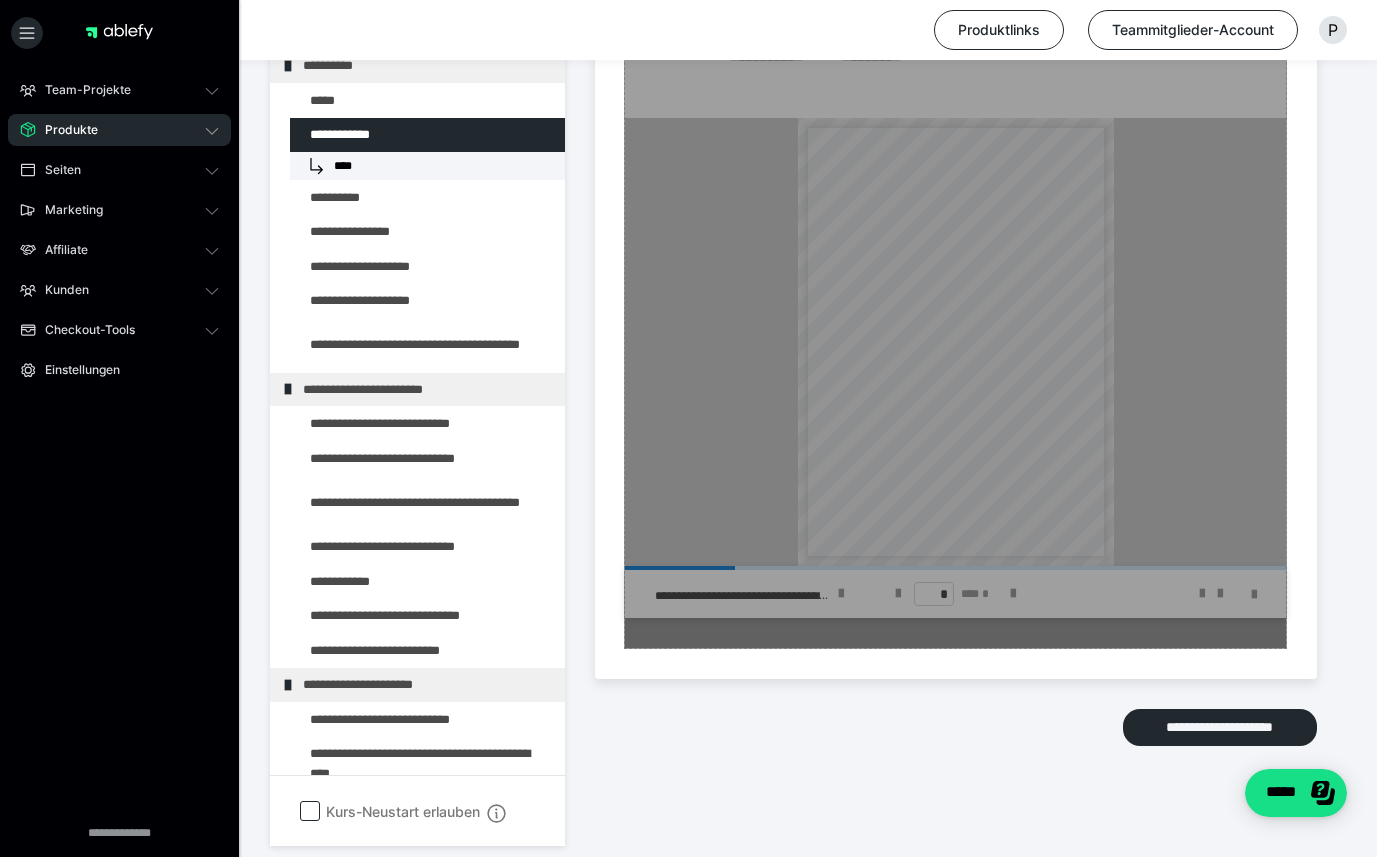 scroll, scrollTop: 1251, scrollLeft: 0, axis: vertical 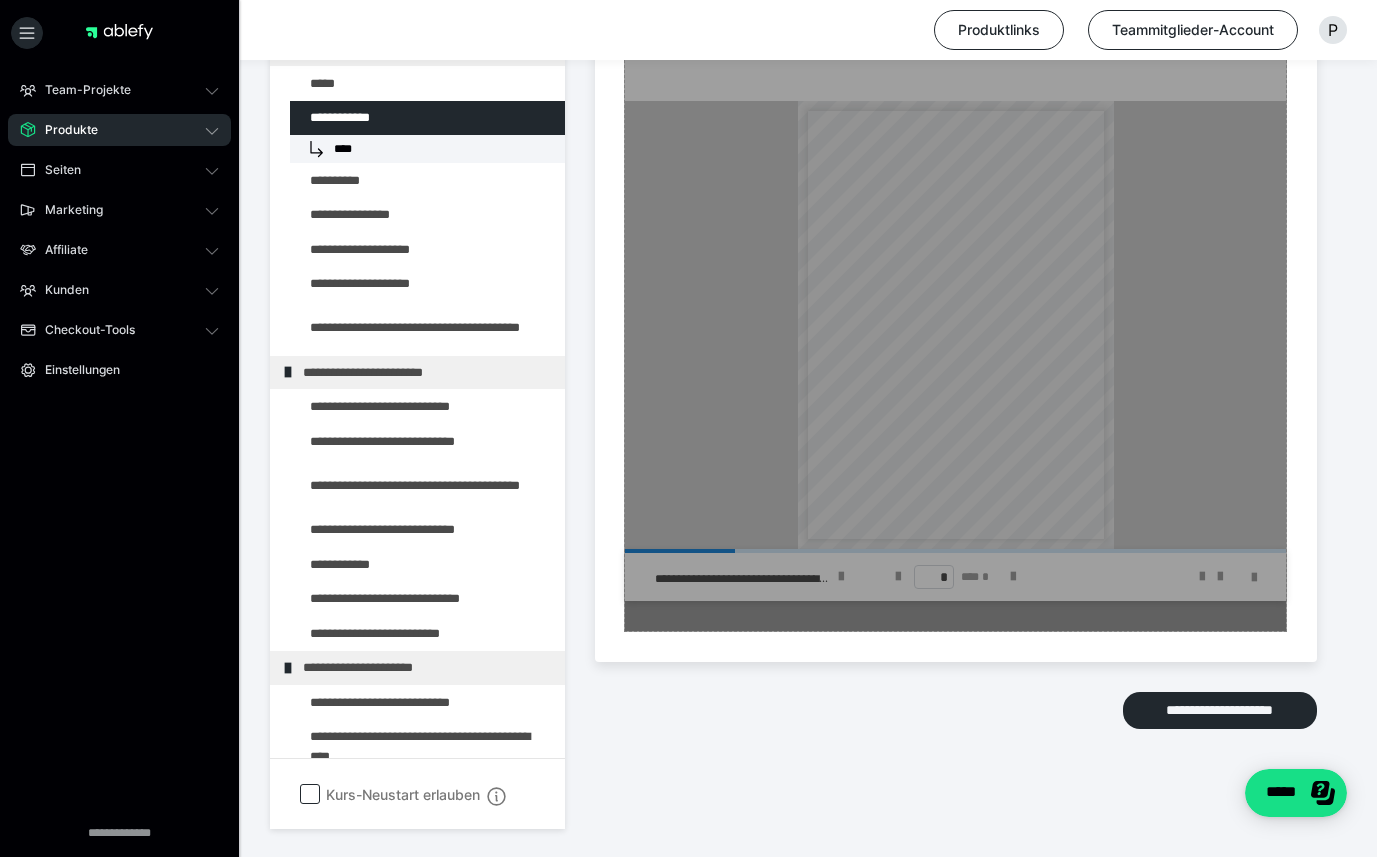 click on "Zum Pagebuilder" at bounding box center [955, 94] 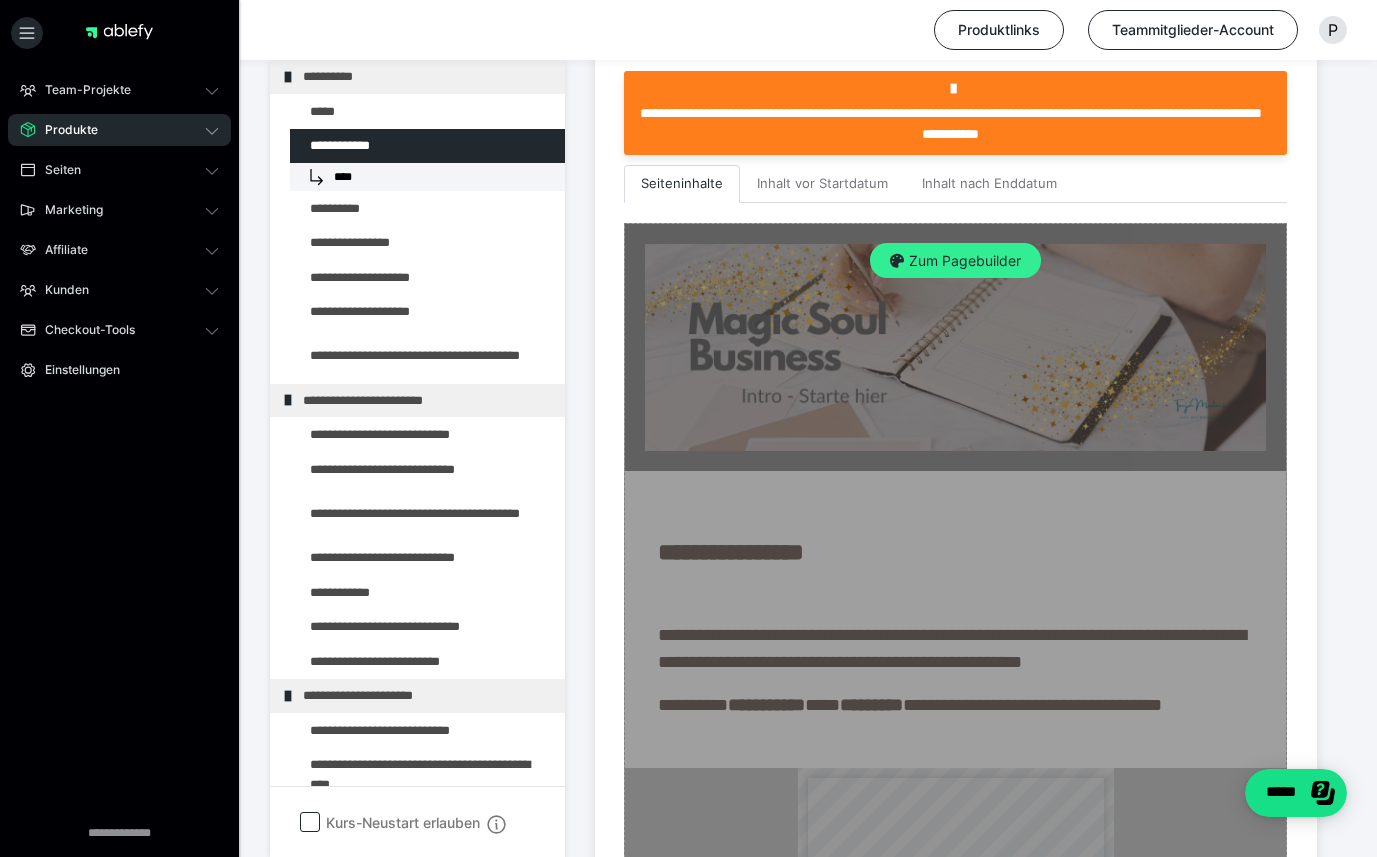 click on "Zum Pagebuilder" at bounding box center [955, 261] 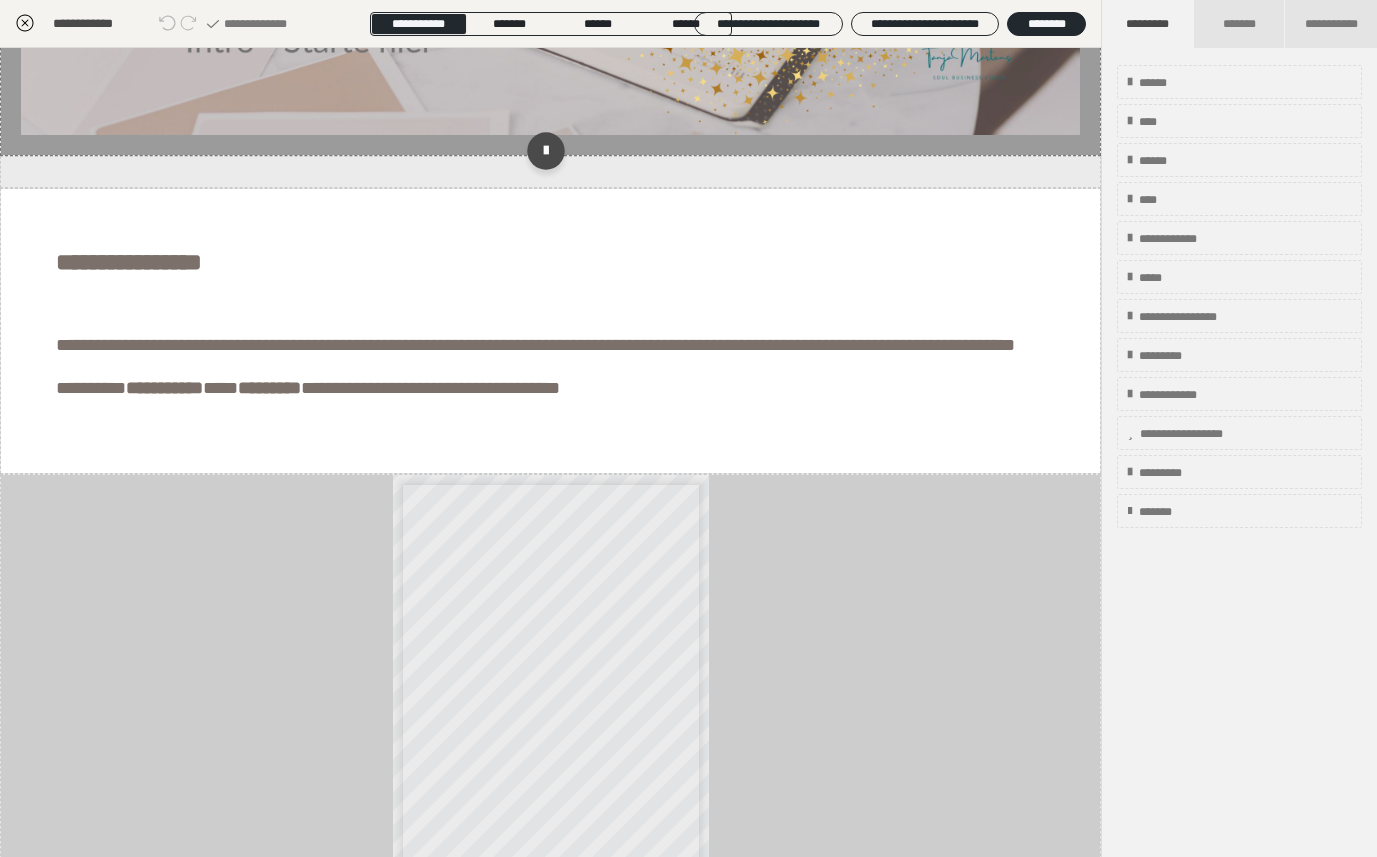 scroll, scrollTop: 535, scrollLeft: 0, axis: vertical 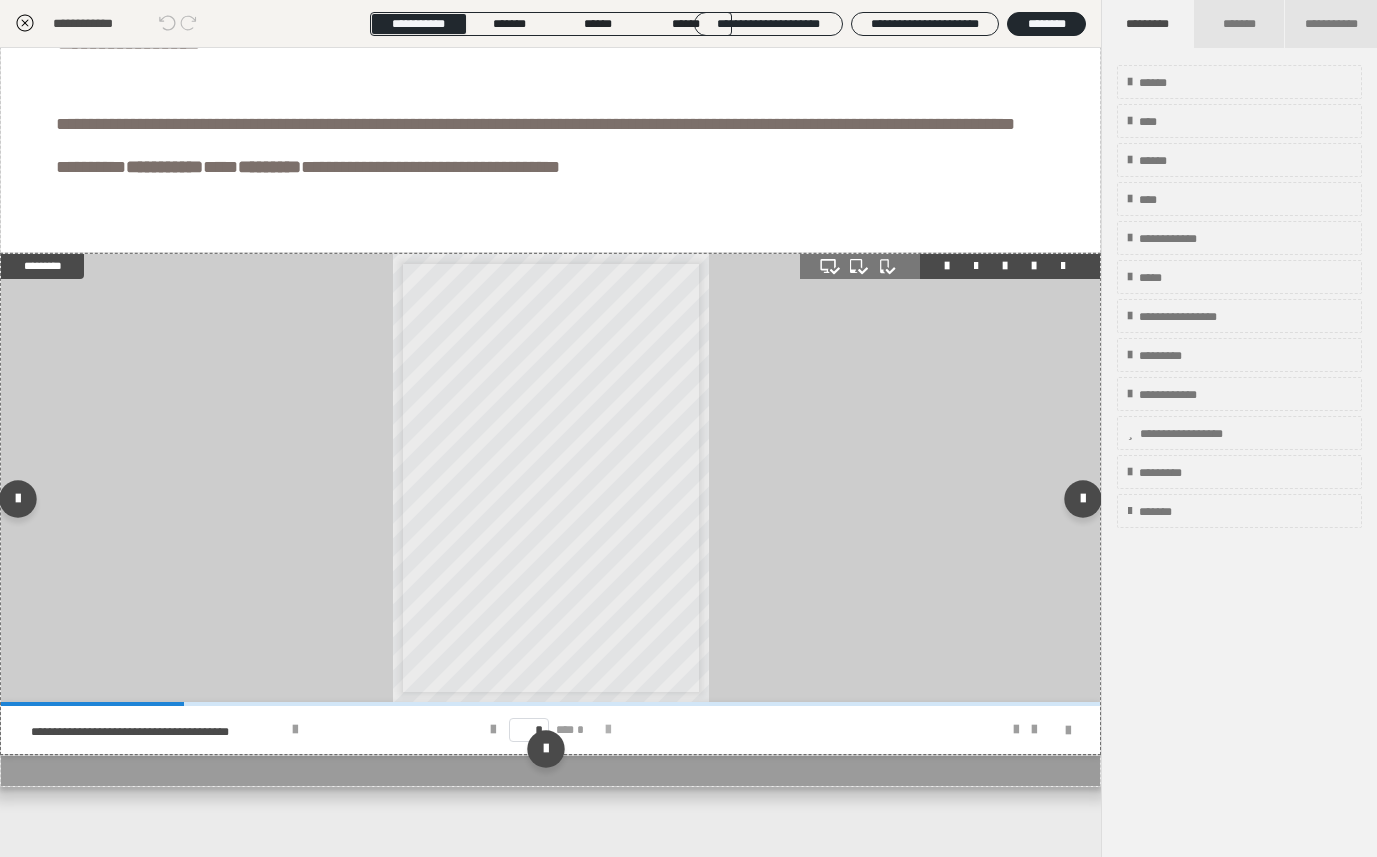 click at bounding box center [608, 730] 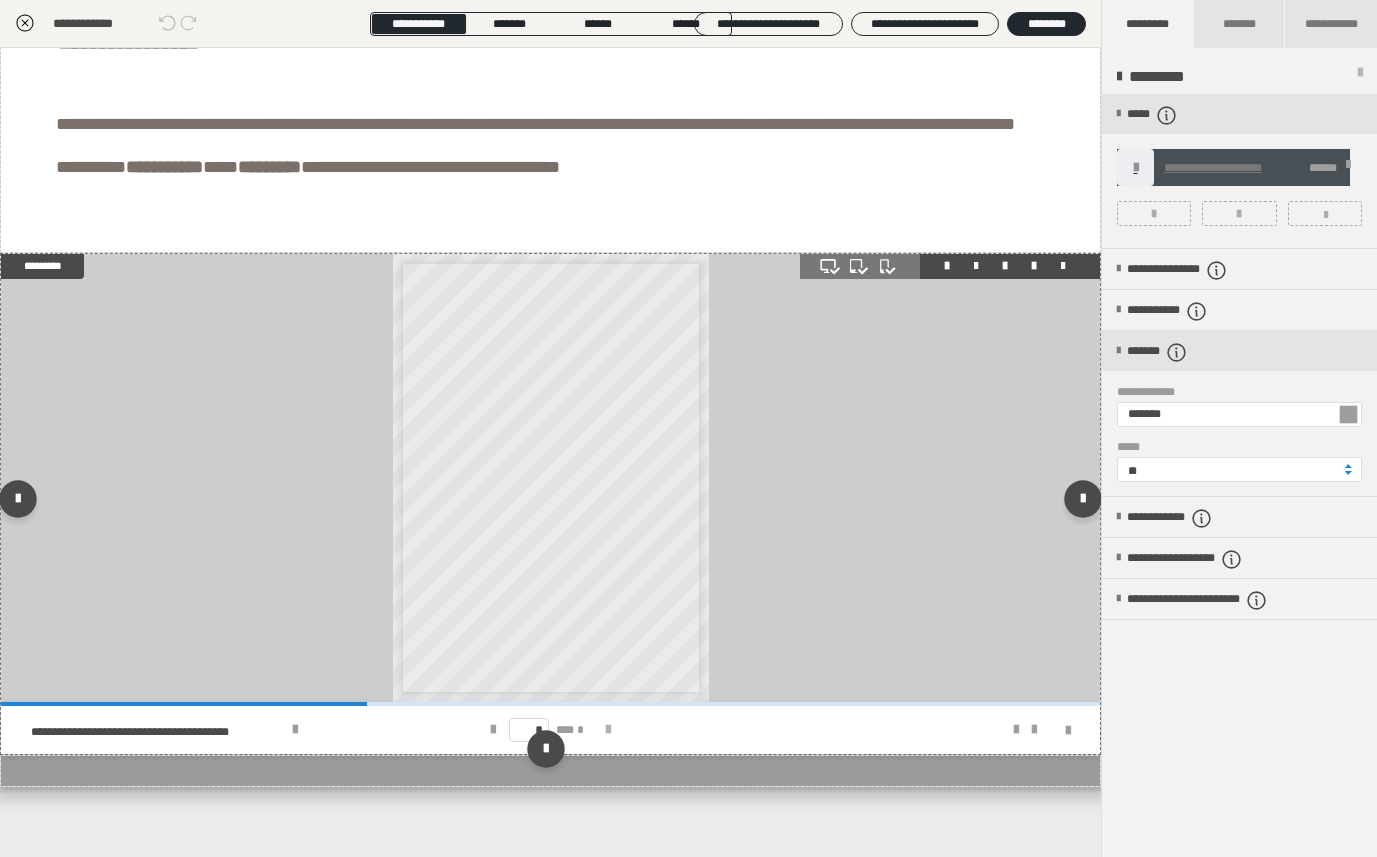 click at bounding box center (608, 730) 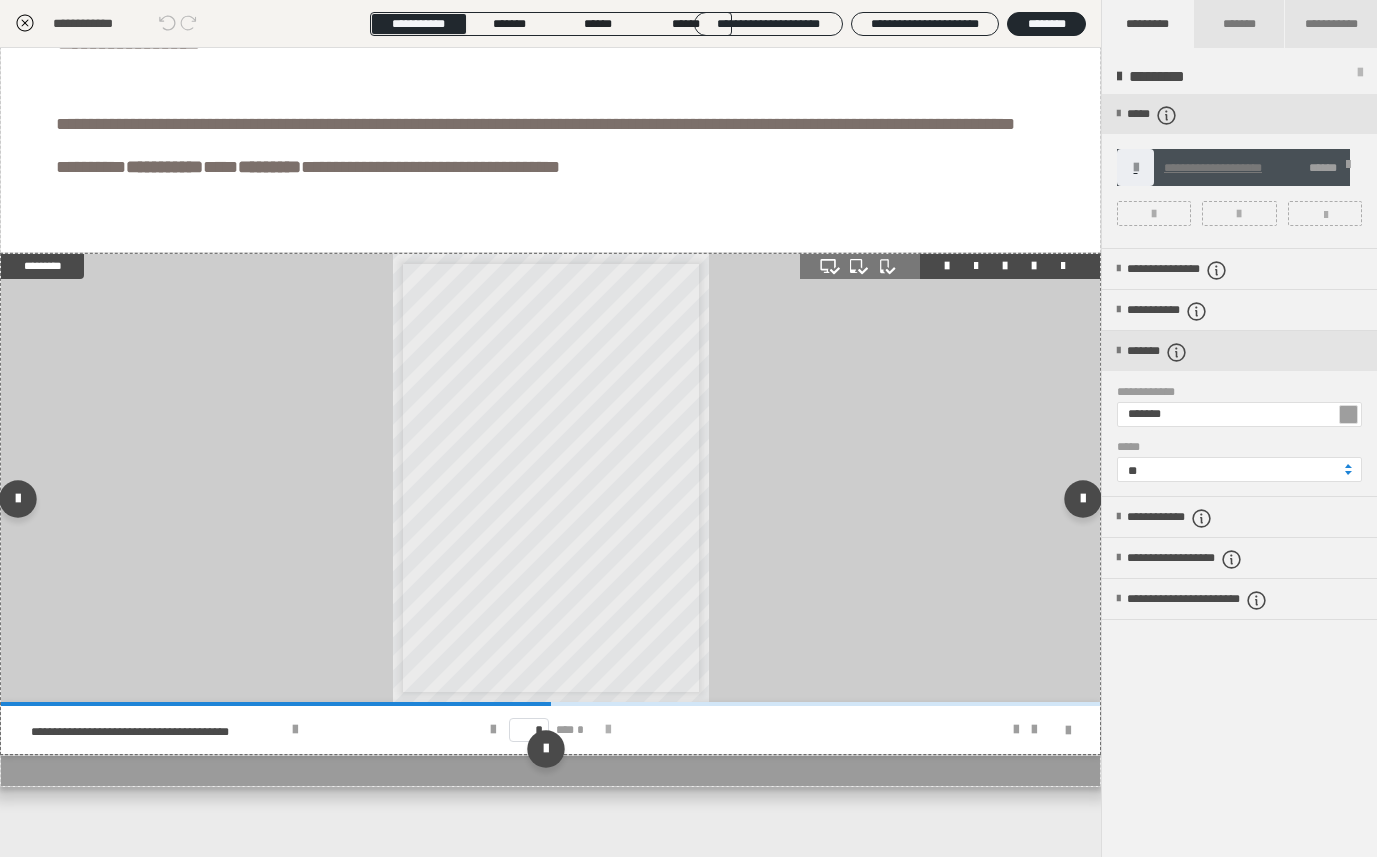 click at bounding box center (608, 730) 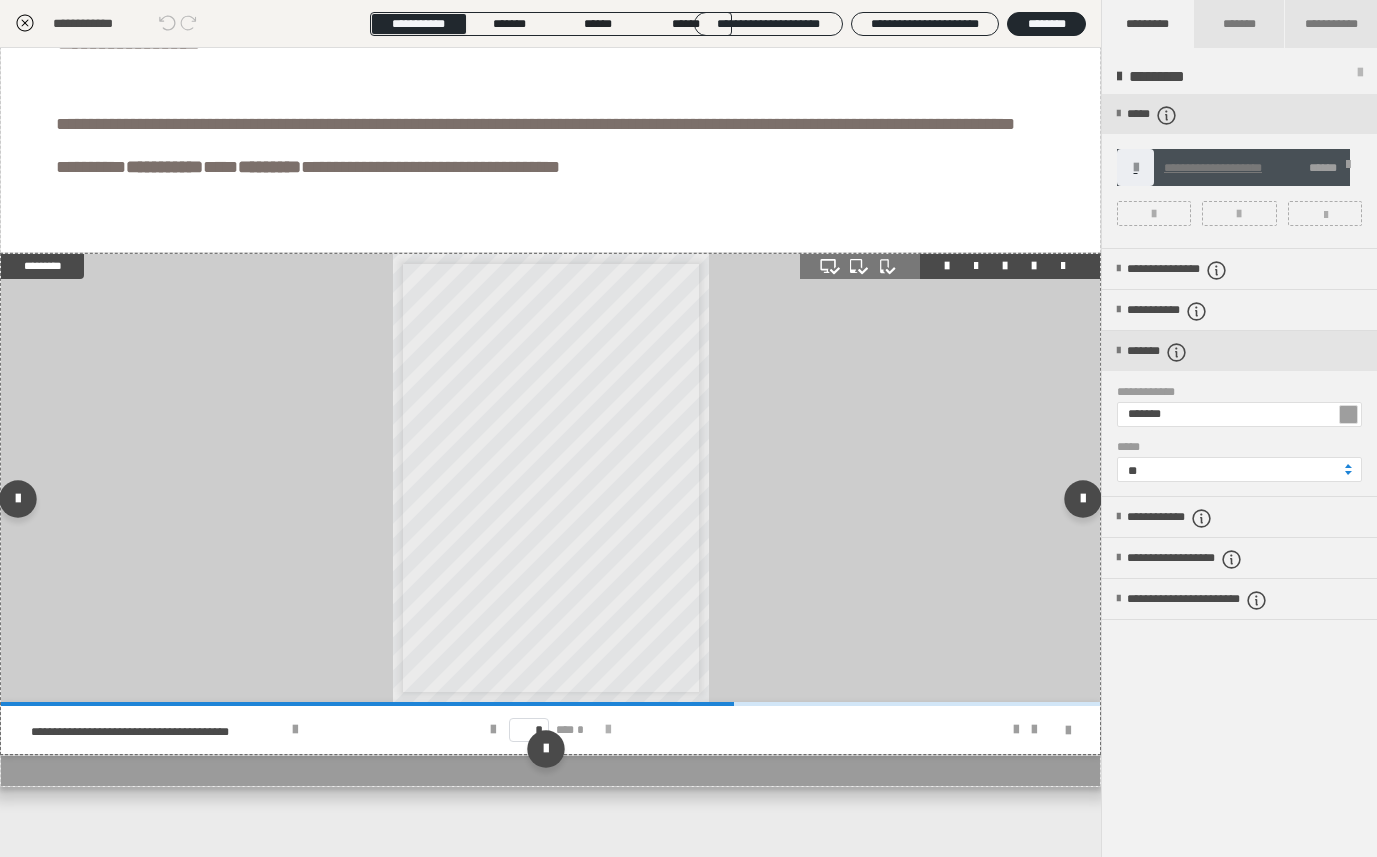 click at bounding box center (608, 730) 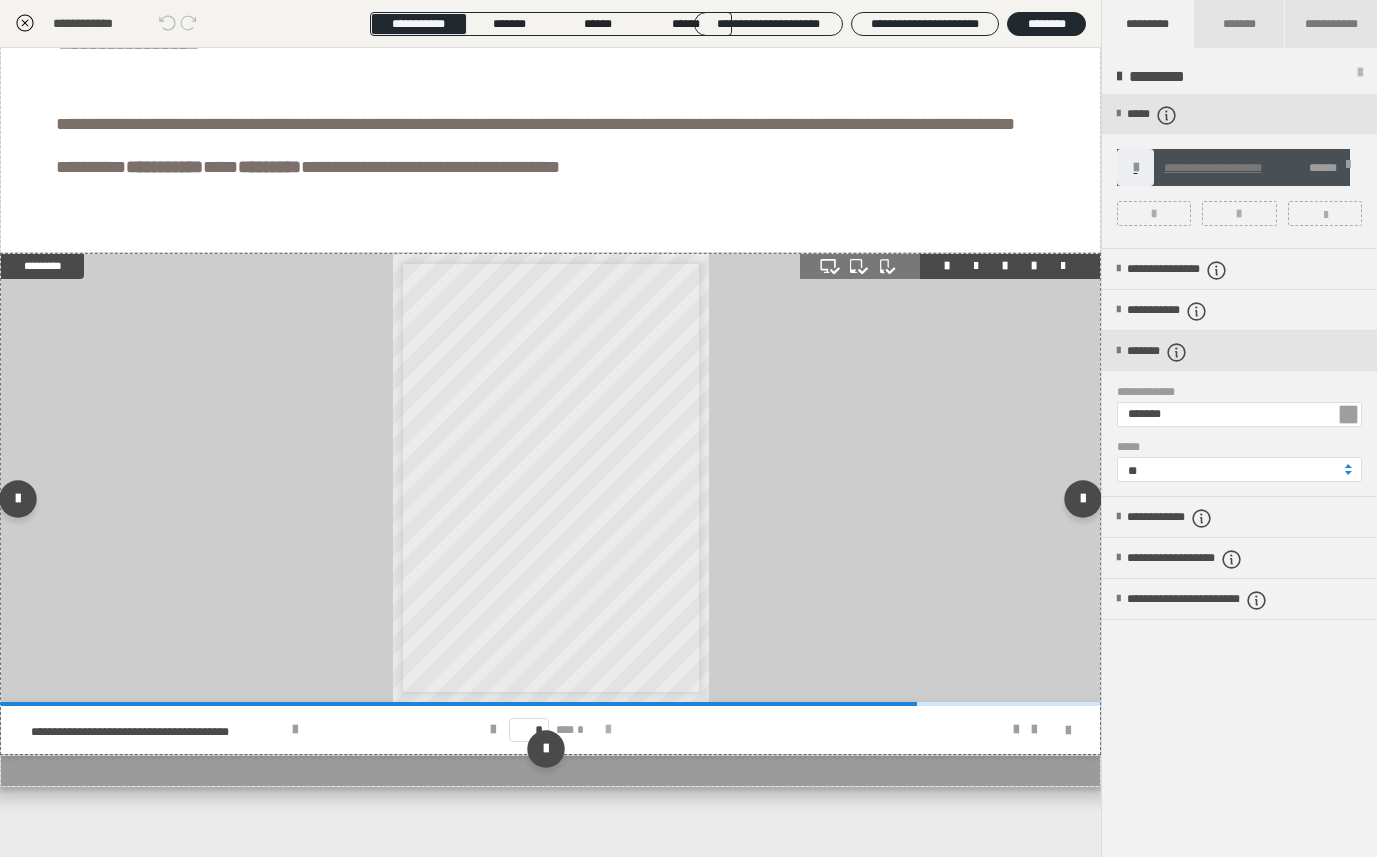 click at bounding box center [608, 730] 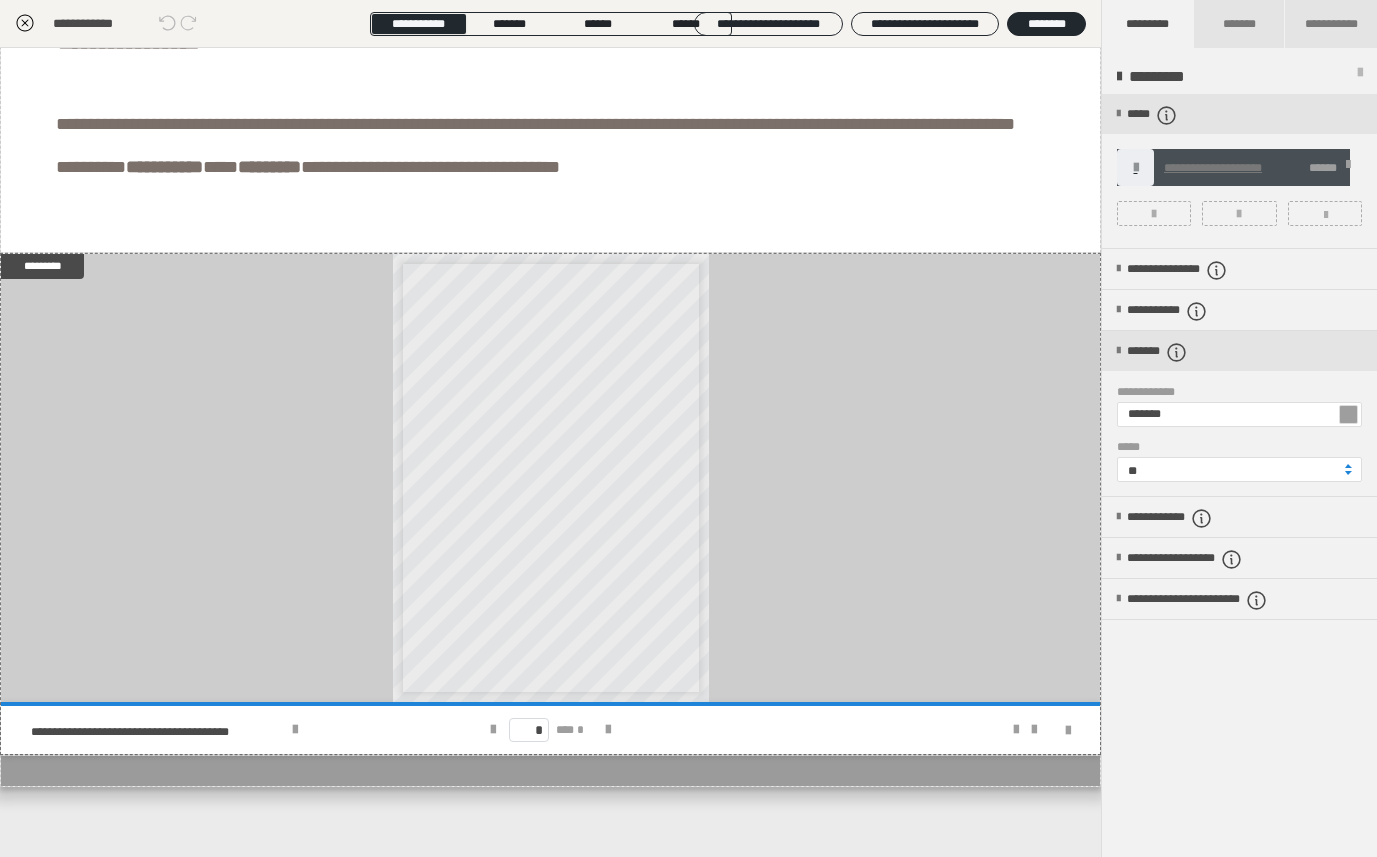click 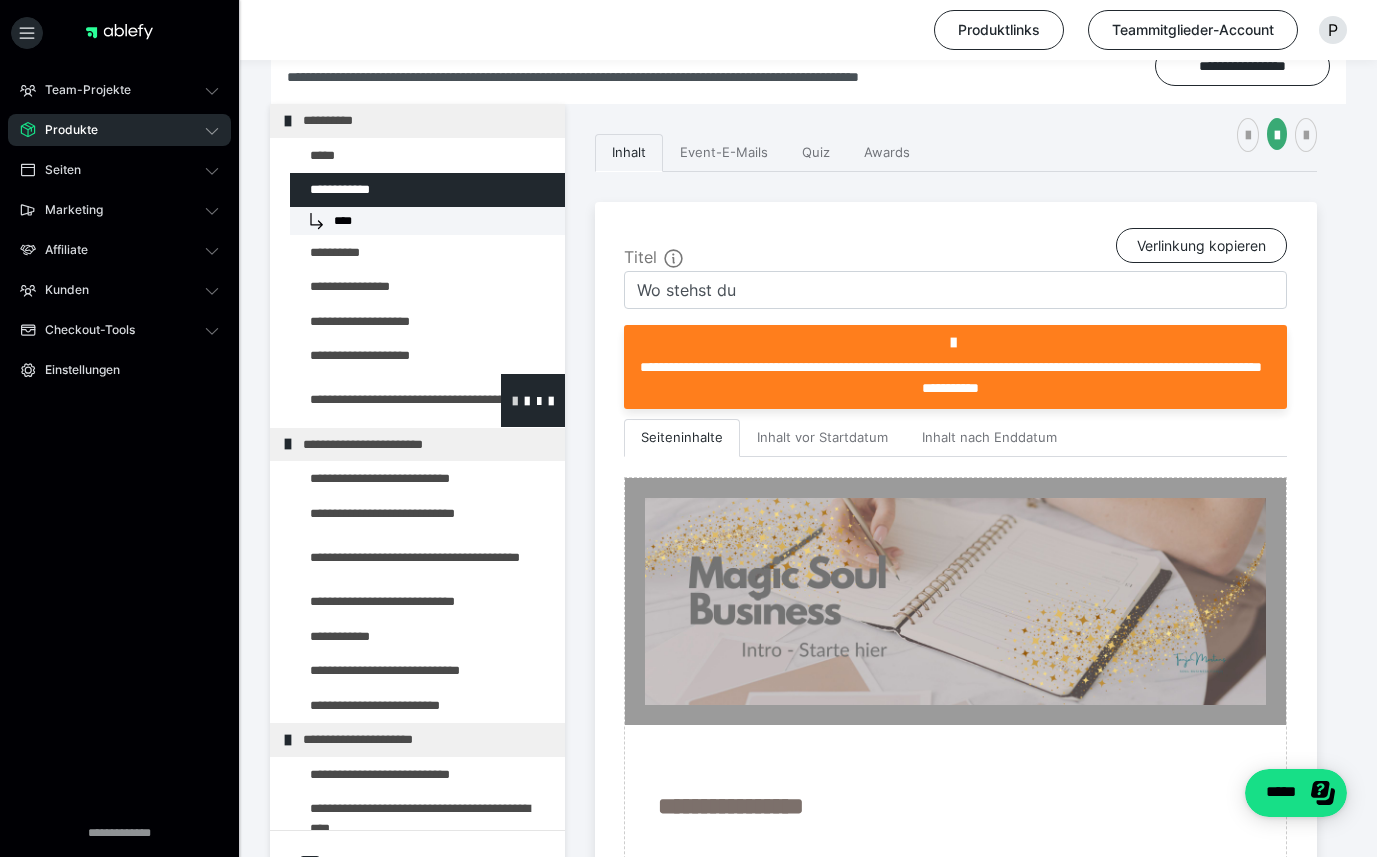 scroll, scrollTop: 327, scrollLeft: 0, axis: vertical 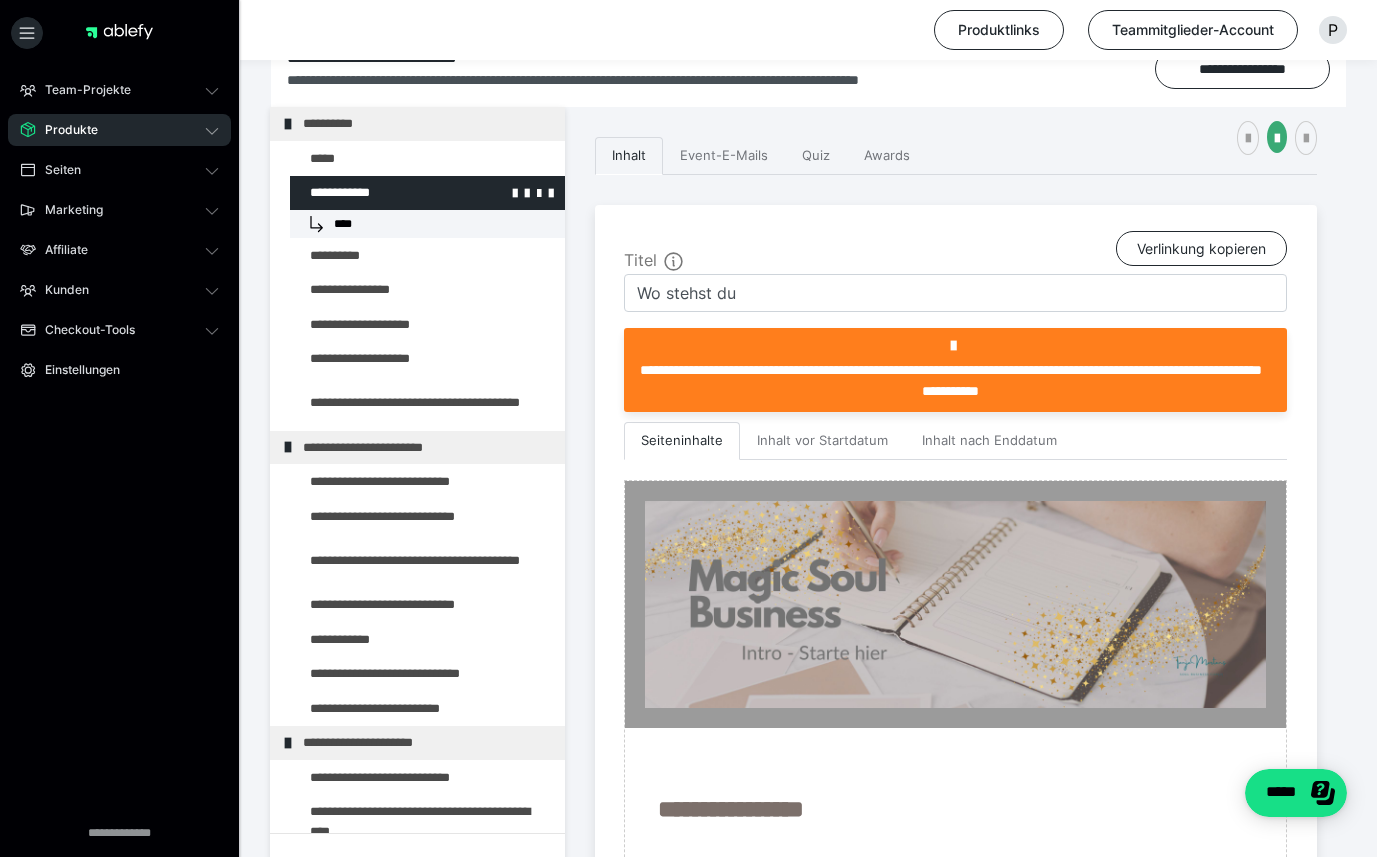 click on "****" at bounding box center (427, 224) 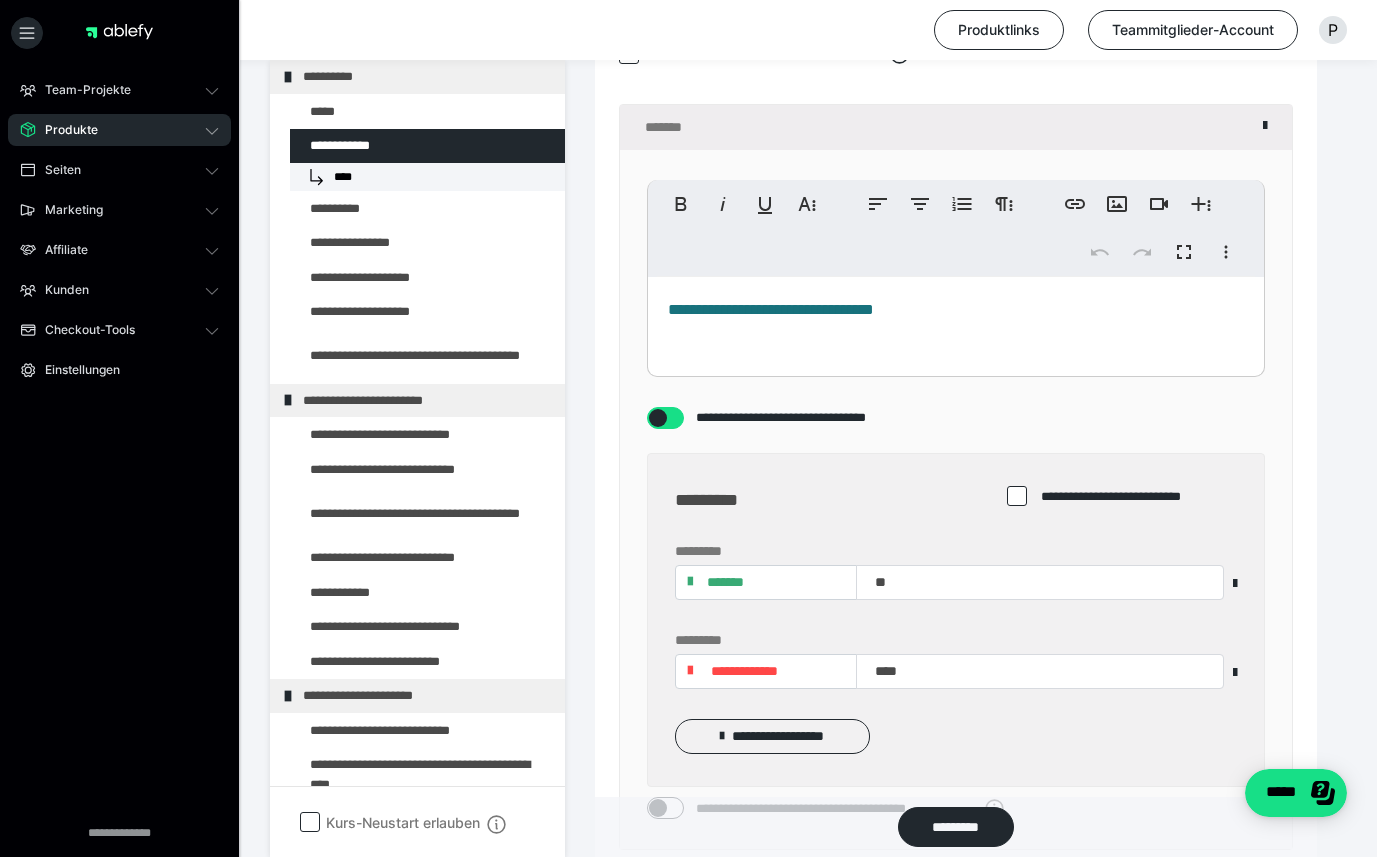 scroll, scrollTop: 1141, scrollLeft: 0, axis: vertical 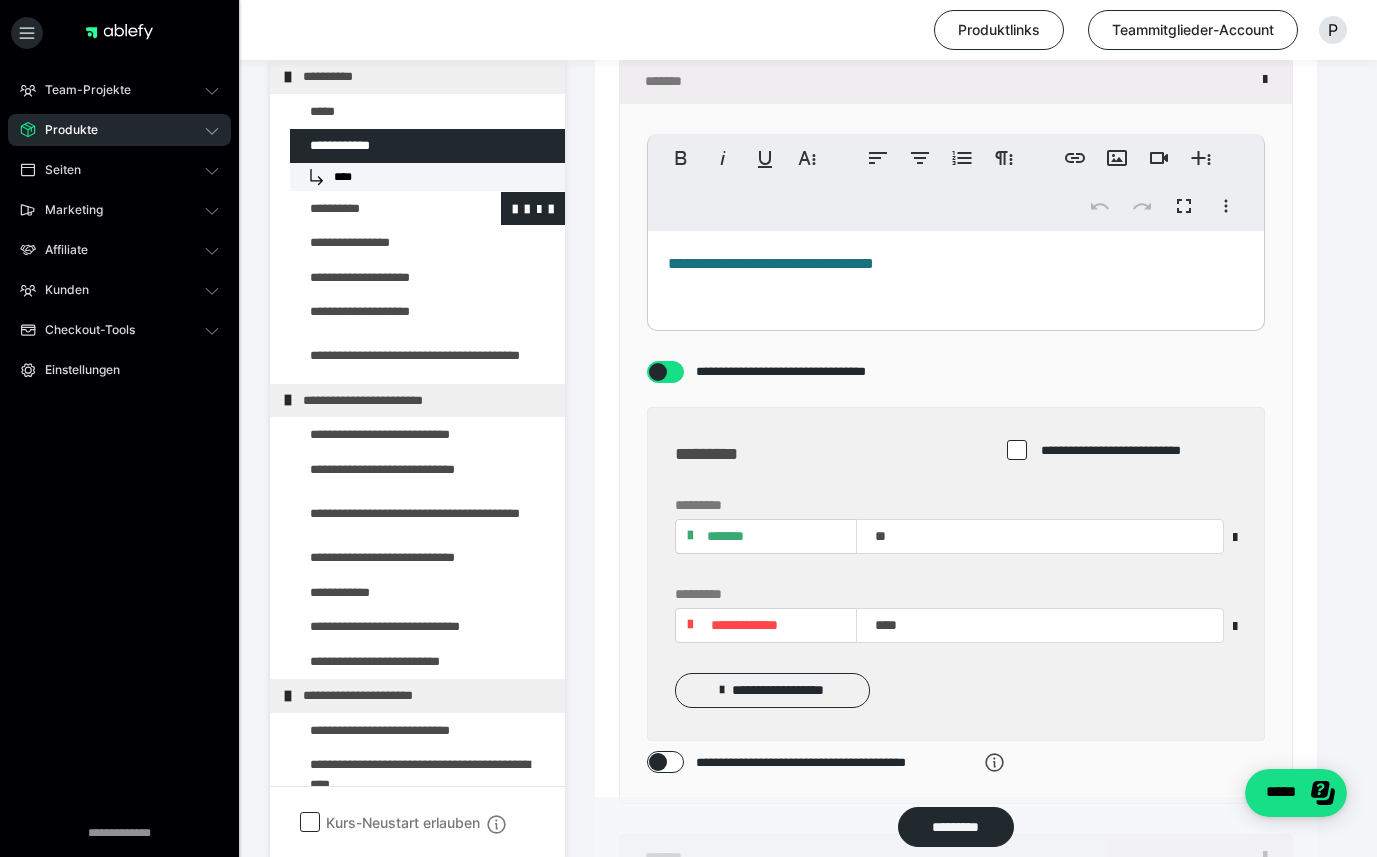 click at bounding box center [375, 209] 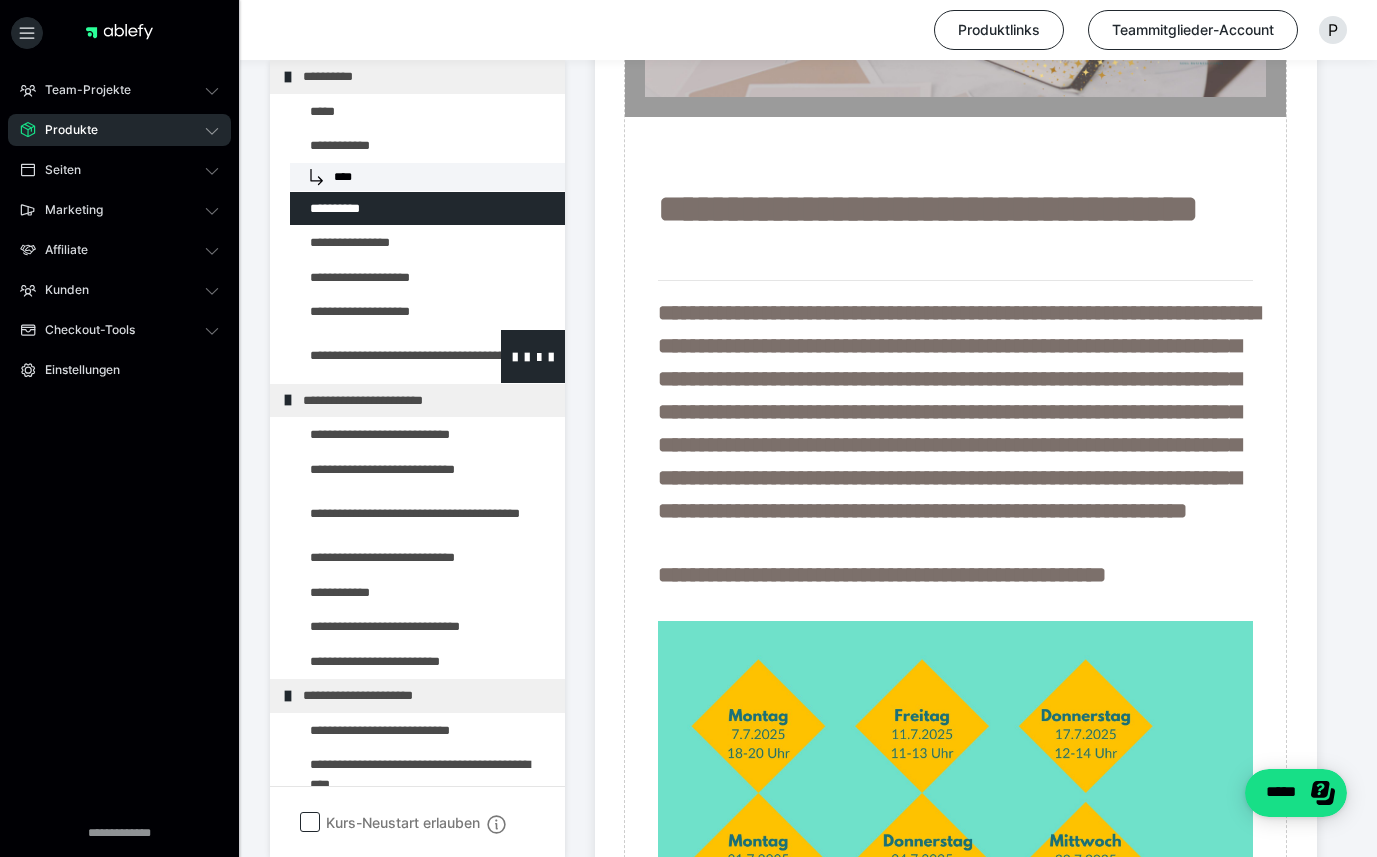 scroll, scrollTop: 982, scrollLeft: 0, axis: vertical 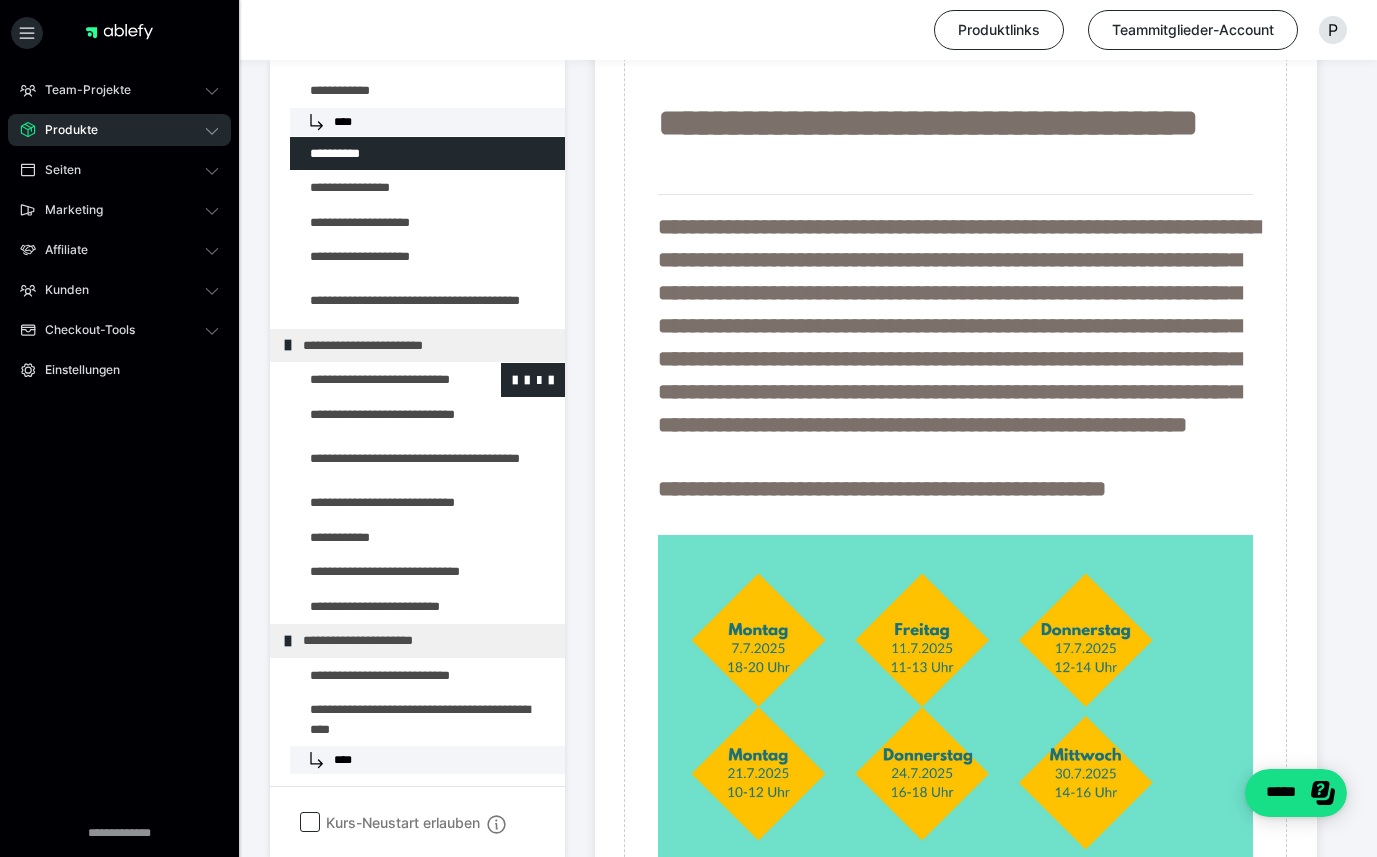 click at bounding box center [375, 380] 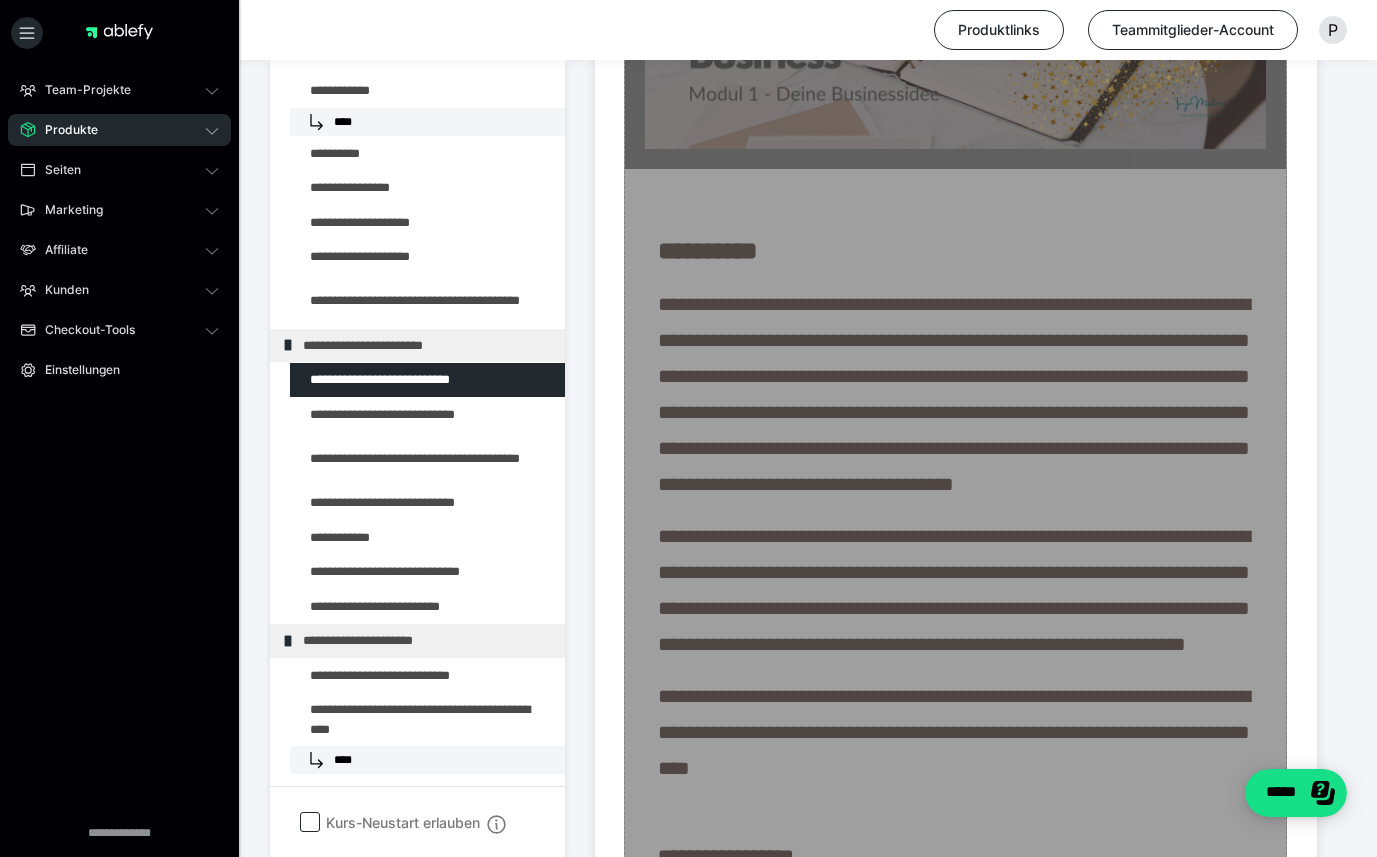 scroll, scrollTop: 894, scrollLeft: 0, axis: vertical 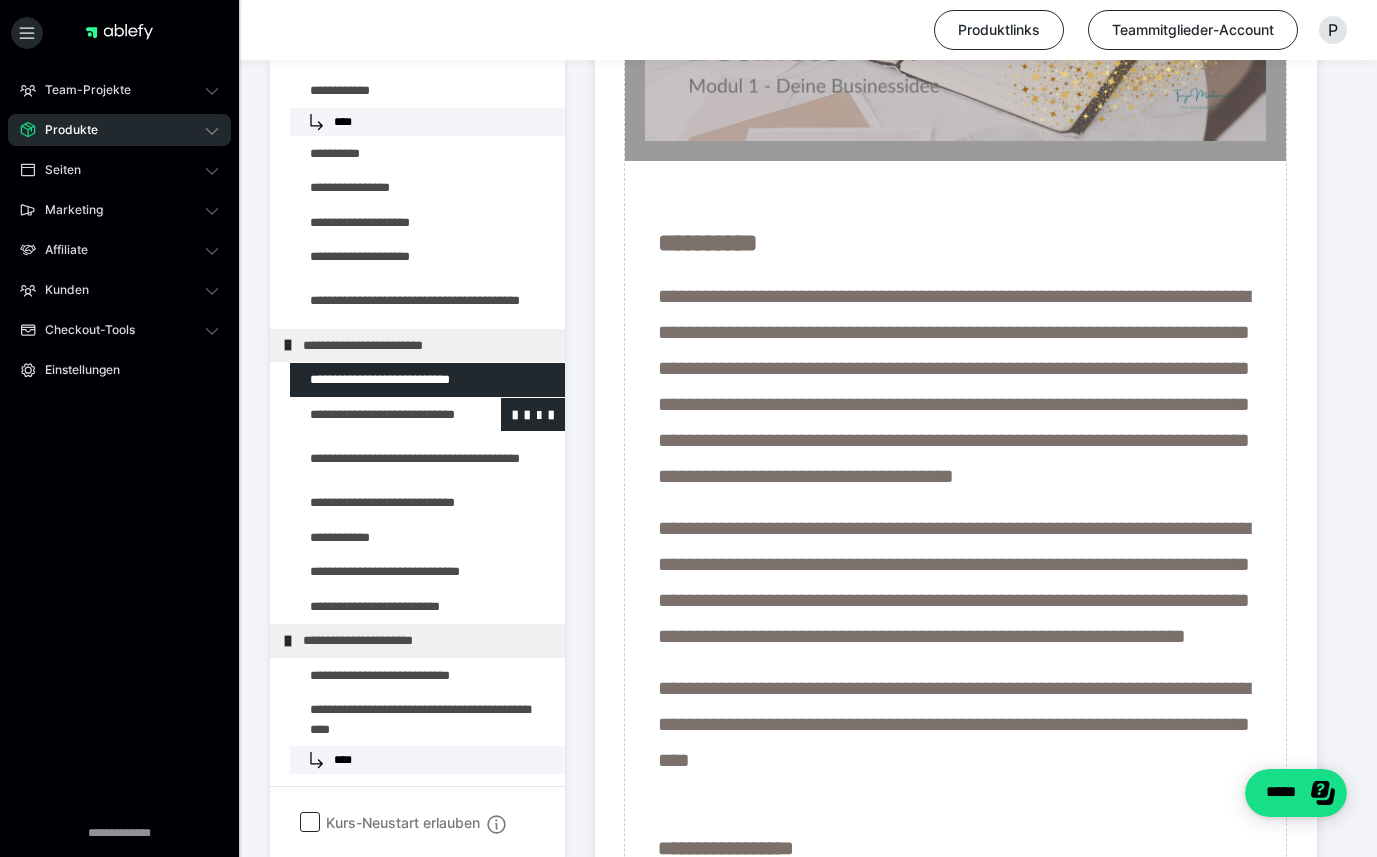 click at bounding box center (375, 415) 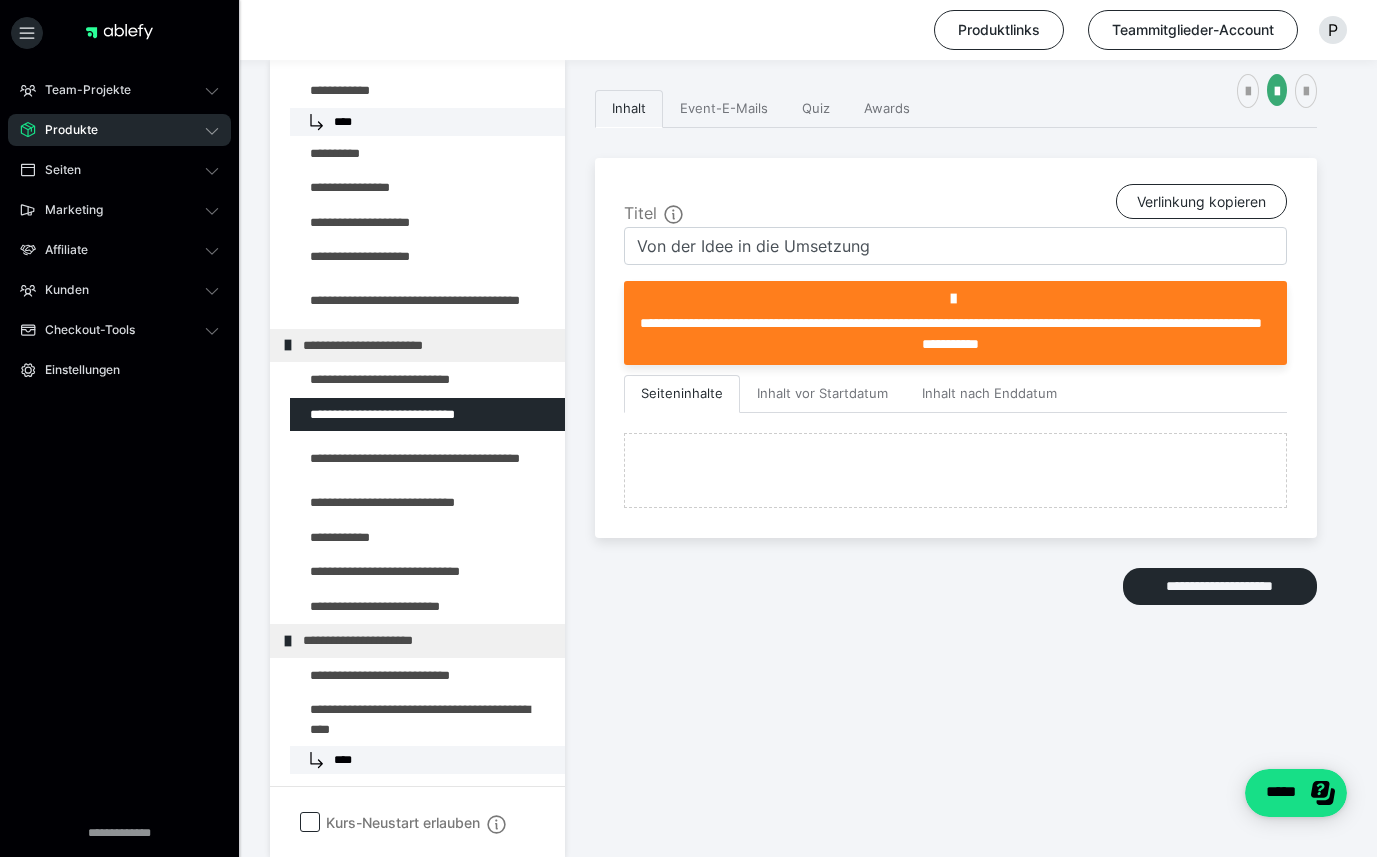 scroll, scrollTop: 894, scrollLeft: 0, axis: vertical 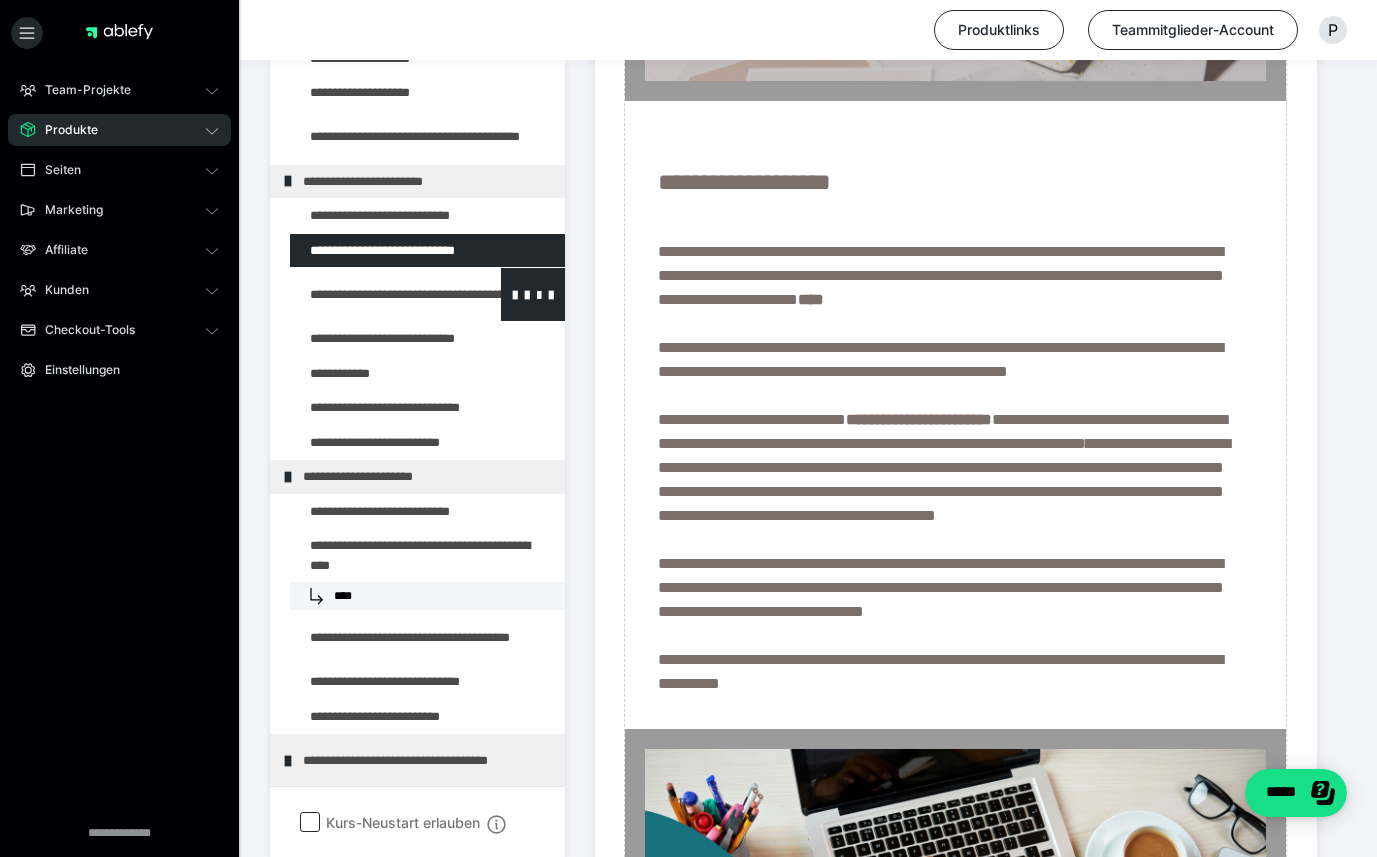 click at bounding box center [375, 294] 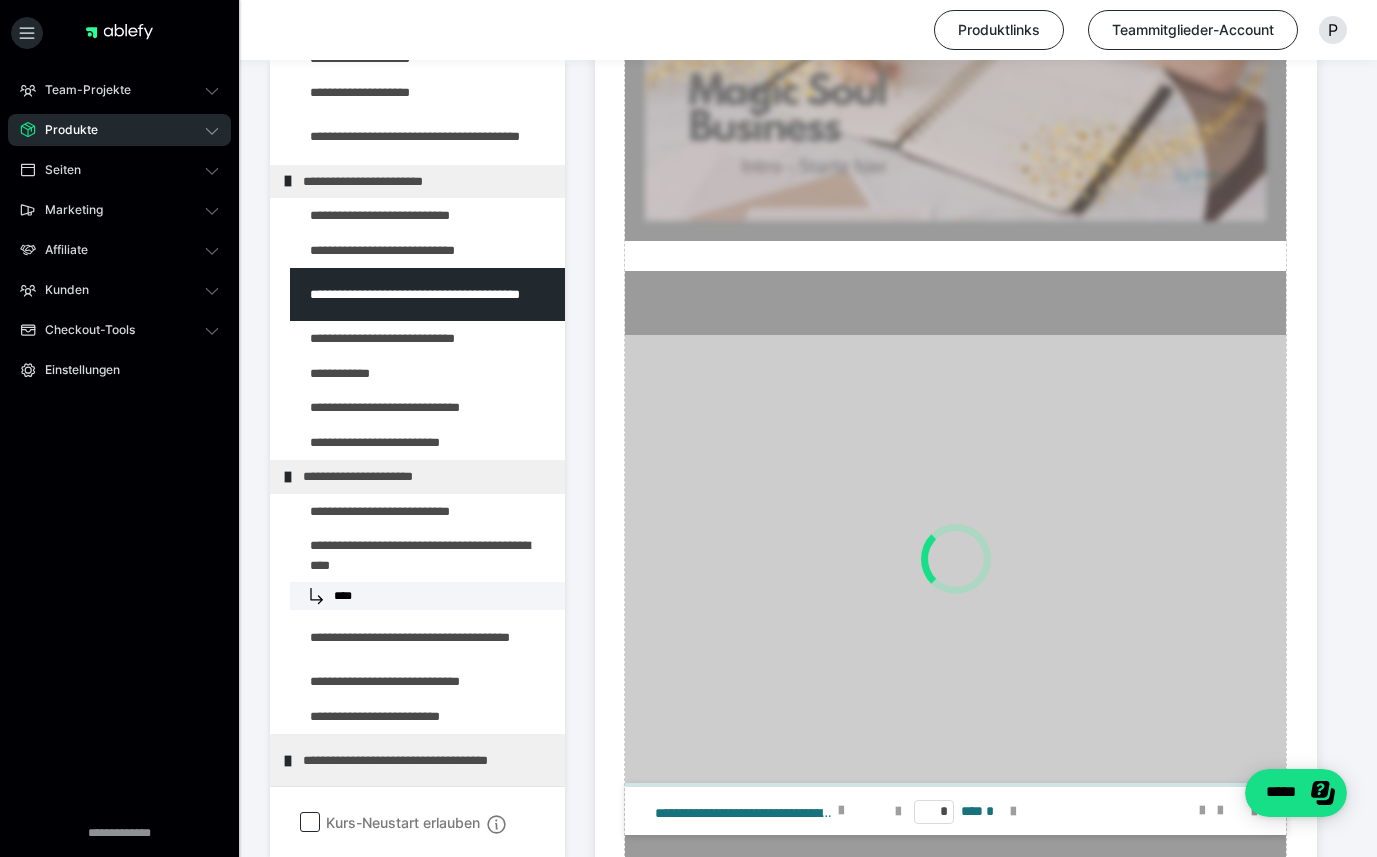 scroll, scrollTop: 967, scrollLeft: 0, axis: vertical 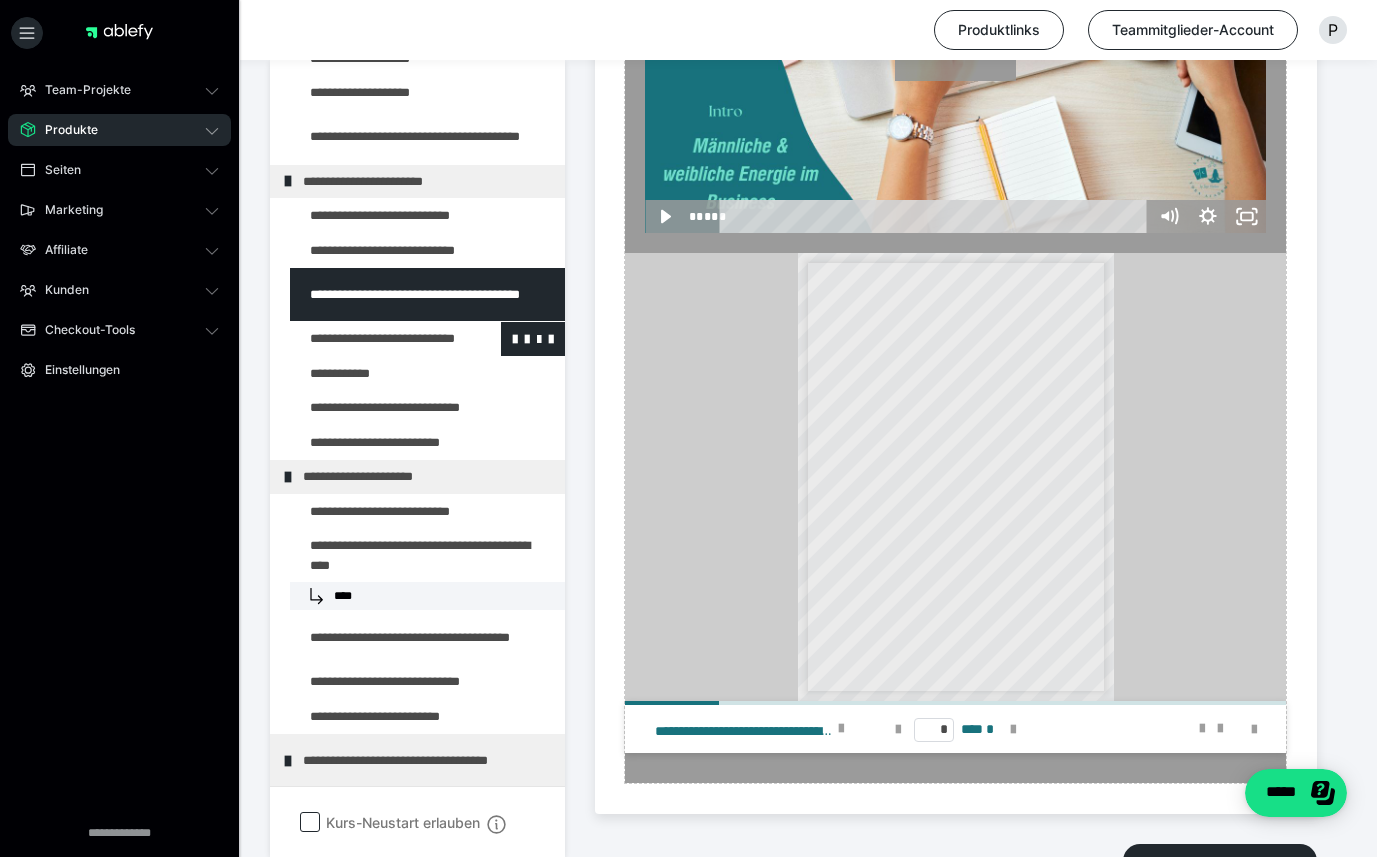 click at bounding box center [375, 339] 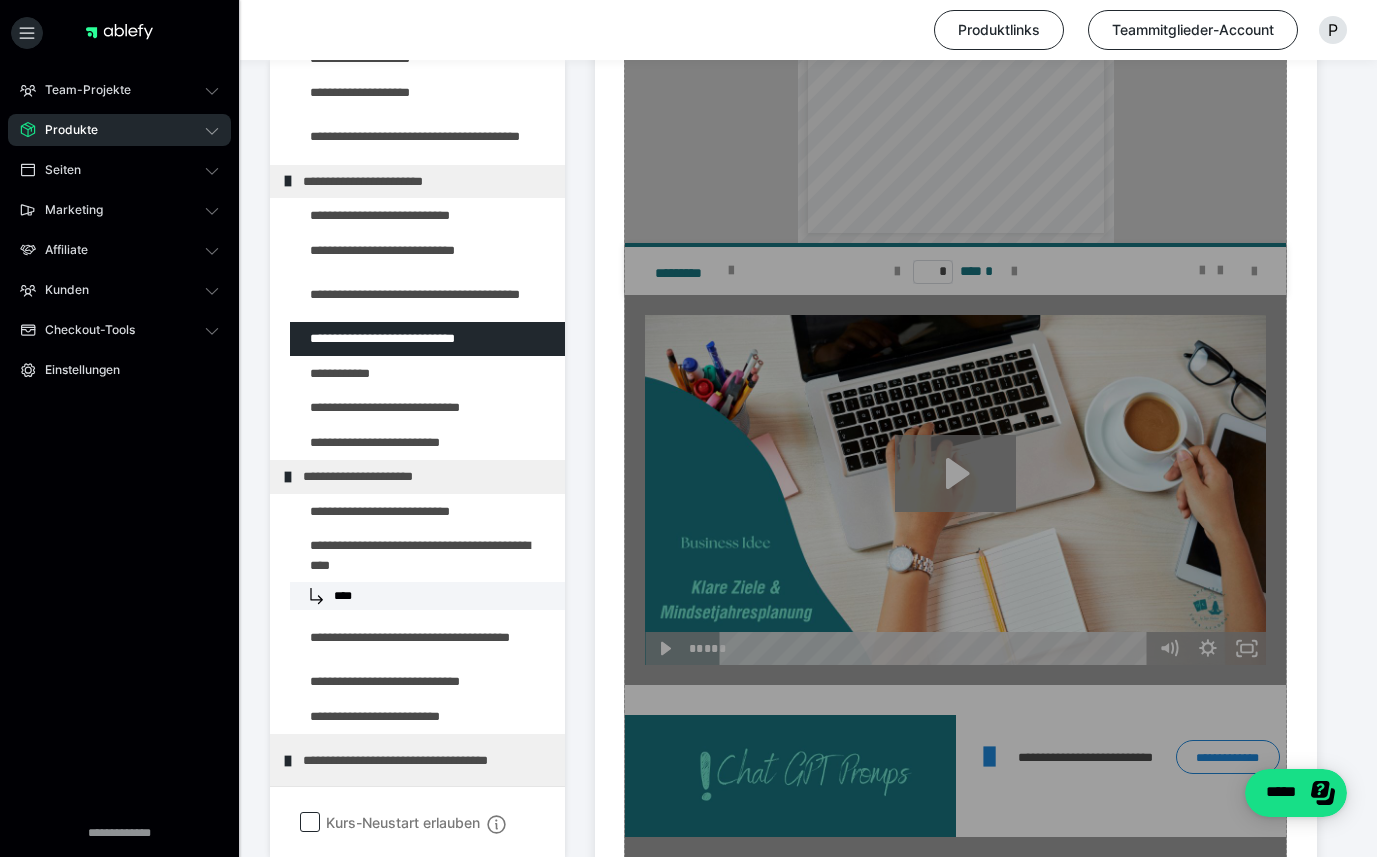 scroll, scrollTop: 2336, scrollLeft: 0, axis: vertical 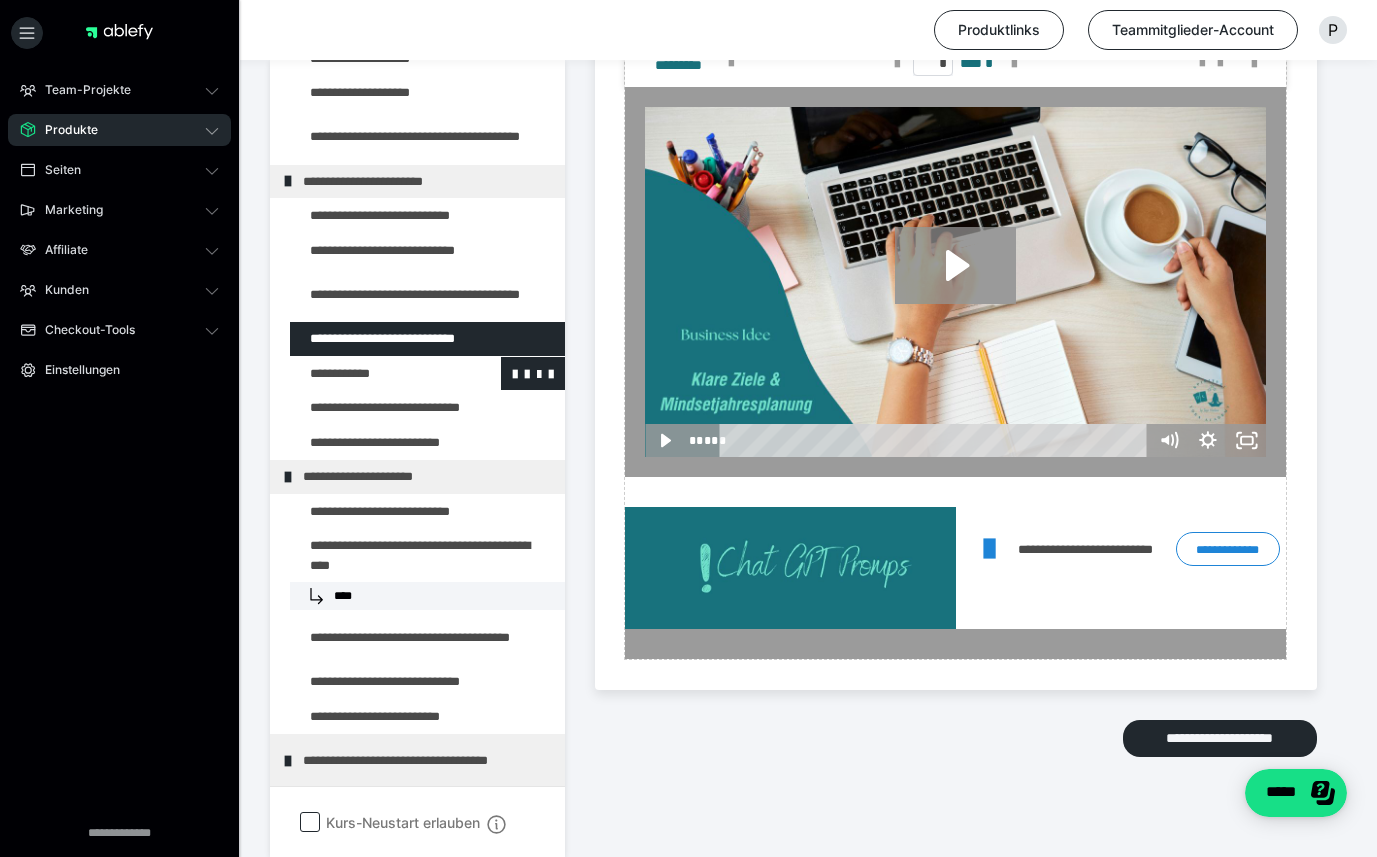 click at bounding box center [375, 374] 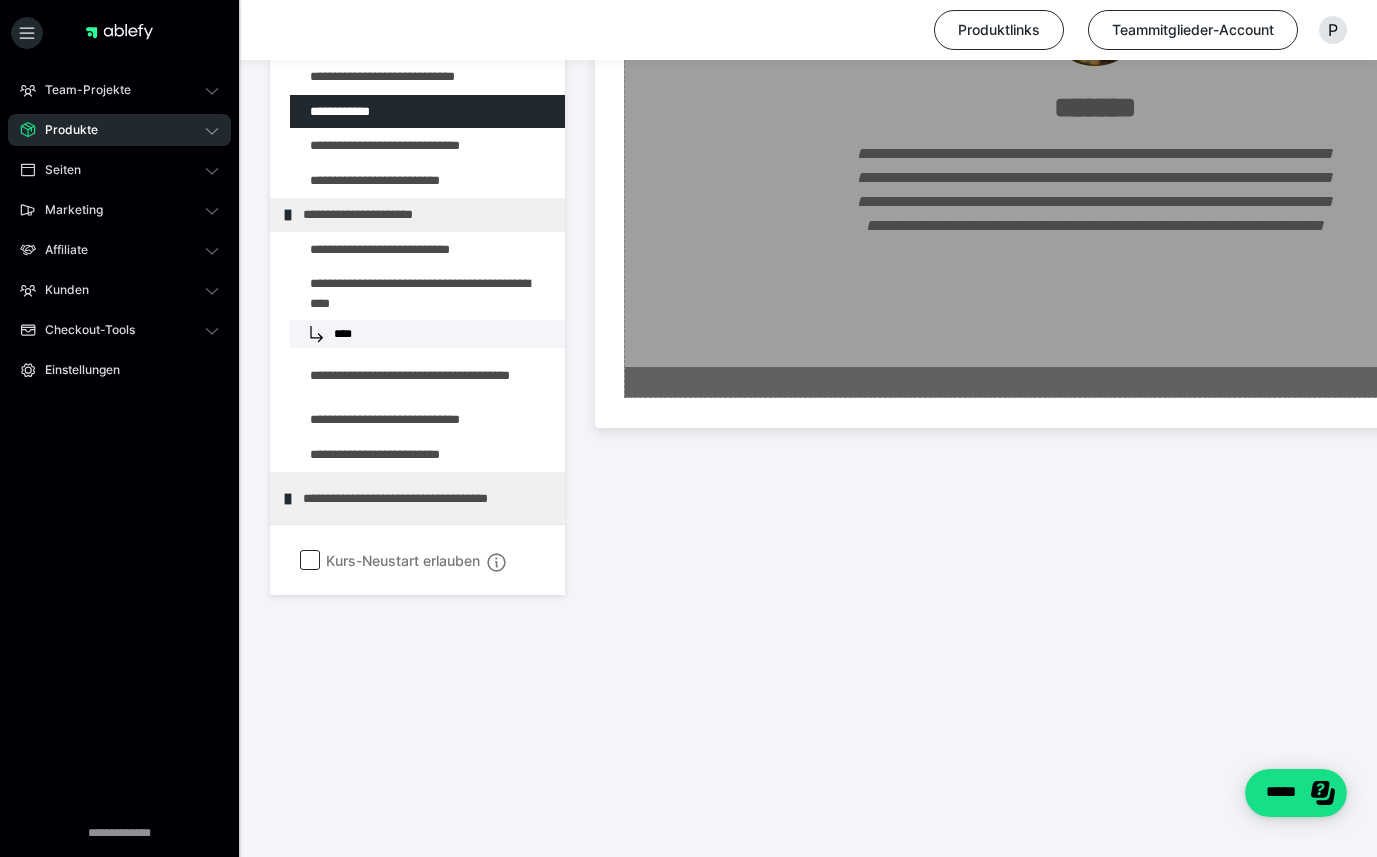 scroll, scrollTop: 2647, scrollLeft: 0, axis: vertical 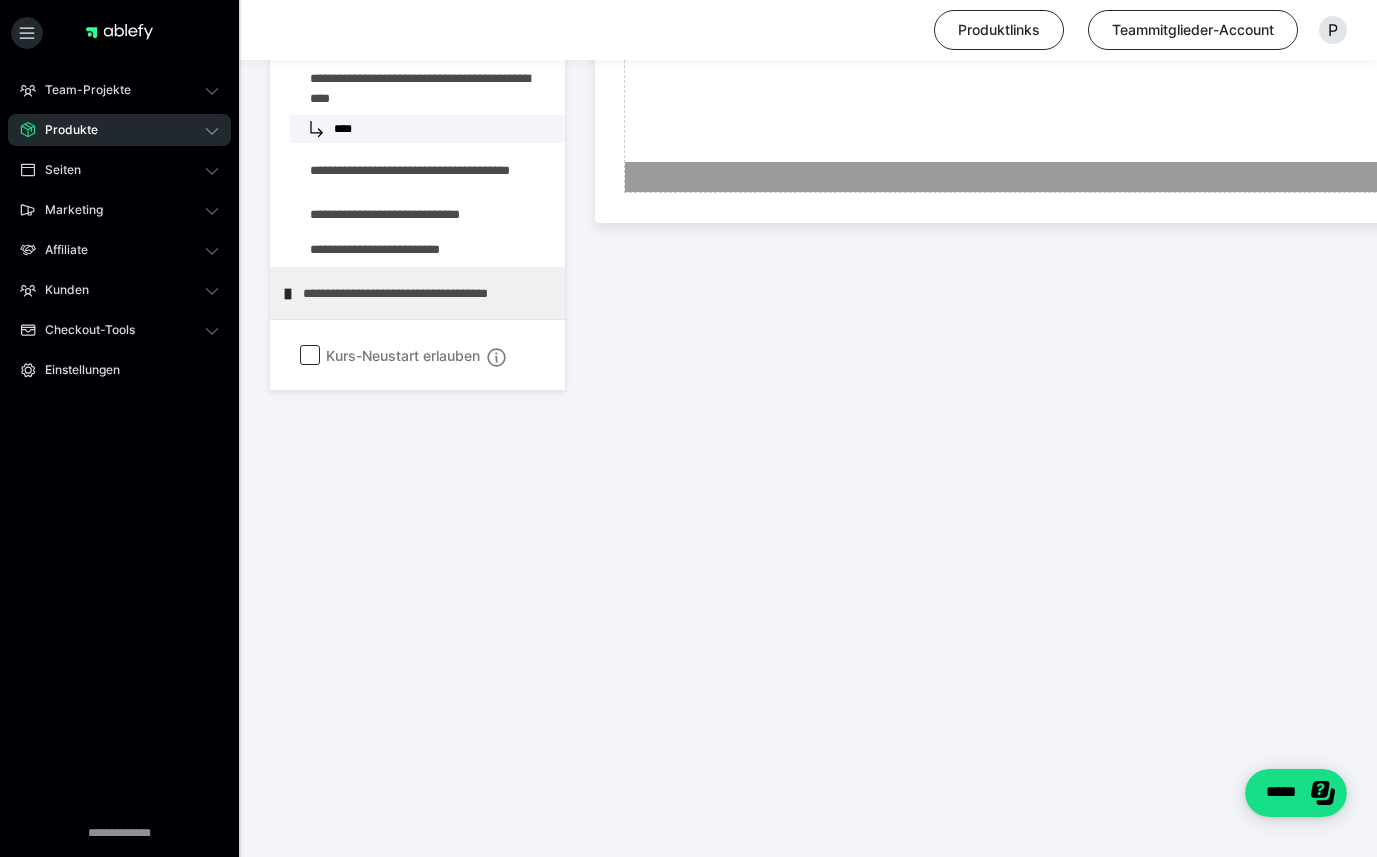 click at bounding box center [533, -58] 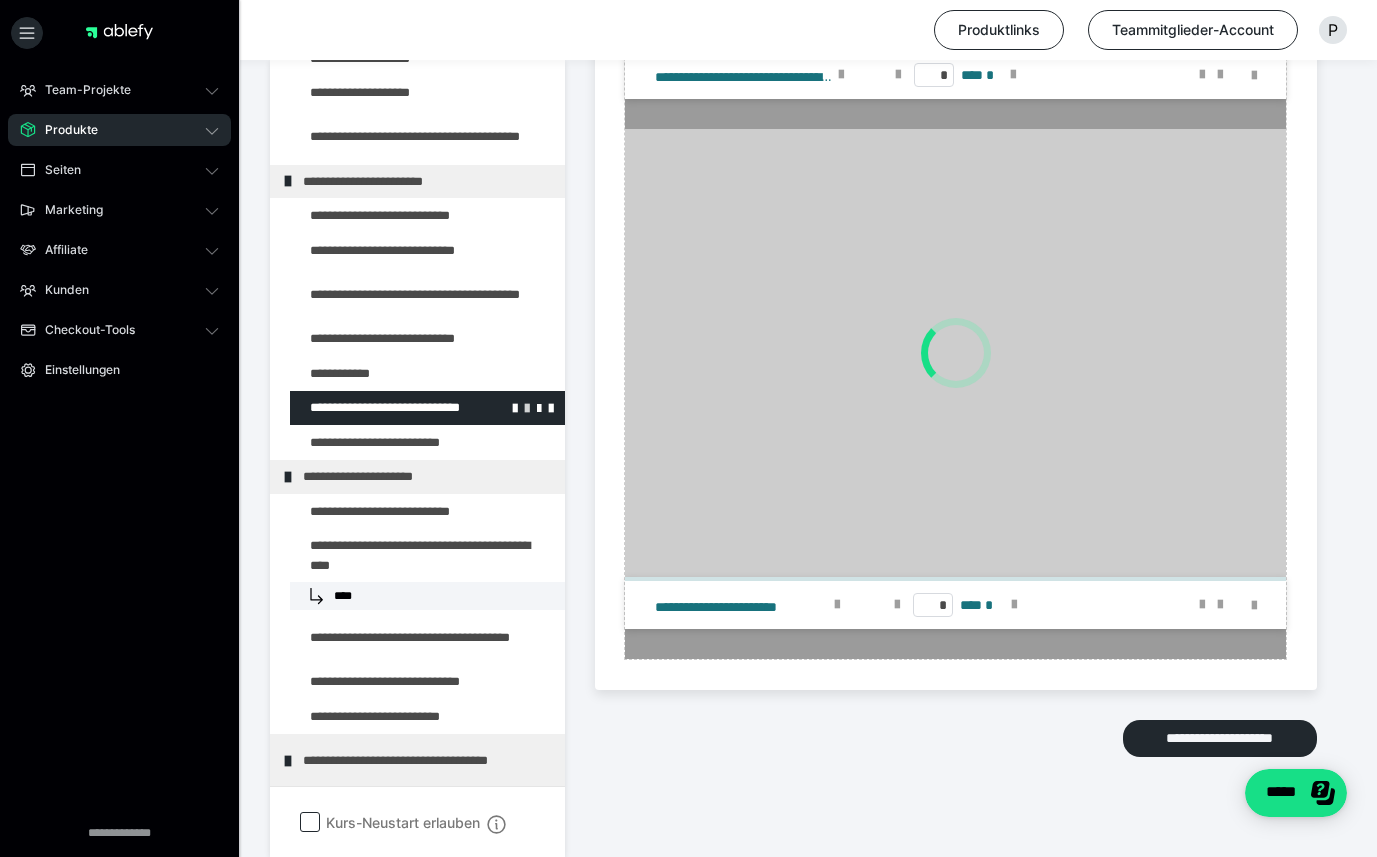 scroll, scrollTop: 1486, scrollLeft: 0, axis: vertical 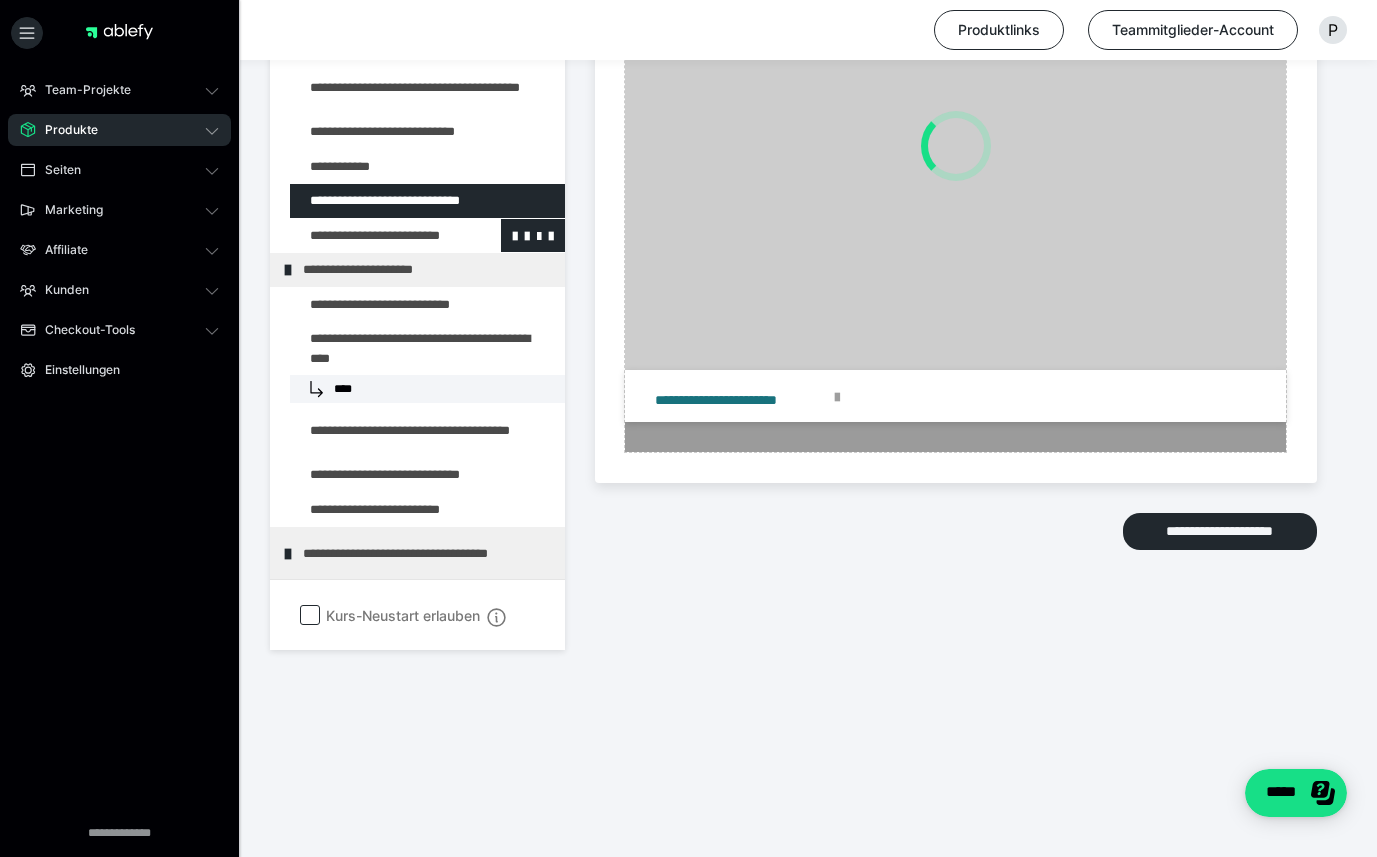 click at bounding box center (375, 236) 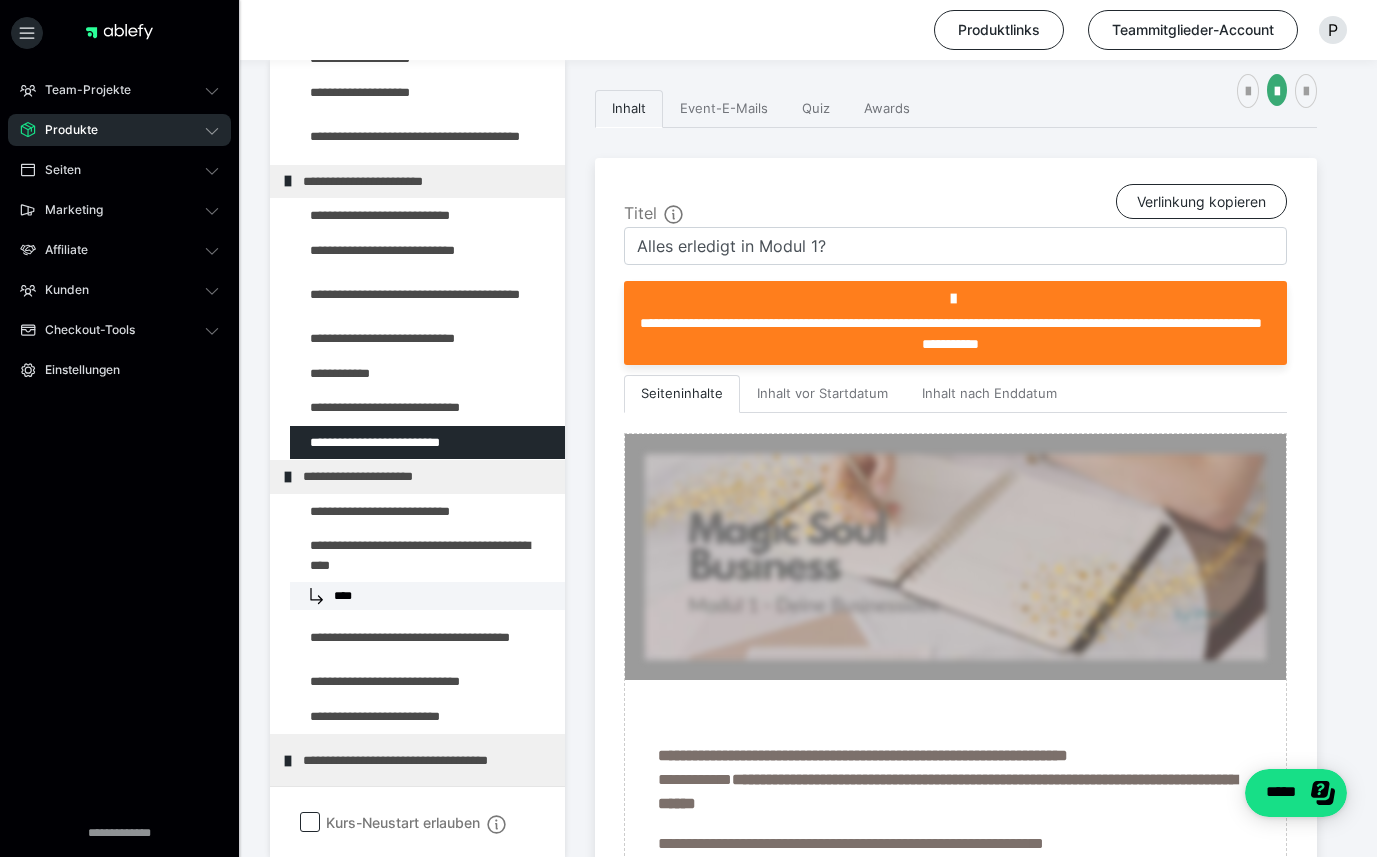scroll, scrollTop: 1315, scrollLeft: 0, axis: vertical 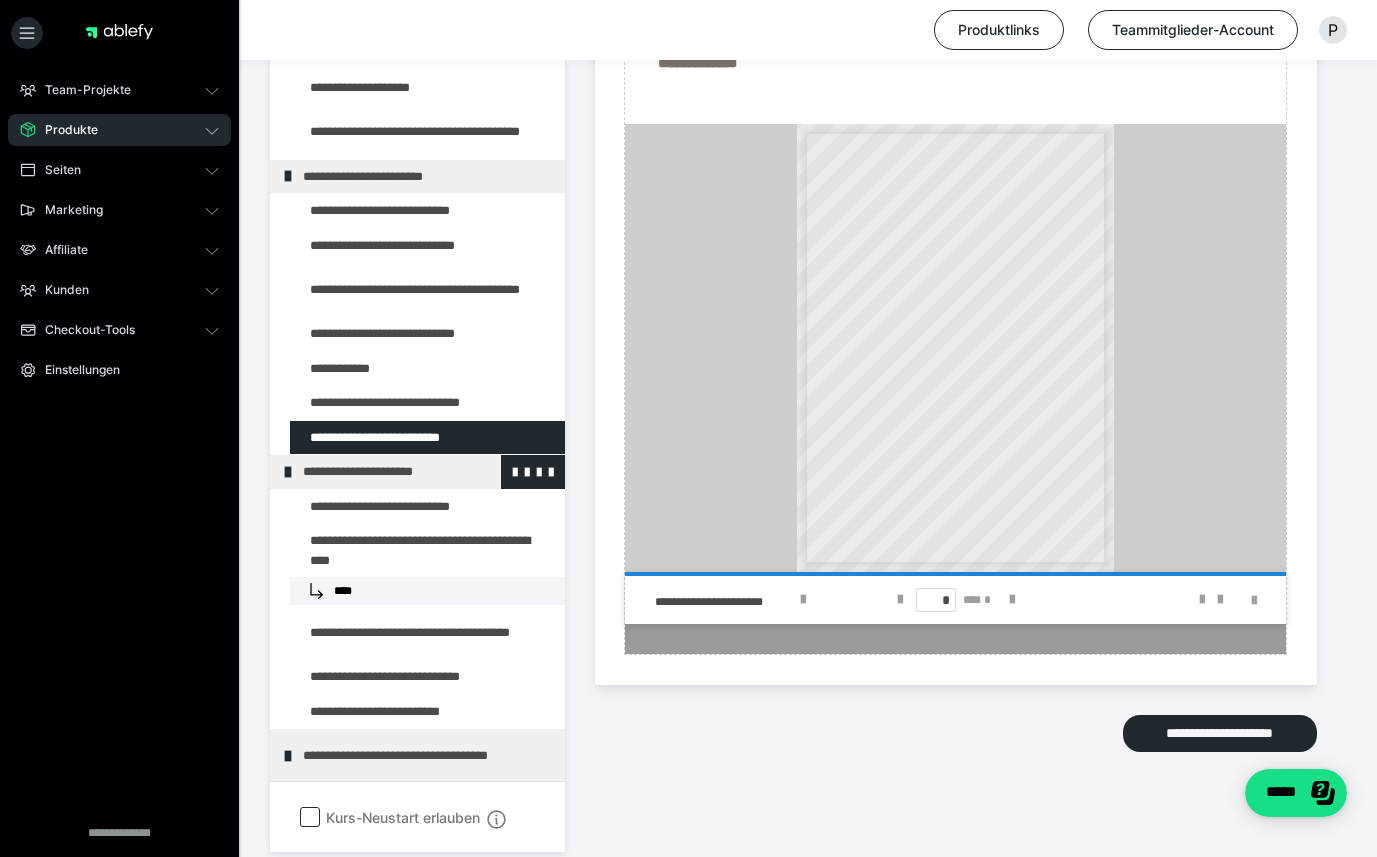 click on "**********" at bounding box center (426, 472) 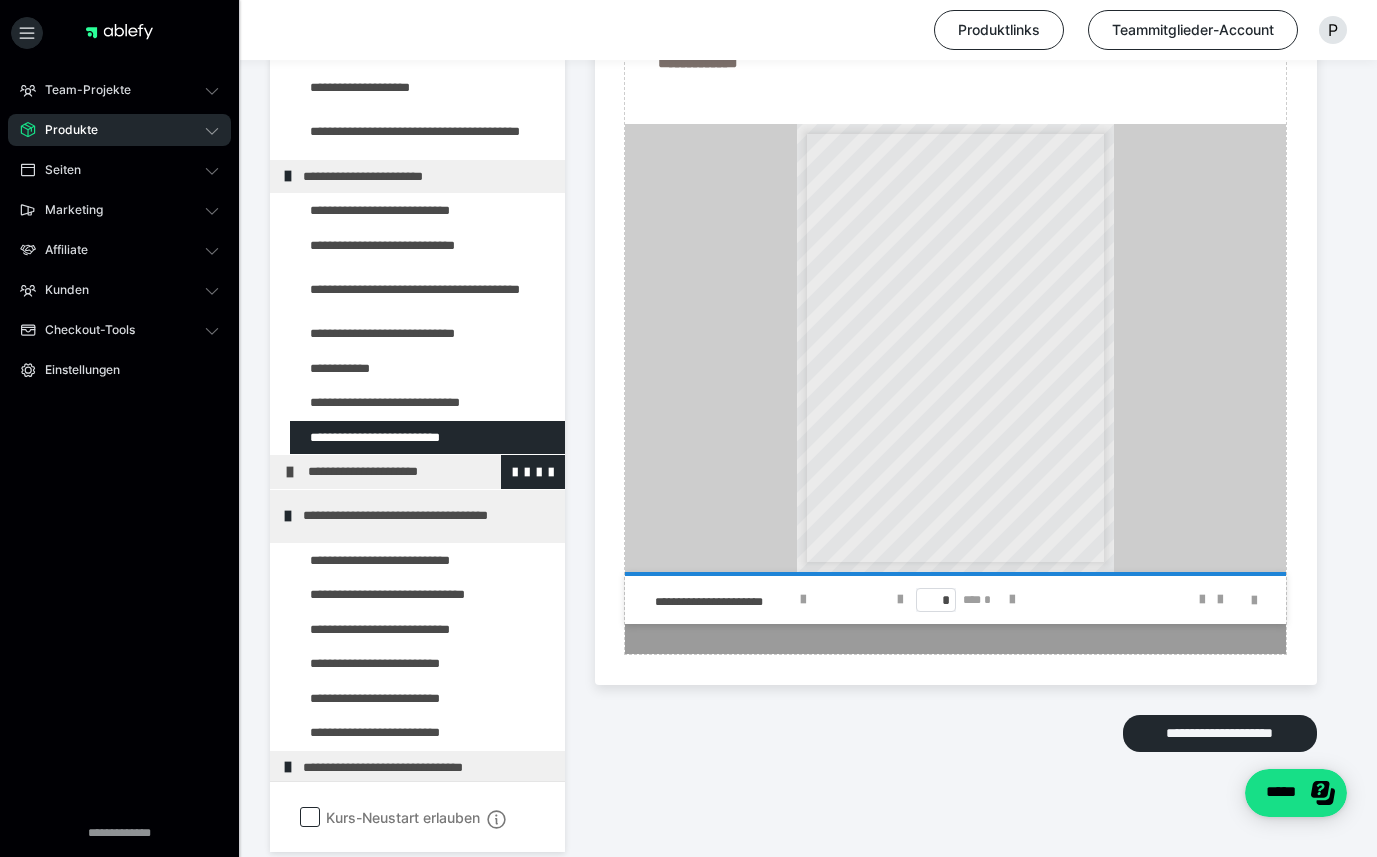 click on "**********" at bounding box center (431, 472) 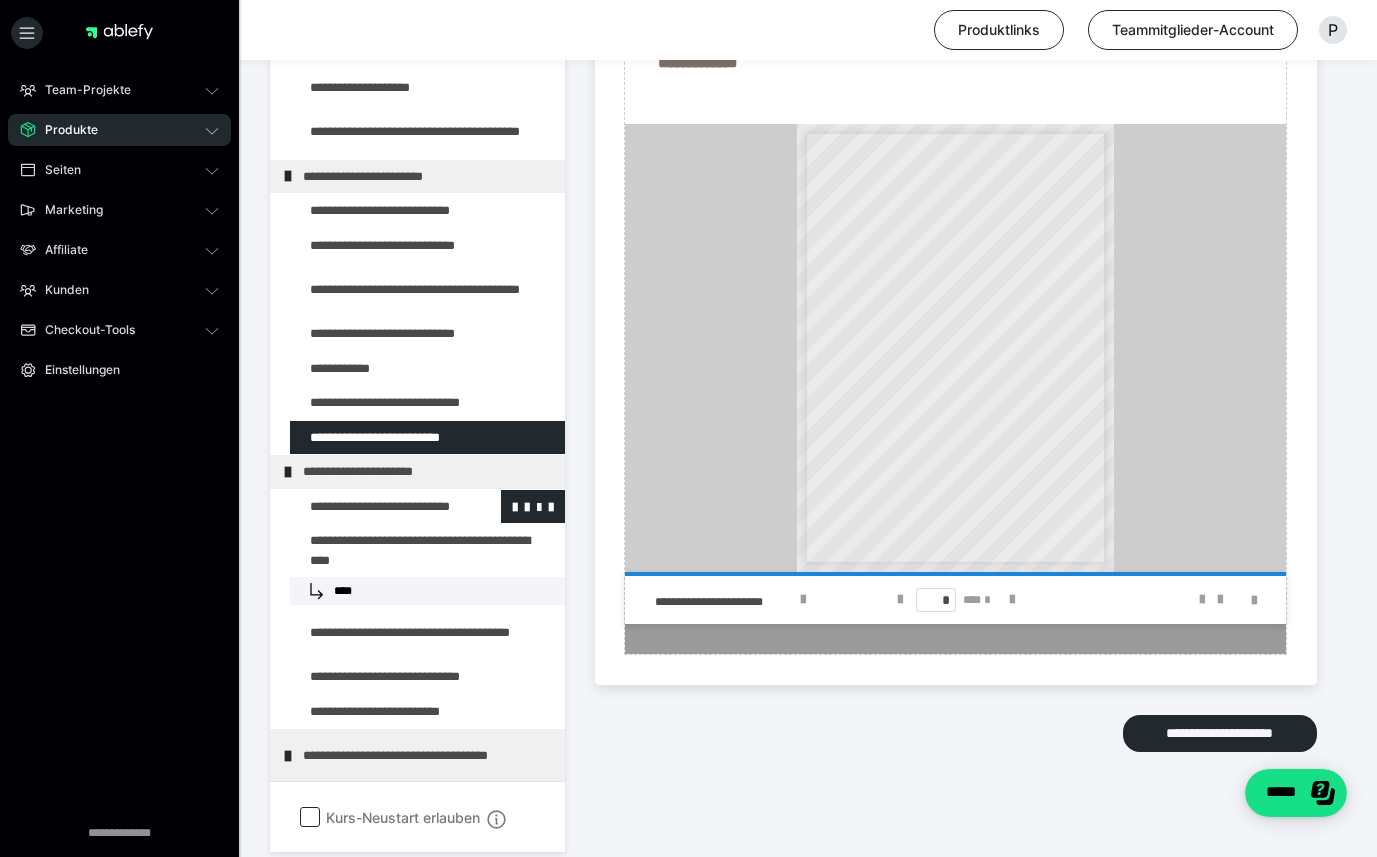 click at bounding box center [375, 507] 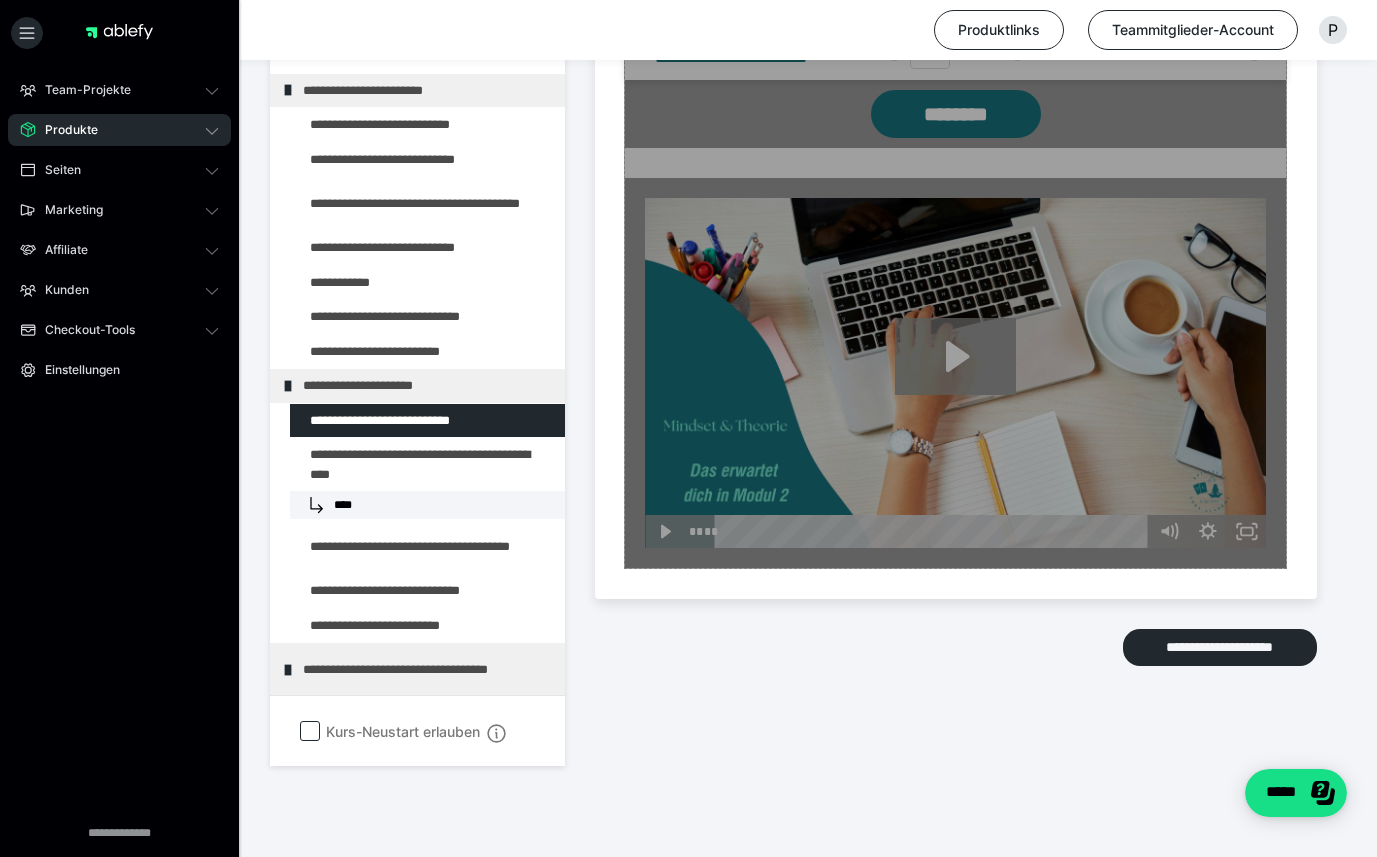 scroll, scrollTop: 2598, scrollLeft: 0, axis: vertical 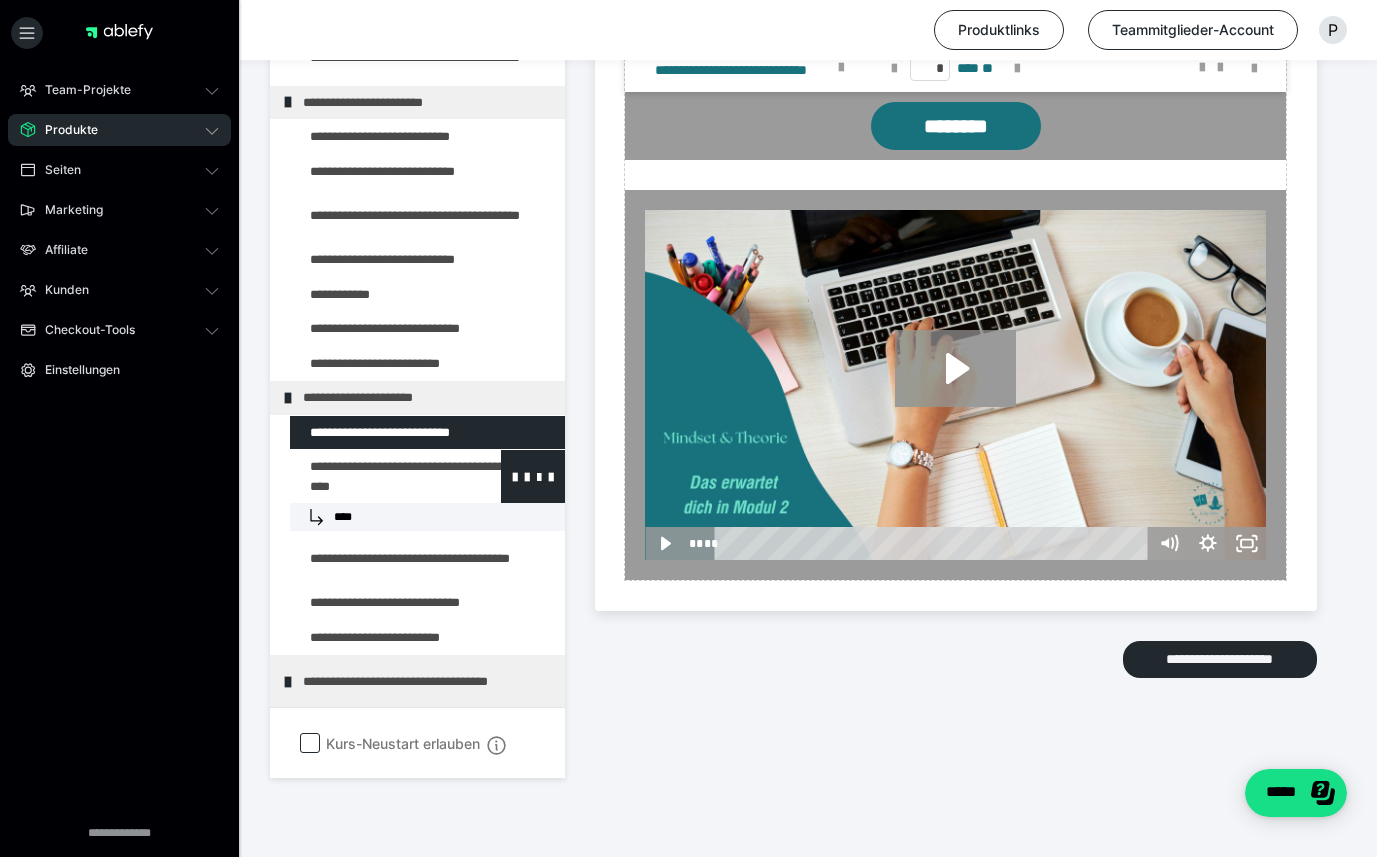 click at bounding box center [375, 476] 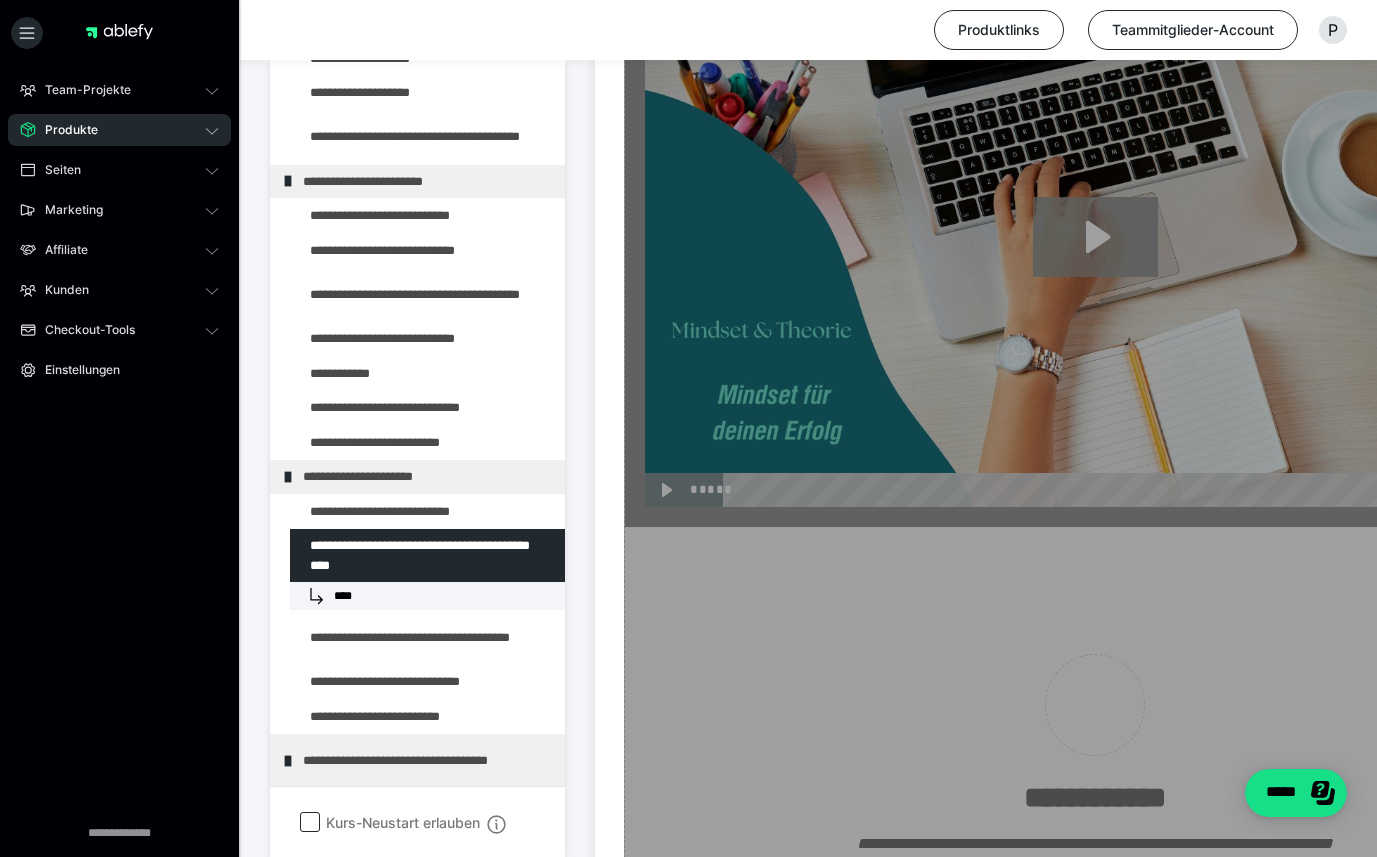 scroll, scrollTop: 1953, scrollLeft: 0, axis: vertical 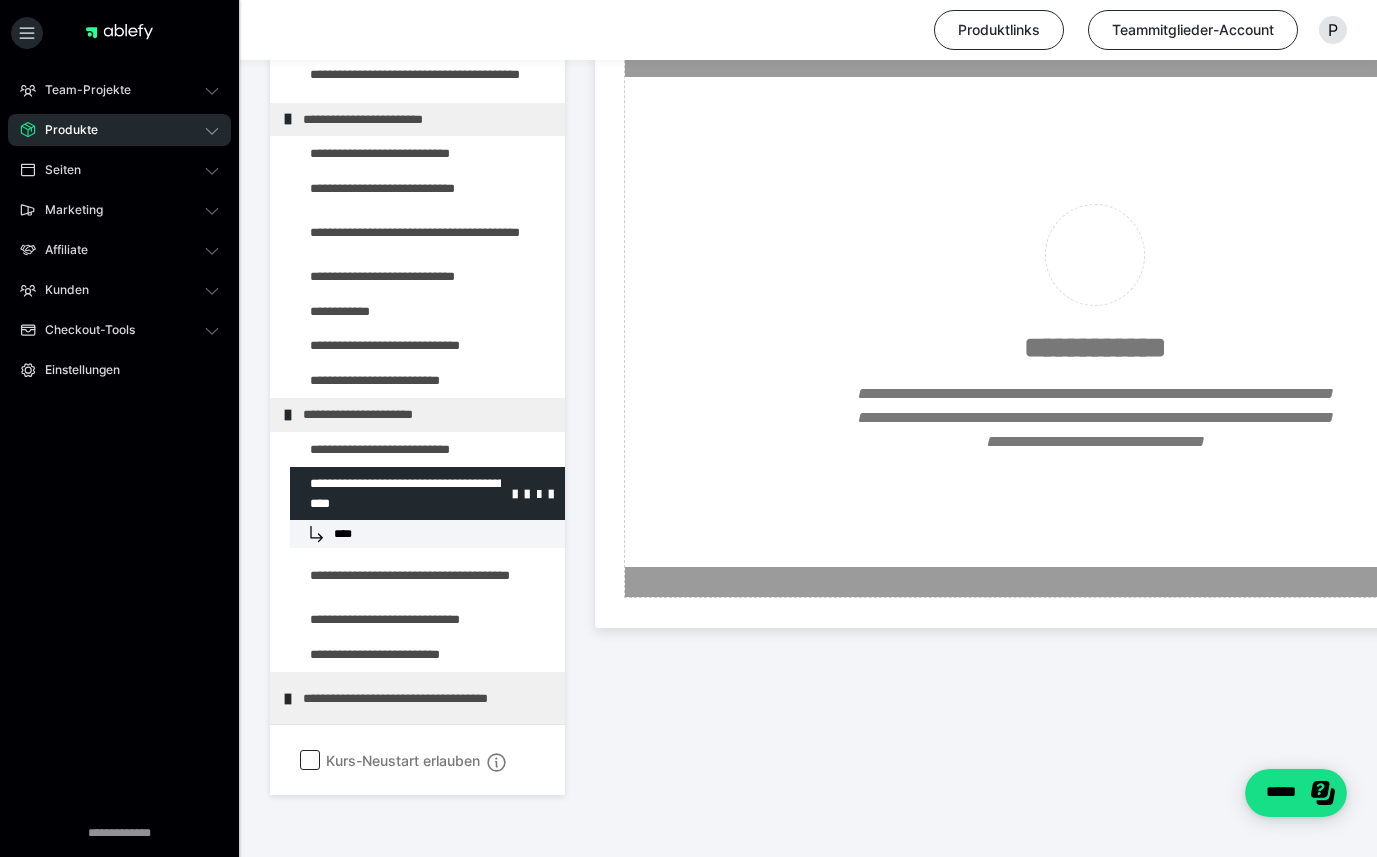 click on "****" at bounding box center (427, 535) 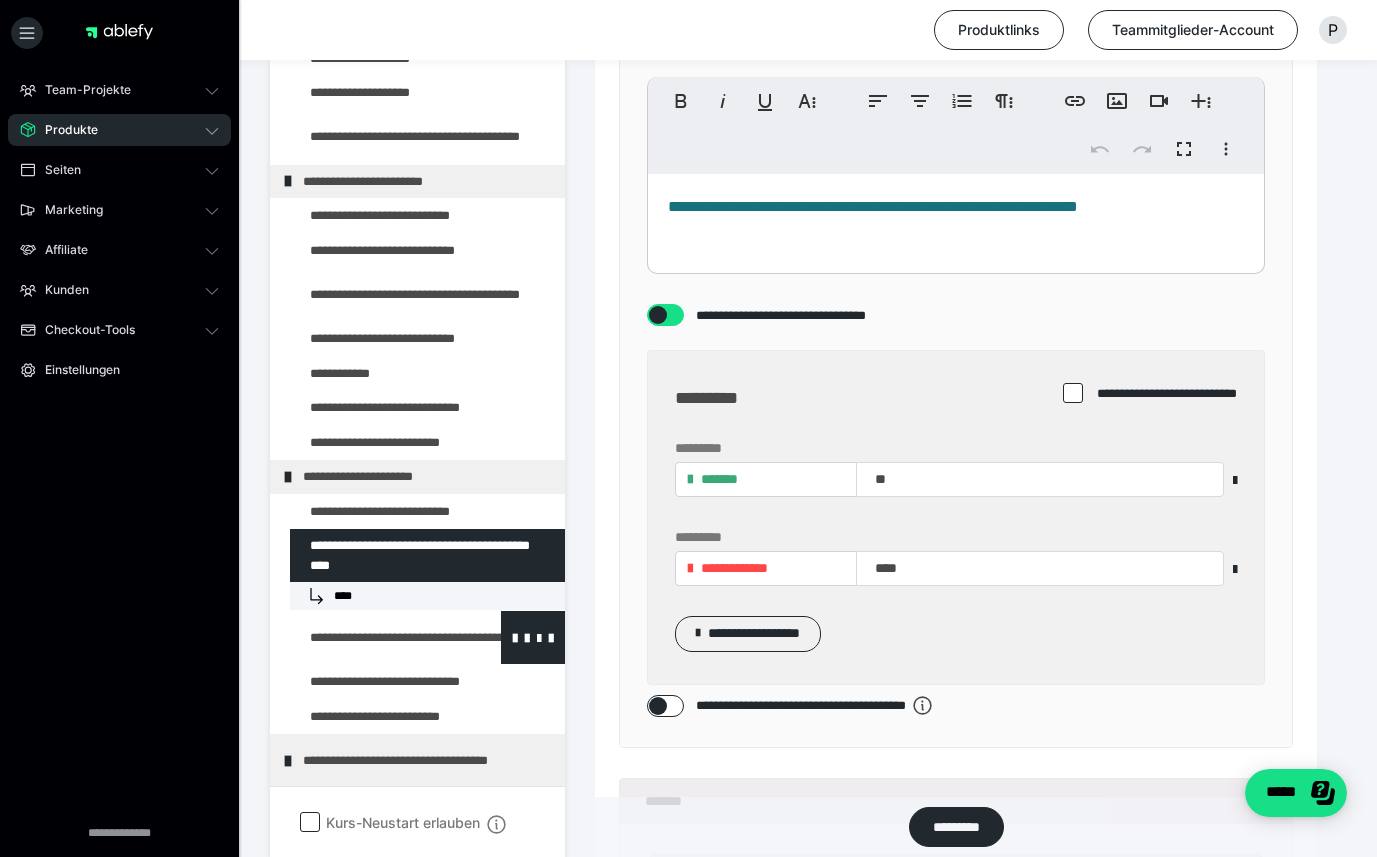 click at bounding box center [375, 637] 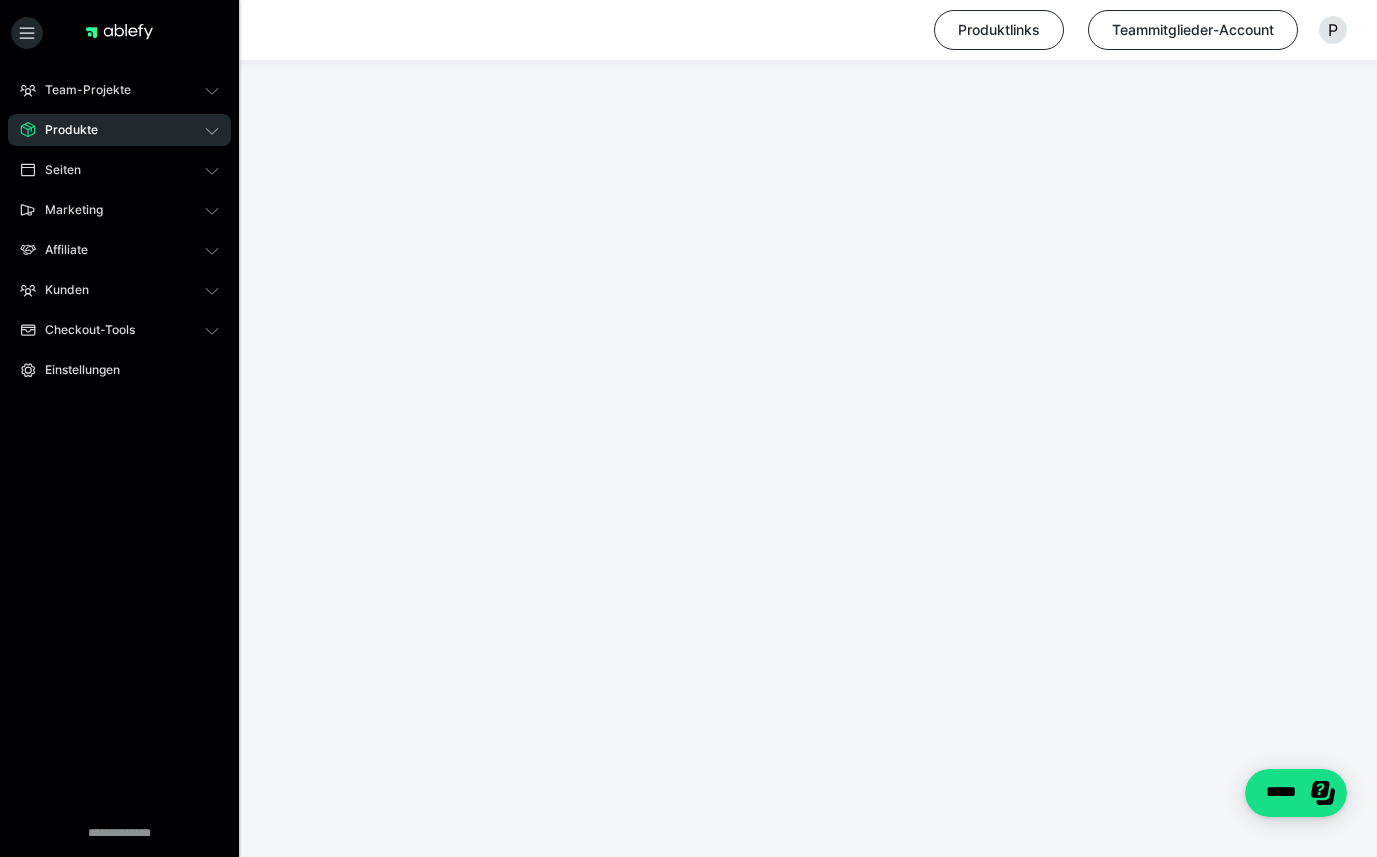 click at bounding box center (808, -1121) 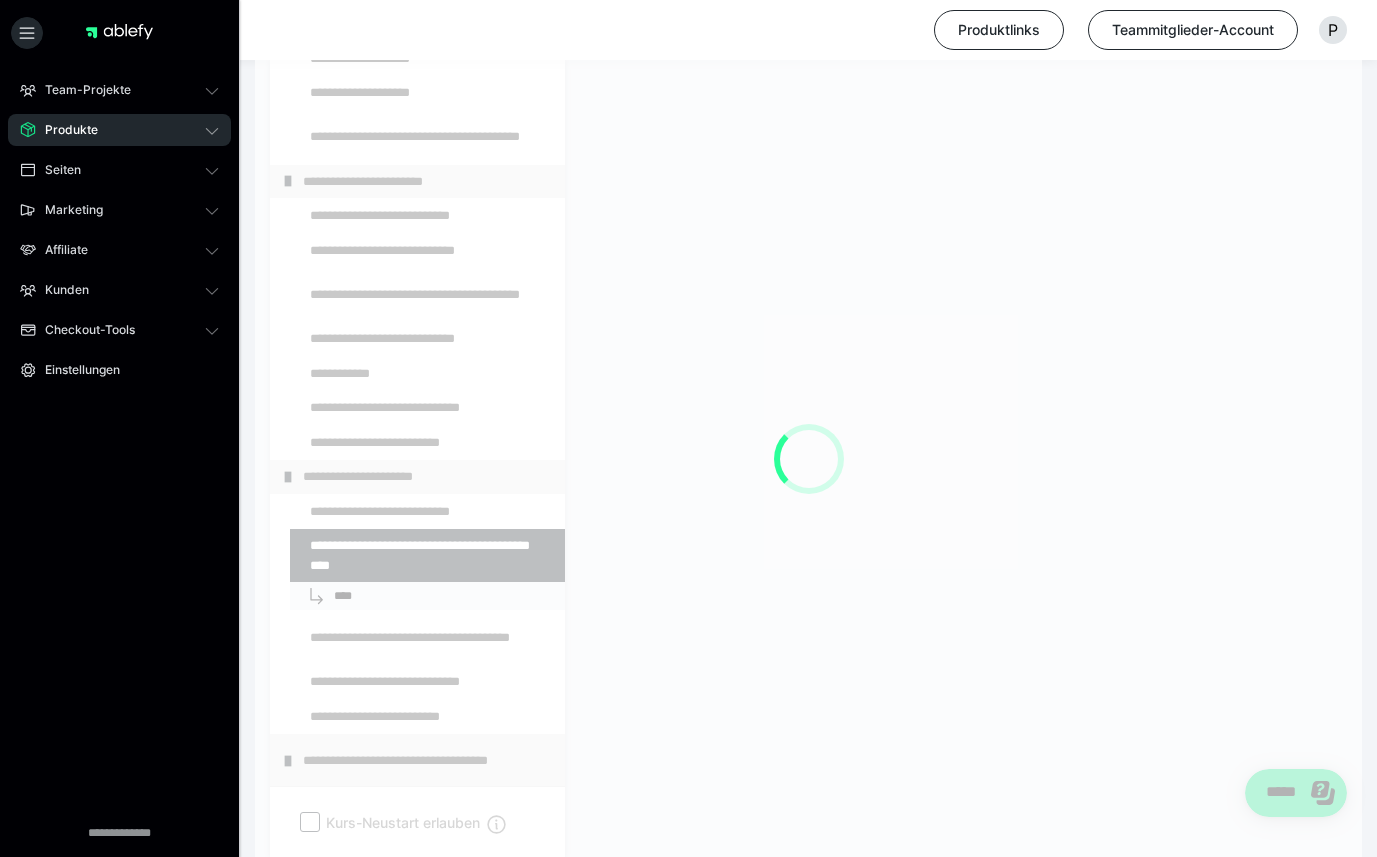 scroll, scrollTop: 126, scrollLeft: 0, axis: vertical 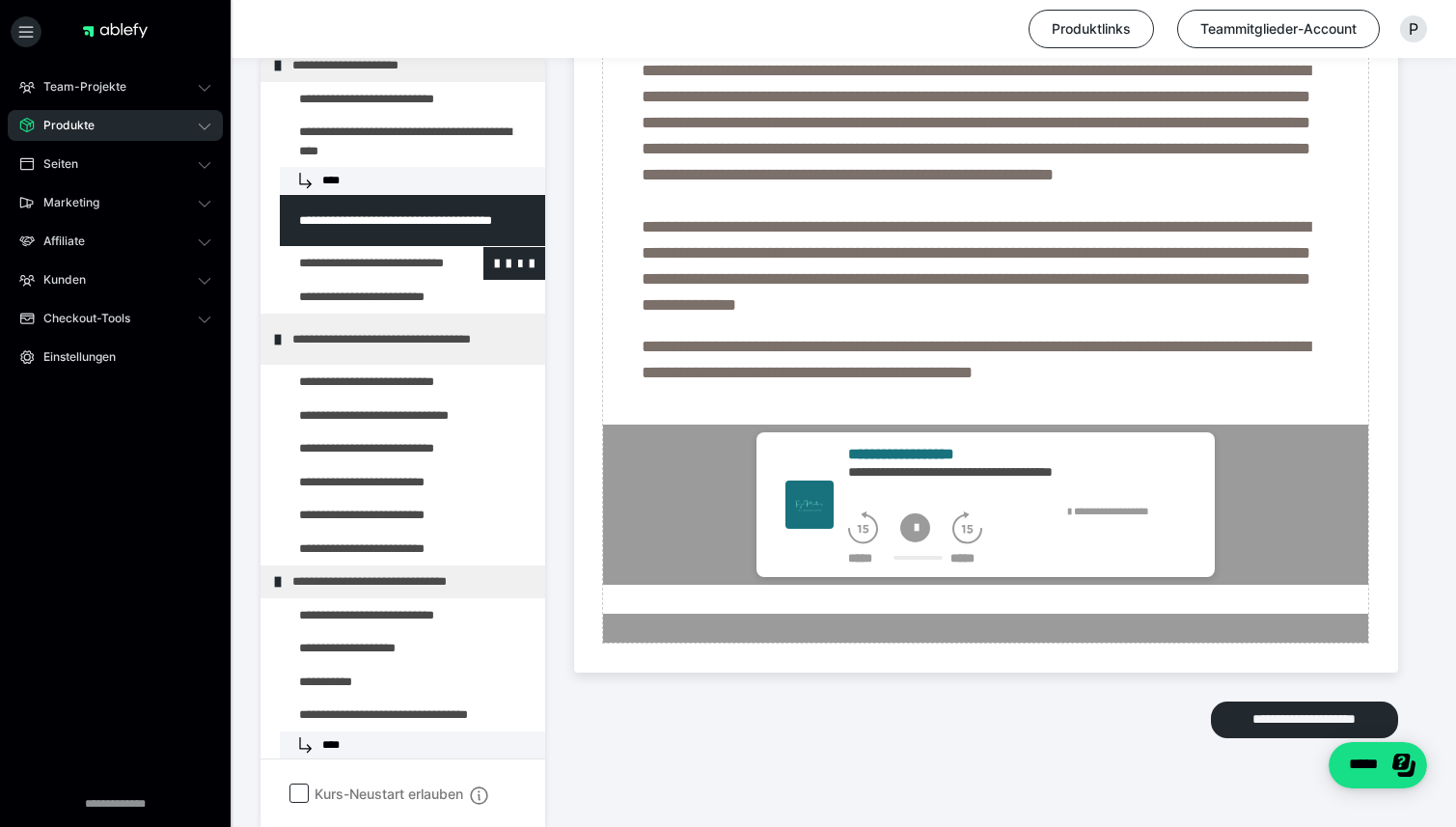 click at bounding box center (362, 263) 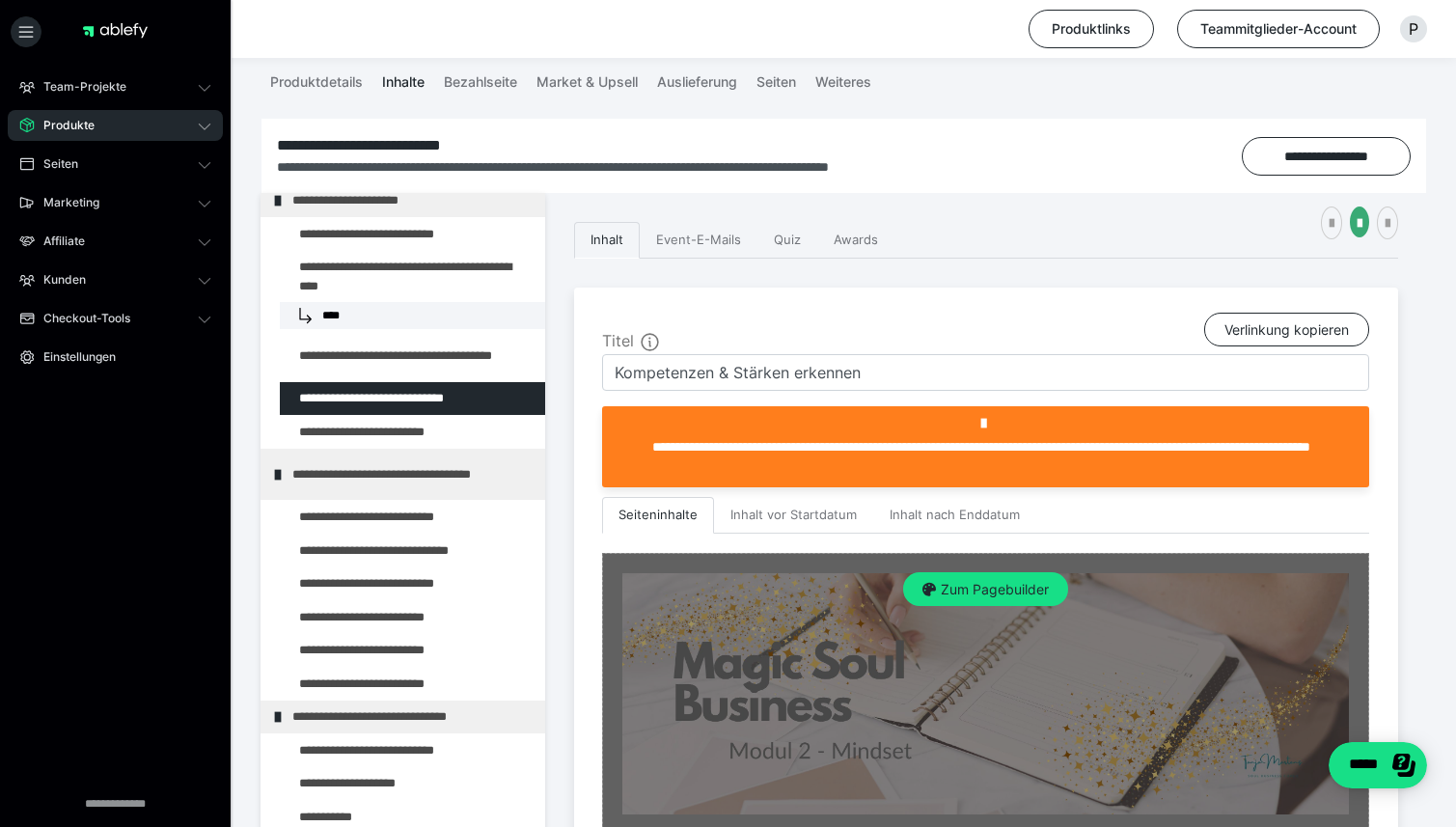 scroll, scrollTop: 177, scrollLeft: 0, axis: vertical 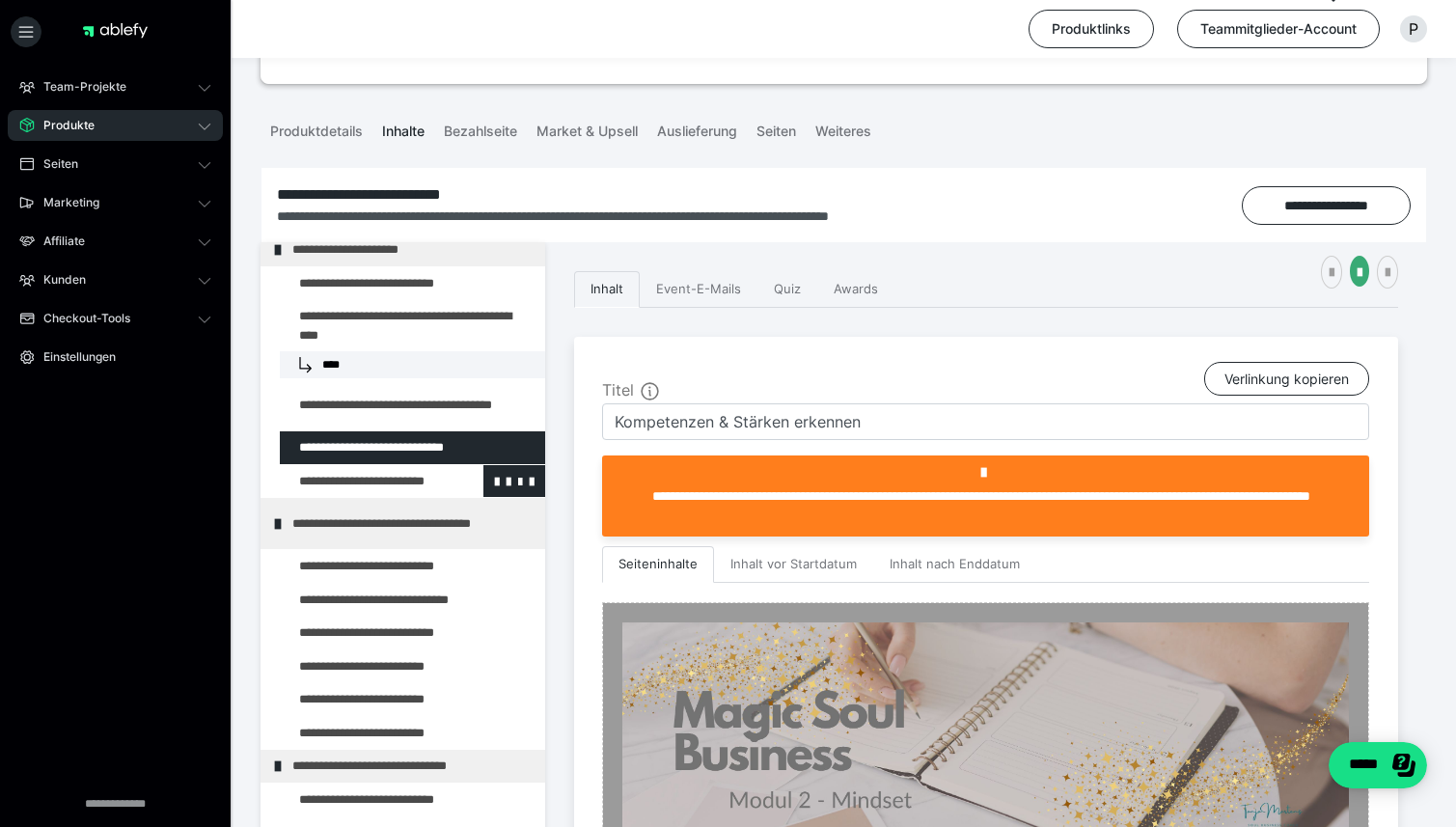 click at bounding box center (362, 482) 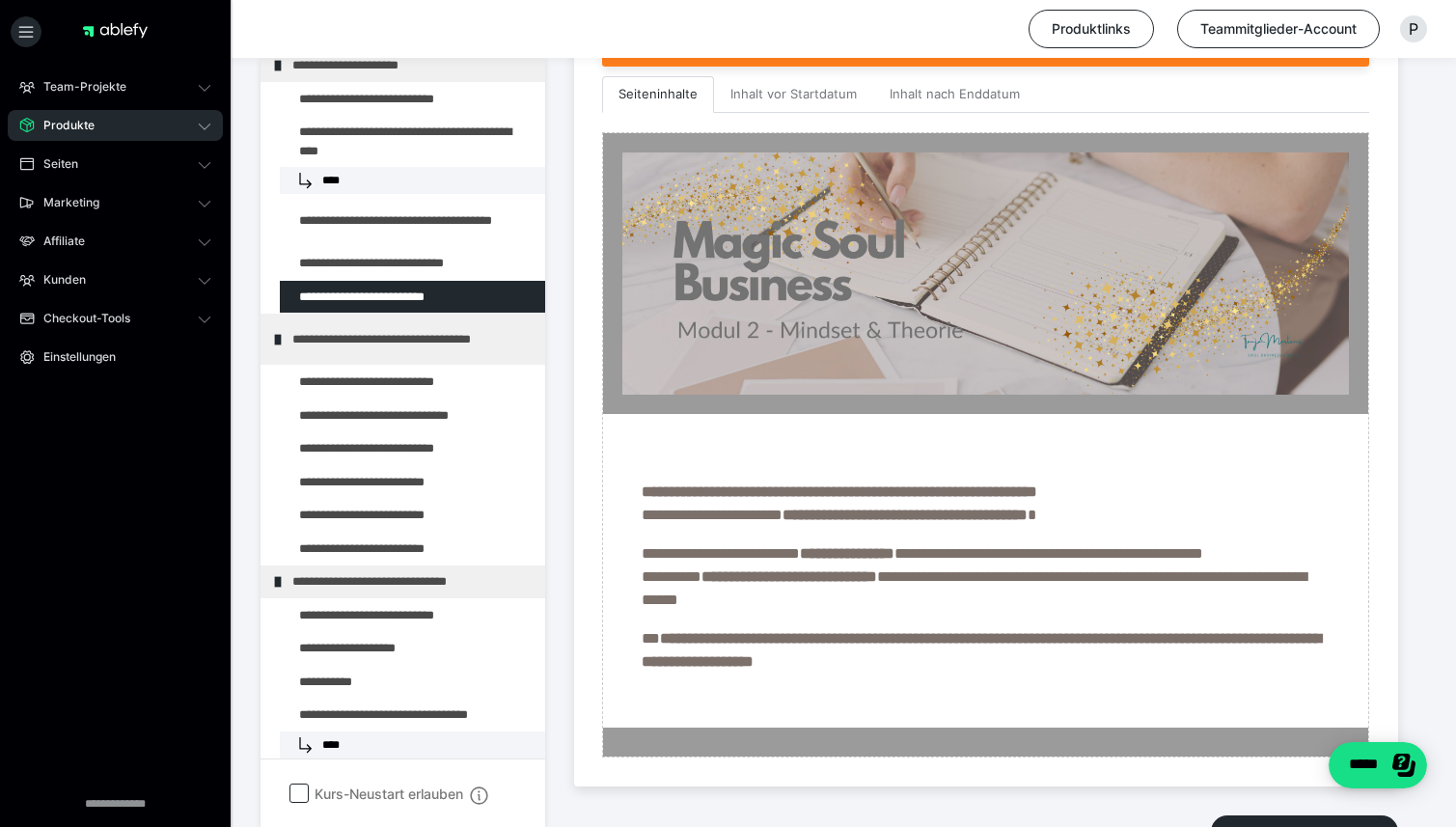 scroll, scrollTop: 771, scrollLeft: 0, axis: vertical 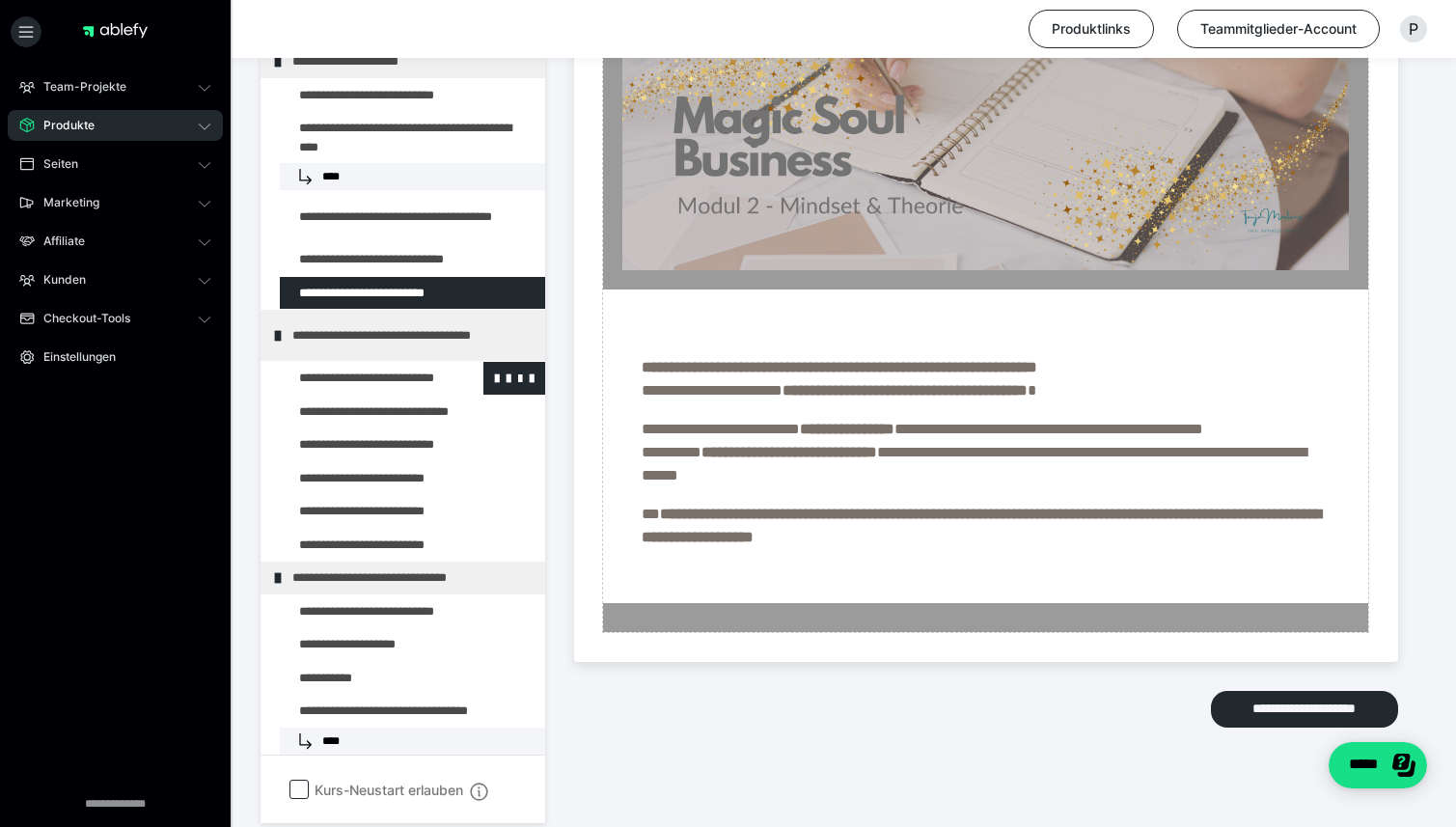 click at bounding box center (362, 379) 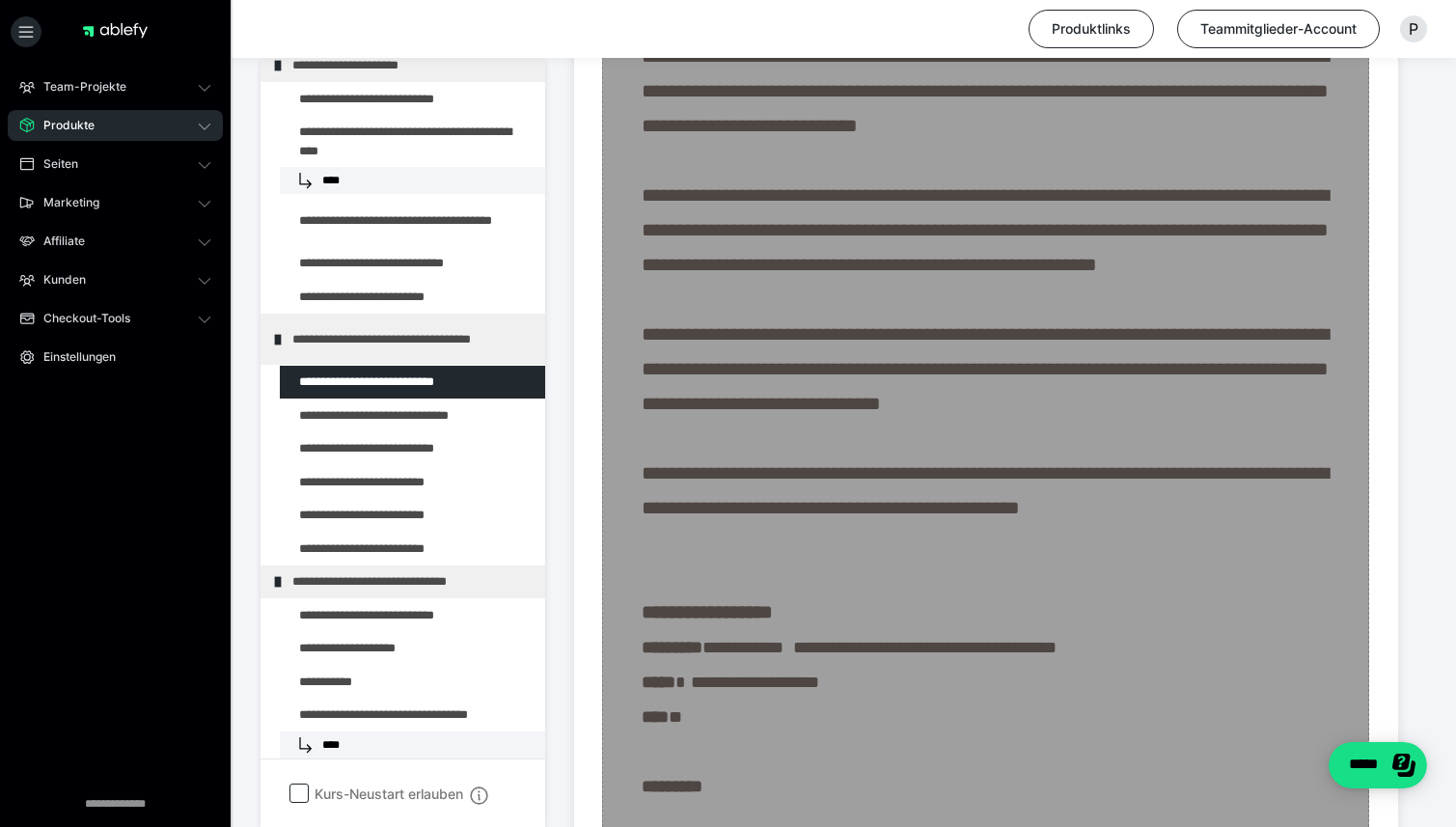 scroll, scrollTop: 1808, scrollLeft: 0, axis: vertical 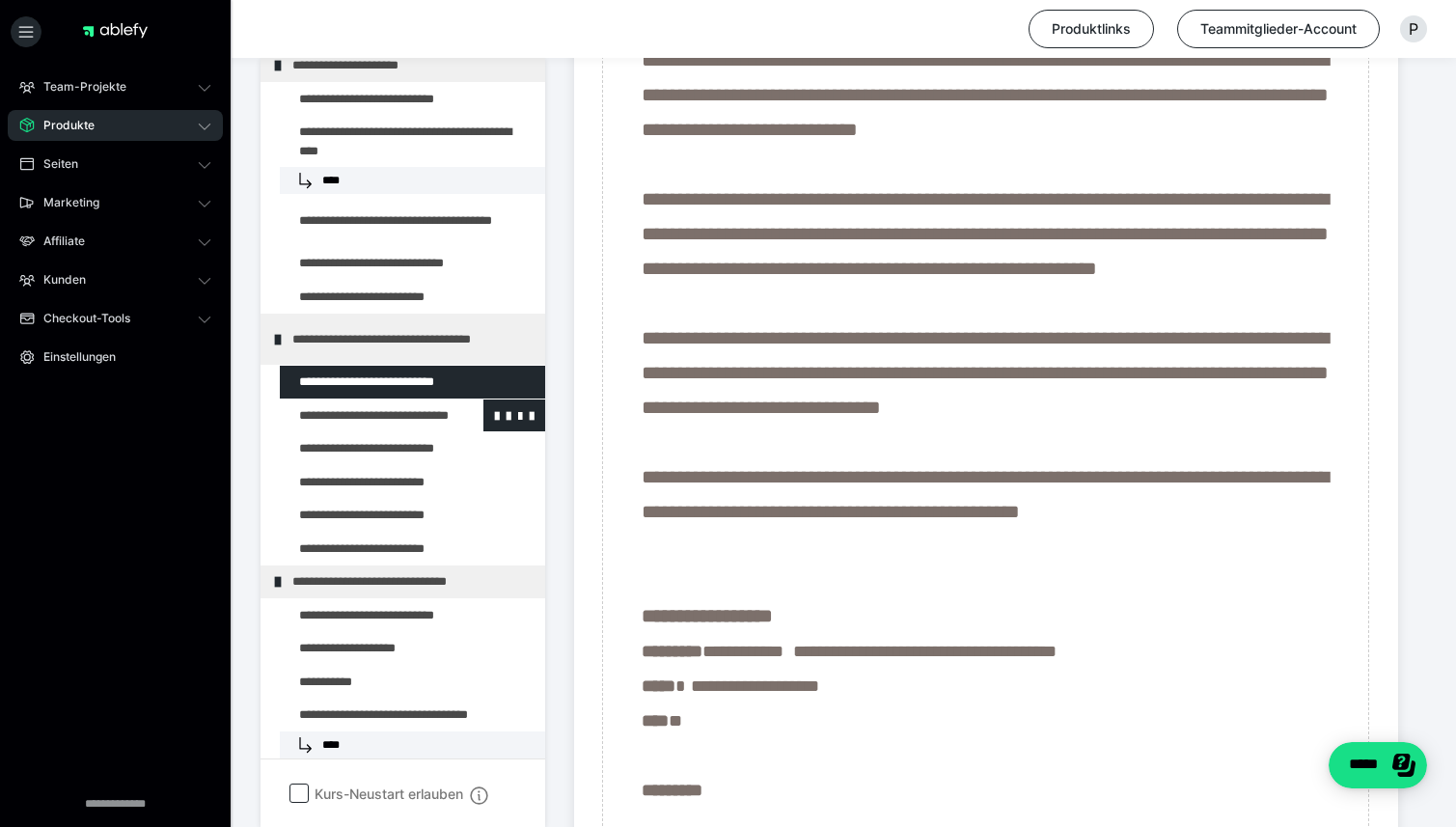 click at bounding box center [362, 416] 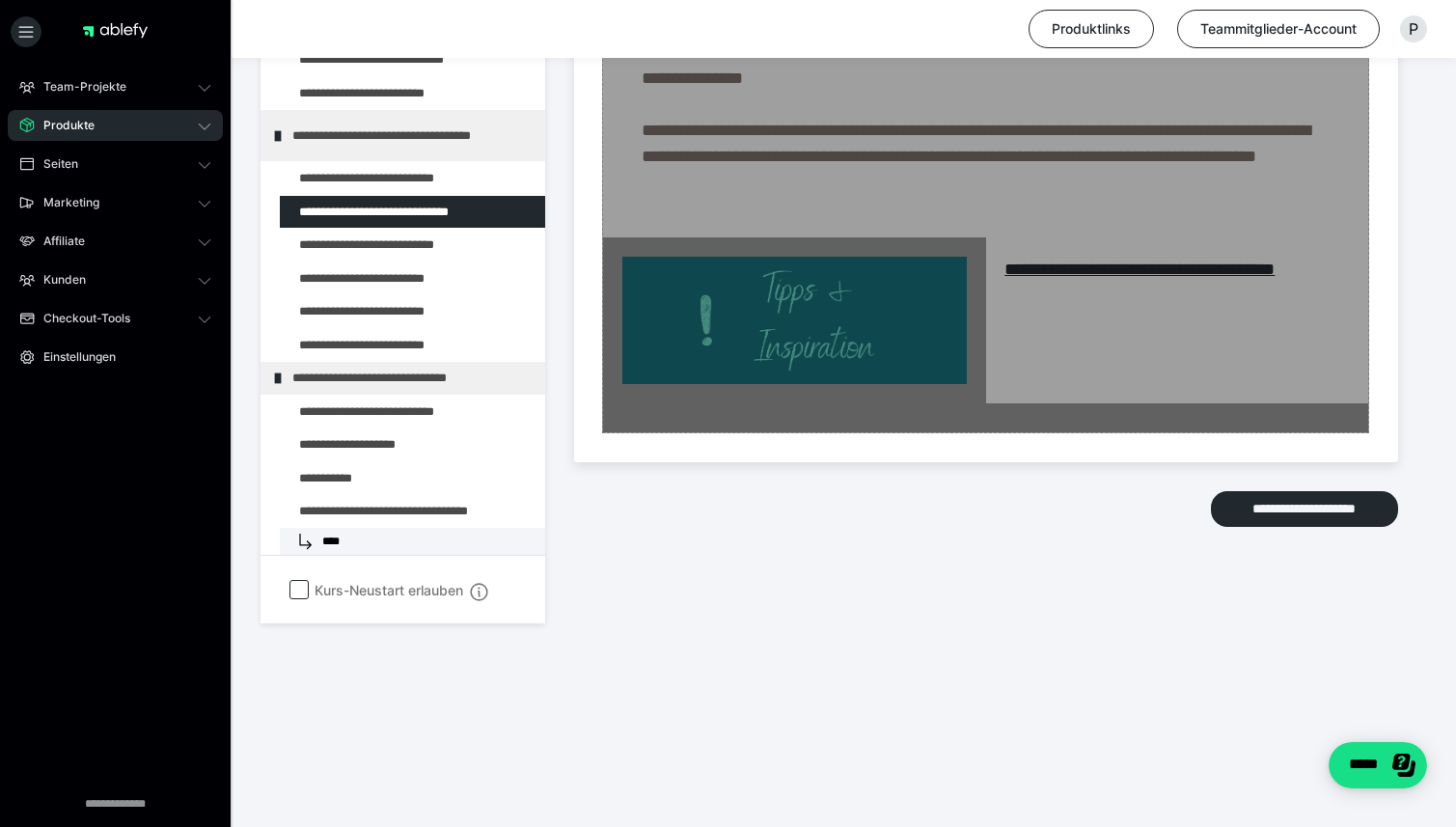 scroll, scrollTop: 2928, scrollLeft: 0, axis: vertical 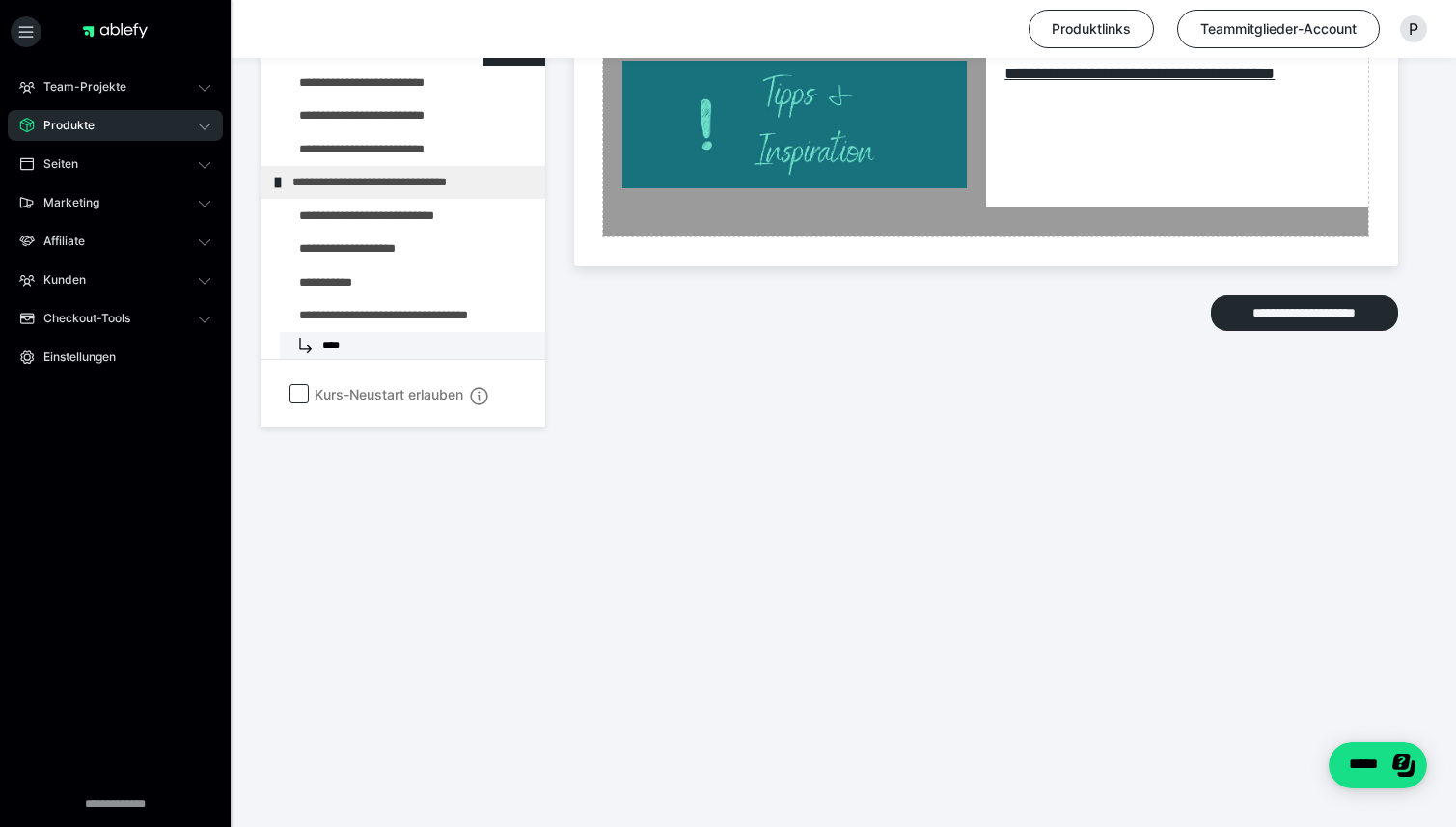 click at bounding box center (362, 49) 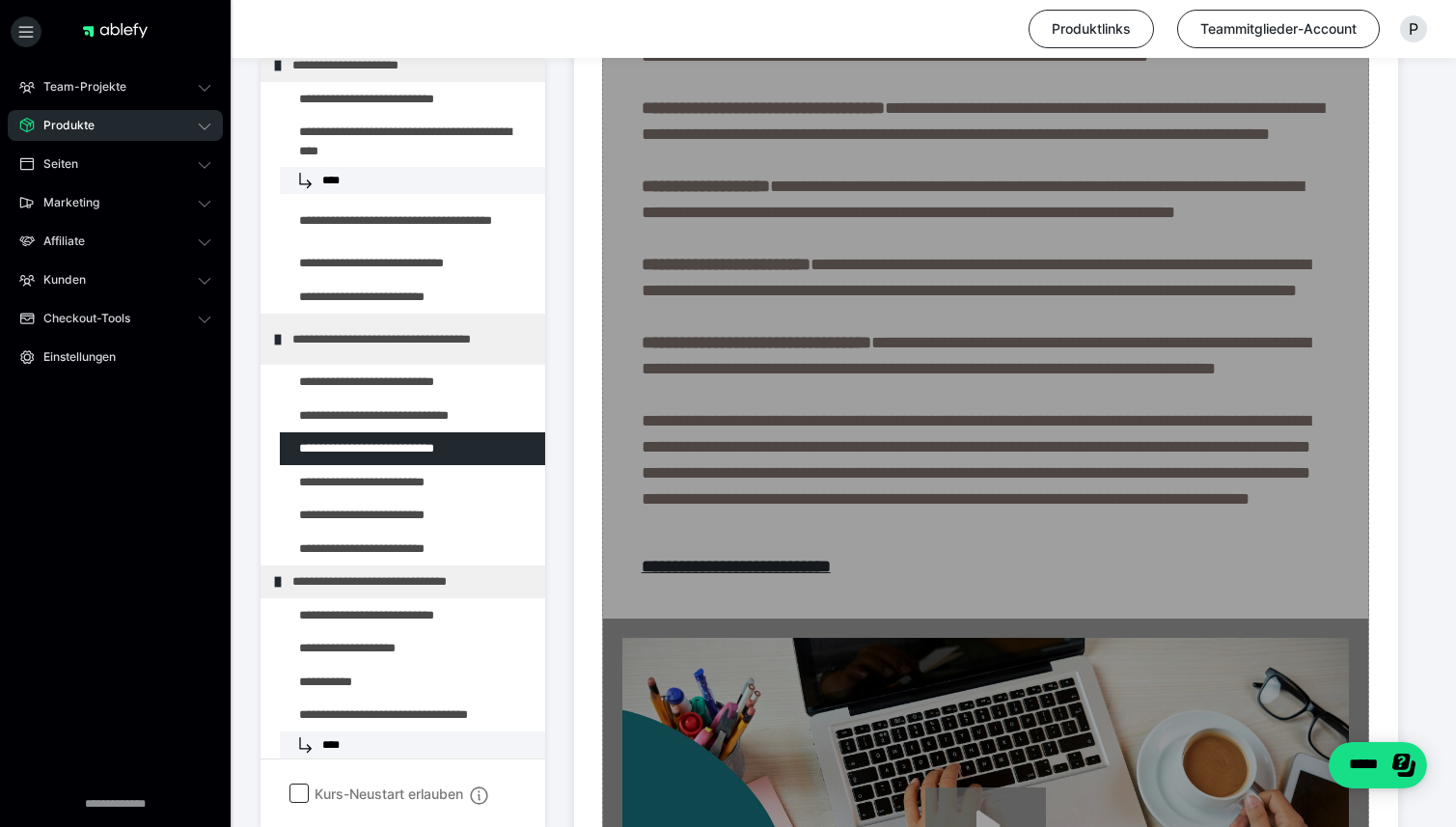 scroll, scrollTop: 1268, scrollLeft: 0, axis: vertical 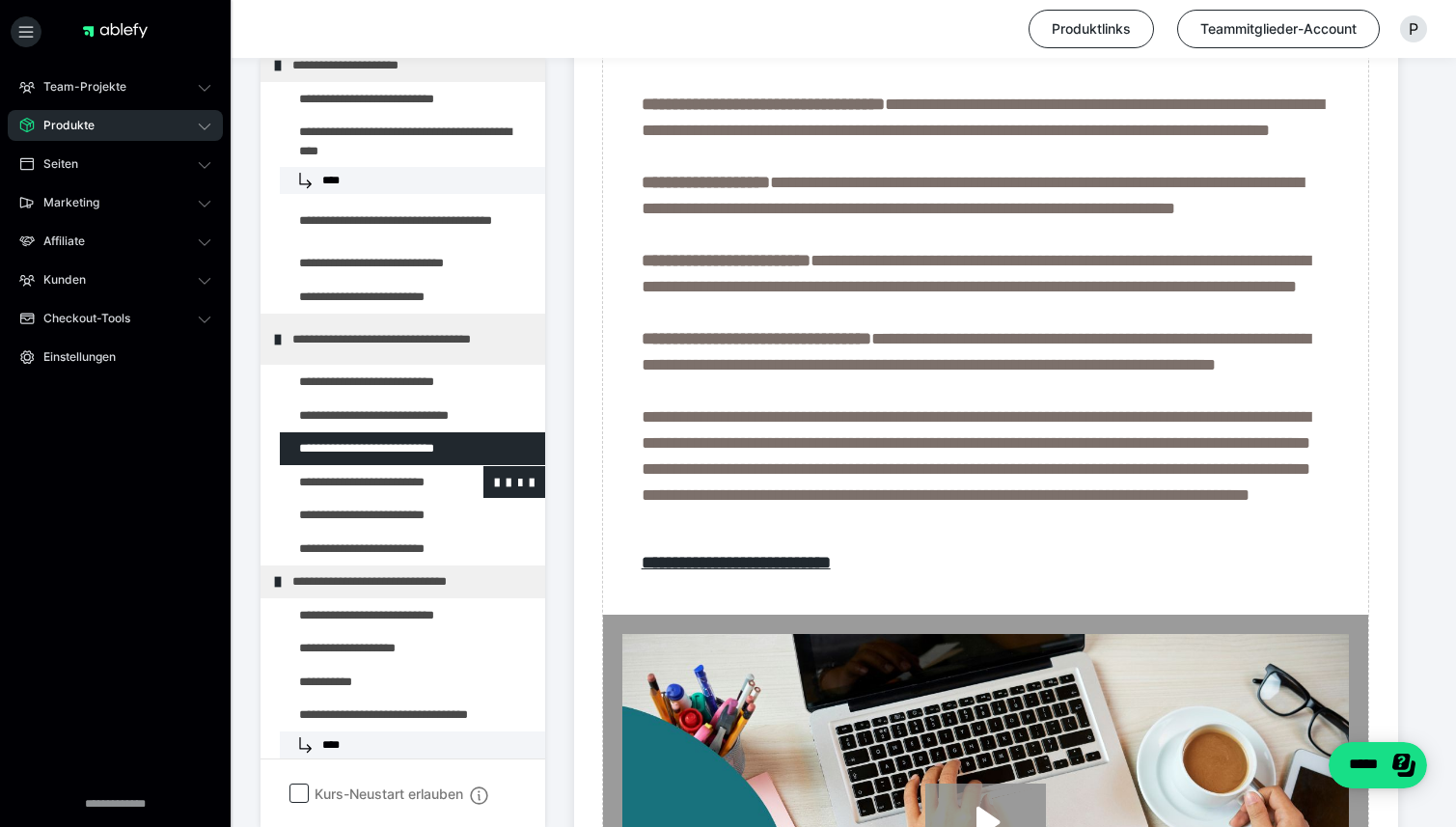 click at bounding box center (362, 482) 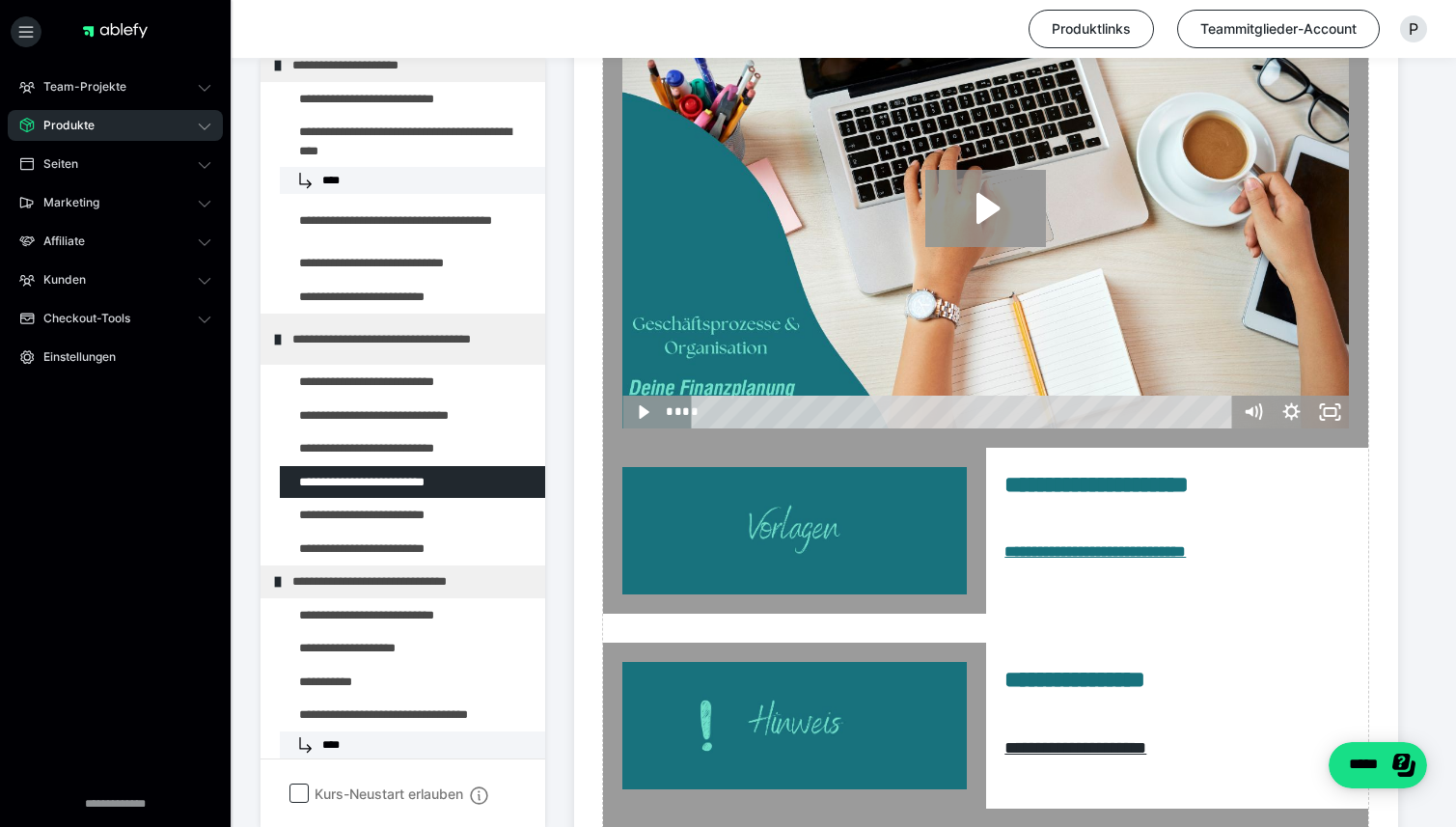 scroll, scrollTop: 1073, scrollLeft: 0, axis: vertical 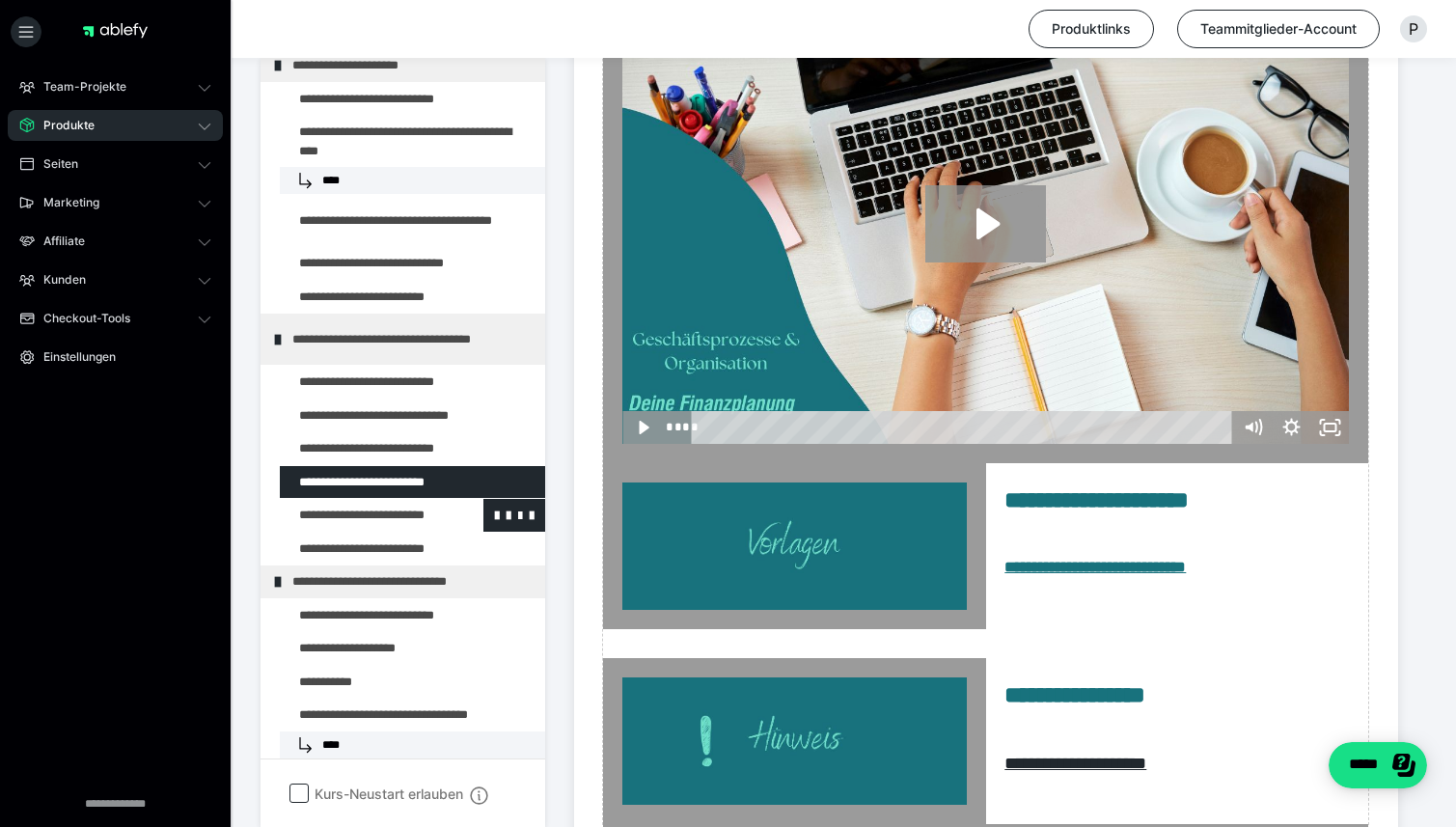 click at bounding box center [362, 515] 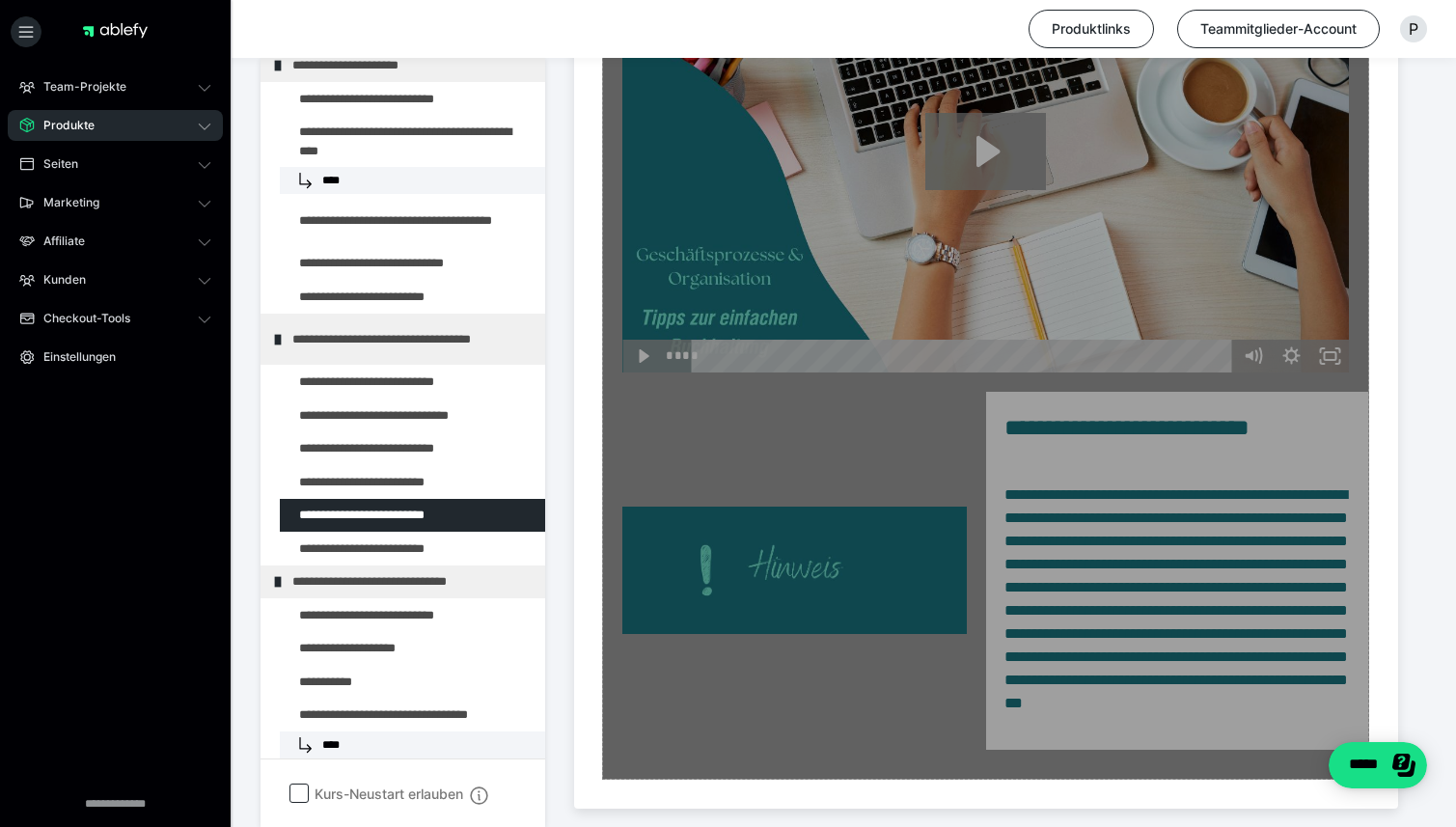 scroll, scrollTop: 1449, scrollLeft: 0, axis: vertical 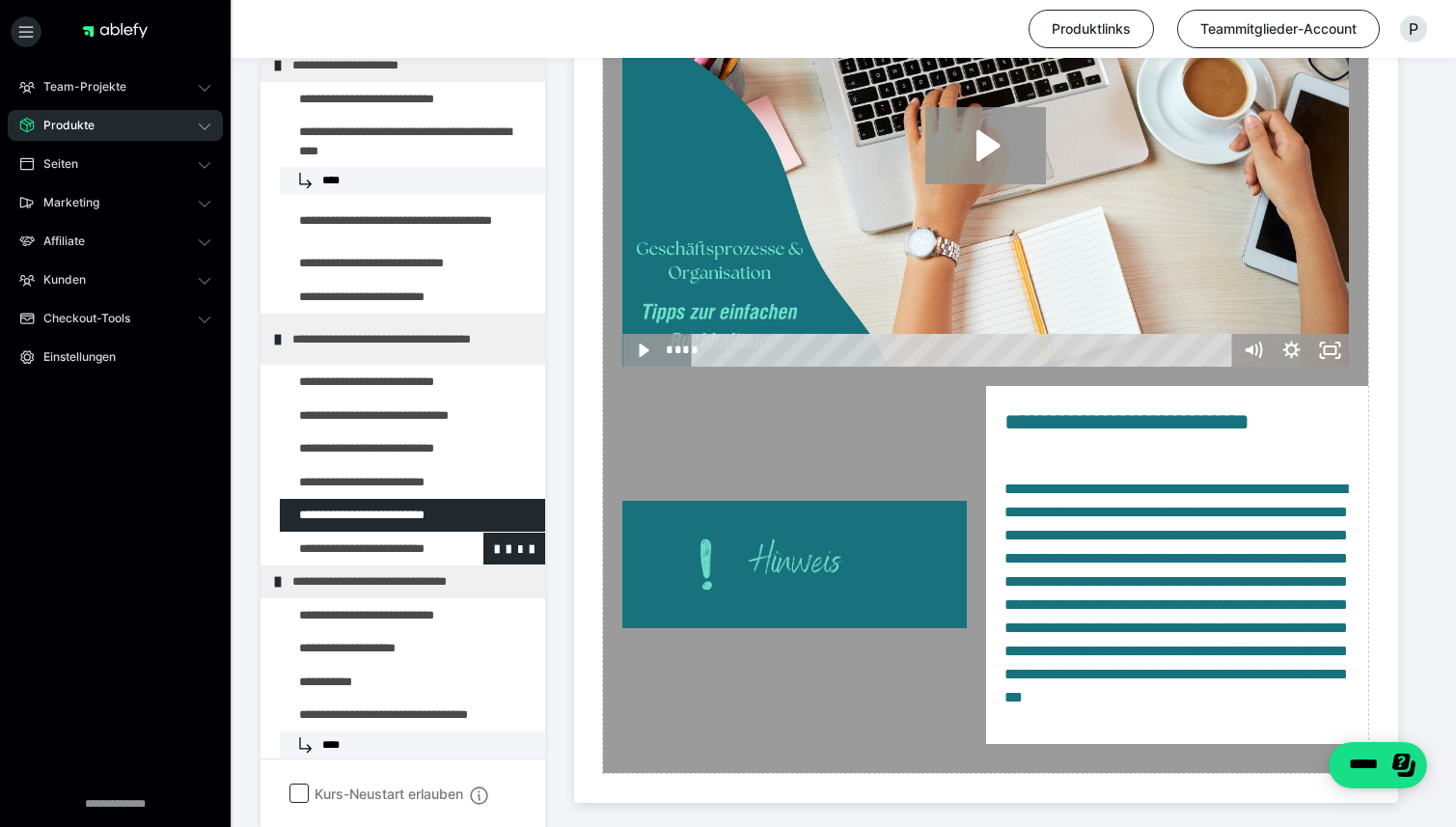 click at bounding box center [362, 549] 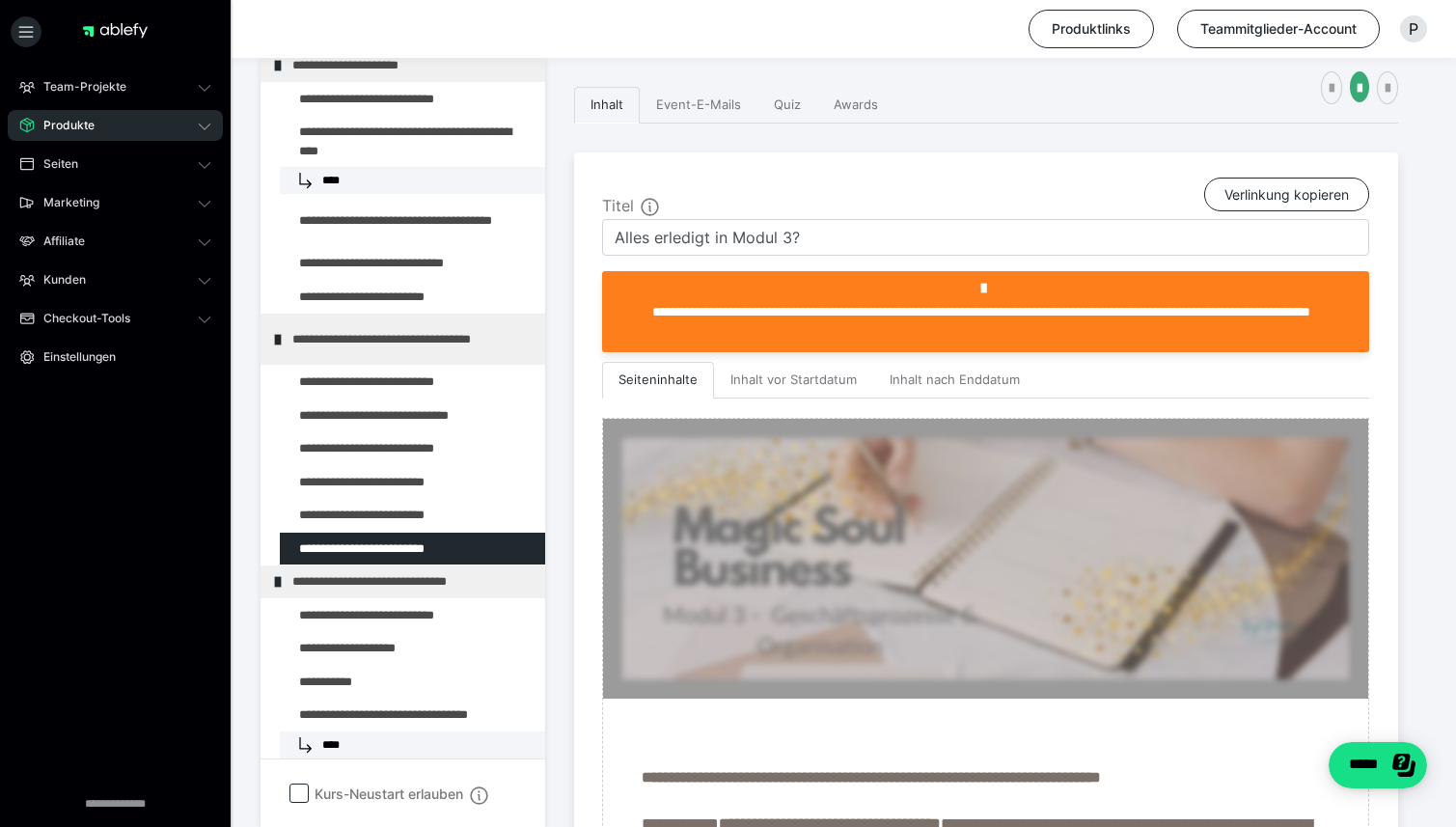 scroll, scrollTop: 1364, scrollLeft: 0, axis: vertical 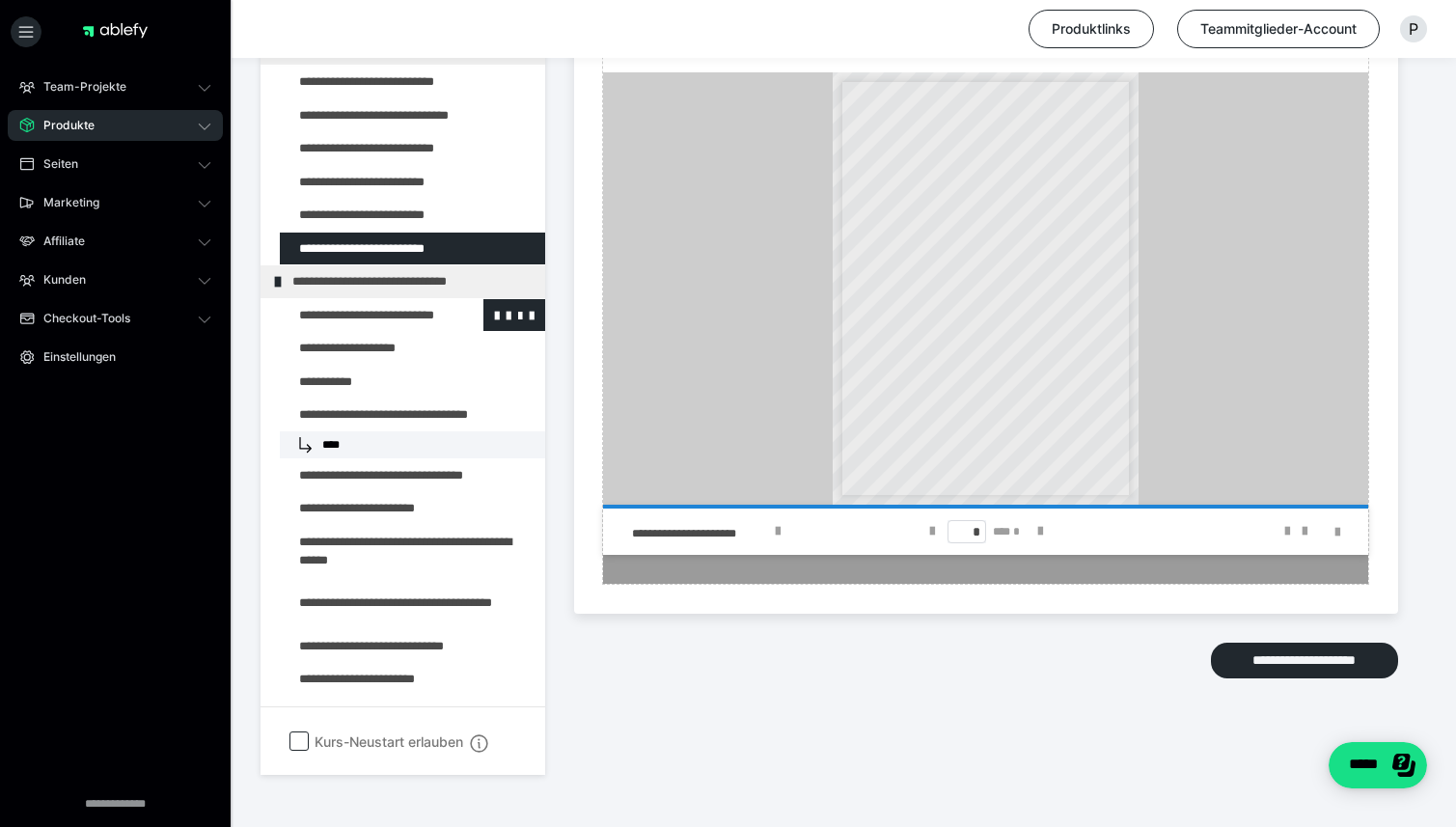 click at bounding box center [362, 316] 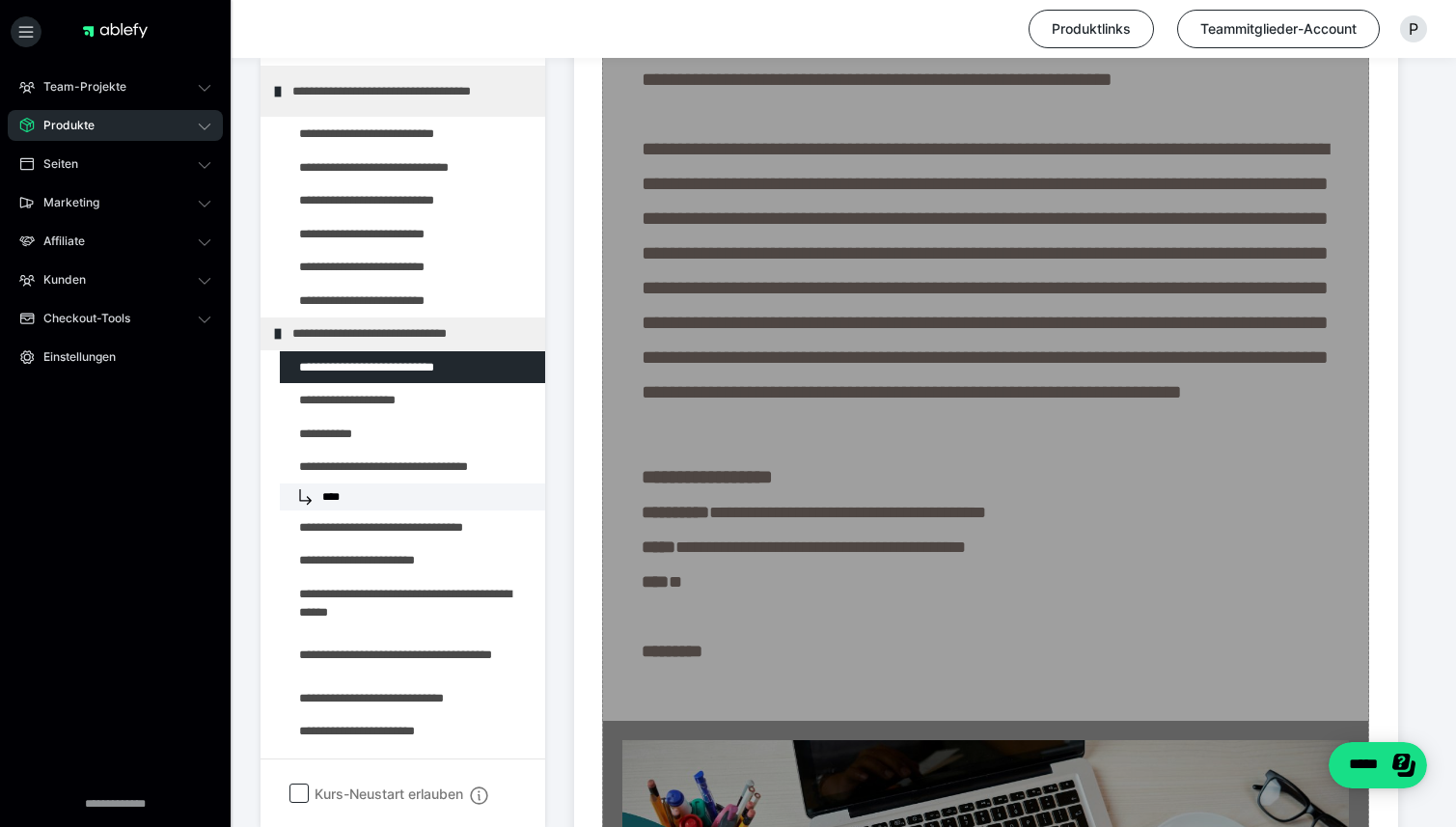 scroll, scrollTop: 1268, scrollLeft: 0, axis: vertical 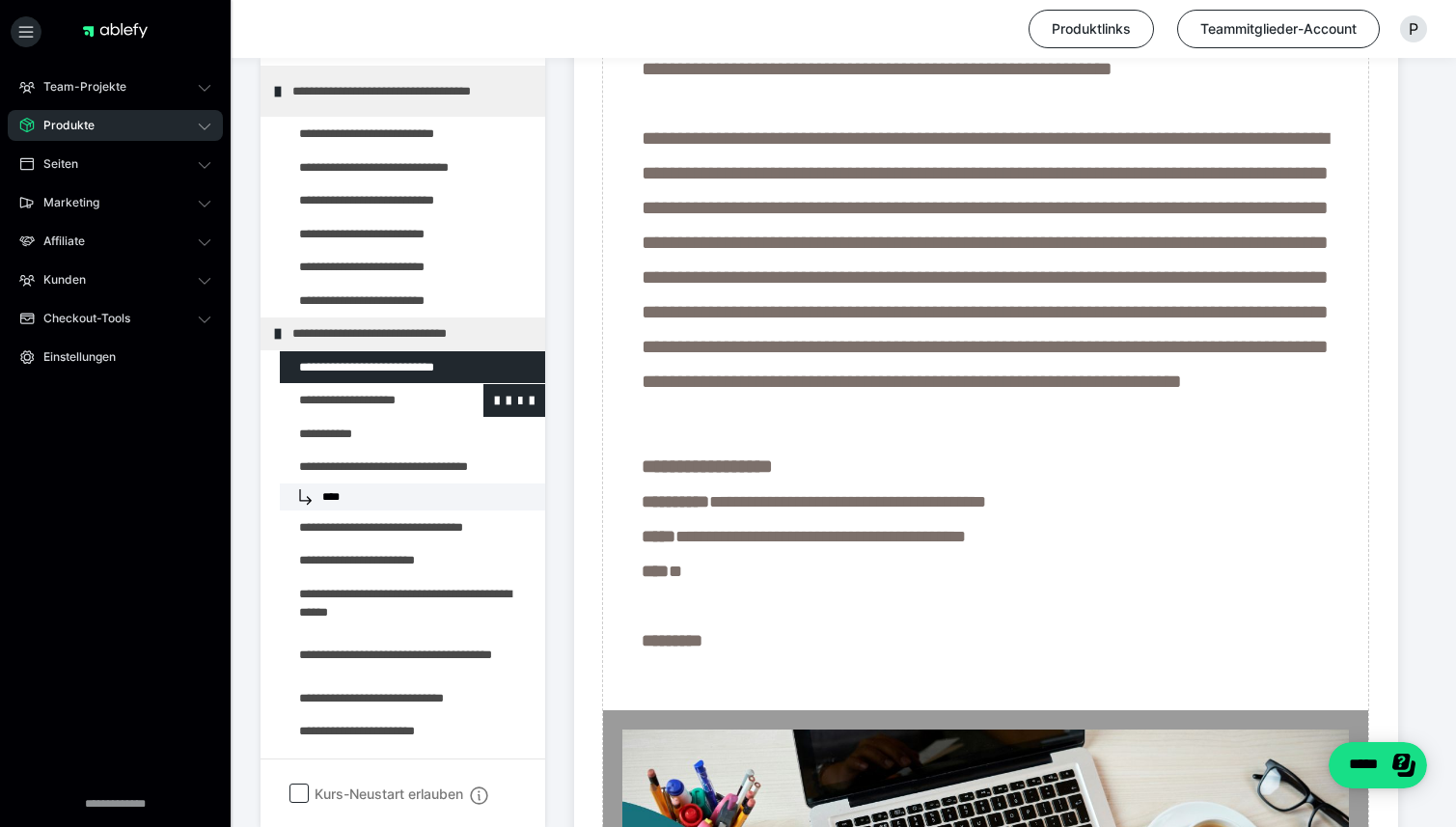 click at bounding box center (362, 400) 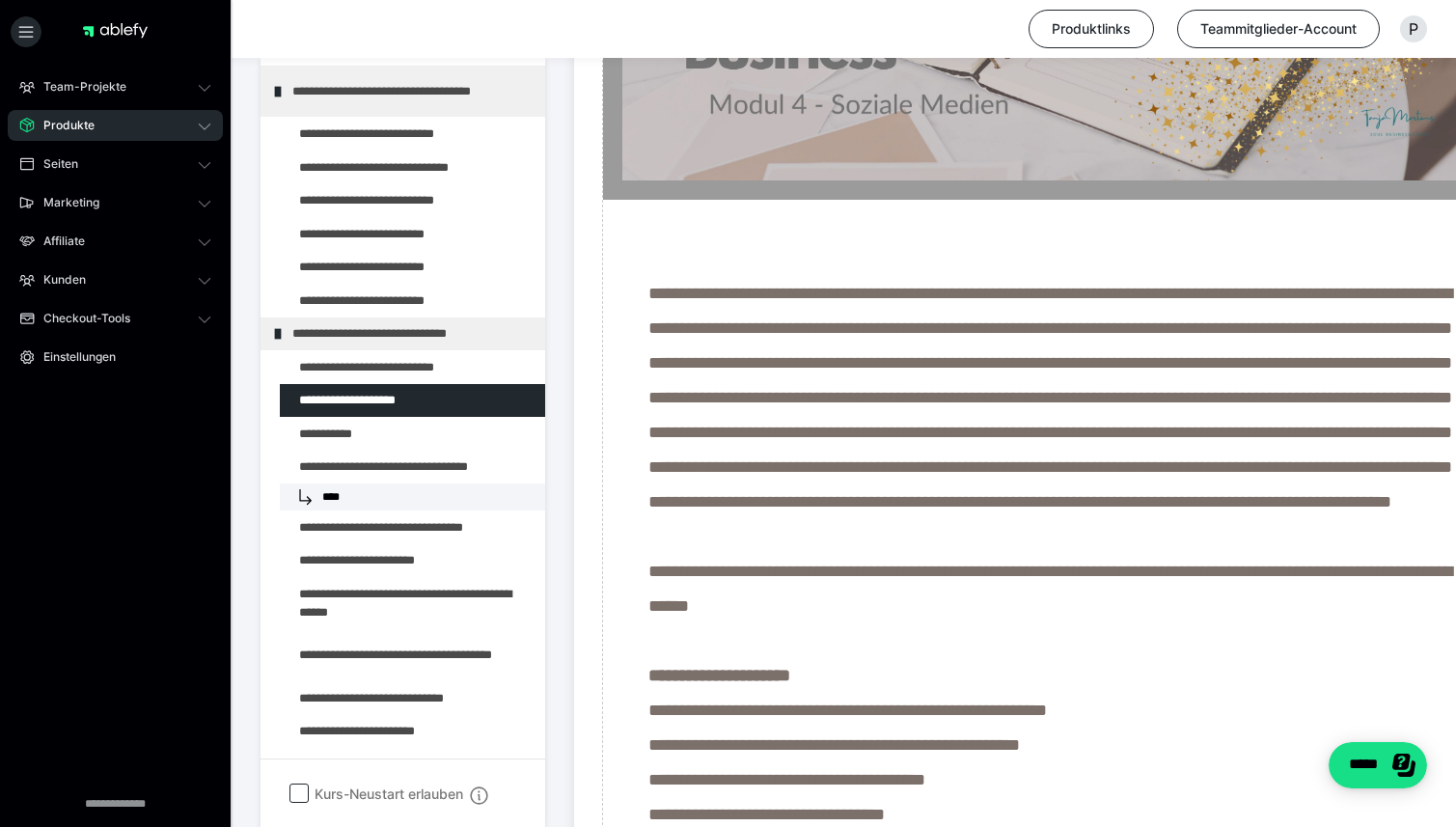 scroll, scrollTop: 865, scrollLeft: 0, axis: vertical 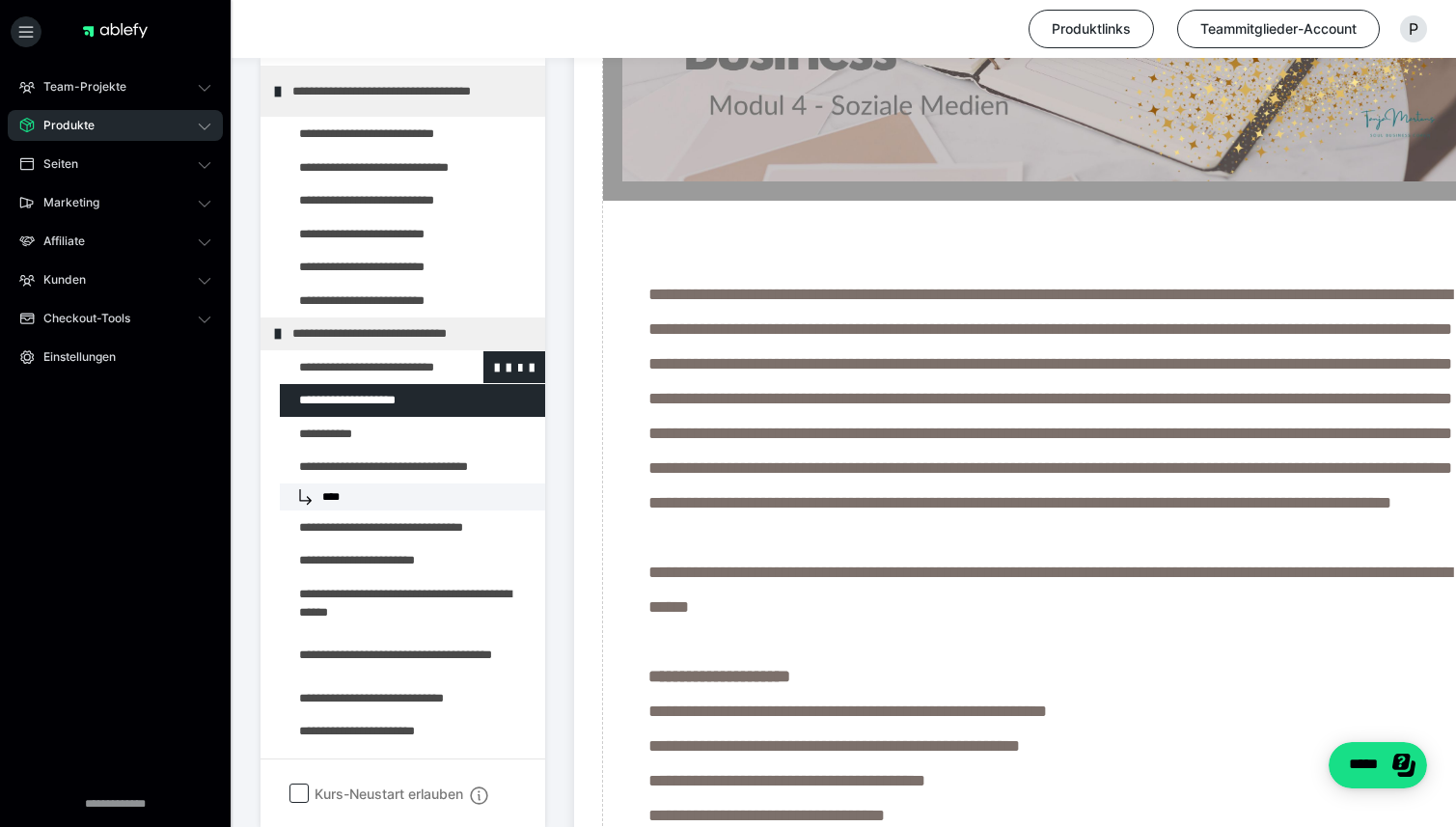 click at bounding box center [362, 368] 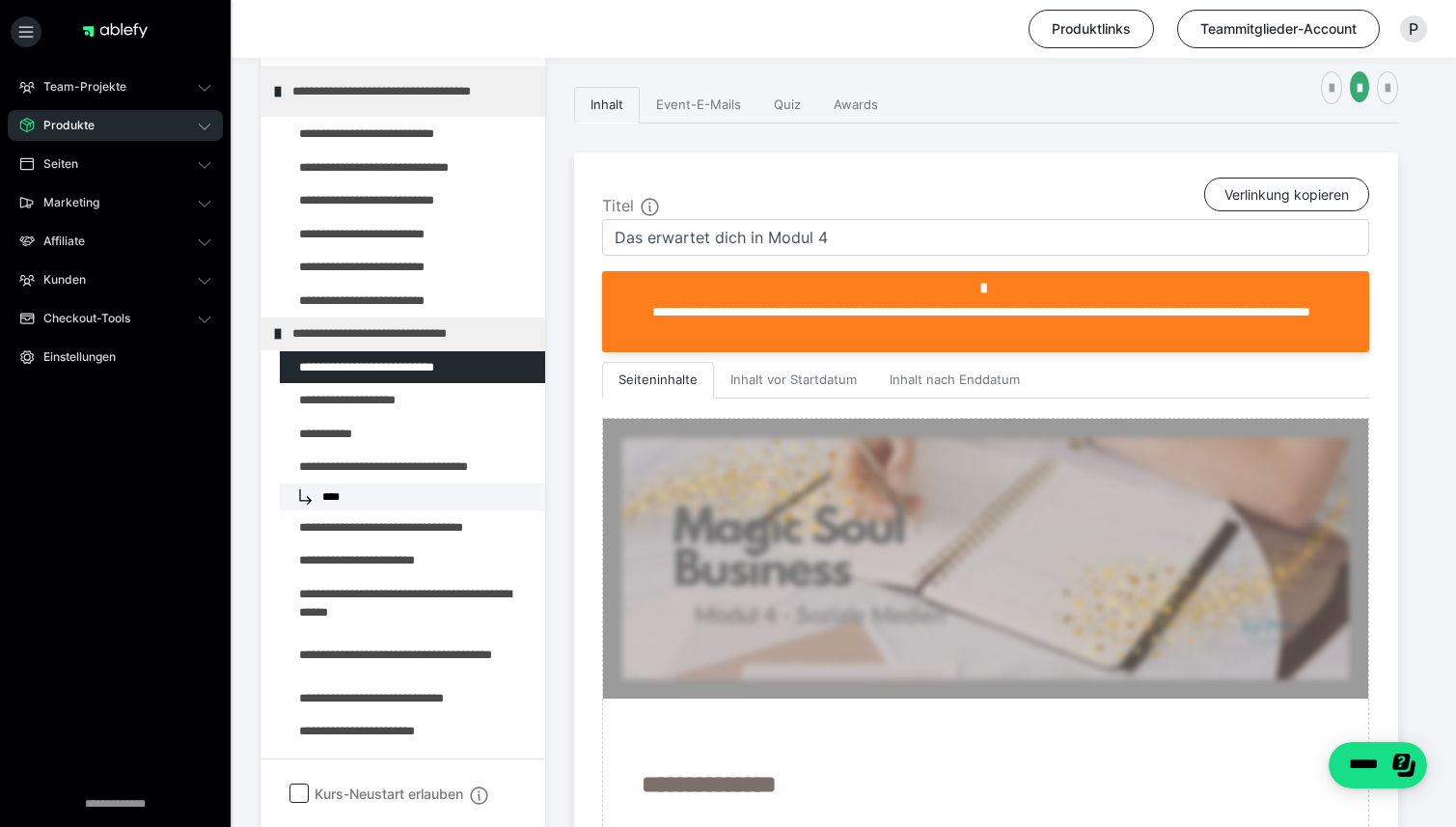 scroll, scrollTop: 865, scrollLeft: 0, axis: vertical 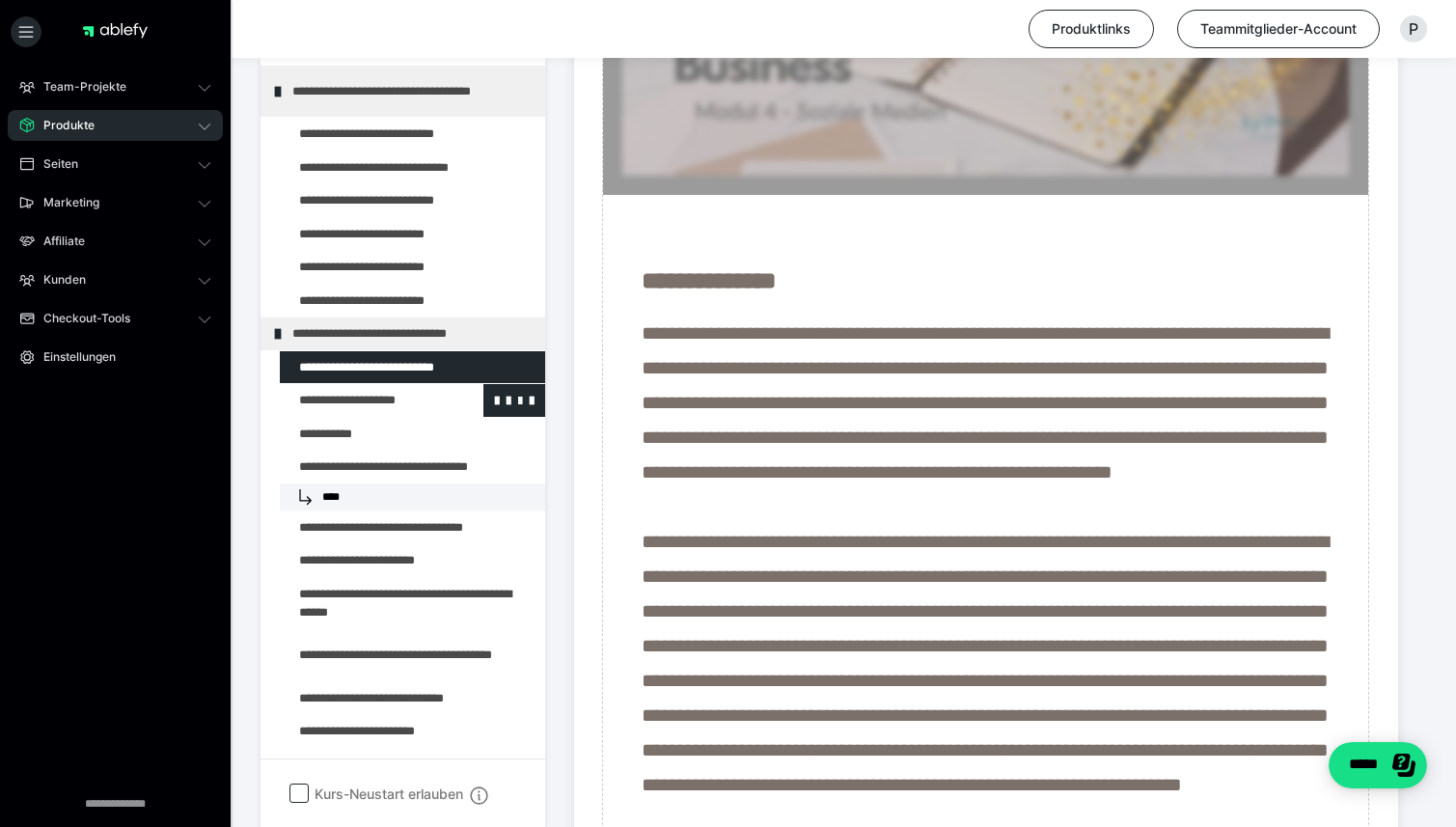 click at bounding box center (362, 400) 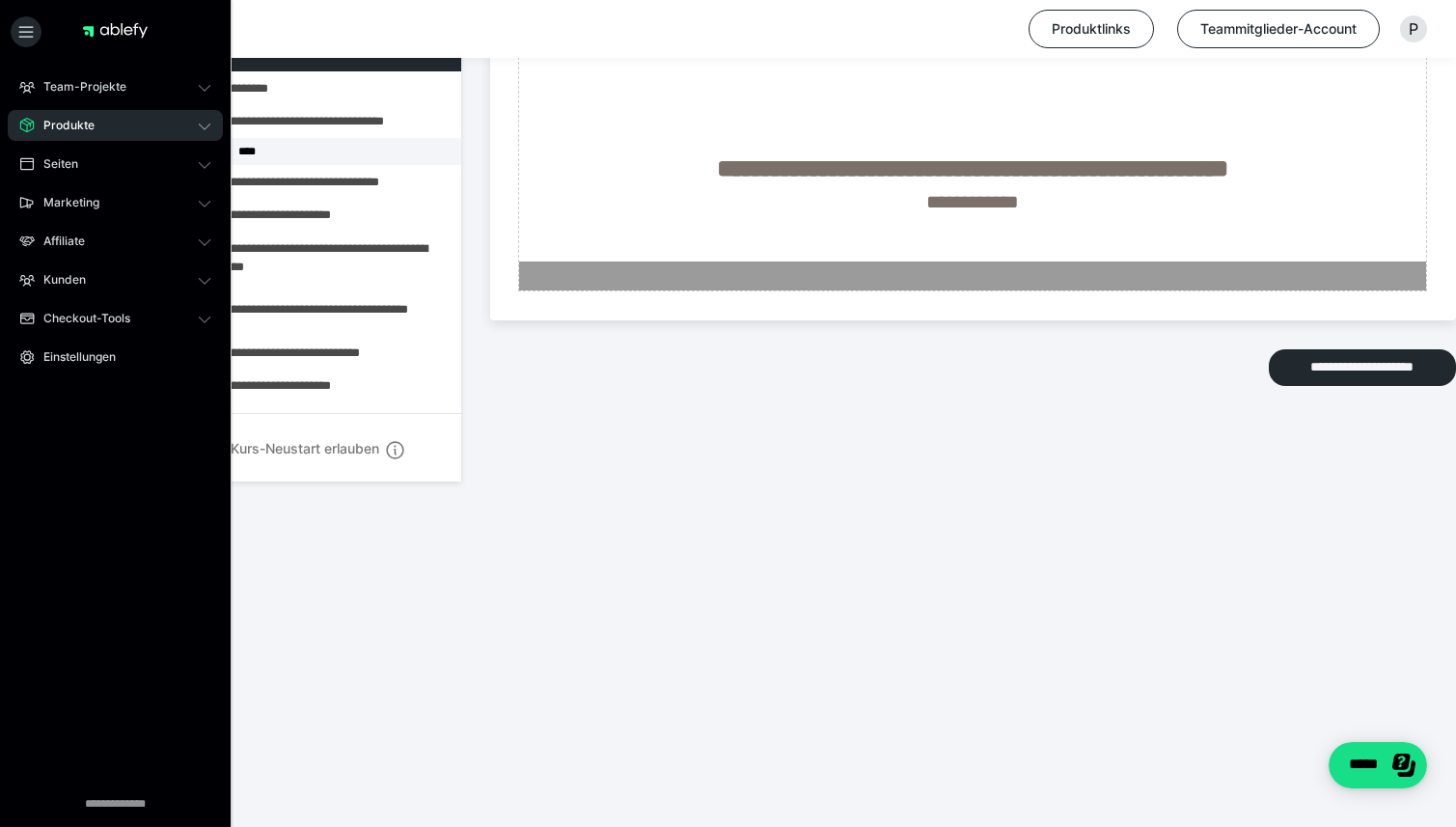 scroll, scrollTop: 2481, scrollLeft: 0, axis: vertical 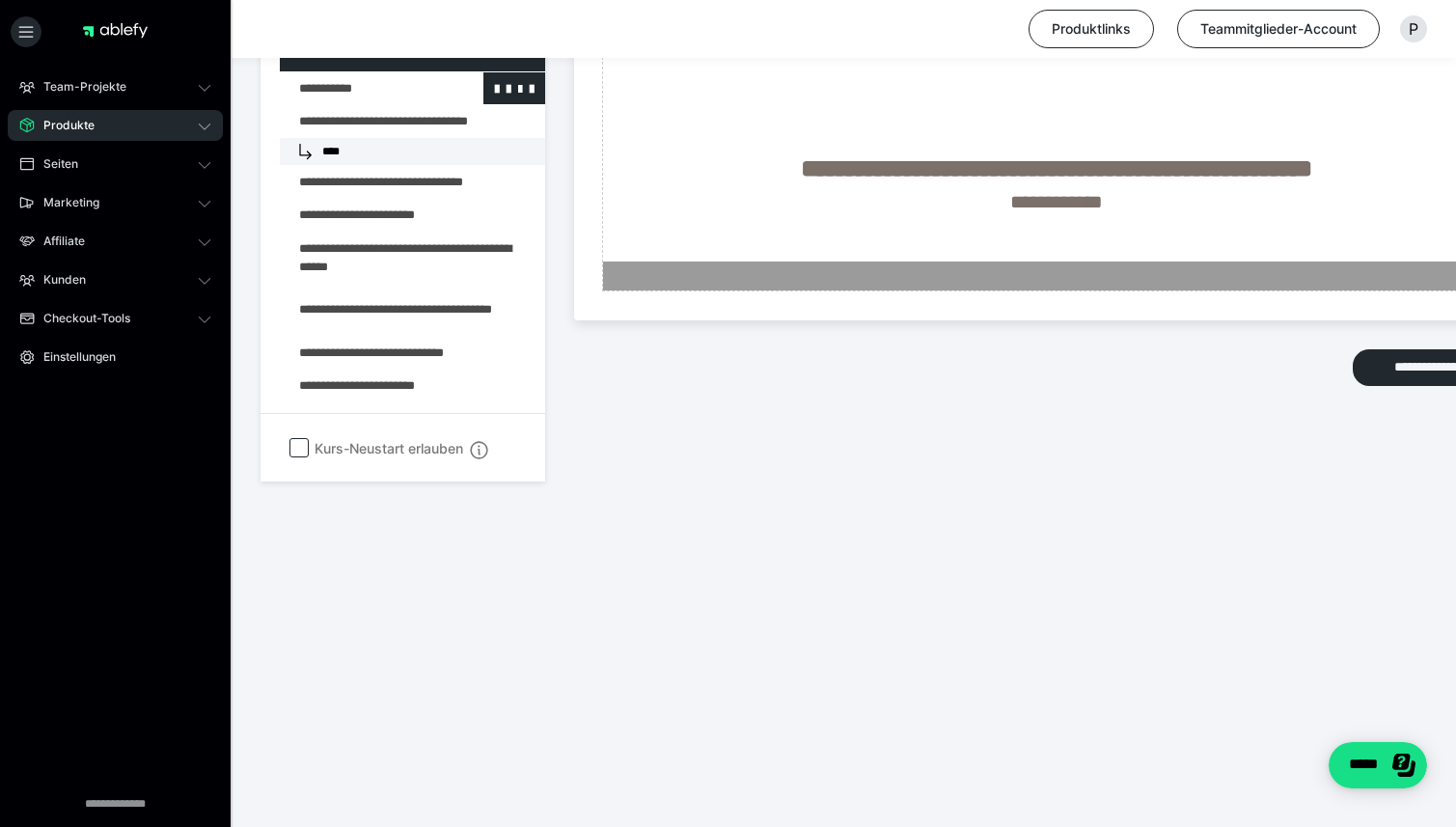 click at bounding box center [362, 89] 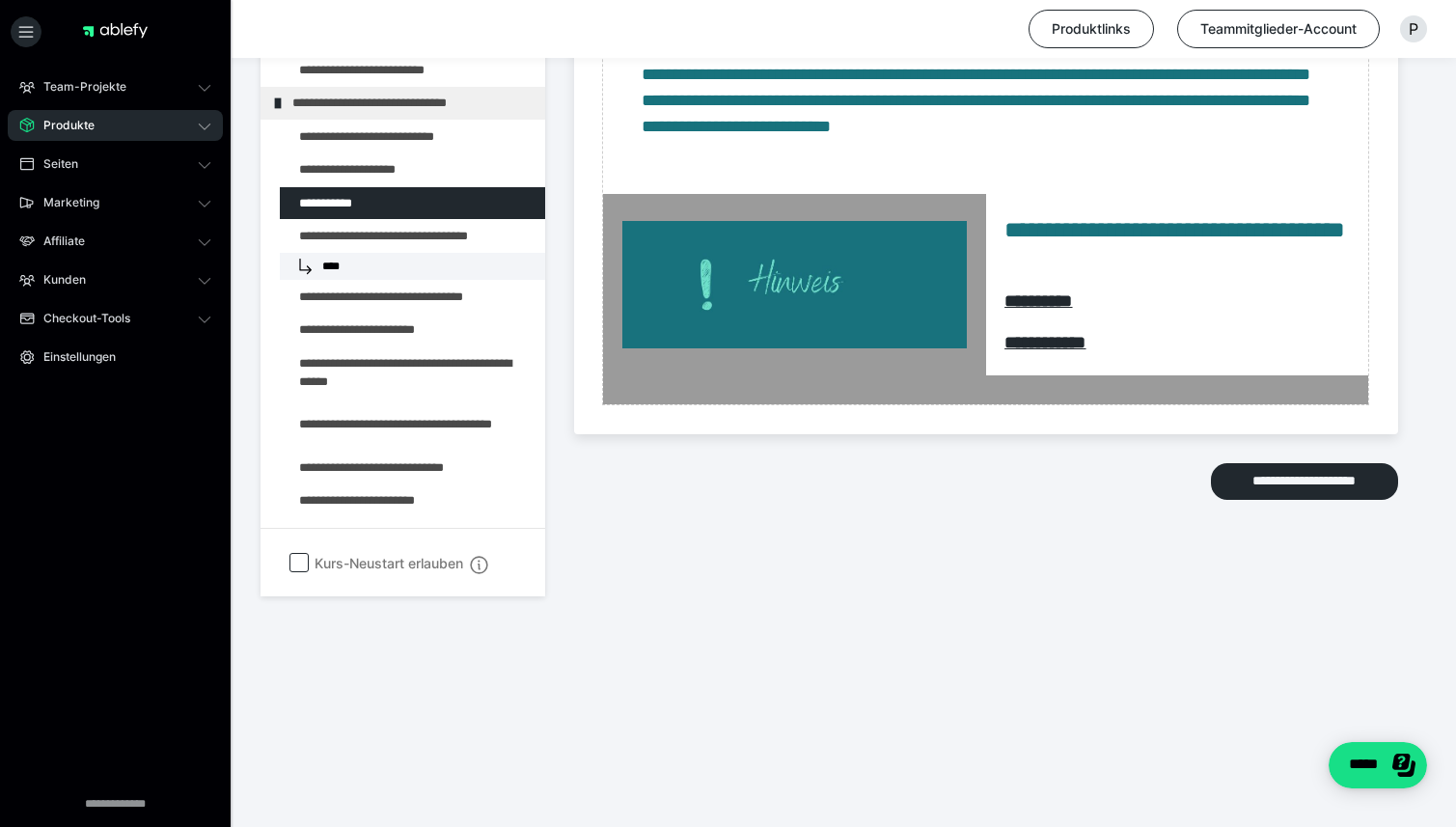 scroll, scrollTop: 1437, scrollLeft: 0, axis: vertical 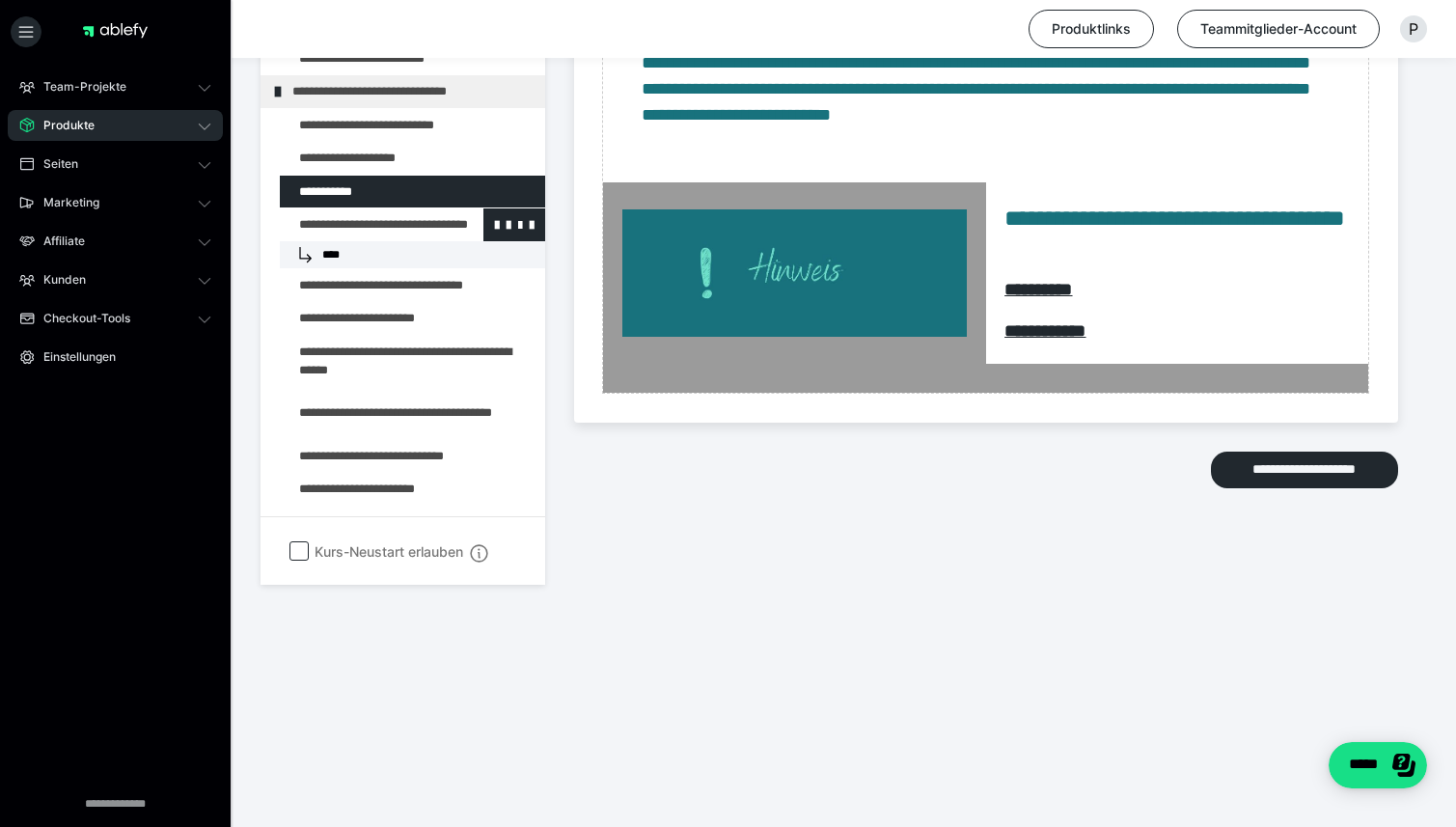 click at bounding box center (362, 225) 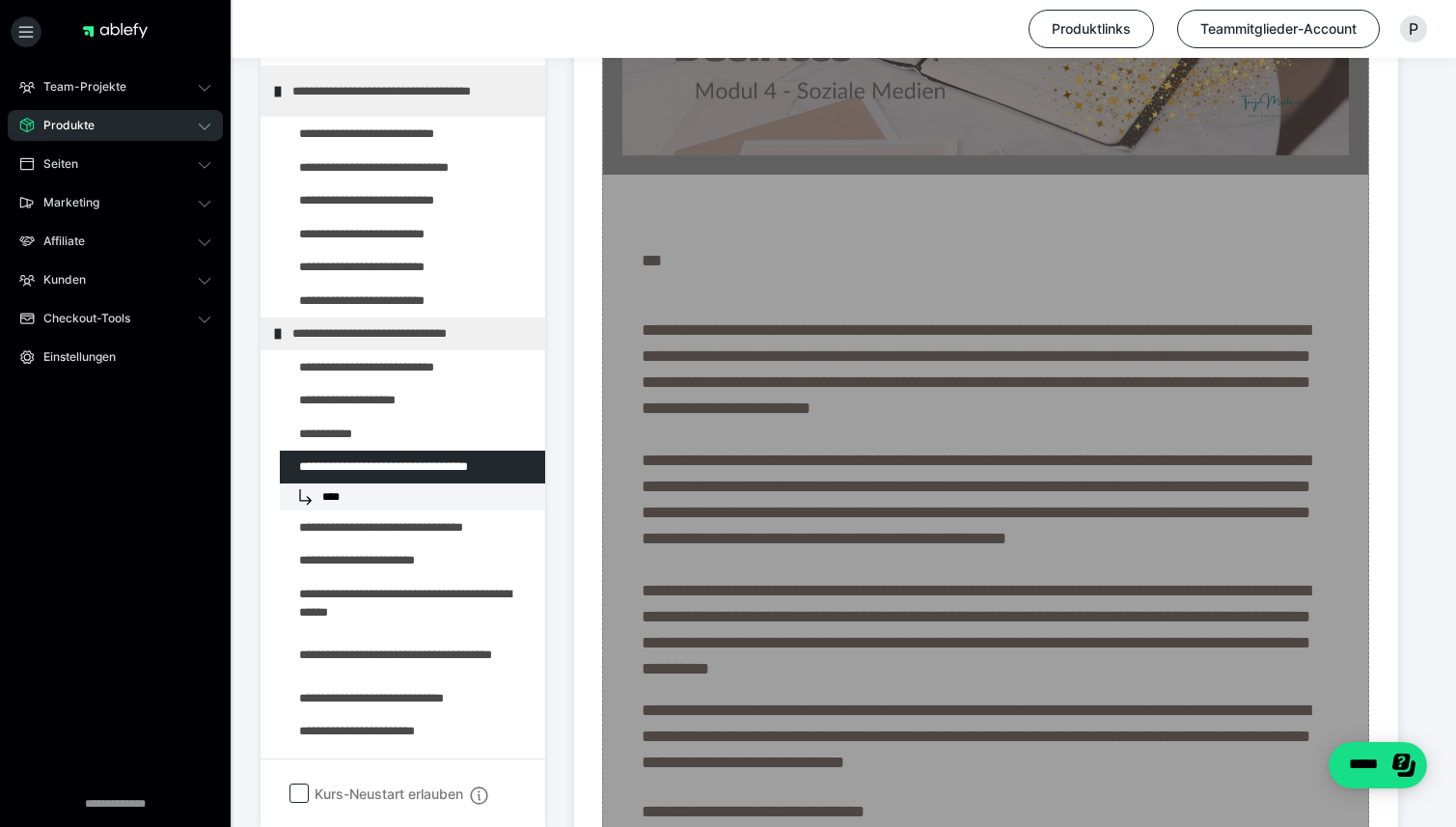 scroll, scrollTop: 878, scrollLeft: 0, axis: vertical 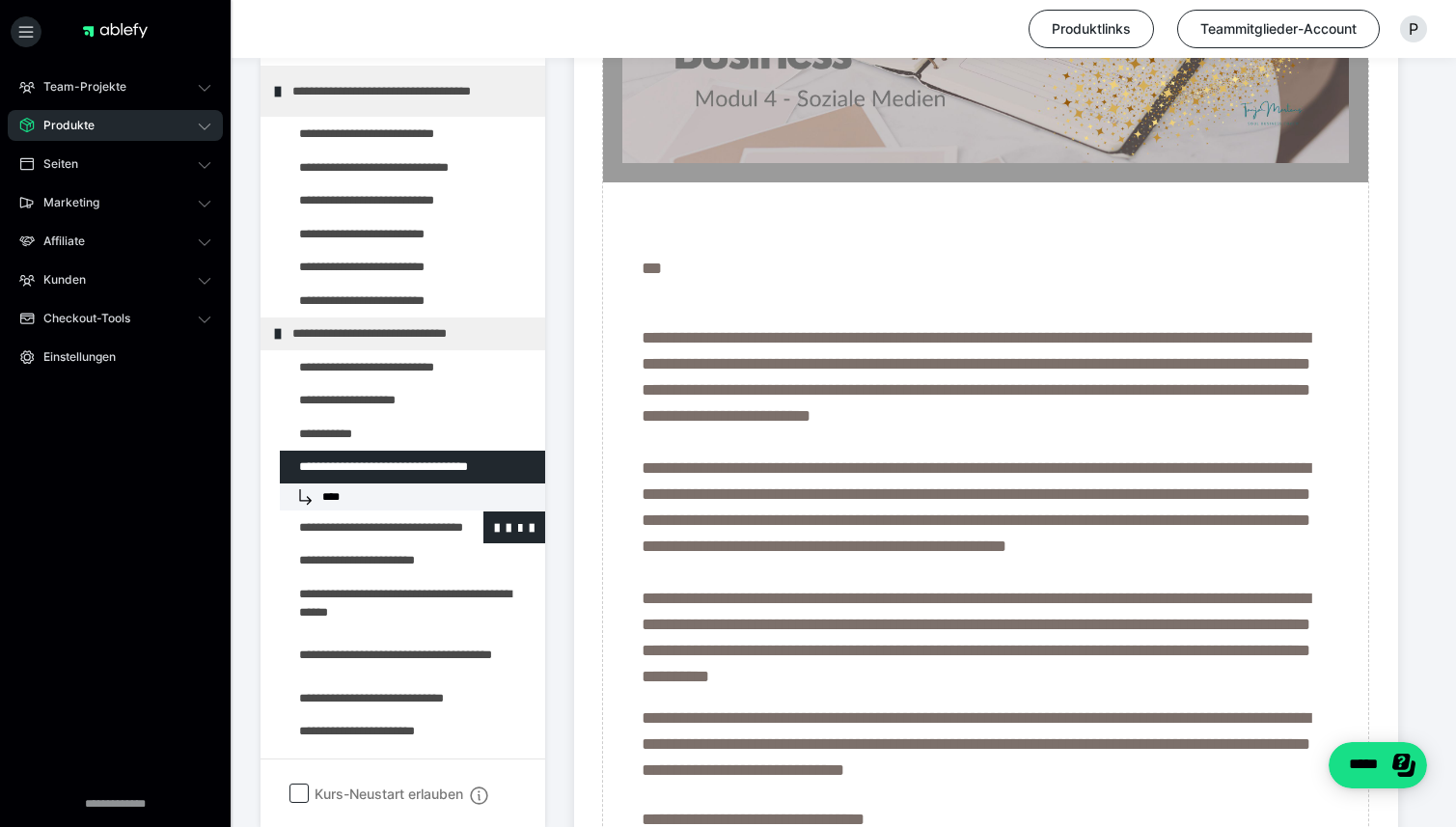 click at bounding box center [362, 528] 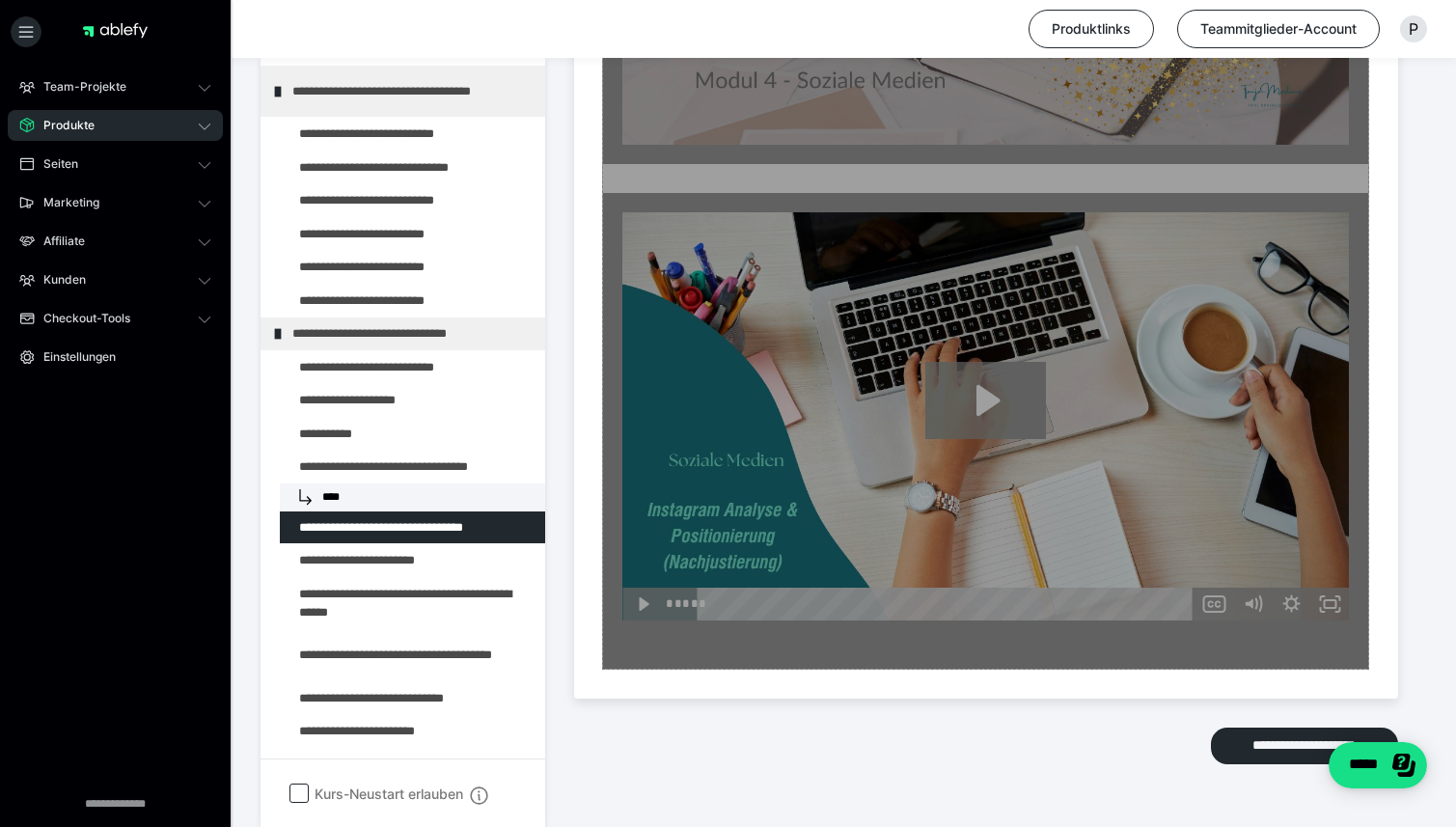 scroll, scrollTop: 930, scrollLeft: 0, axis: vertical 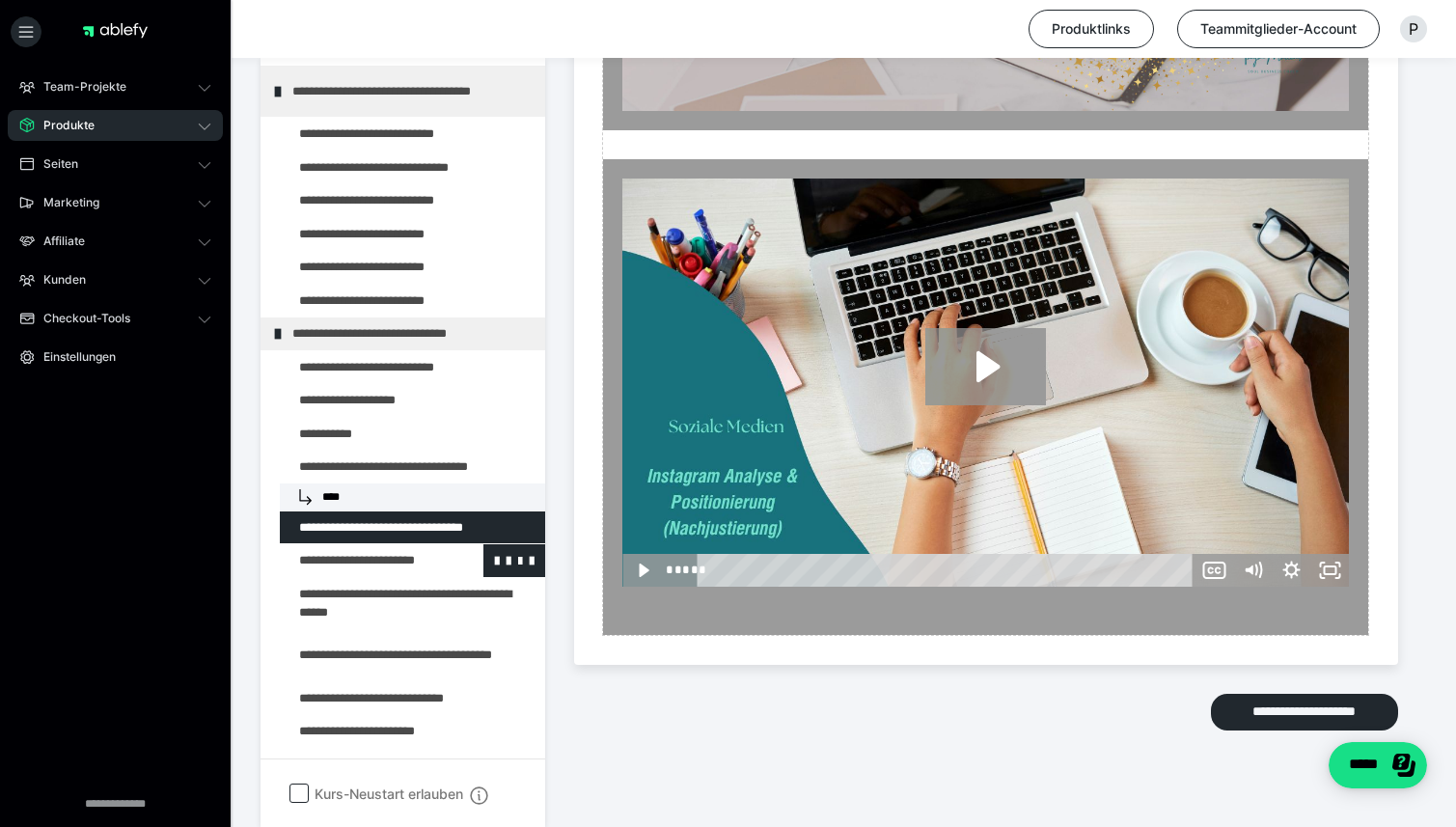 click at bounding box center (362, 561) 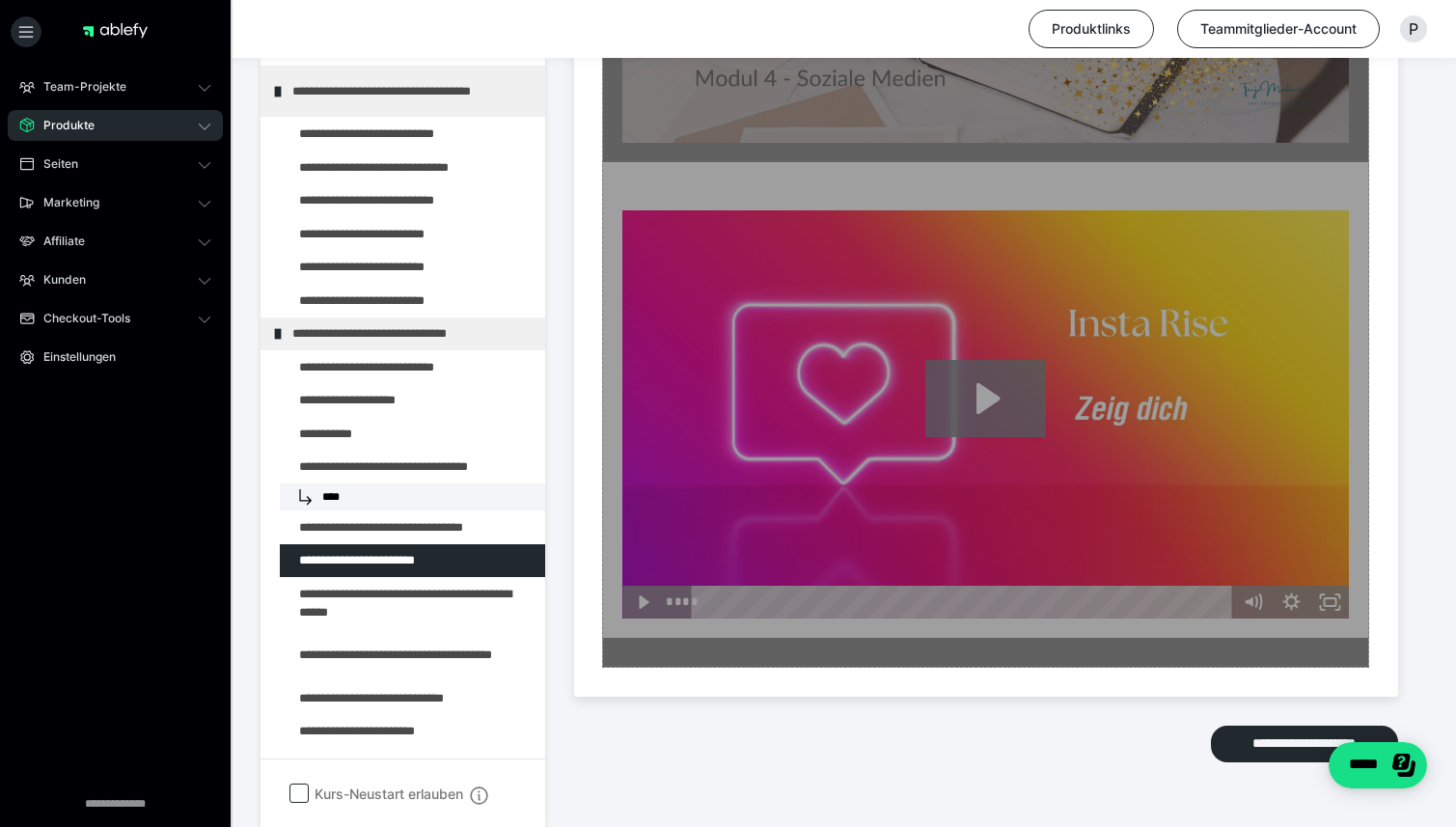 scroll, scrollTop: 930, scrollLeft: 0, axis: vertical 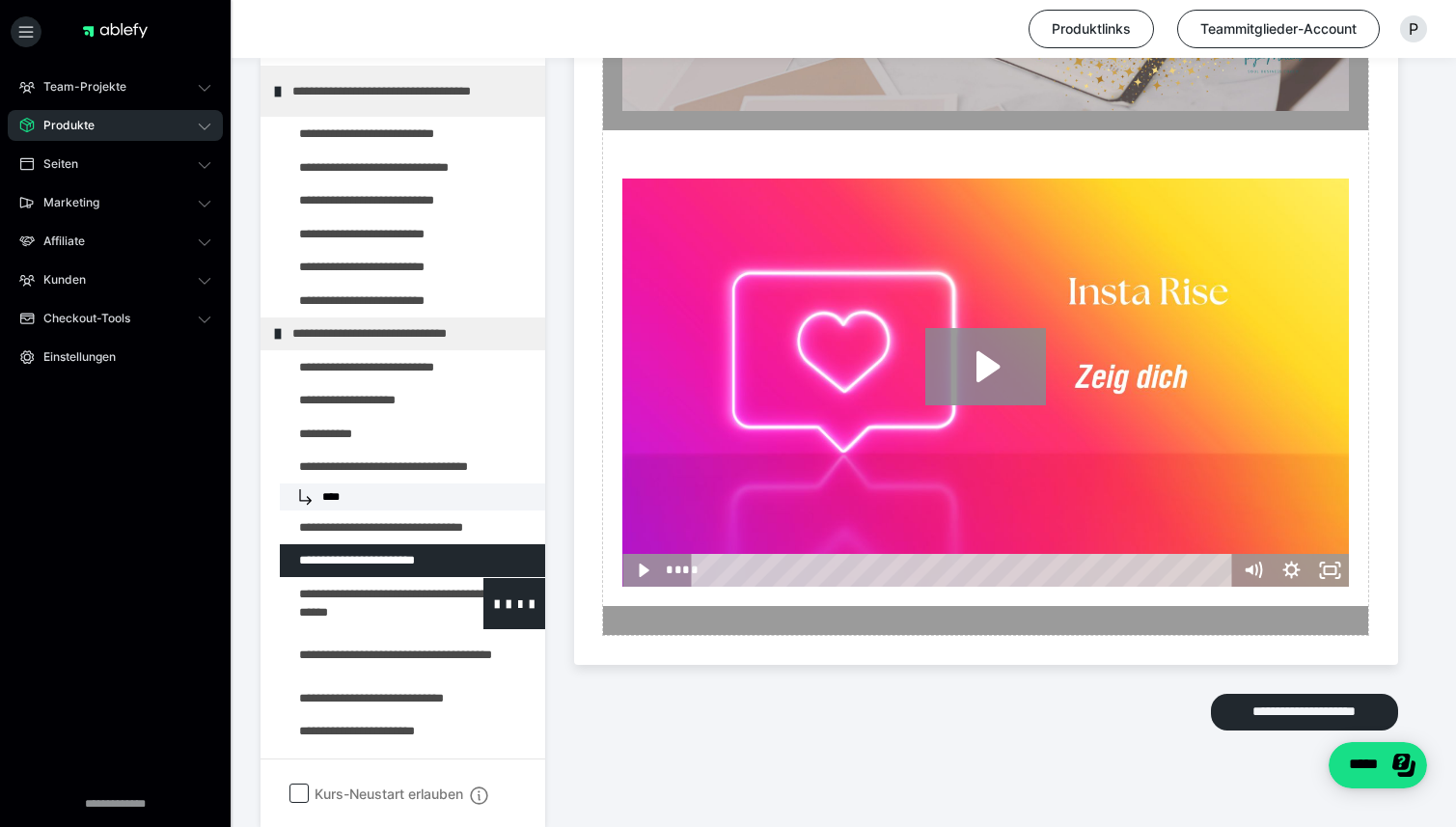 click at bounding box center (362, 602) 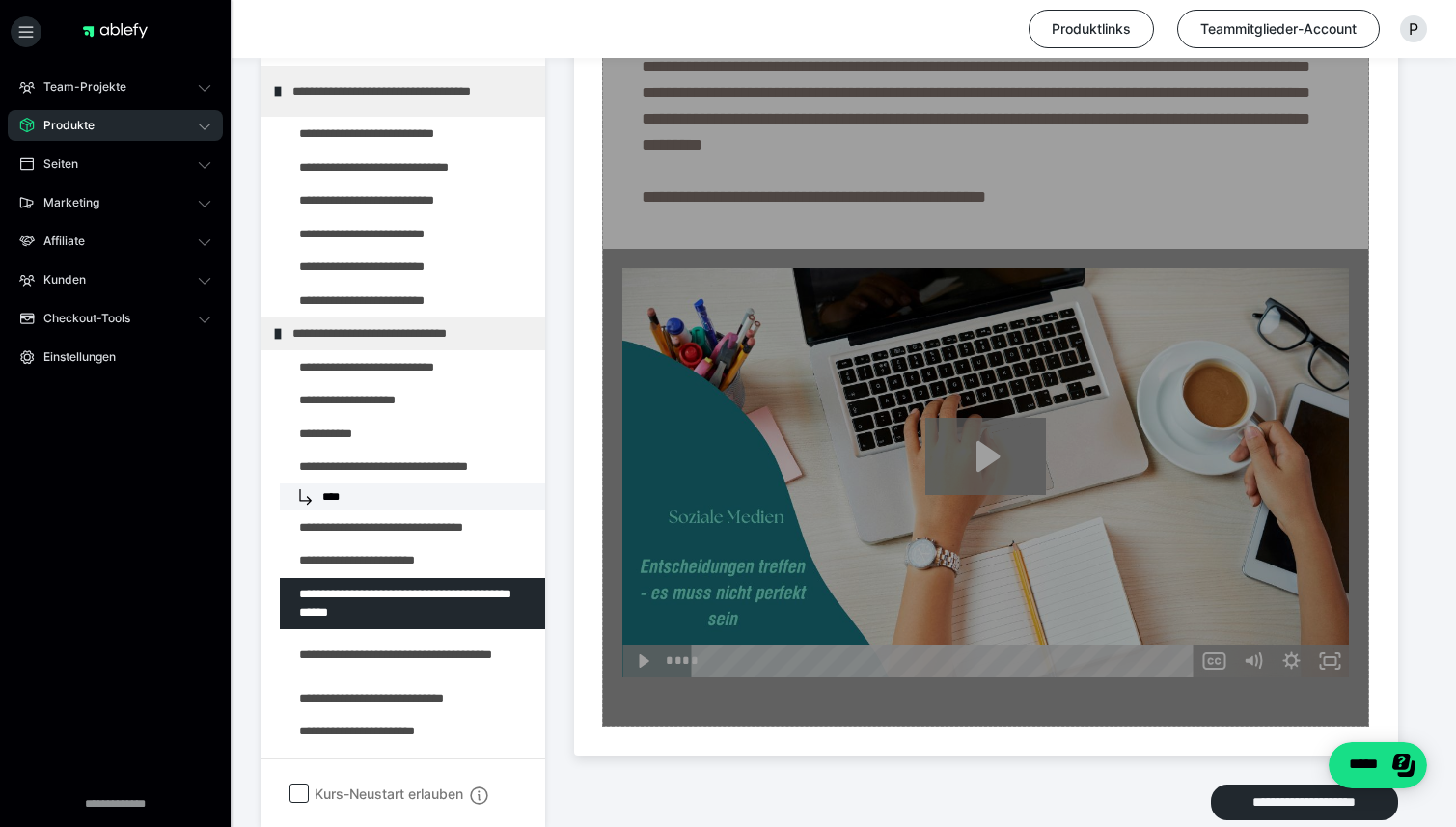 scroll, scrollTop: 1294, scrollLeft: 0, axis: vertical 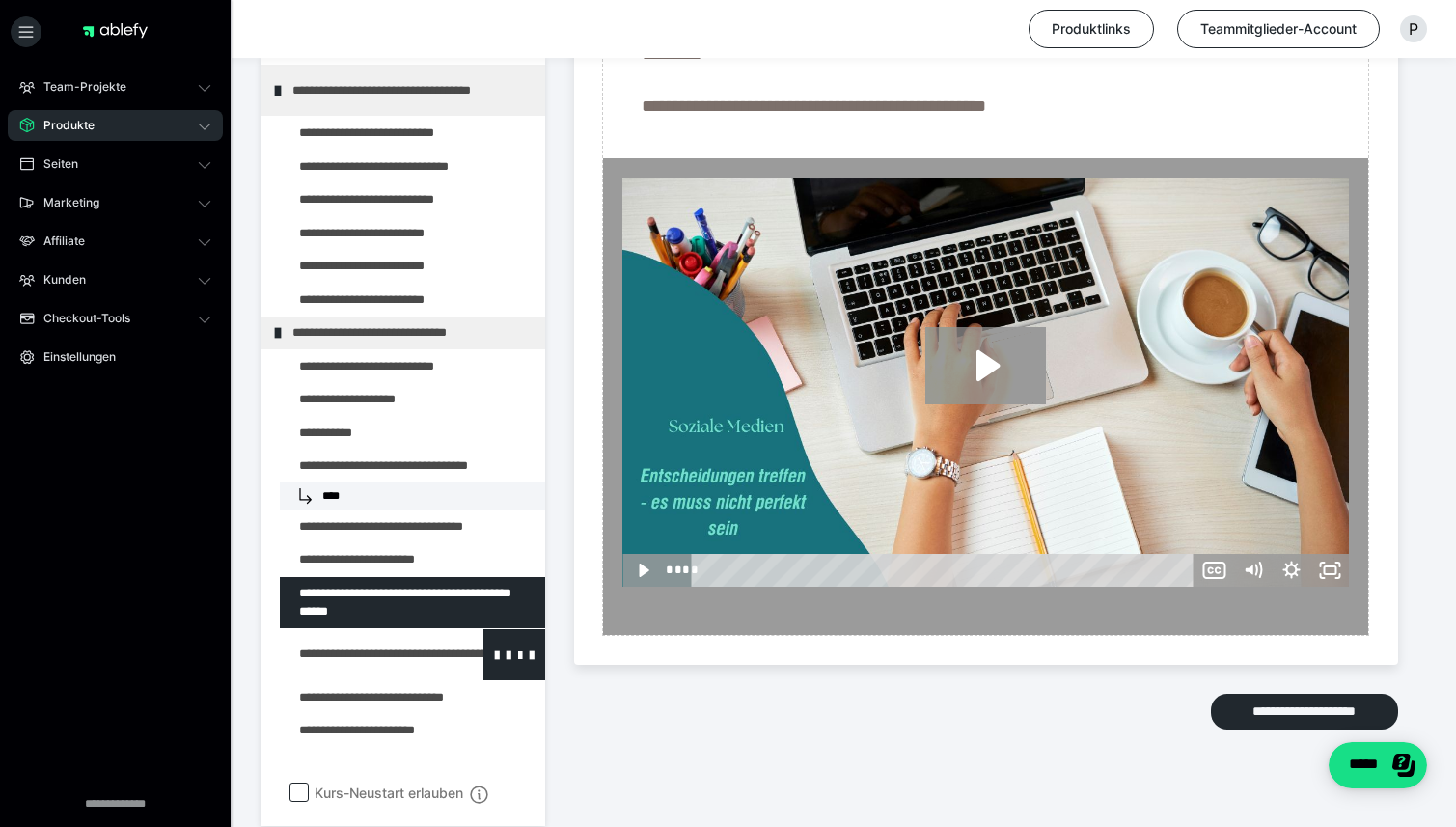 click at bounding box center [362, 654] 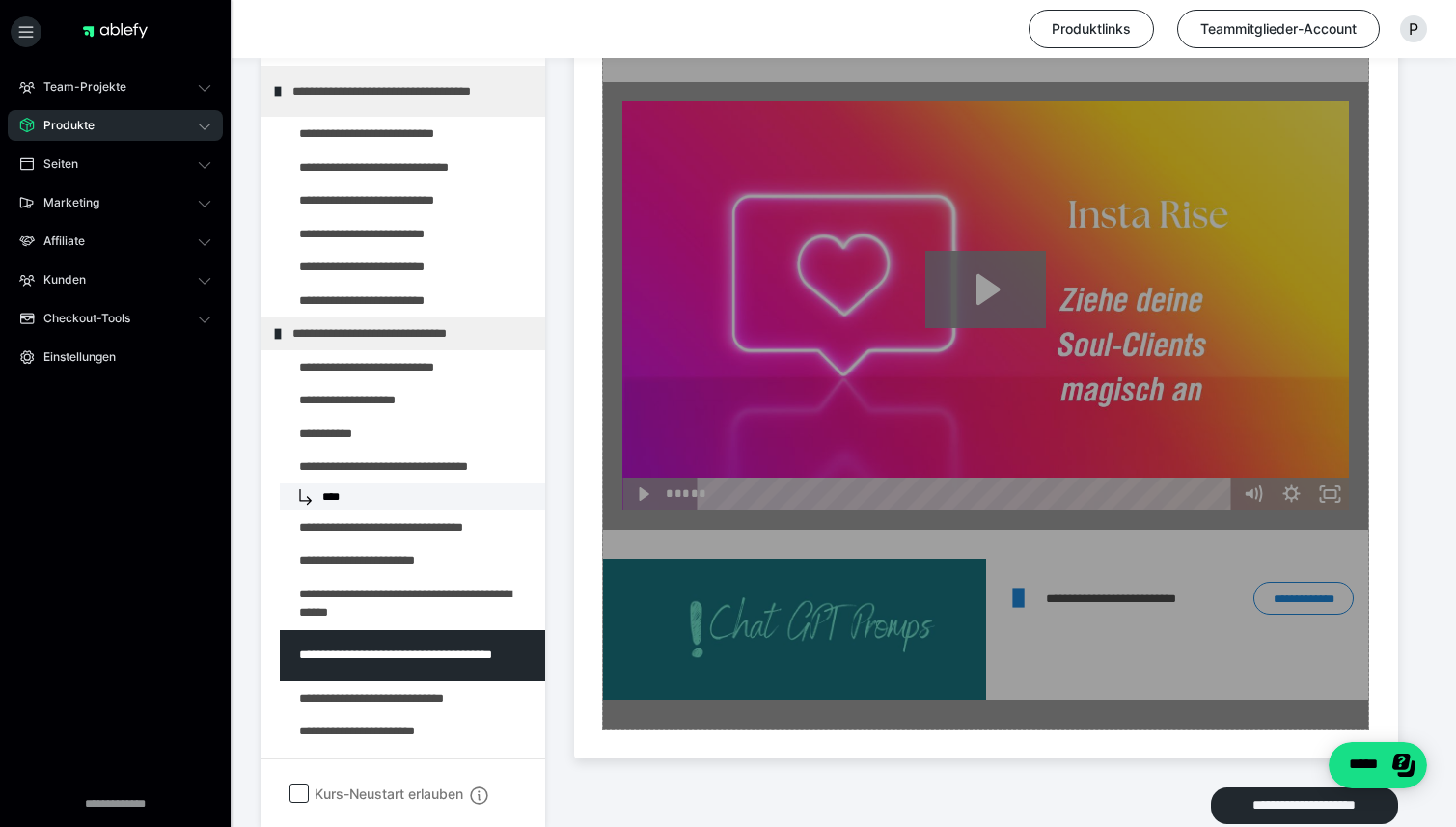 scroll, scrollTop: 1577, scrollLeft: 0, axis: vertical 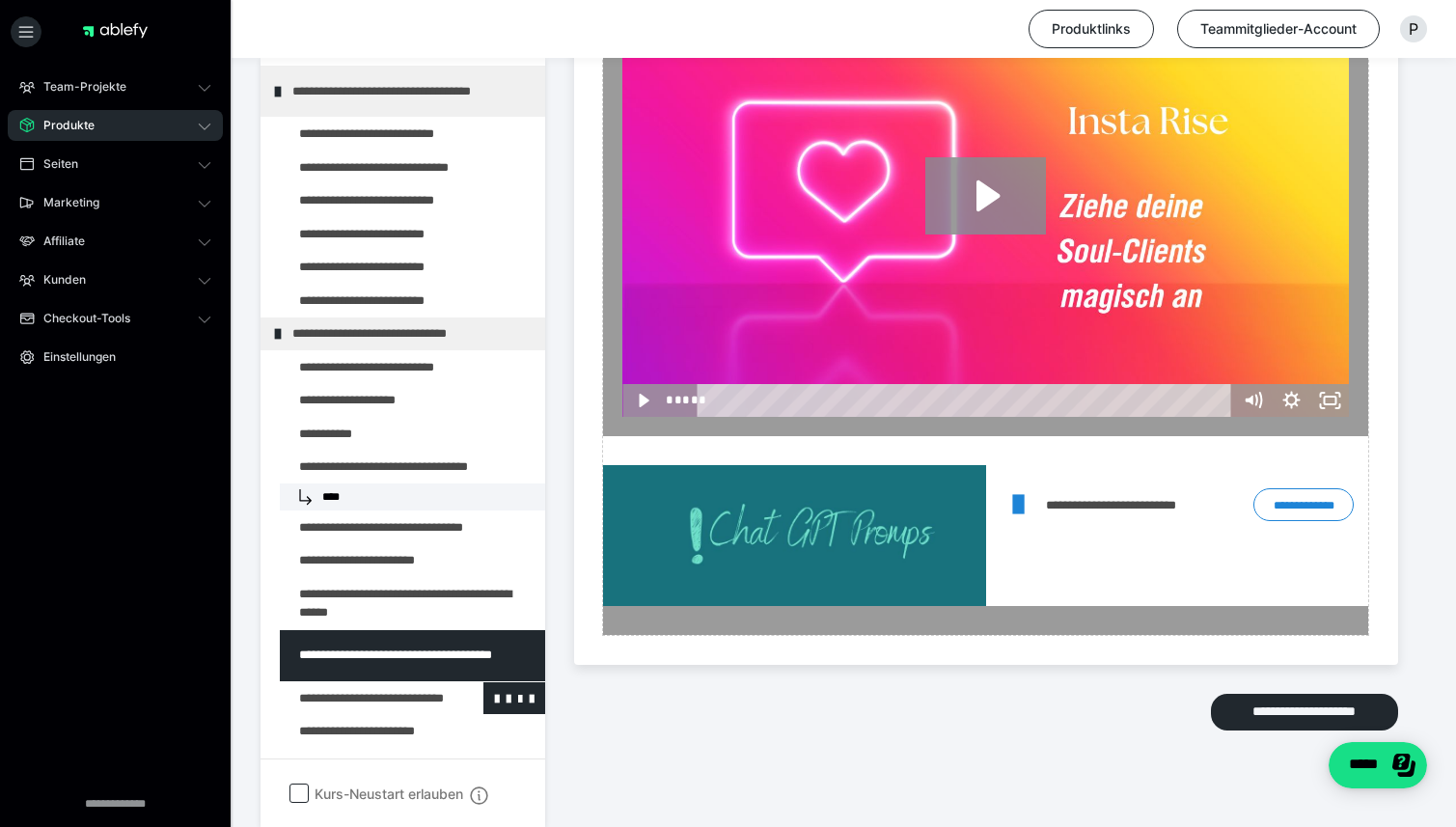 click at bounding box center [362, 698] 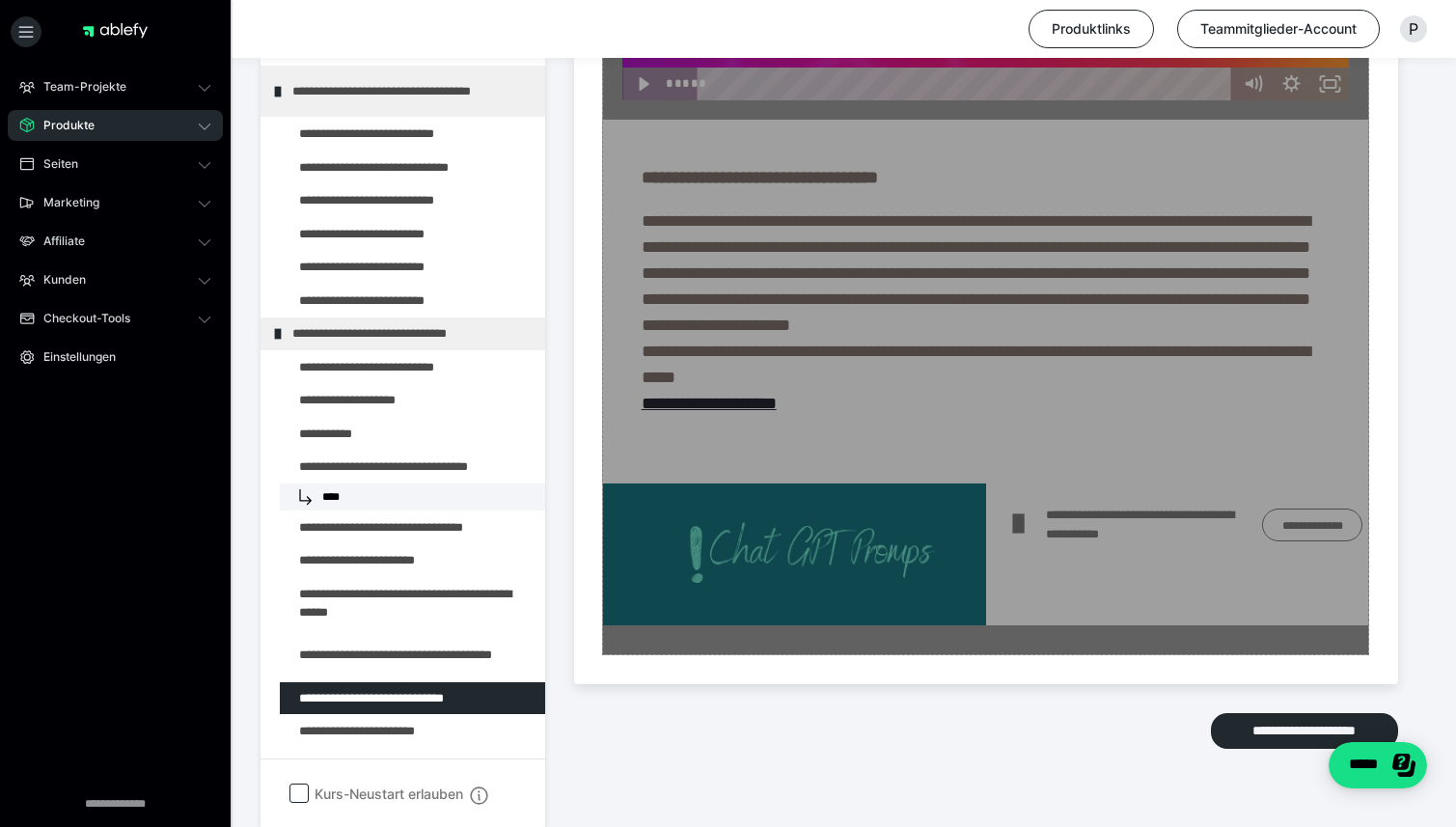 scroll, scrollTop: 1891, scrollLeft: 0, axis: vertical 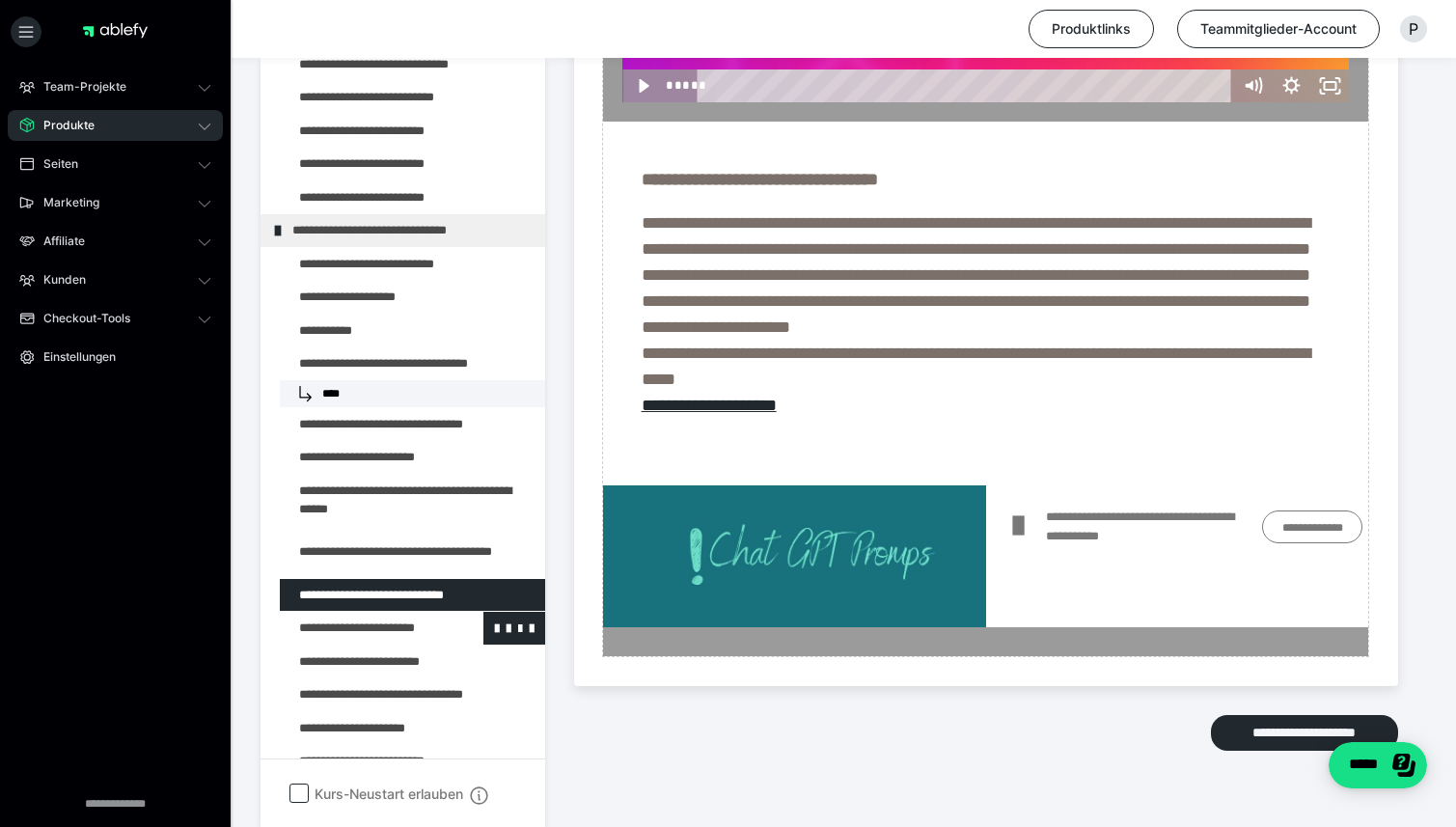 click at bounding box center [362, 628] 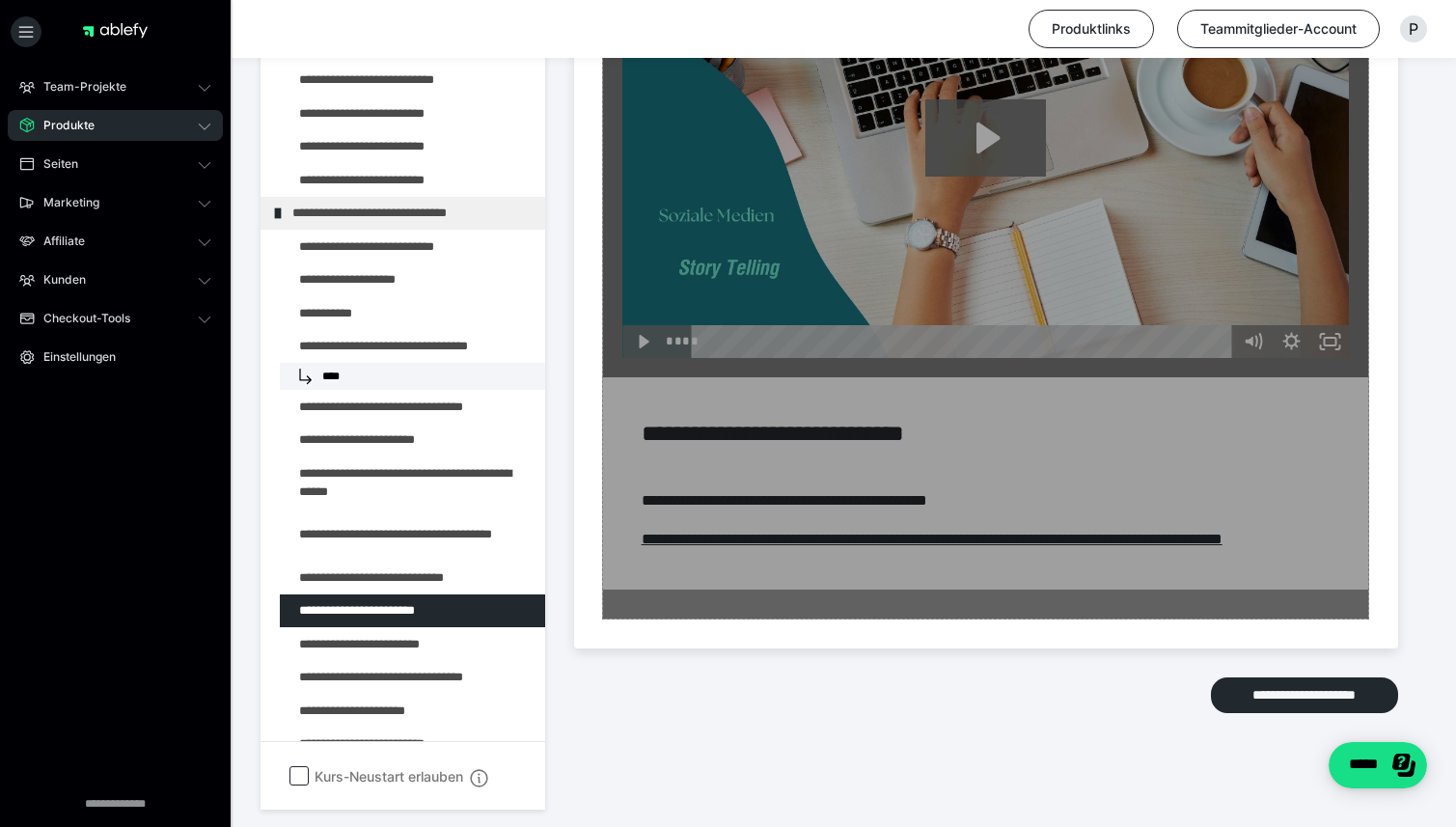 scroll, scrollTop: 2117, scrollLeft: 0, axis: vertical 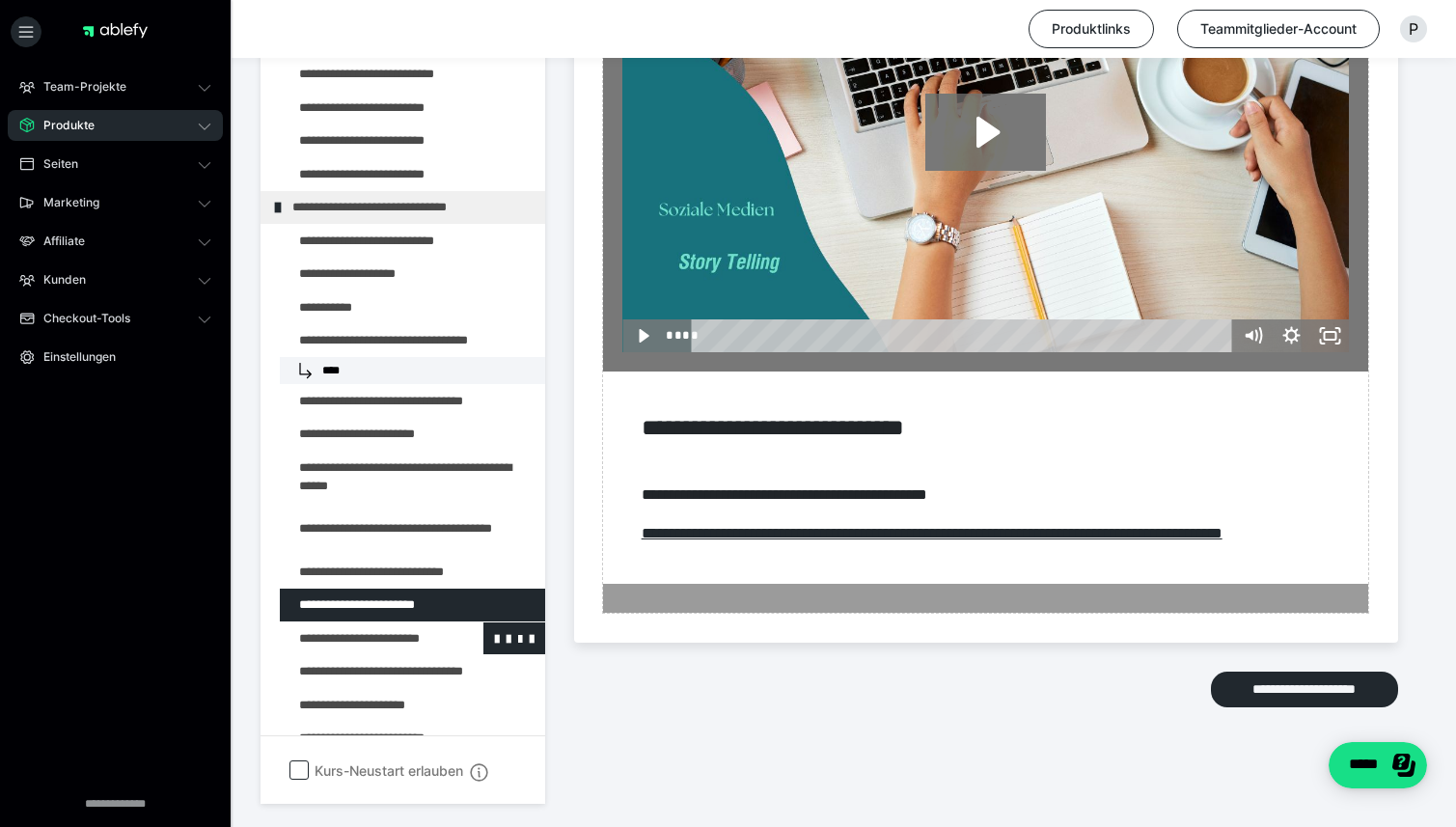 click at bounding box center (362, 639) 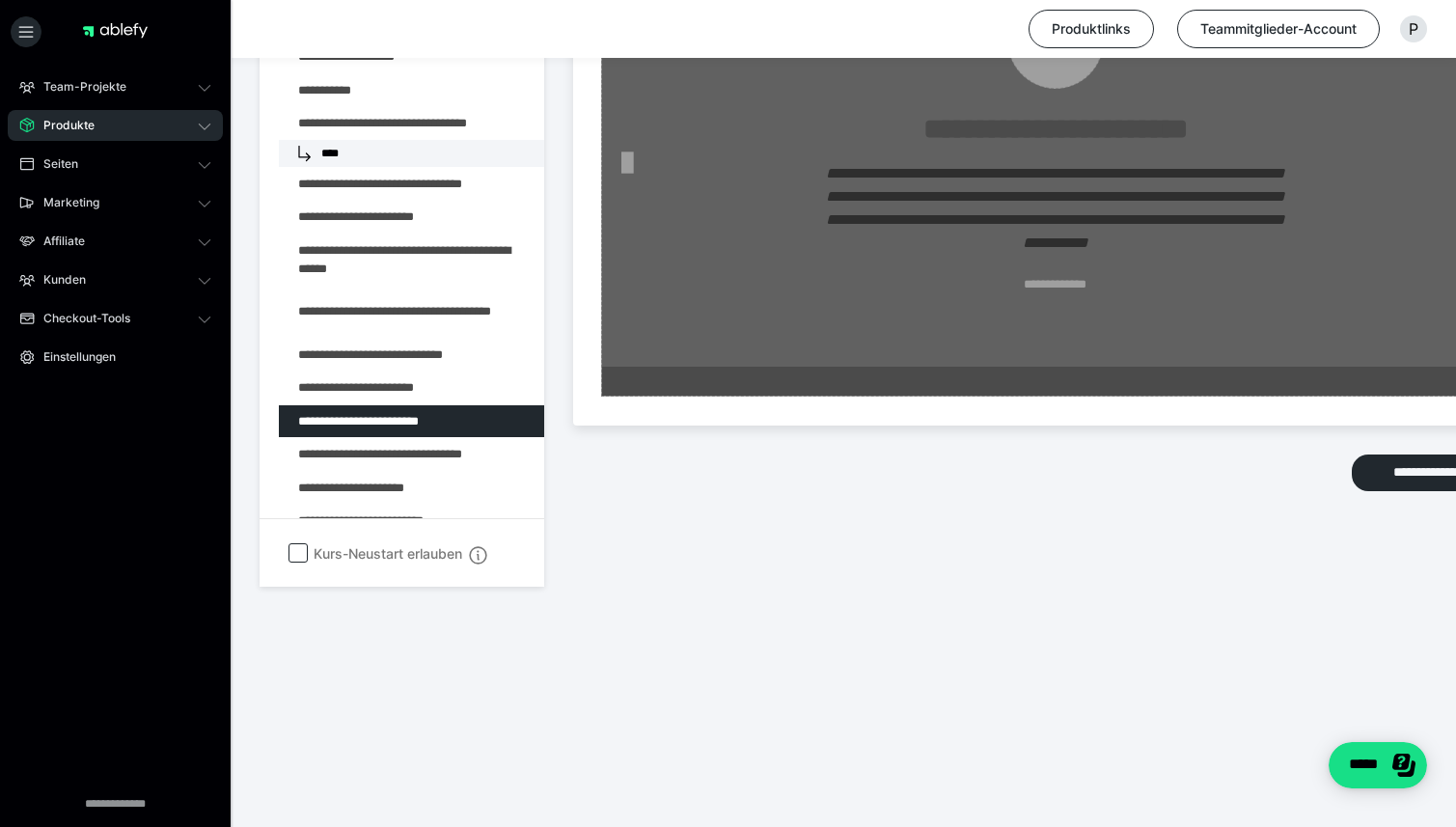 scroll, scrollTop: 3128, scrollLeft: 1, axis: both 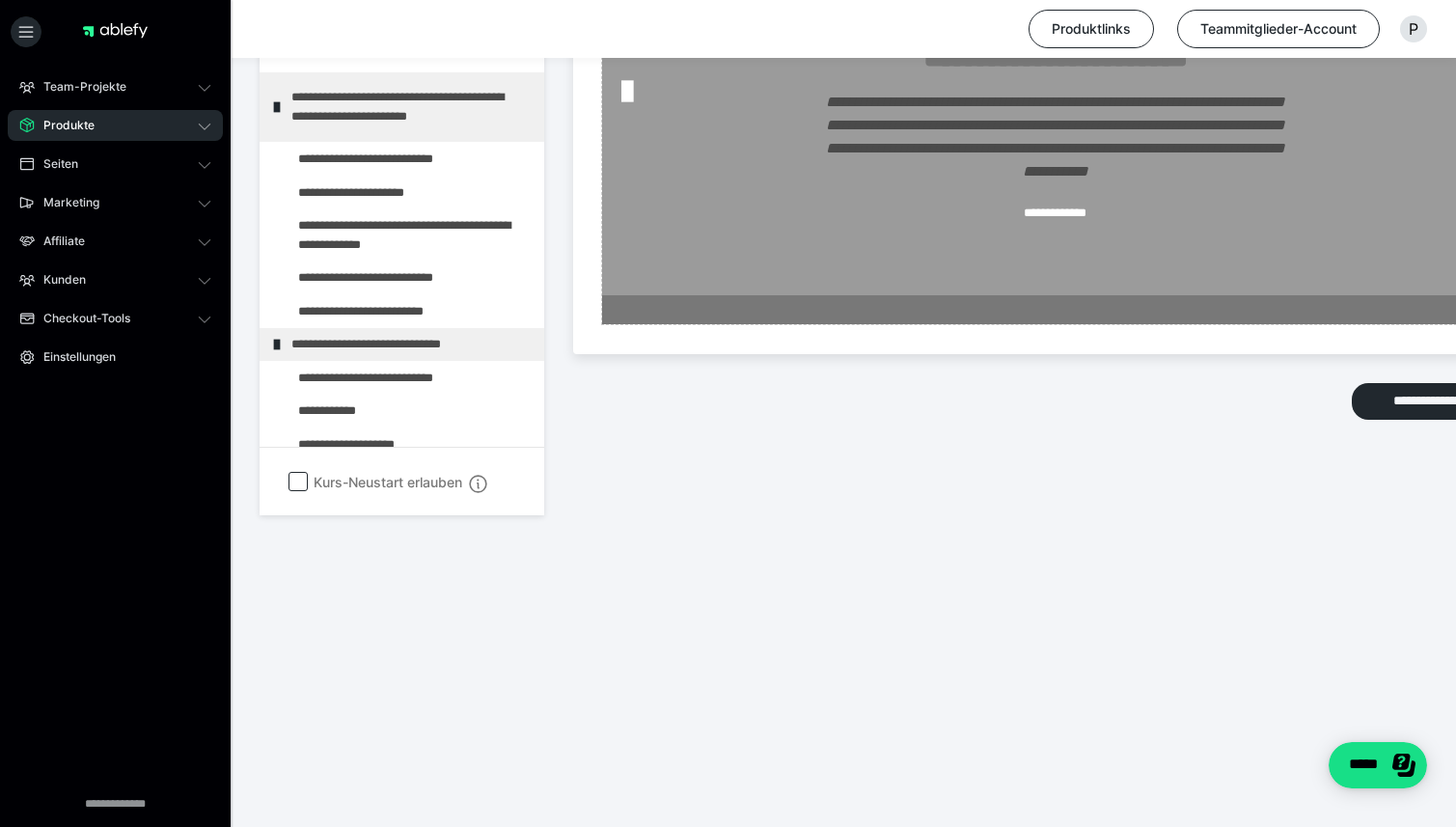 click at bounding box center [361, -11] 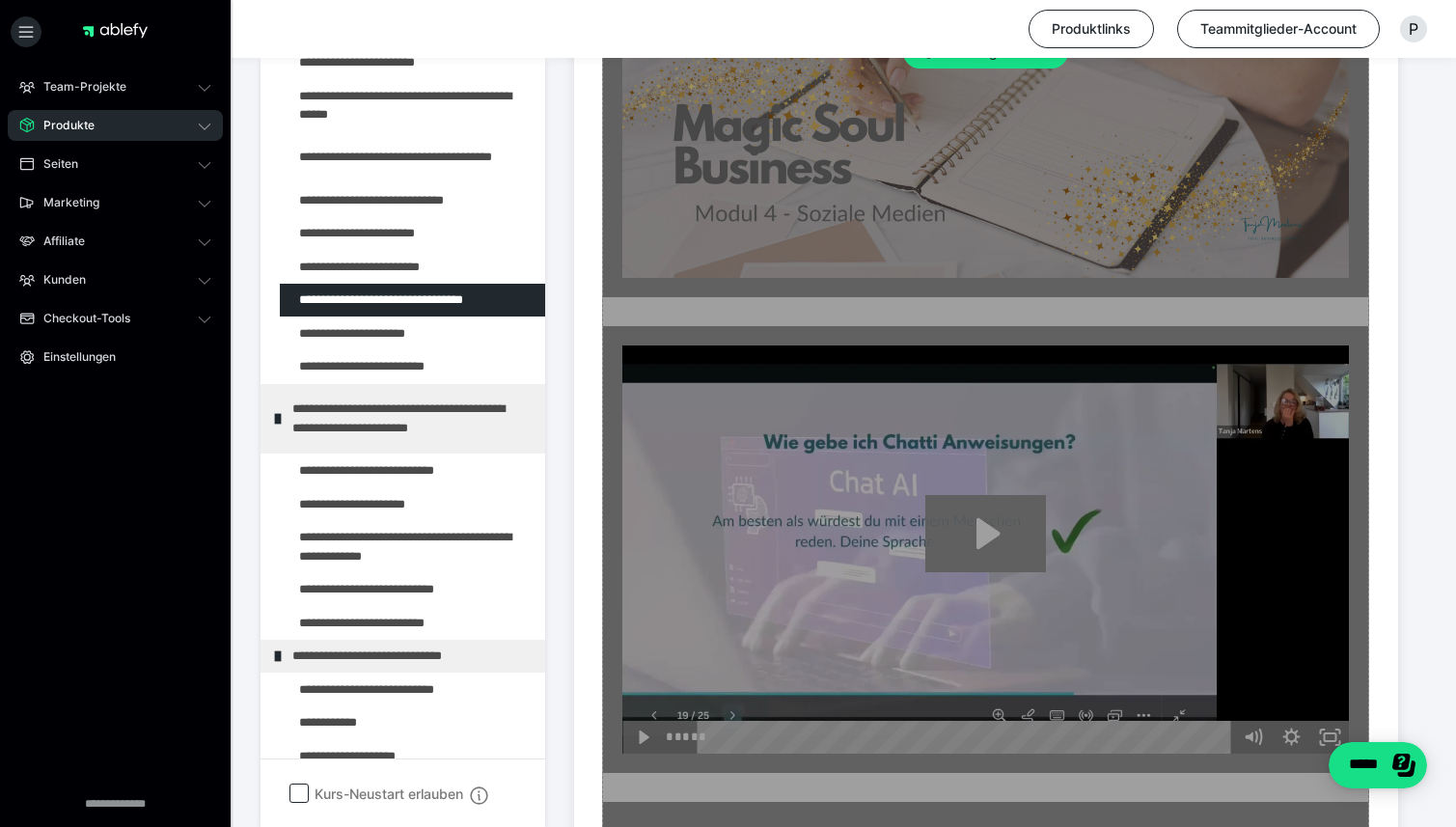 scroll, scrollTop: 959, scrollLeft: 0, axis: vertical 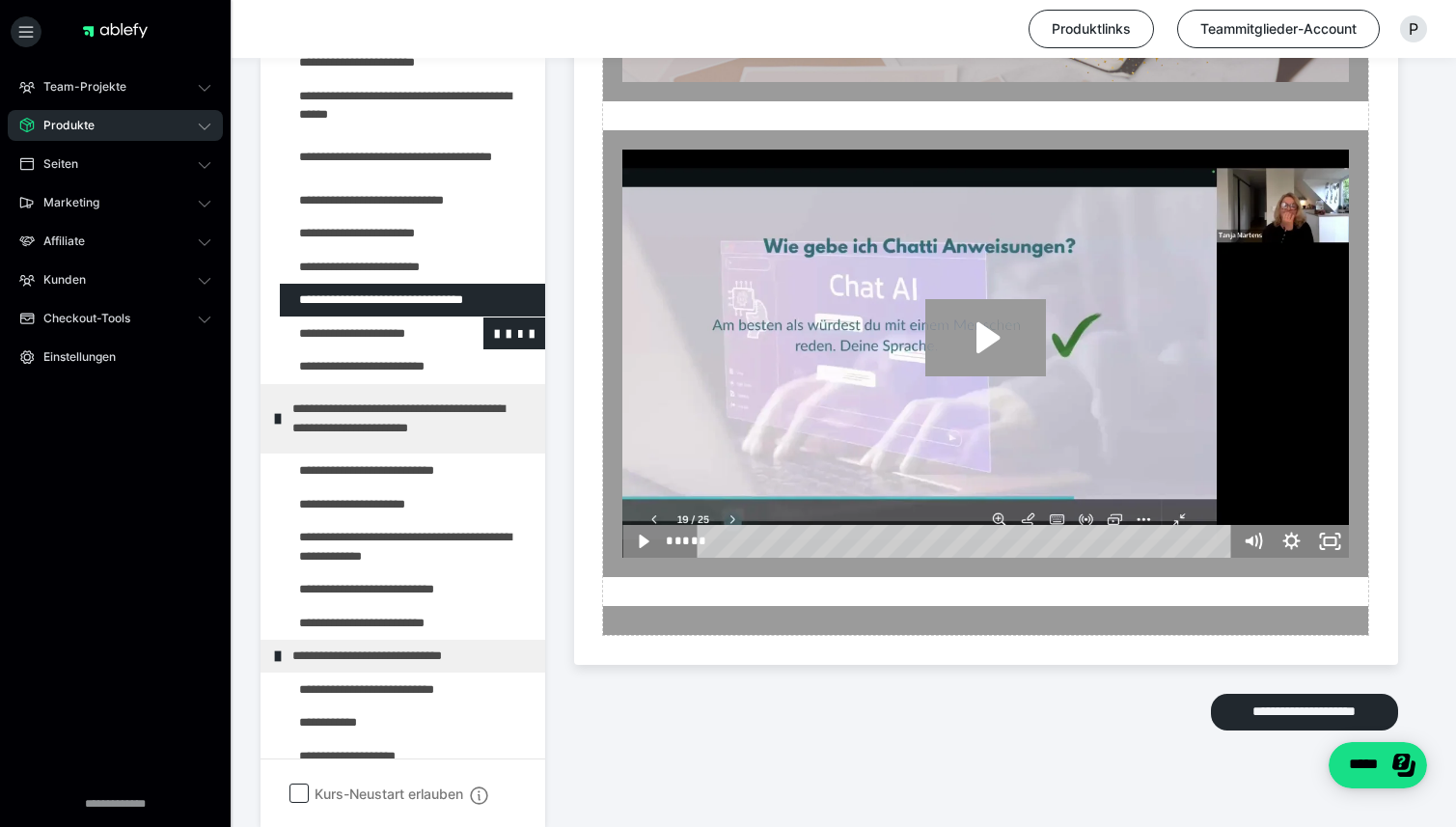 click at bounding box center (362, 333) 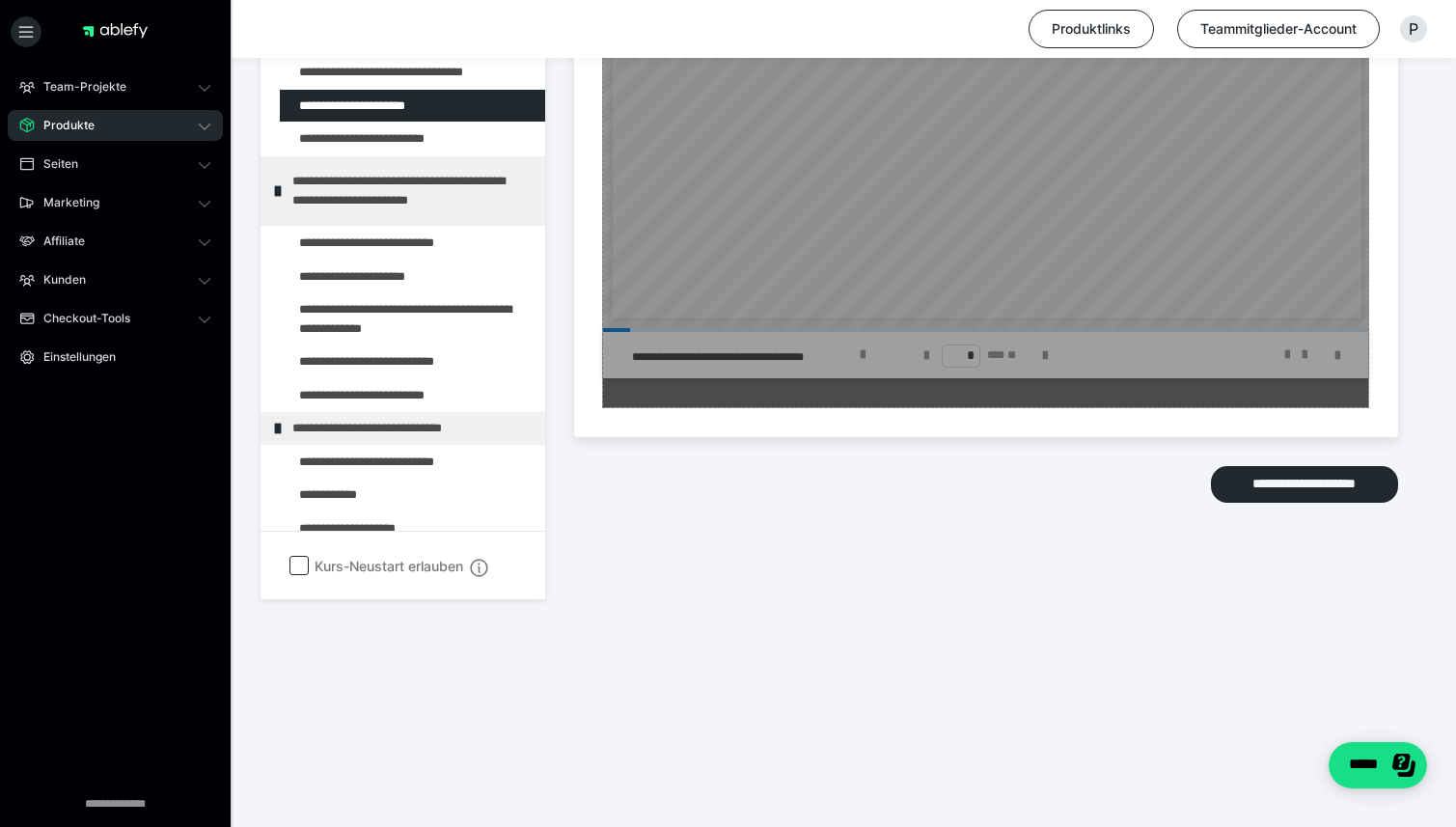 scroll, scrollTop: 1441, scrollLeft: 0, axis: vertical 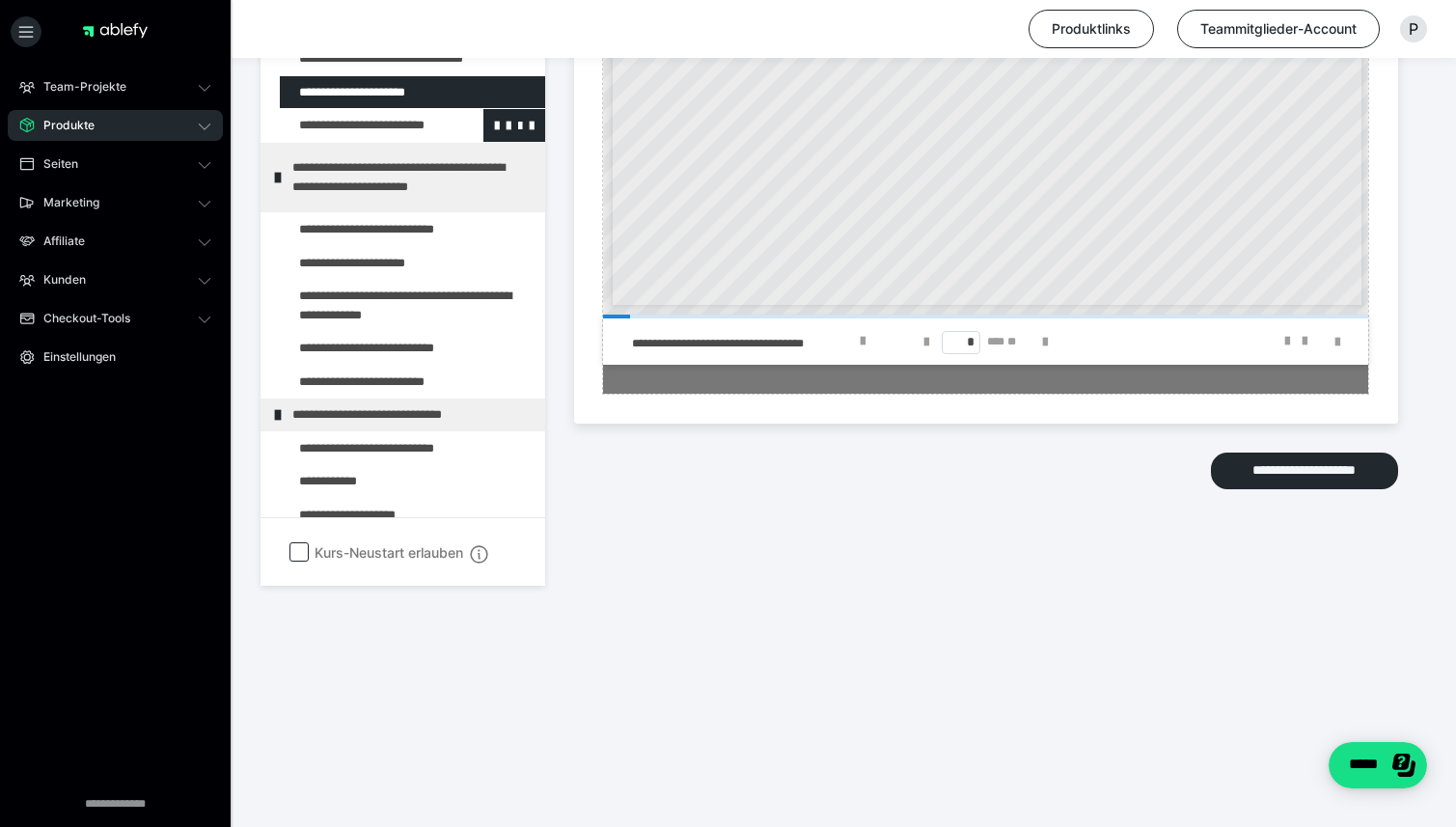 click at bounding box center (362, 125) 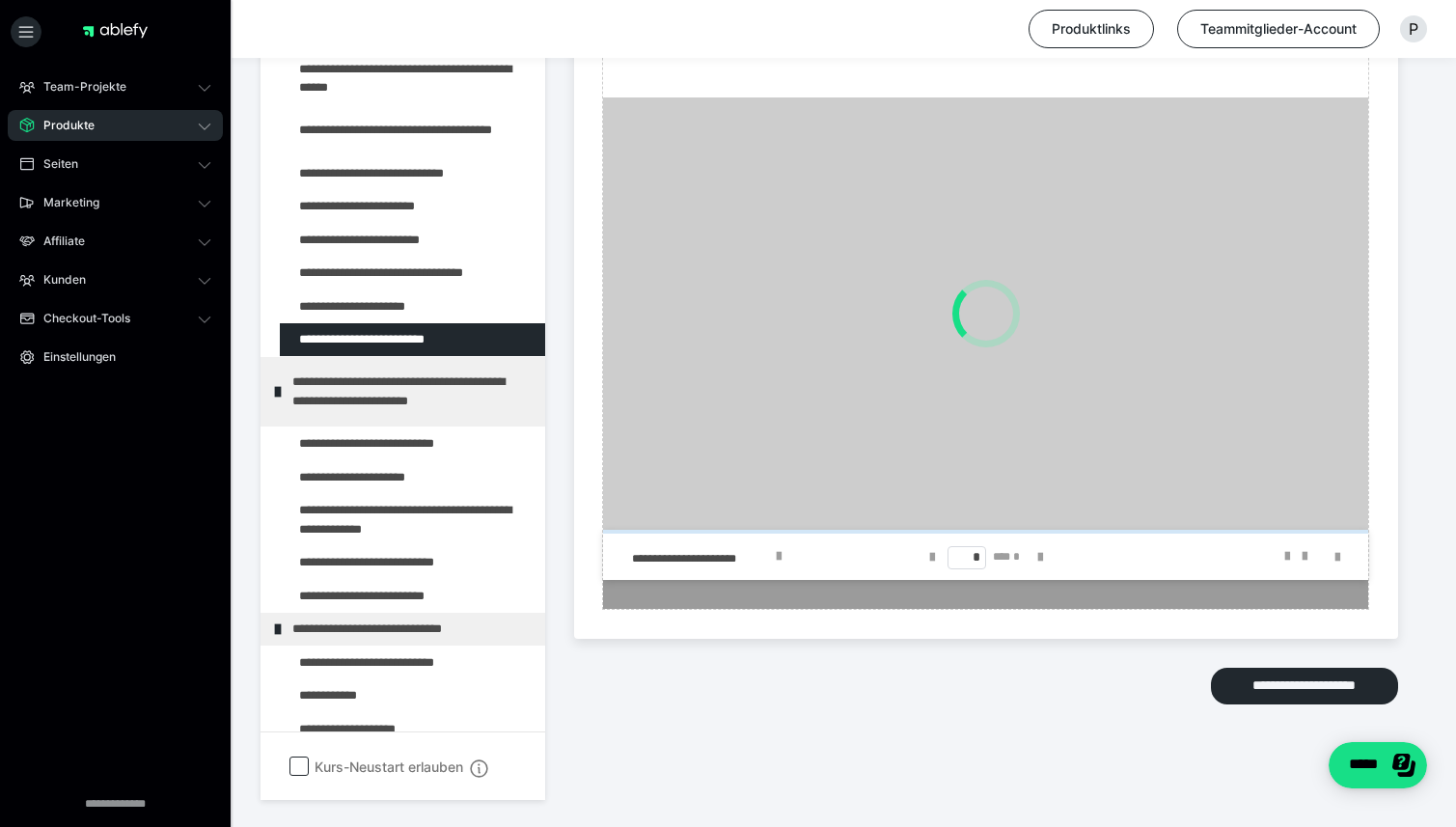 scroll, scrollTop: 1277, scrollLeft: 0, axis: vertical 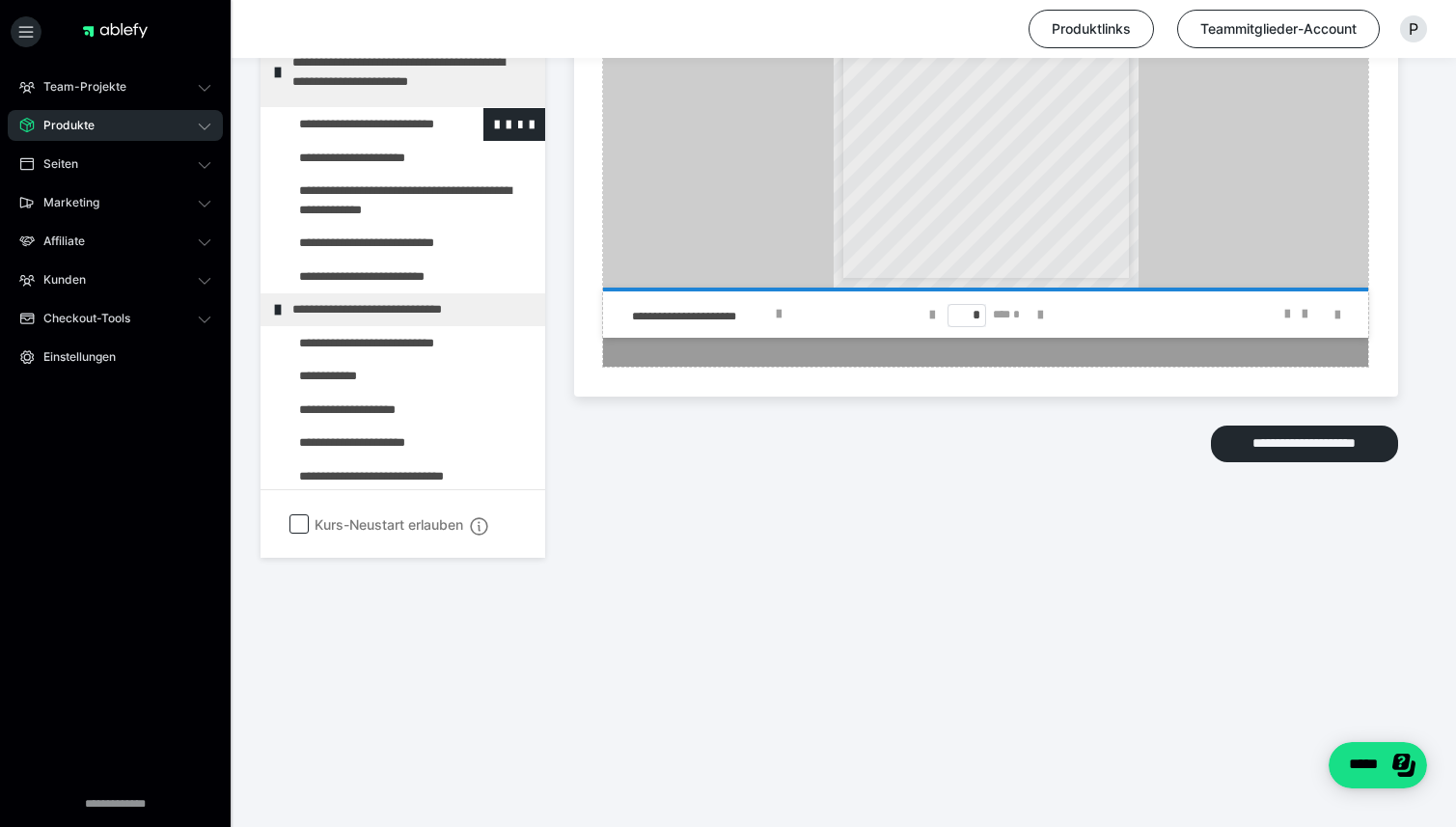 click at bounding box center (362, 125) 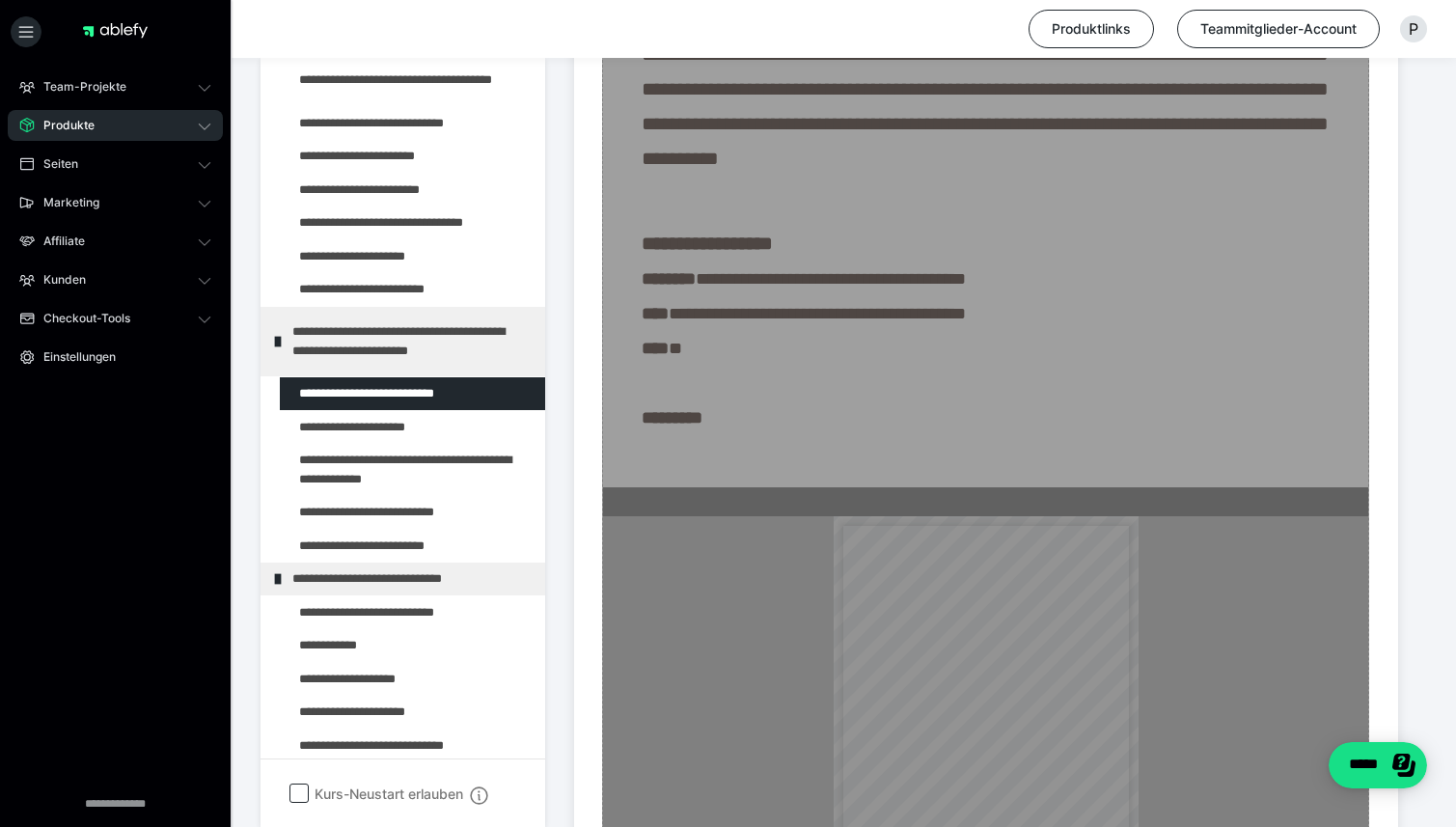 scroll, scrollTop: 1771, scrollLeft: 0, axis: vertical 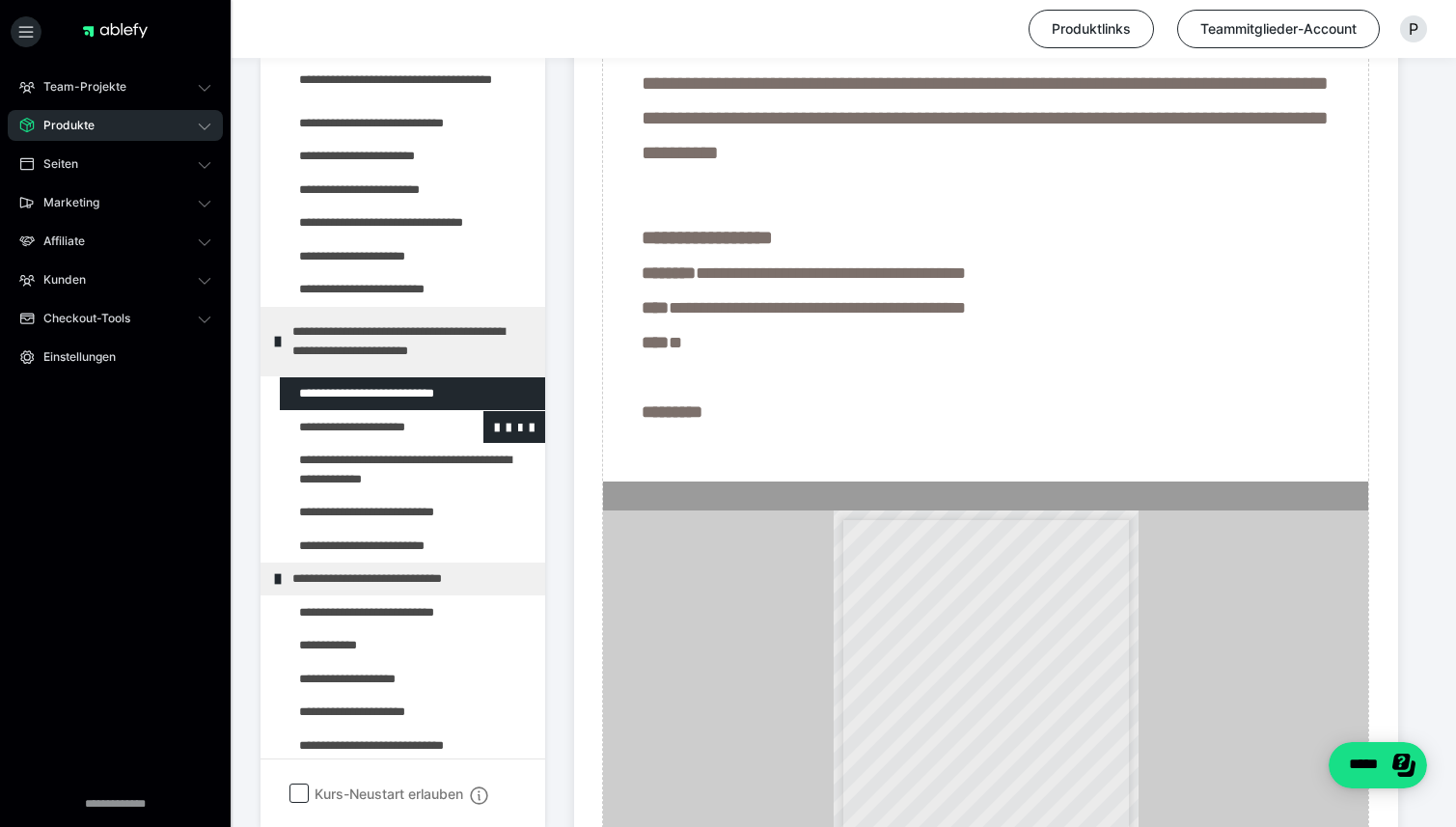 click at bounding box center [362, 427] 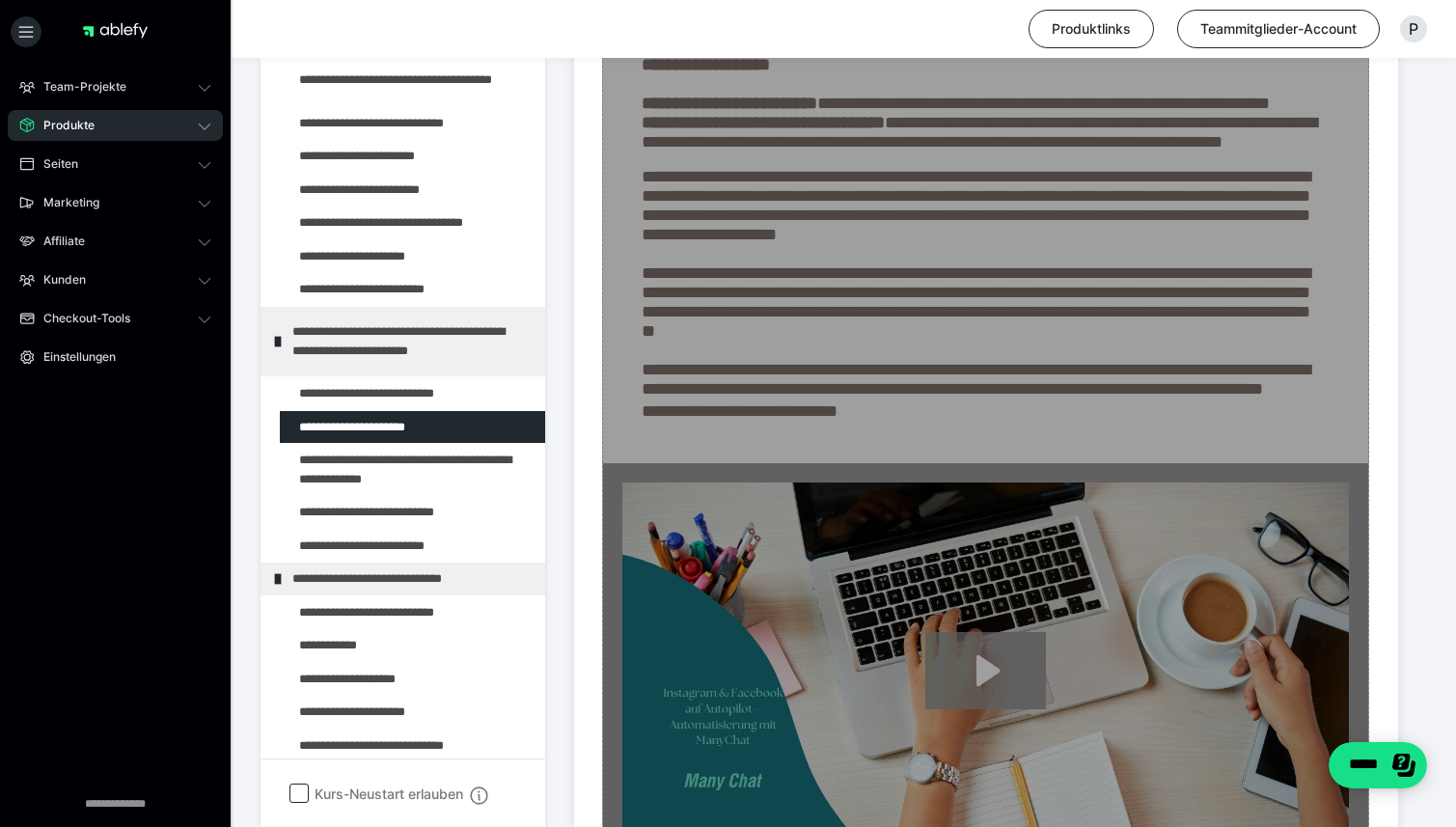 scroll, scrollTop: 1008, scrollLeft: 0, axis: vertical 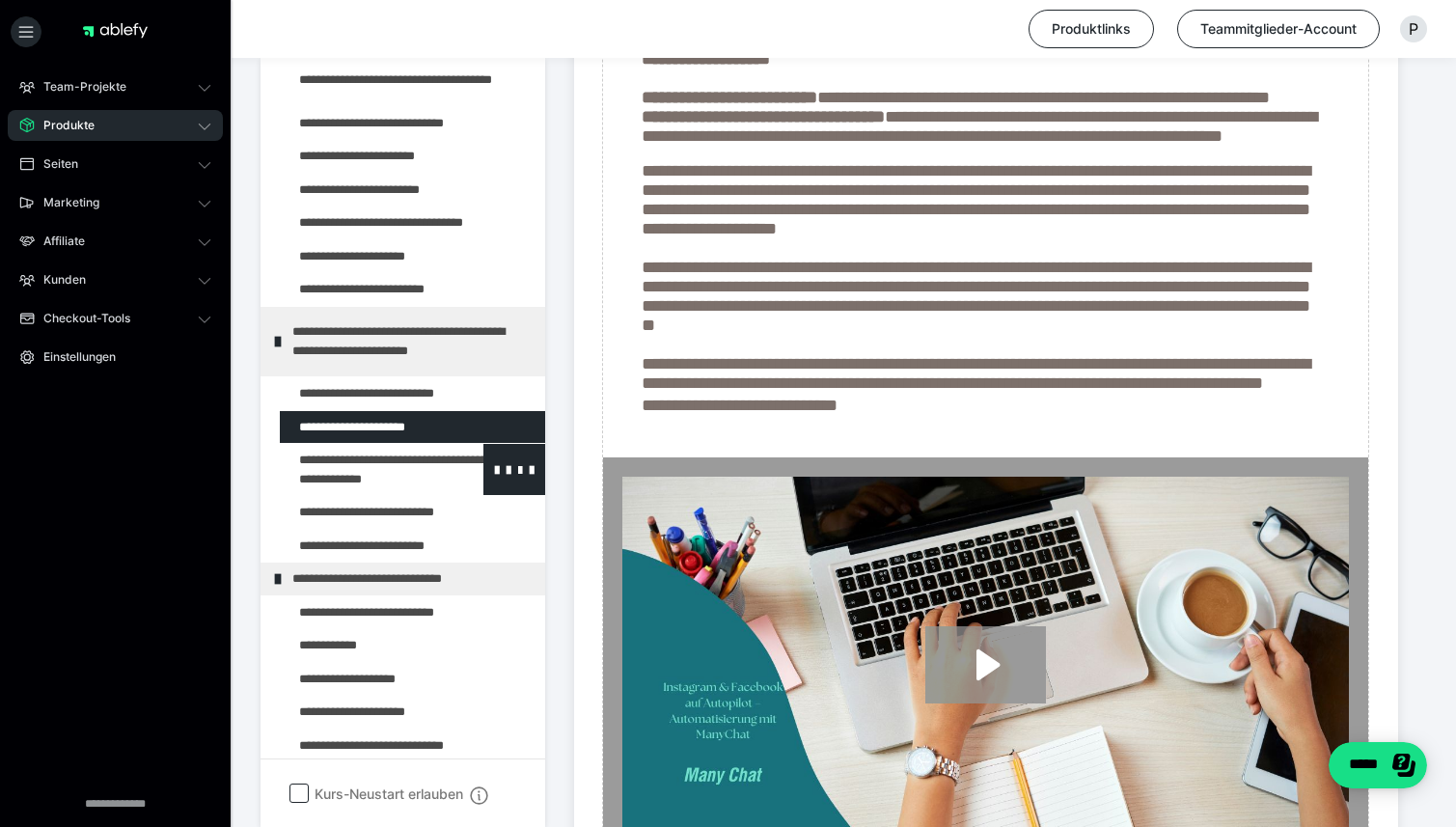 click at bounding box center (362, 469) 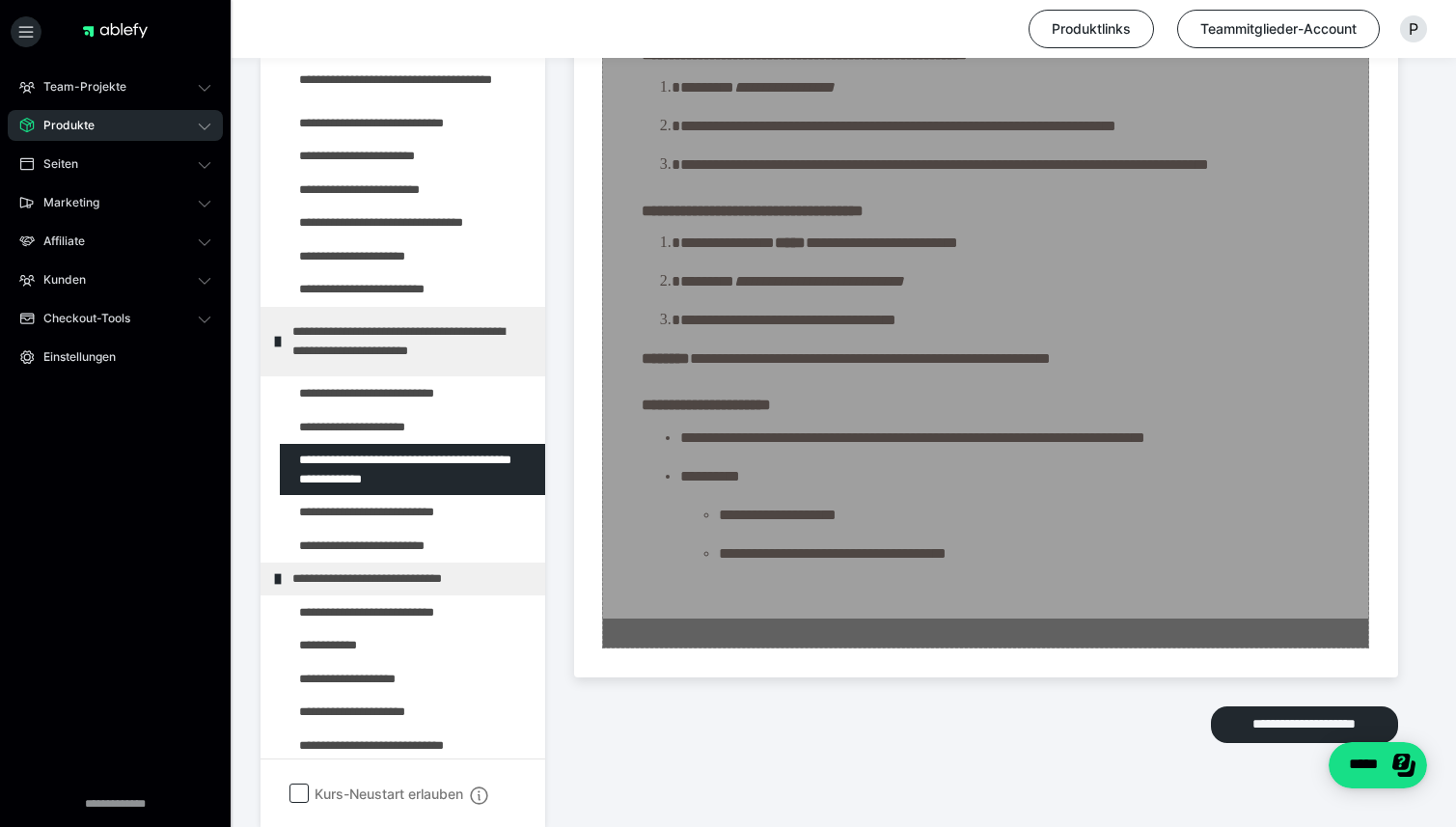 scroll, scrollTop: 2094, scrollLeft: 0, axis: vertical 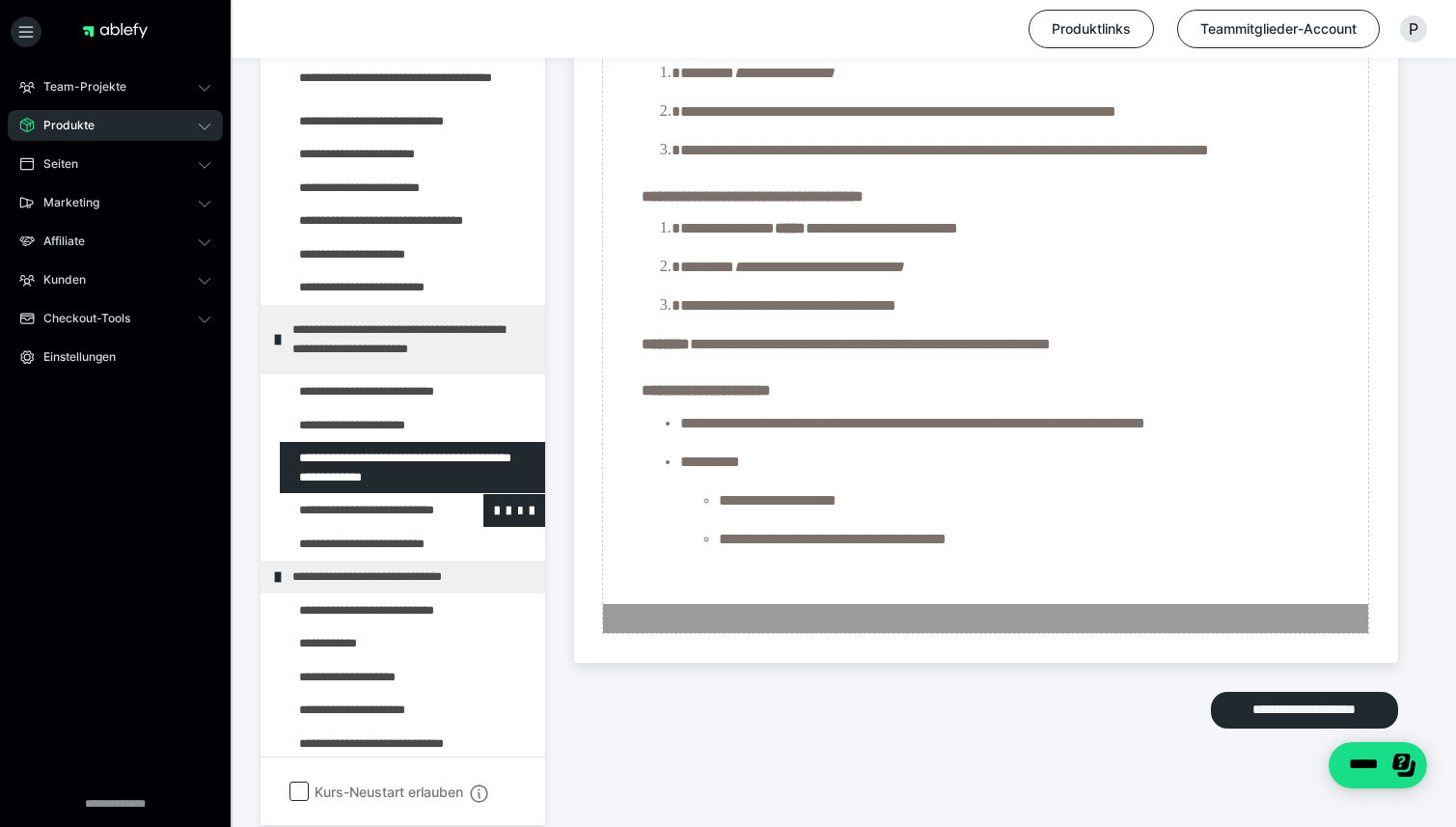 click at bounding box center [362, 510] 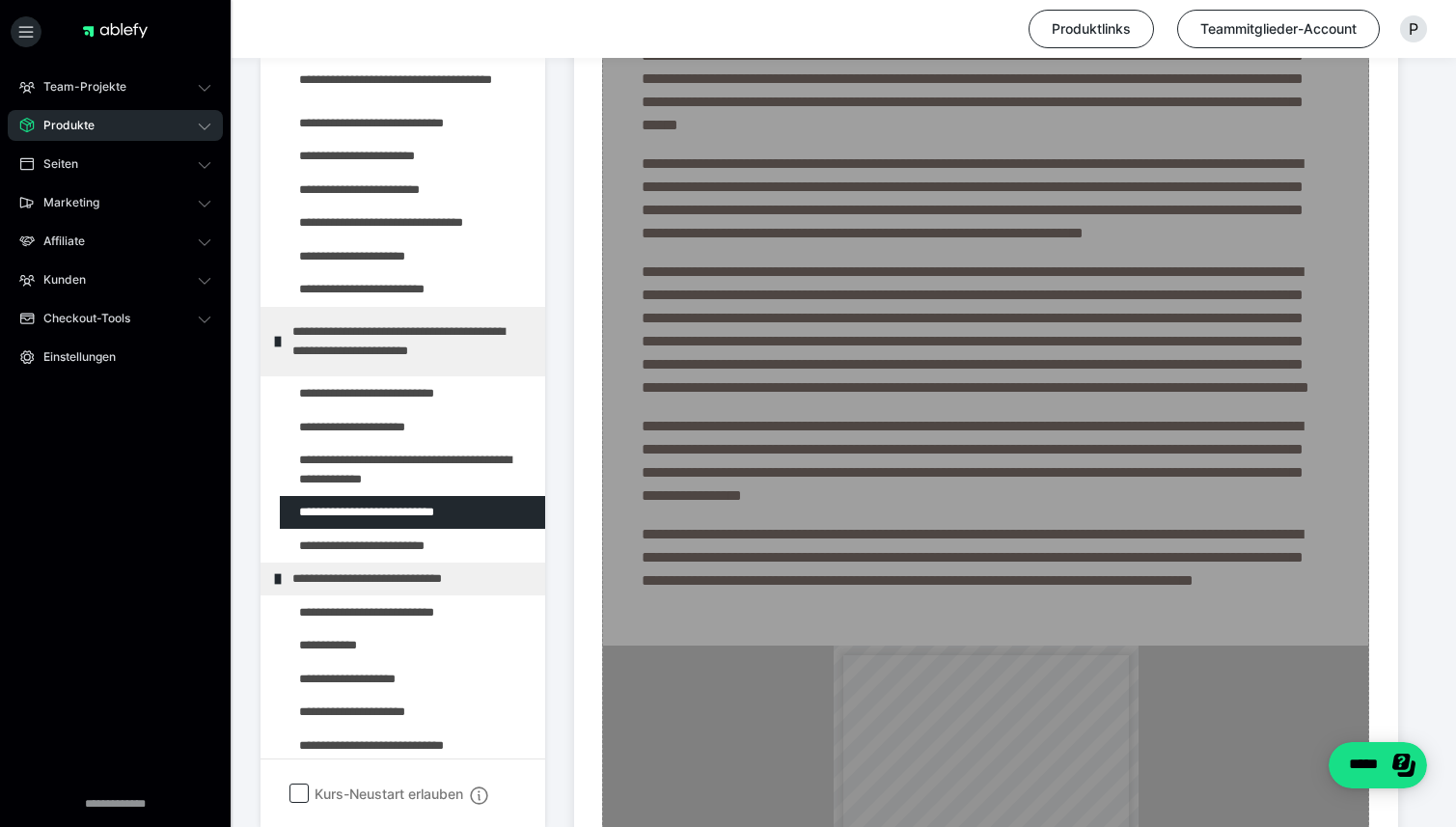 scroll, scrollTop: 1297, scrollLeft: 0, axis: vertical 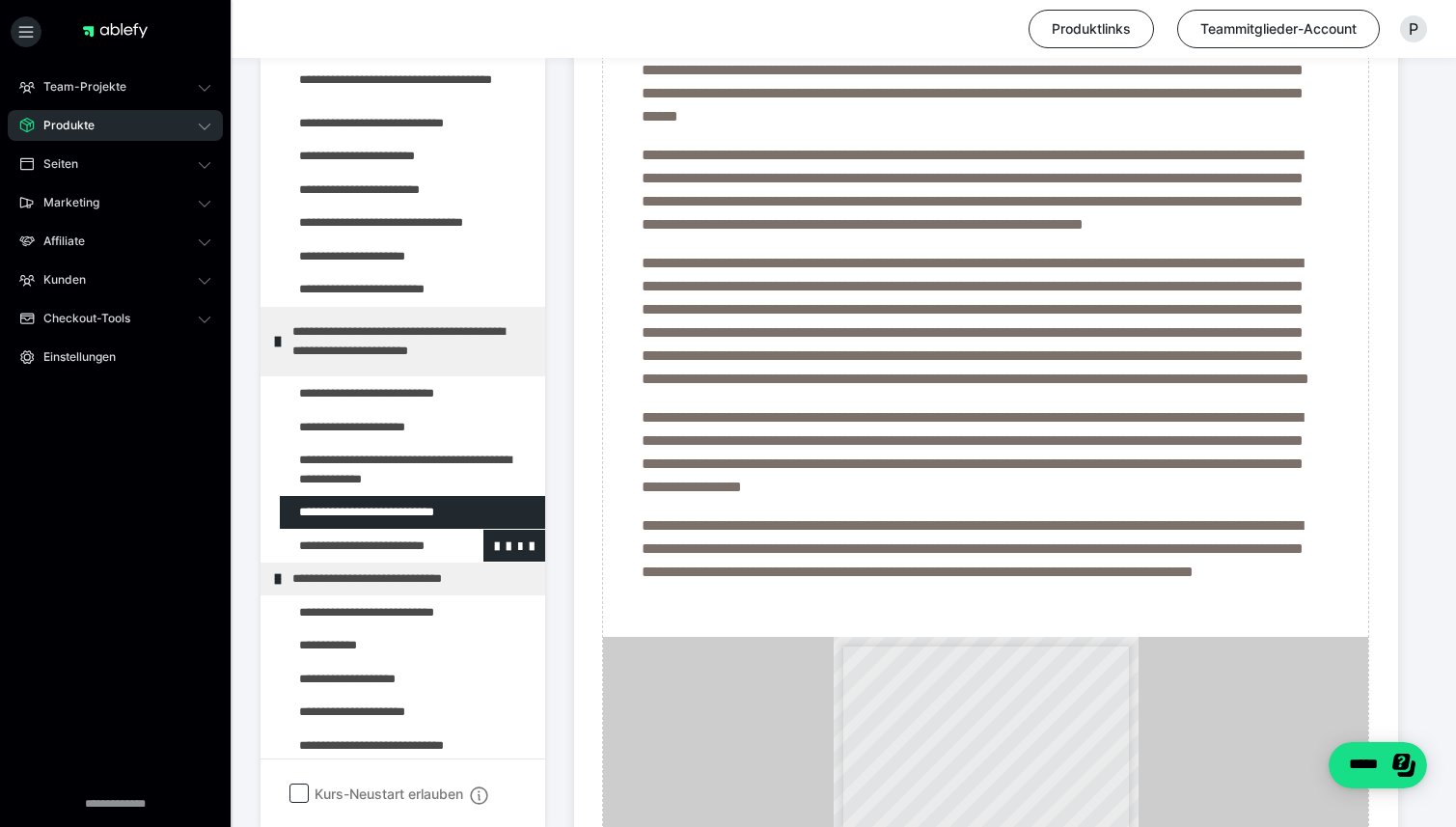 click at bounding box center (362, 546) 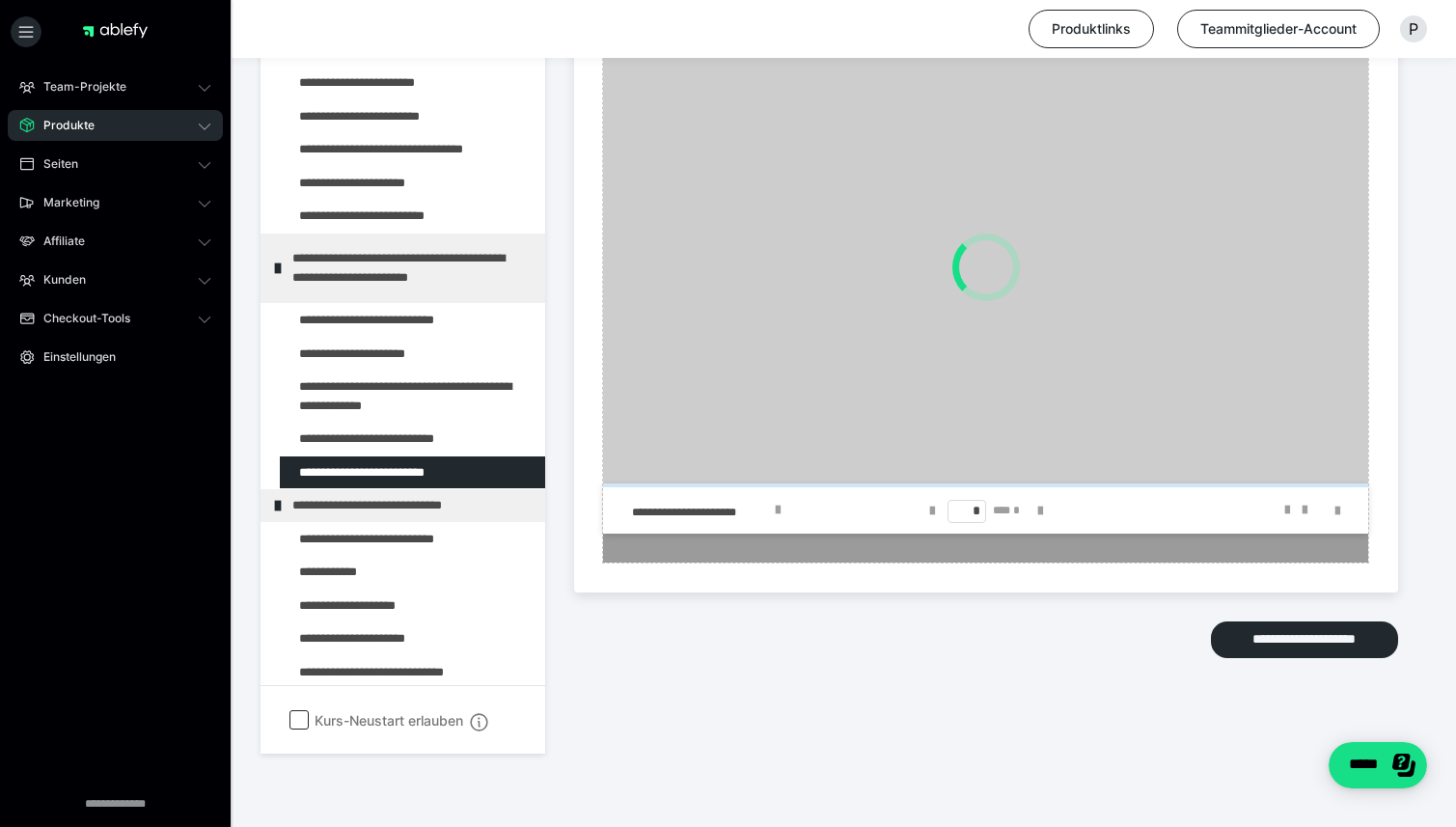 scroll, scrollTop: 1277, scrollLeft: 0, axis: vertical 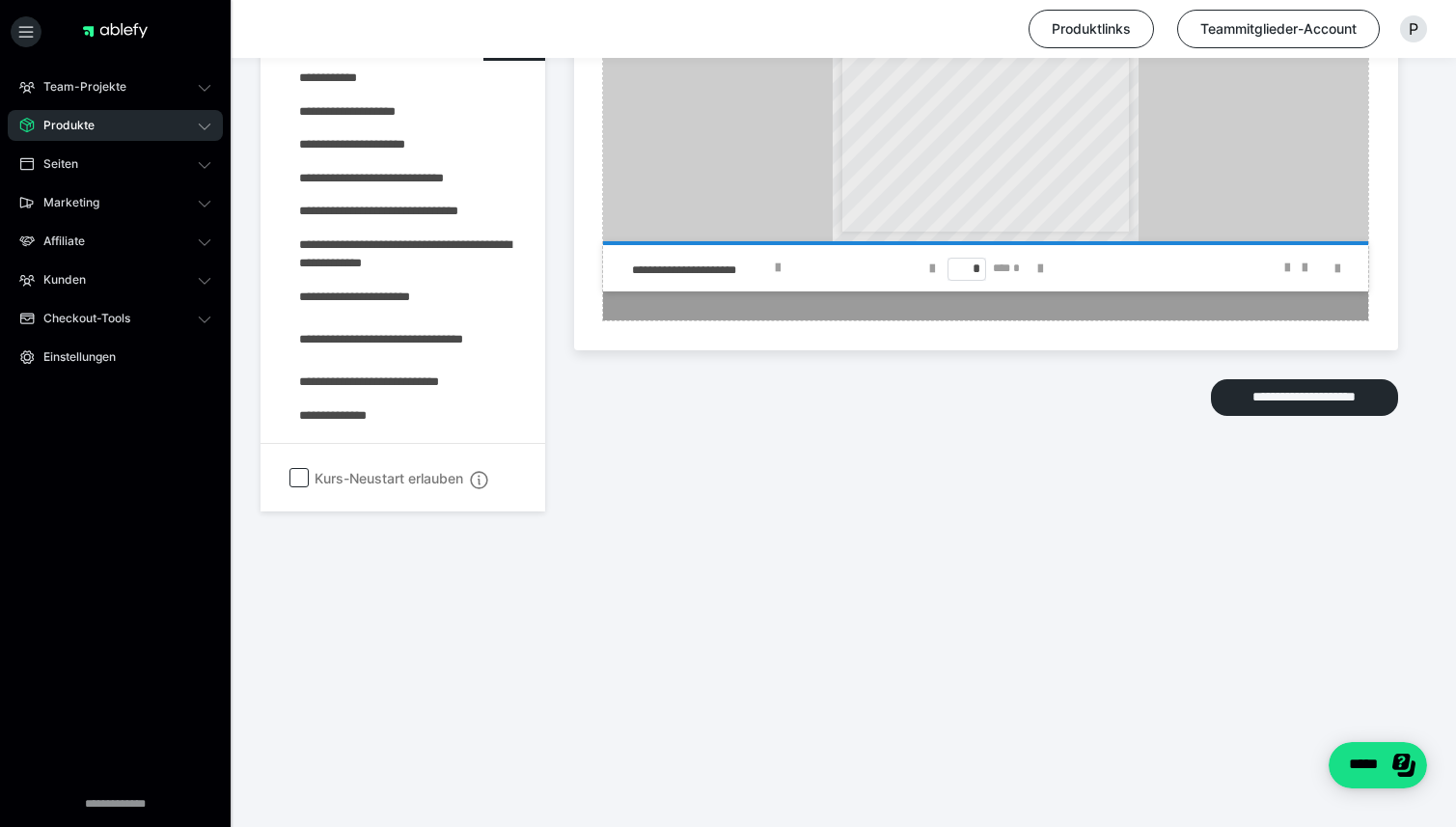 click at bounding box center [362, 45] 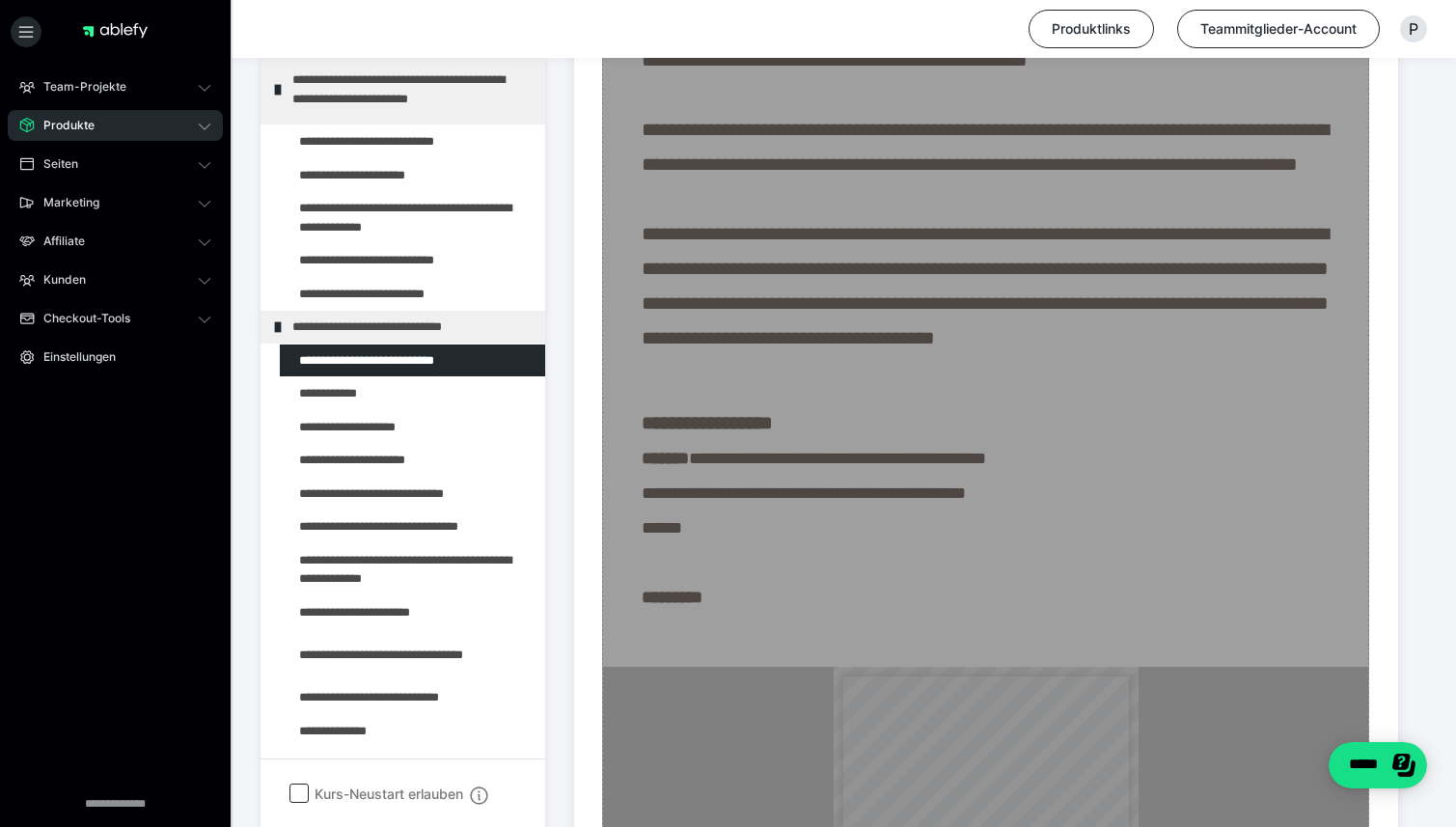 scroll, scrollTop: 1475, scrollLeft: 0, axis: vertical 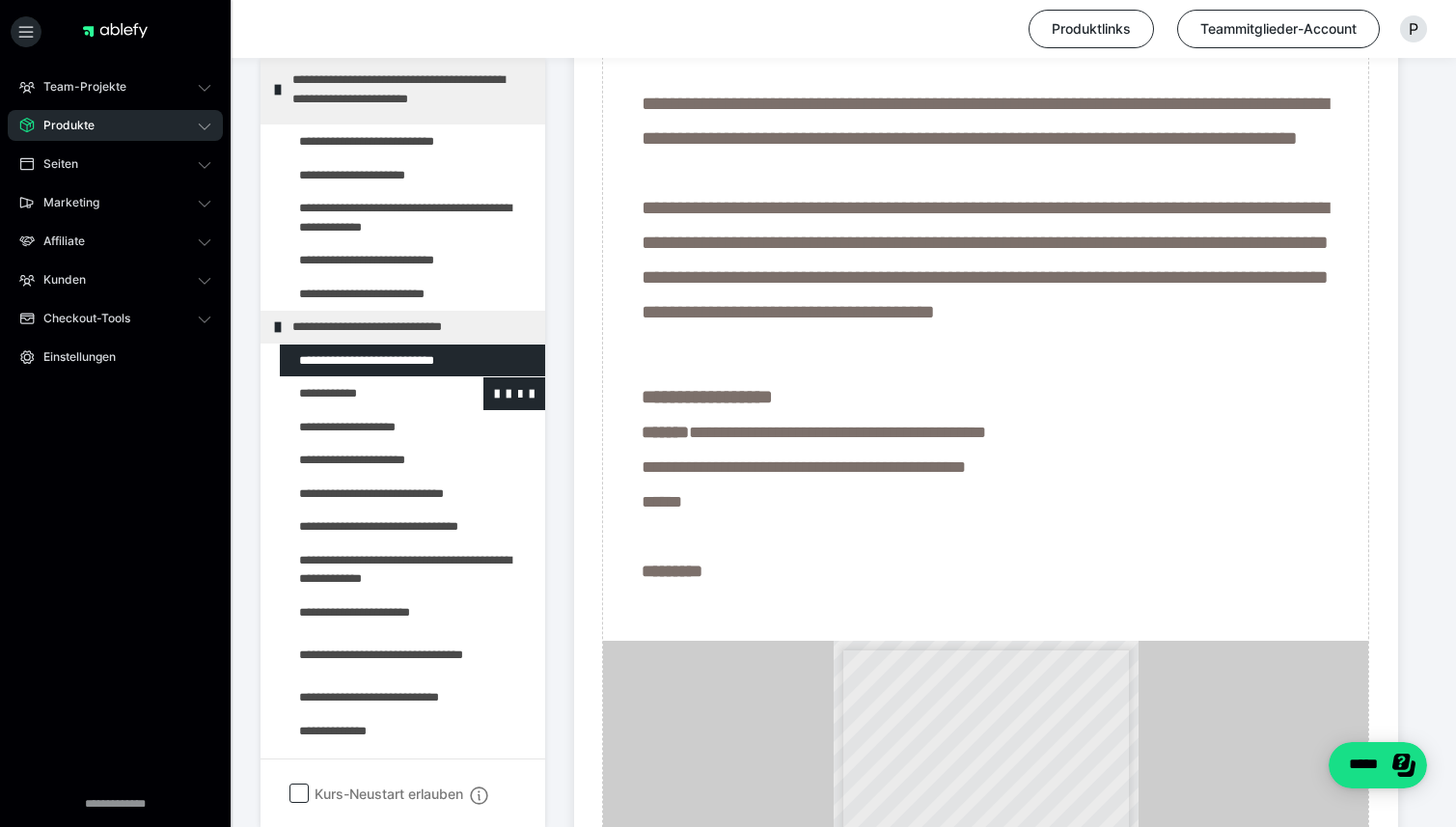 click at bounding box center (362, 394) 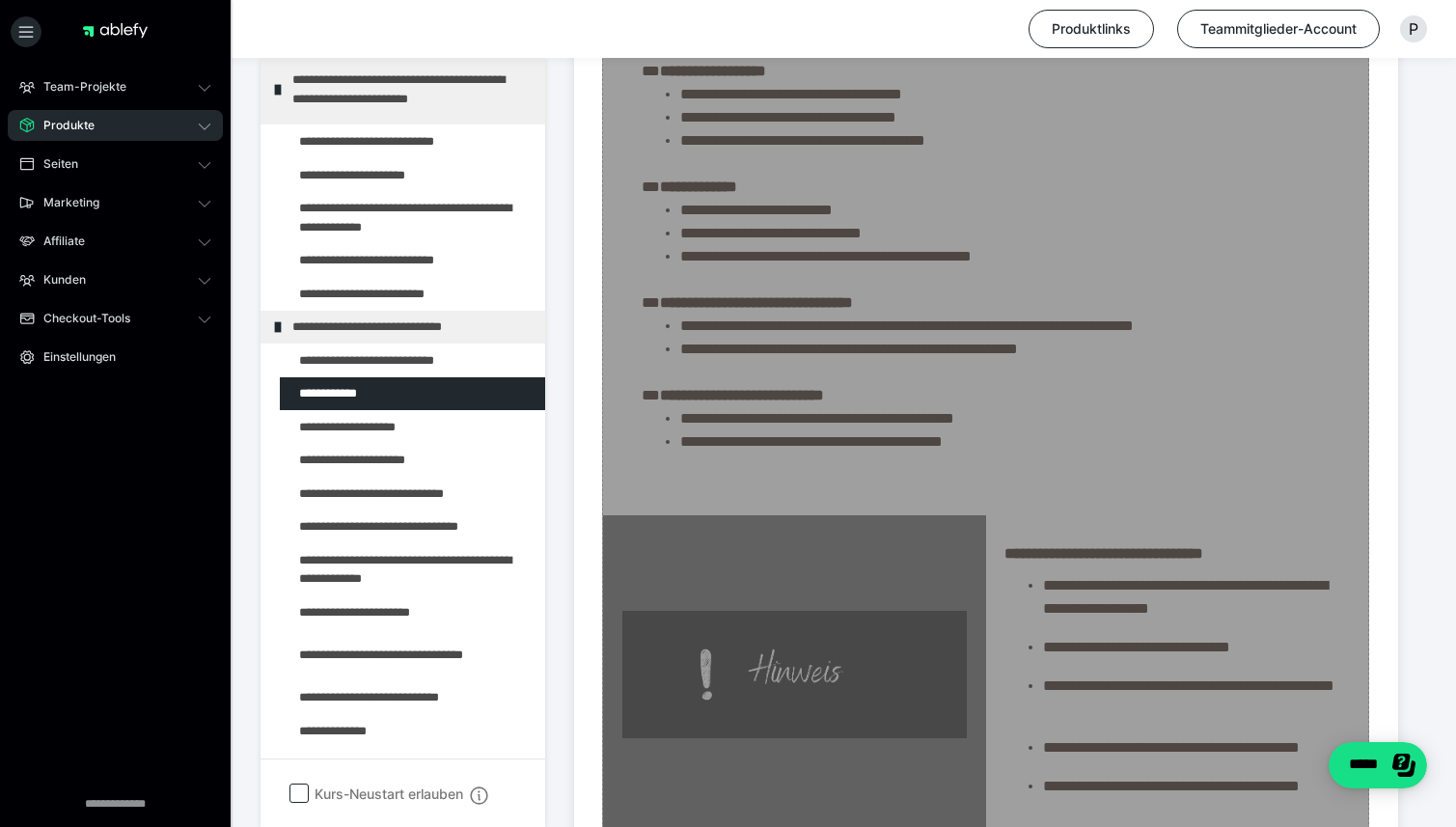 scroll, scrollTop: 1858, scrollLeft: 0, axis: vertical 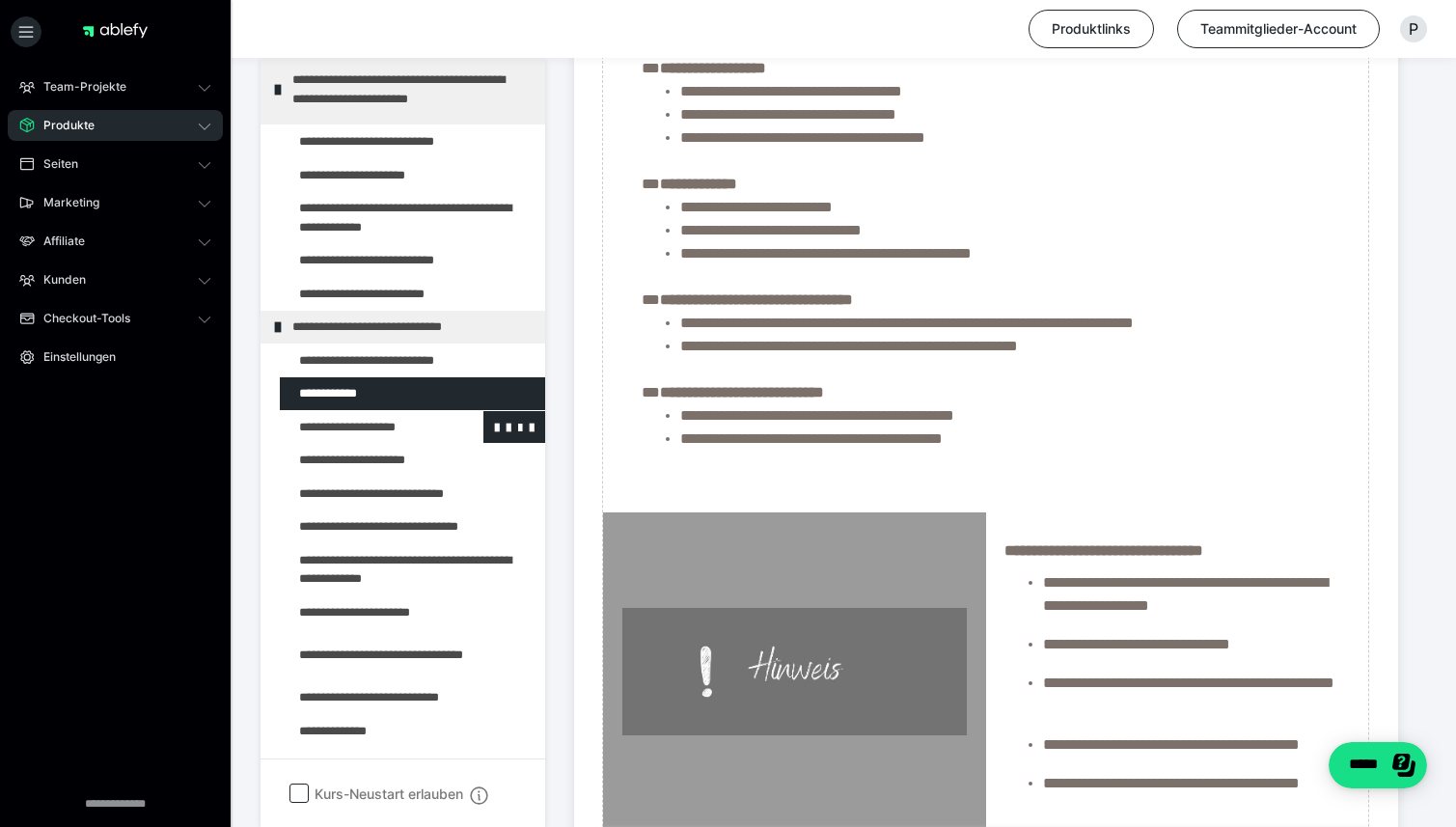 click at bounding box center (362, 427) 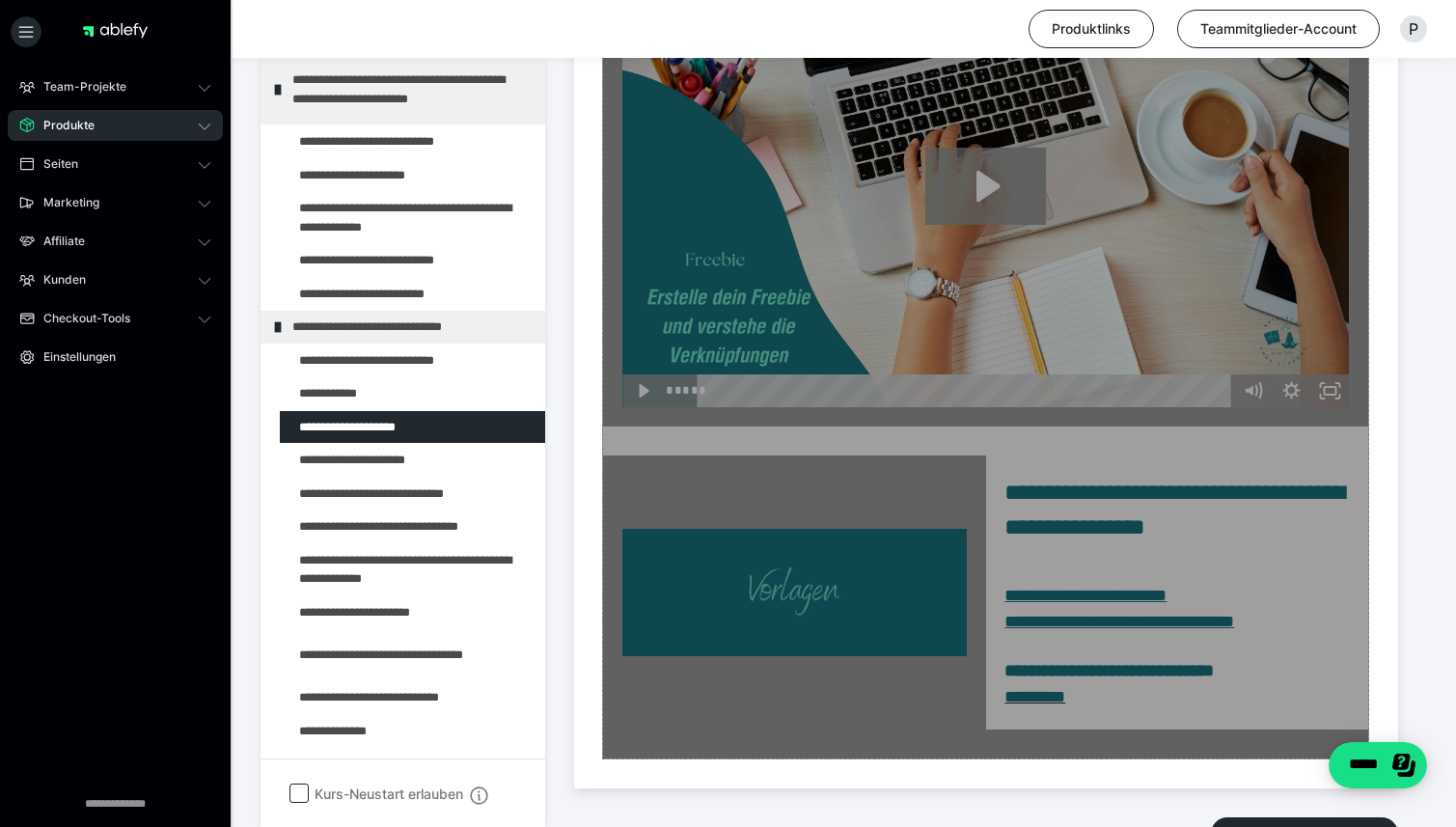 scroll, scrollTop: 1745, scrollLeft: 0, axis: vertical 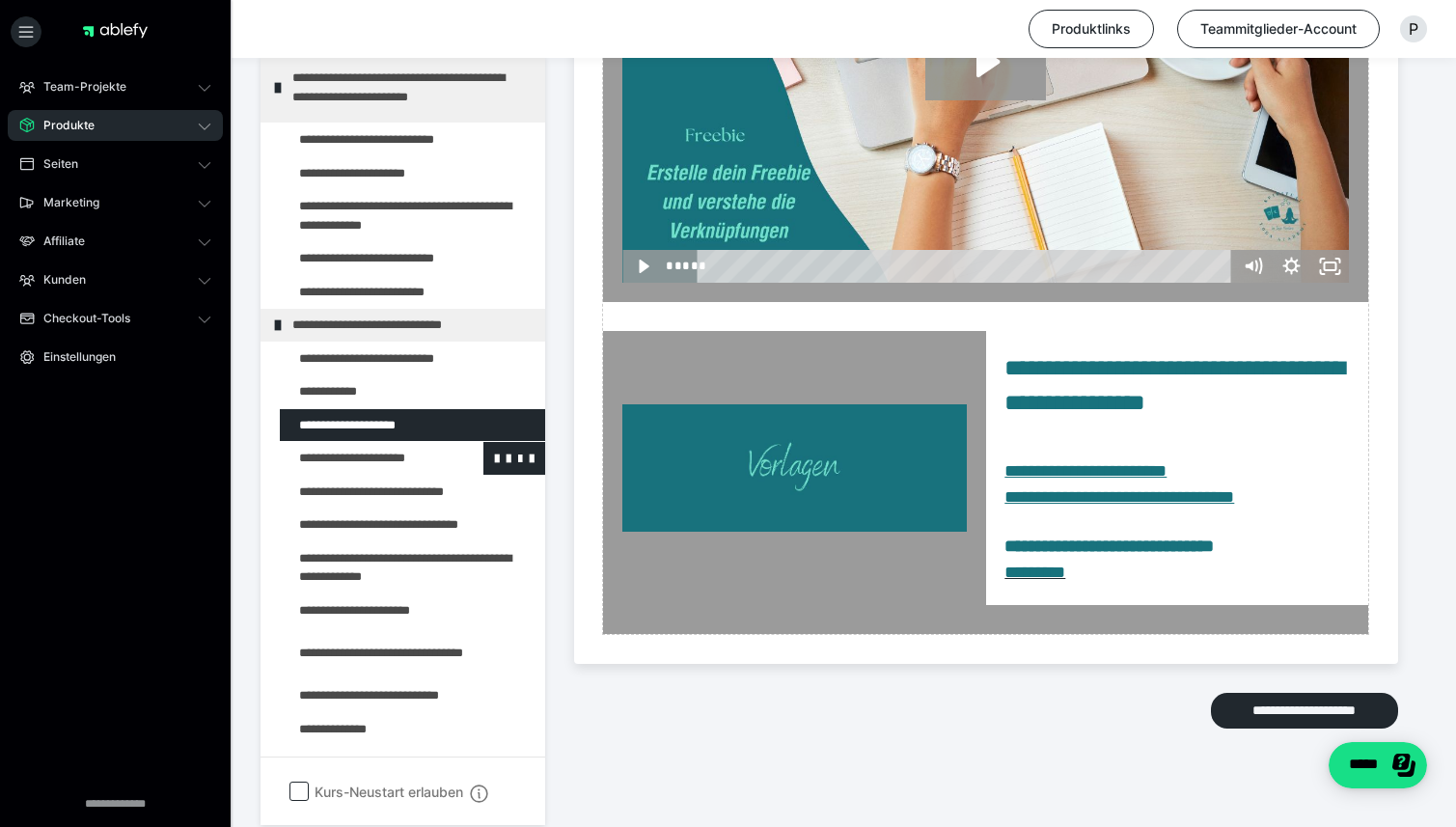 click at bounding box center (362, 458) 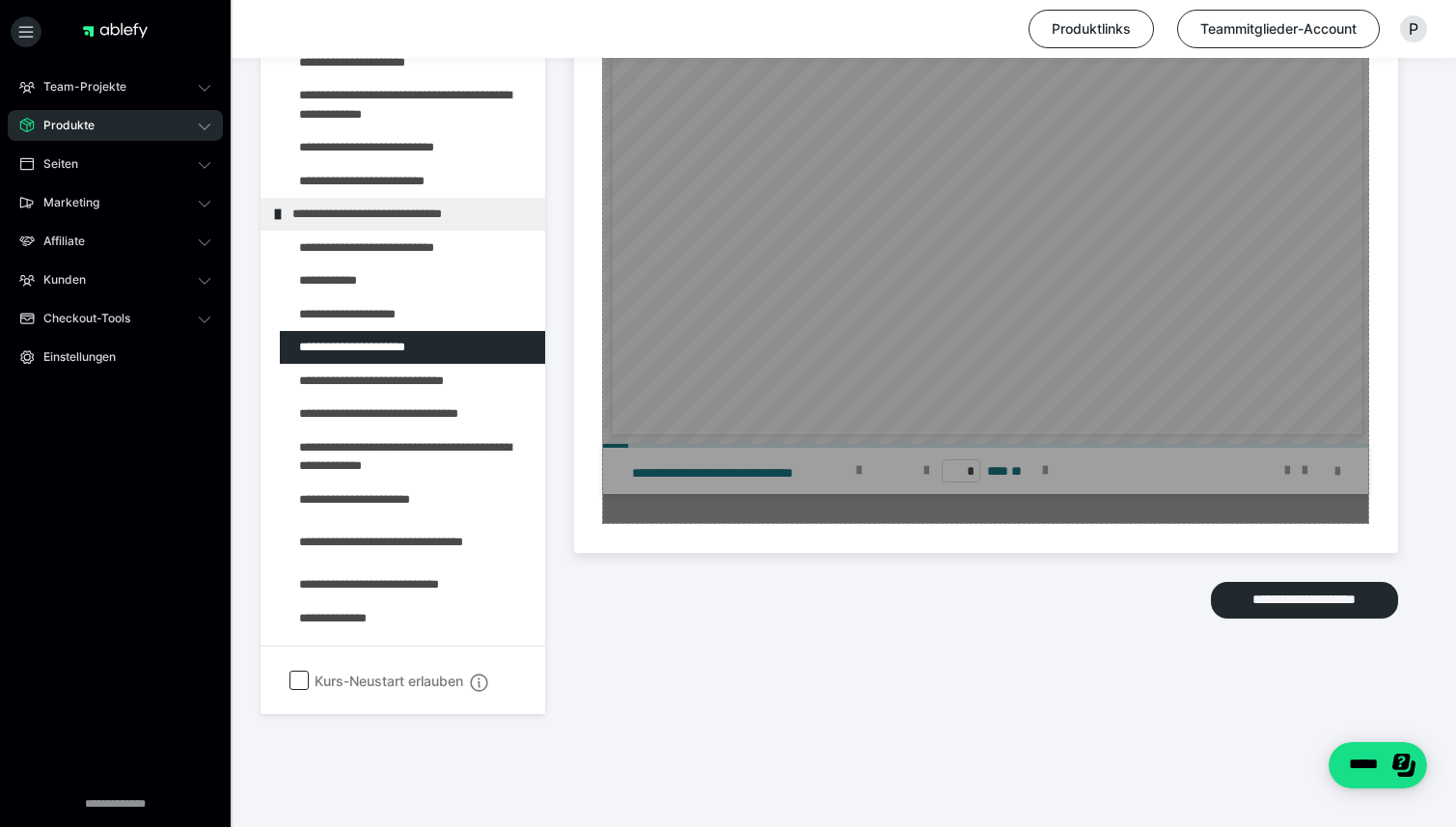 scroll, scrollTop: 1786, scrollLeft: 0, axis: vertical 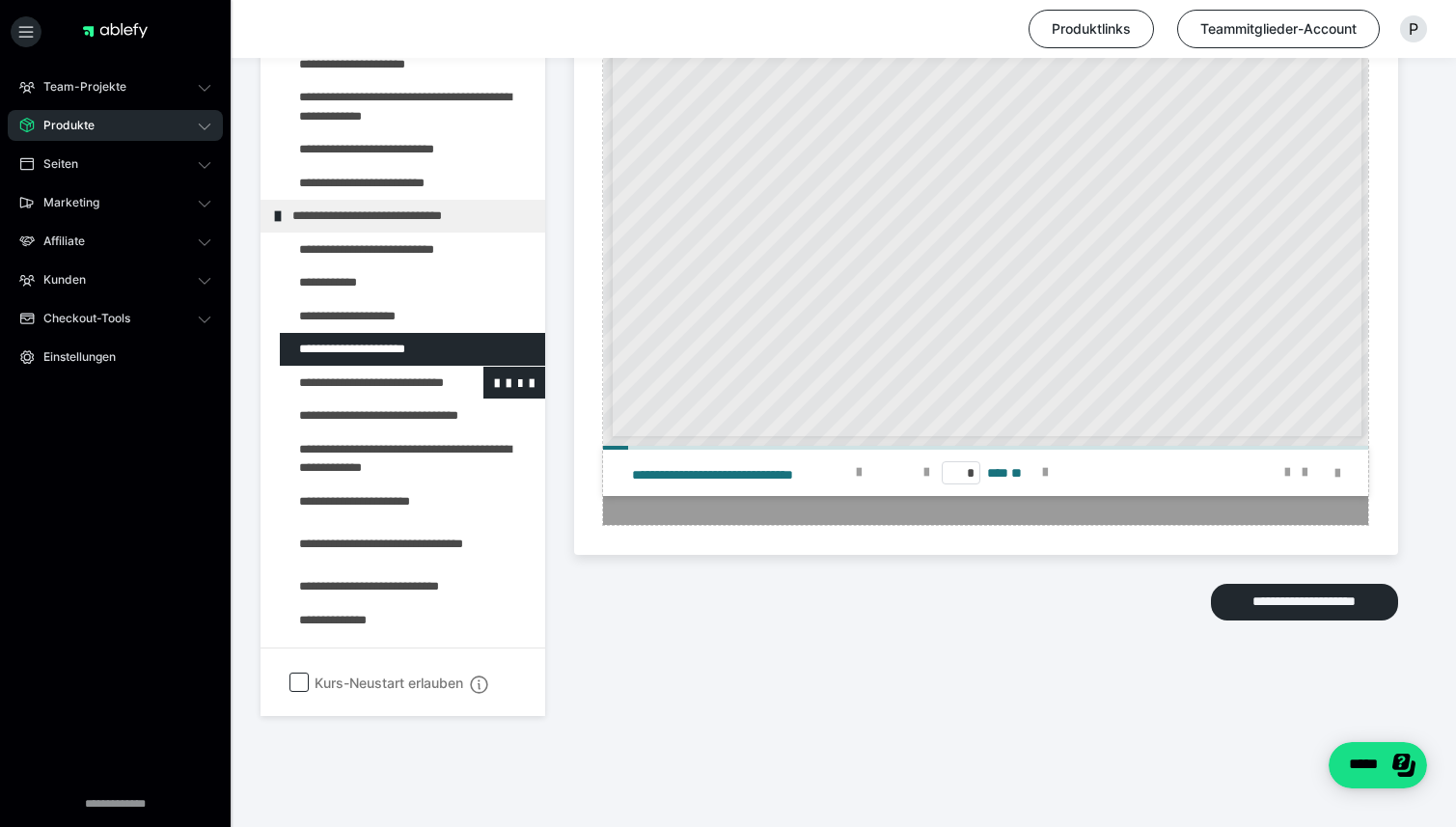 click at bounding box center [362, 383] 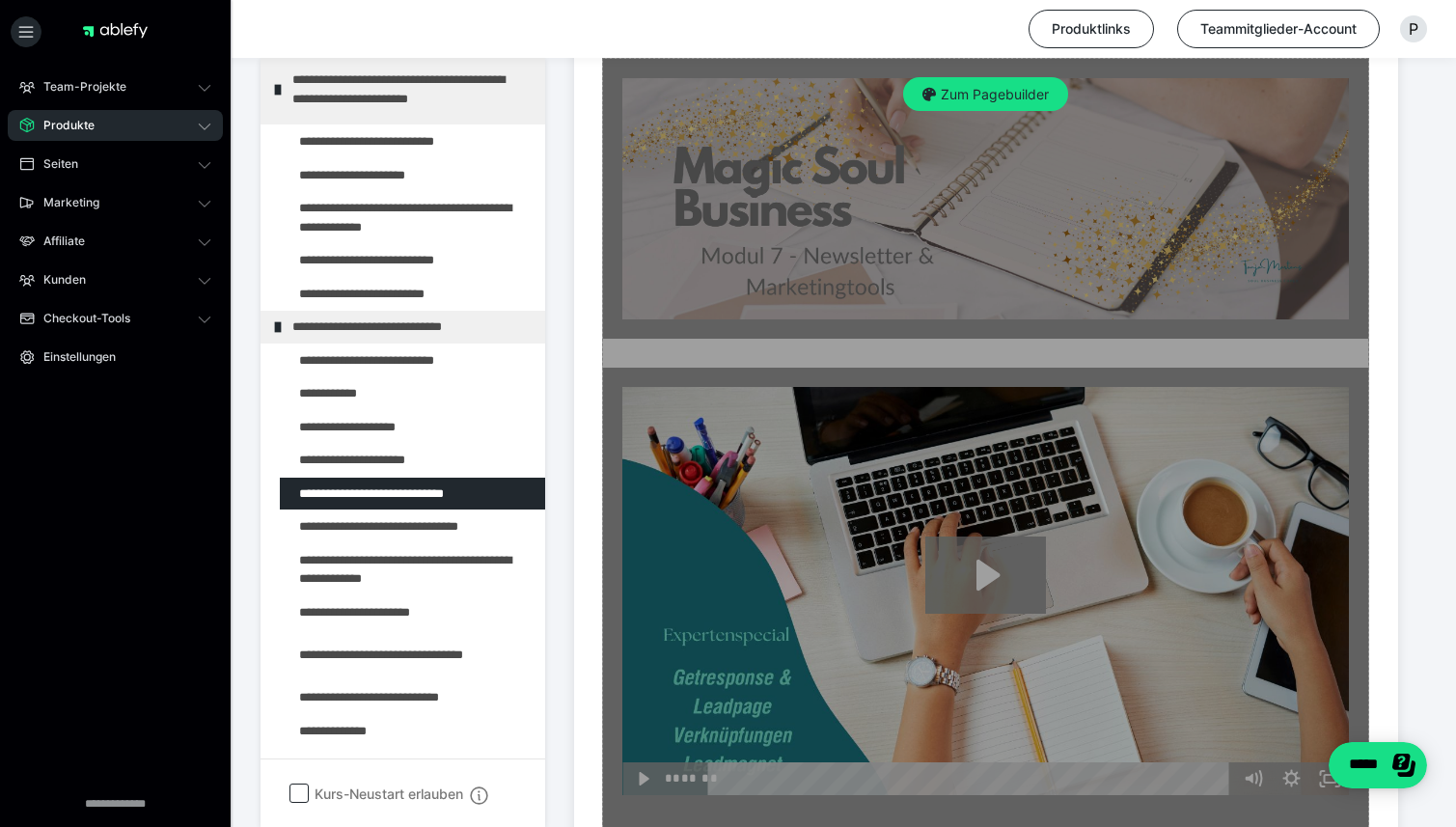 scroll, scrollTop: 929, scrollLeft: 0, axis: vertical 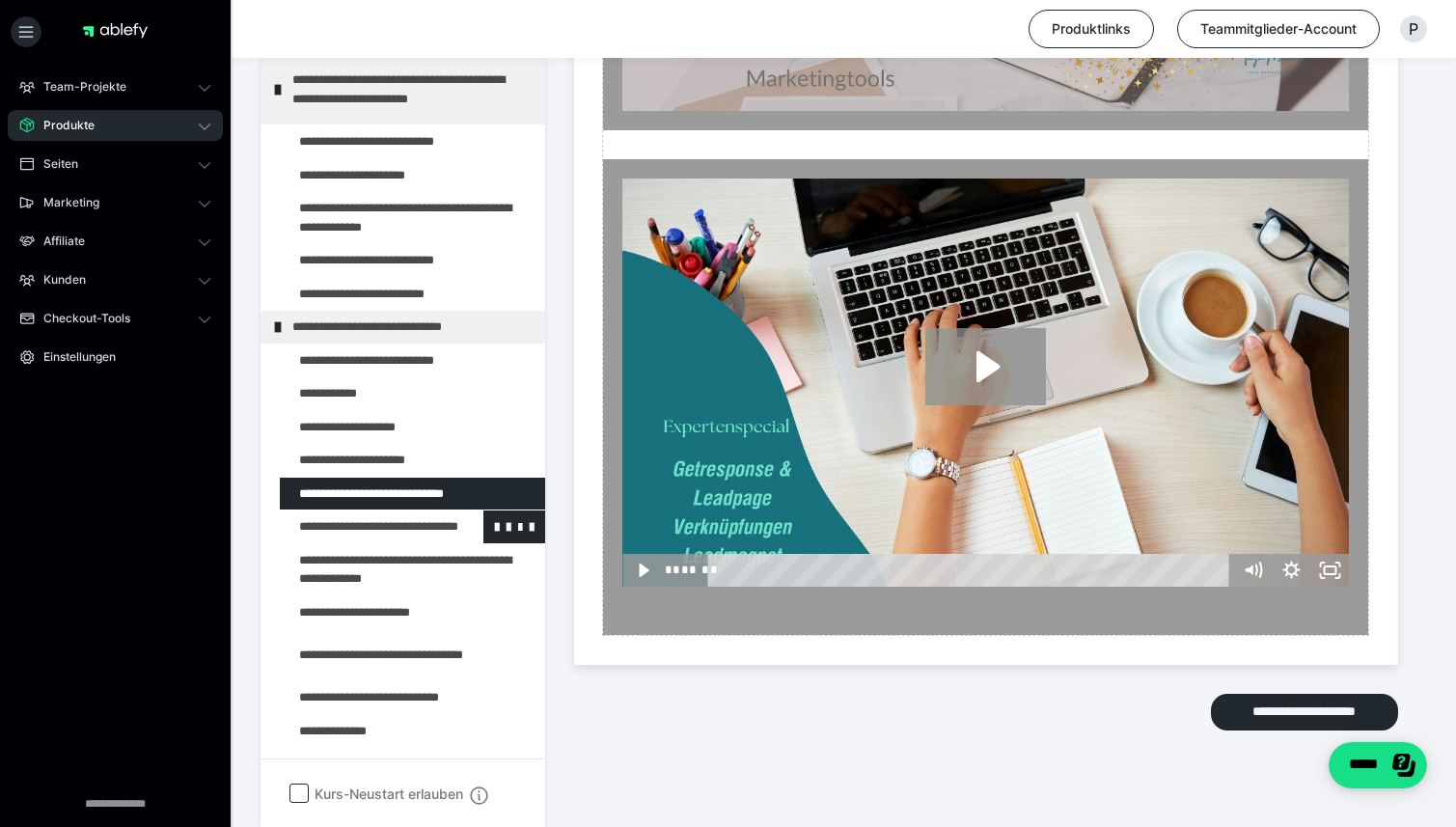 click at bounding box center [362, 527] 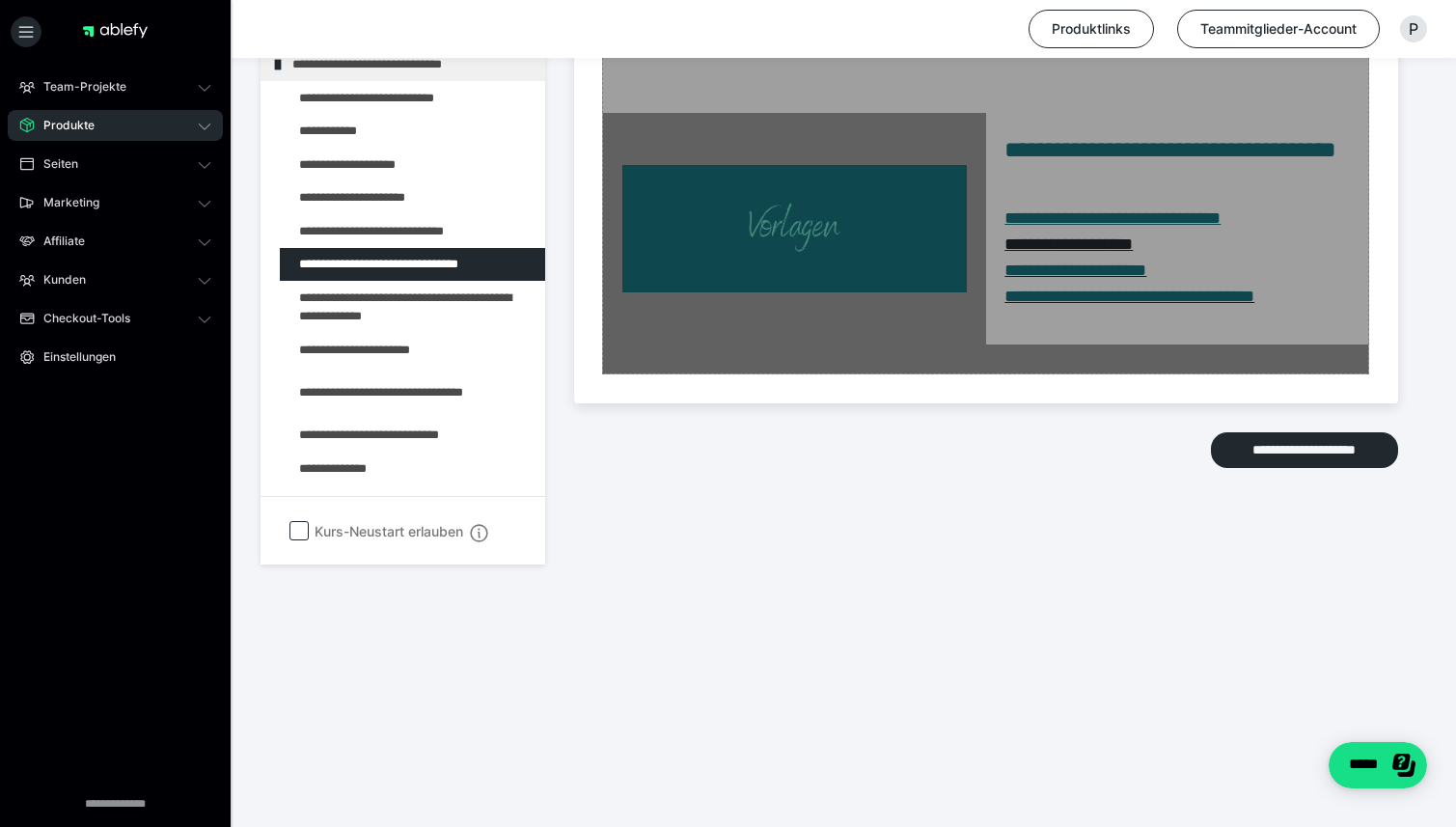 scroll, scrollTop: 3368, scrollLeft: 0, axis: vertical 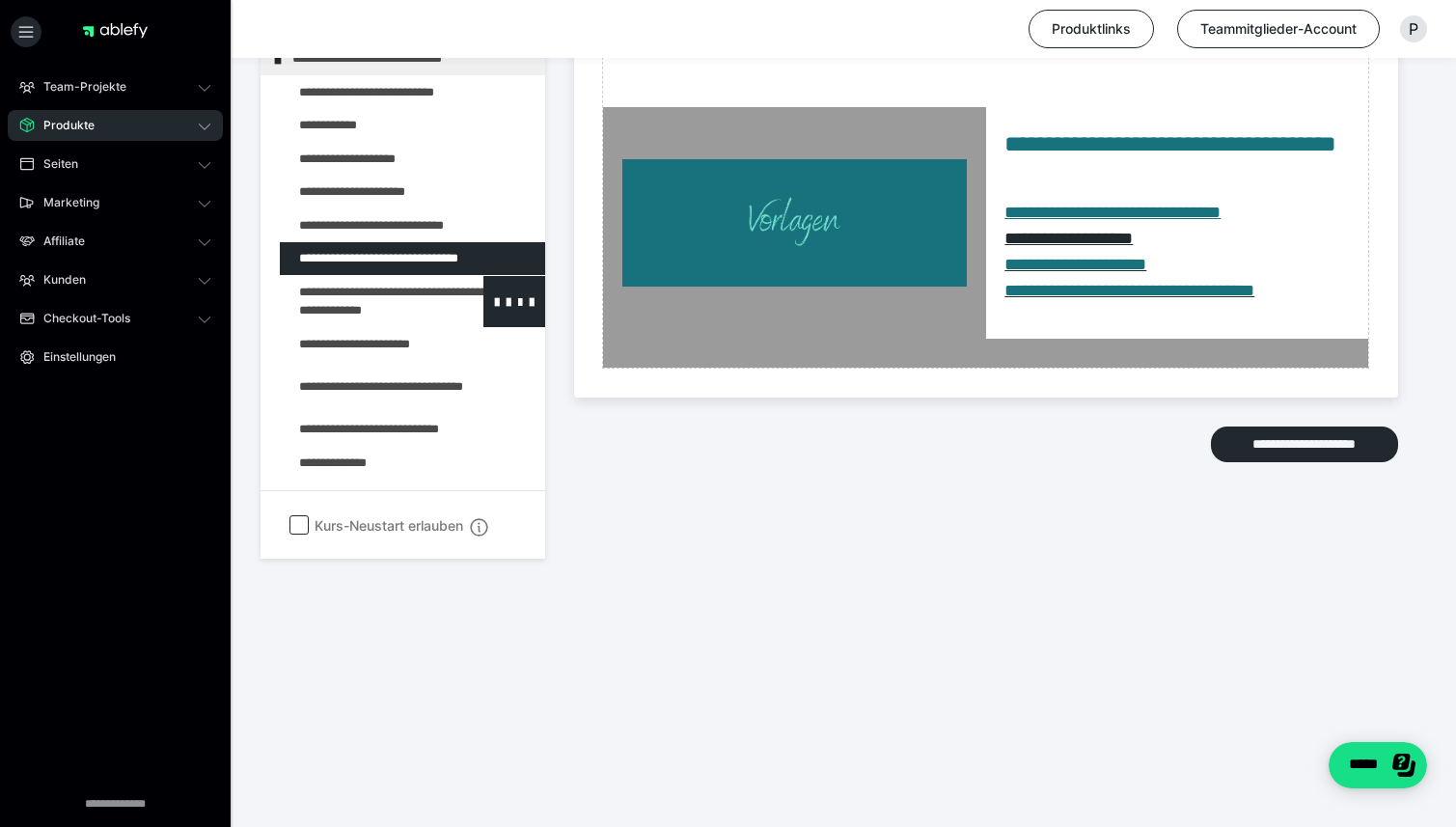 click at bounding box center [362, 301] 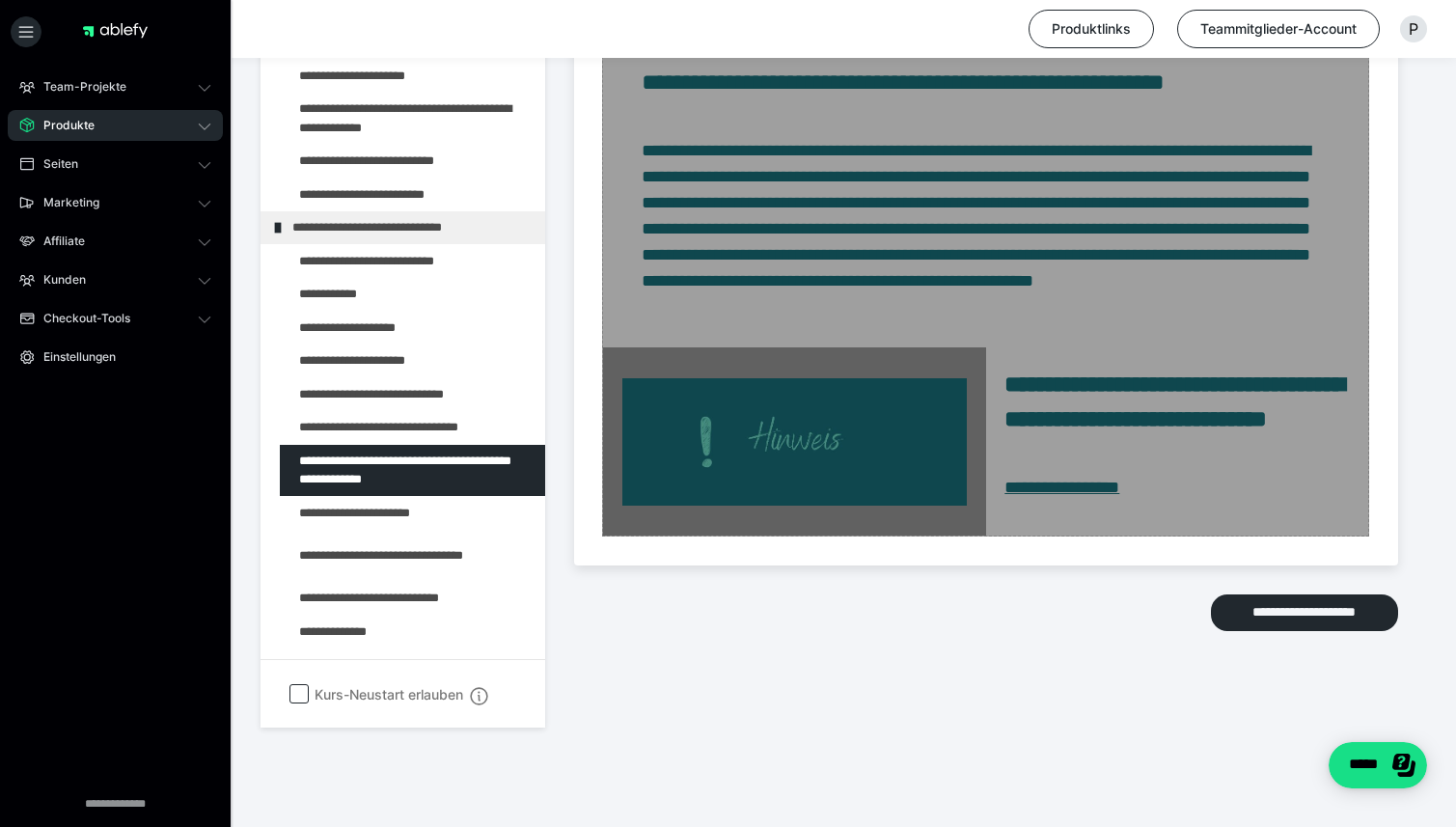 scroll, scrollTop: 1638, scrollLeft: 0, axis: vertical 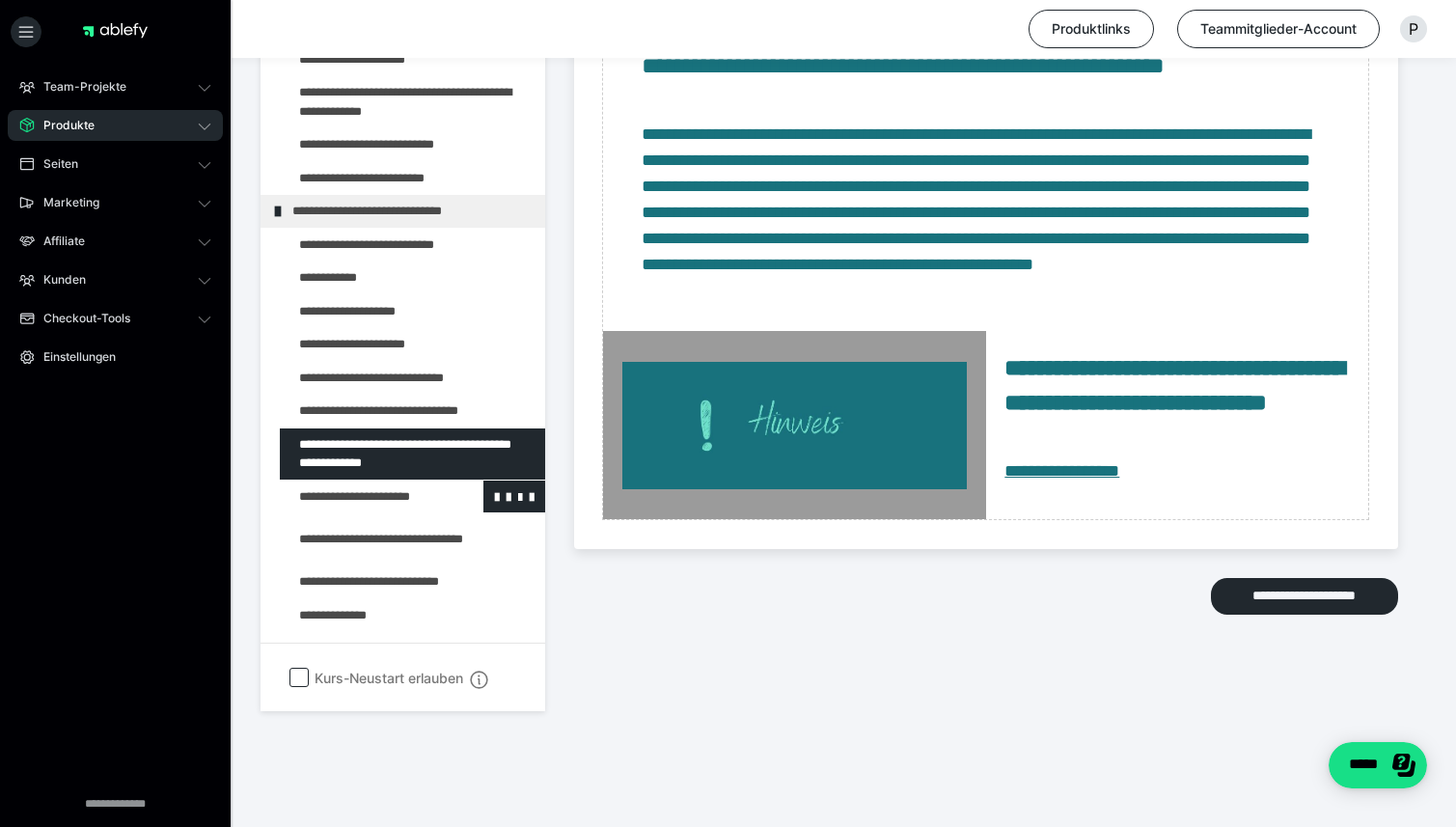 click at bounding box center [362, 496] 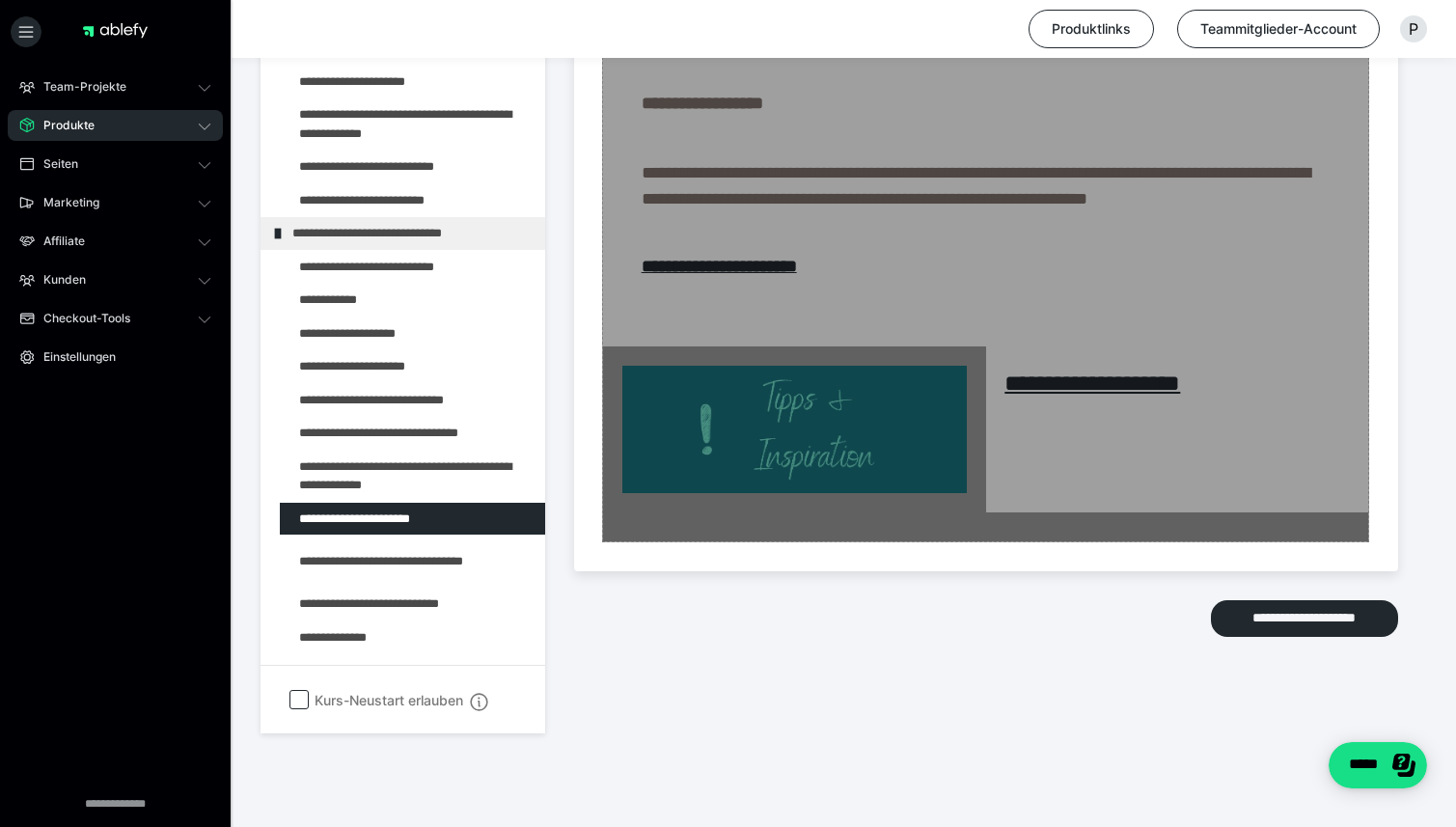 scroll, scrollTop: 4622, scrollLeft: 0, axis: vertical 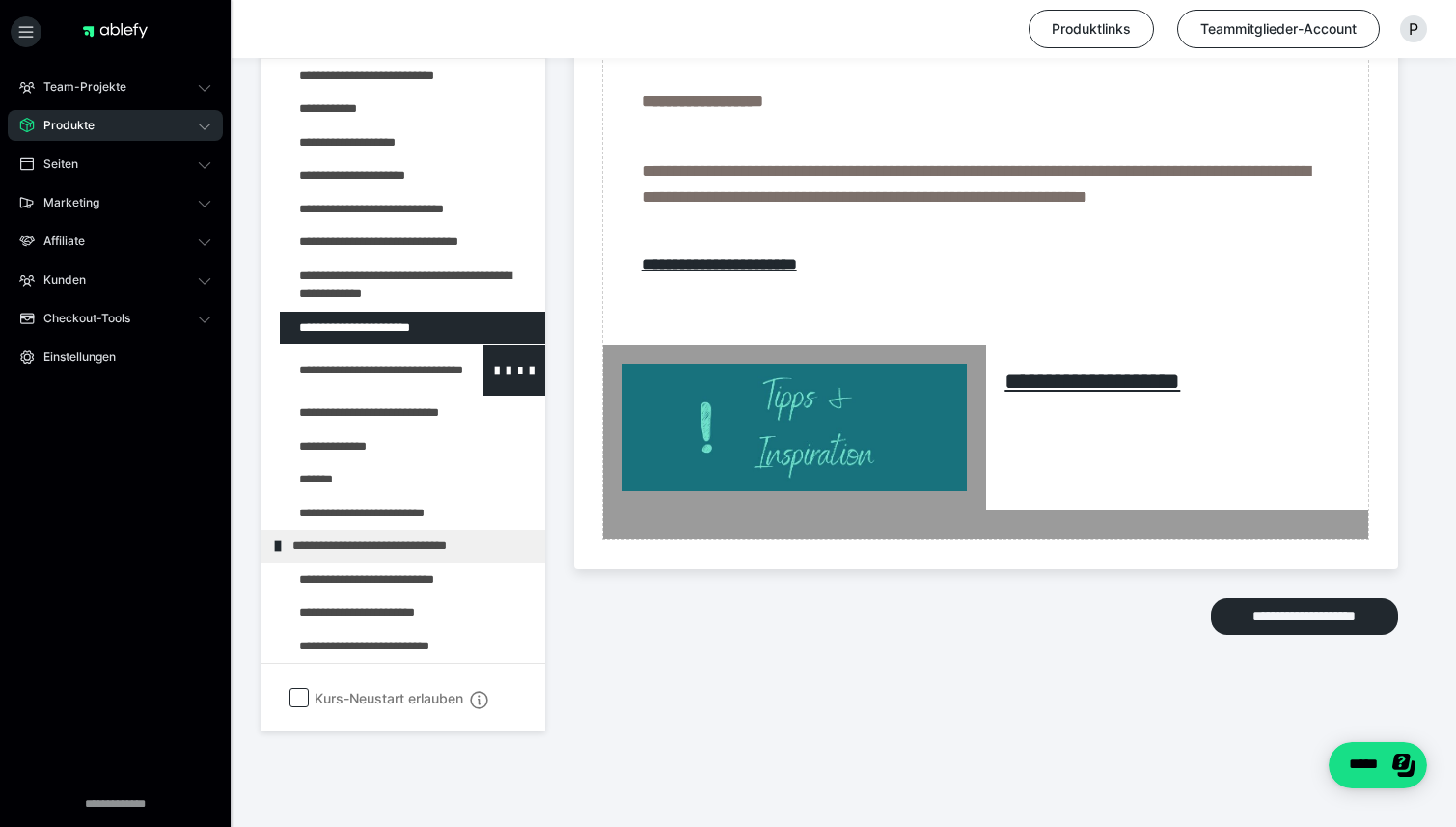click at bounding box center [362, 370] 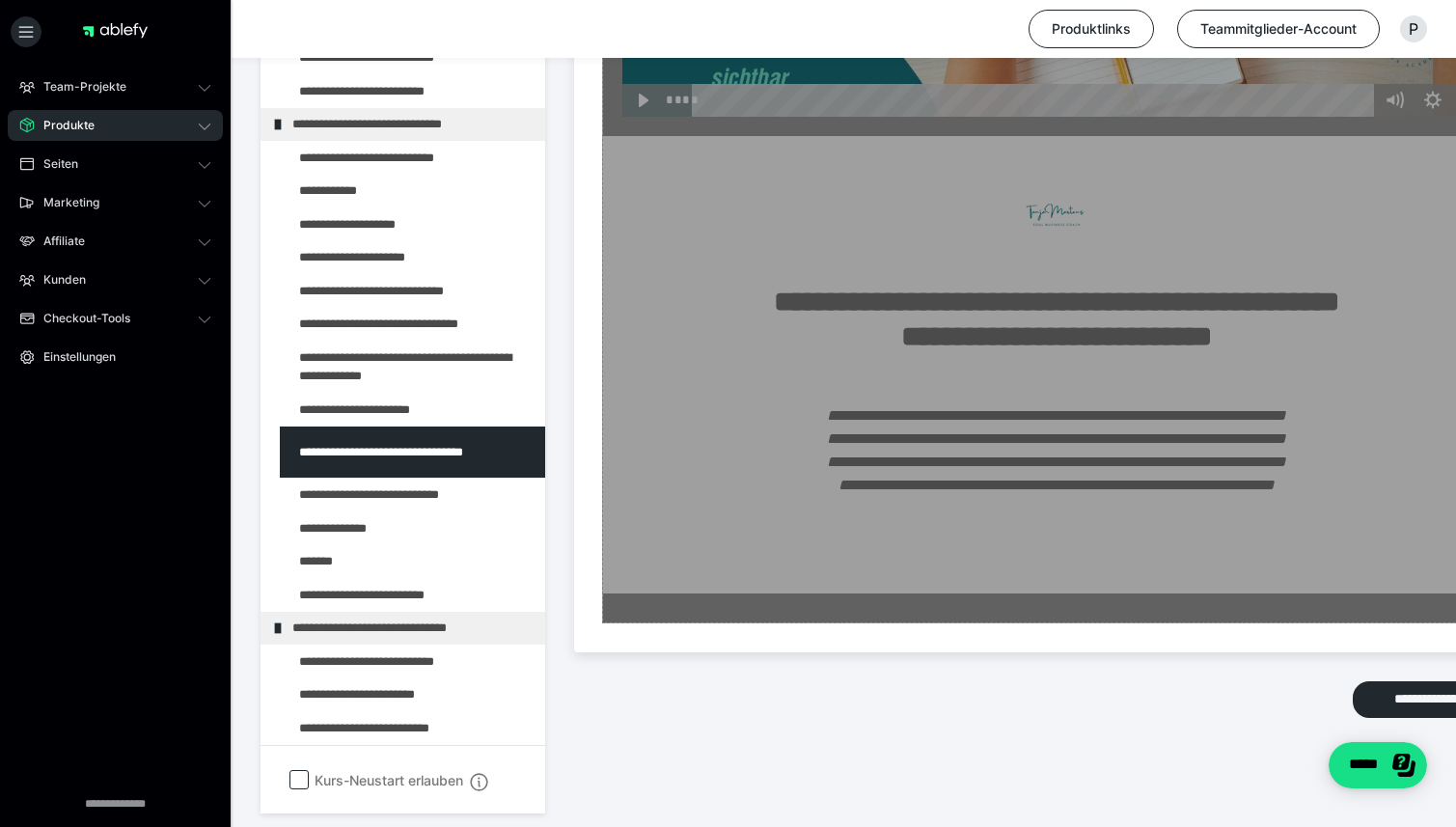 scroll, scrollTop: 1493, scrollLeft: 0, axis: vertical 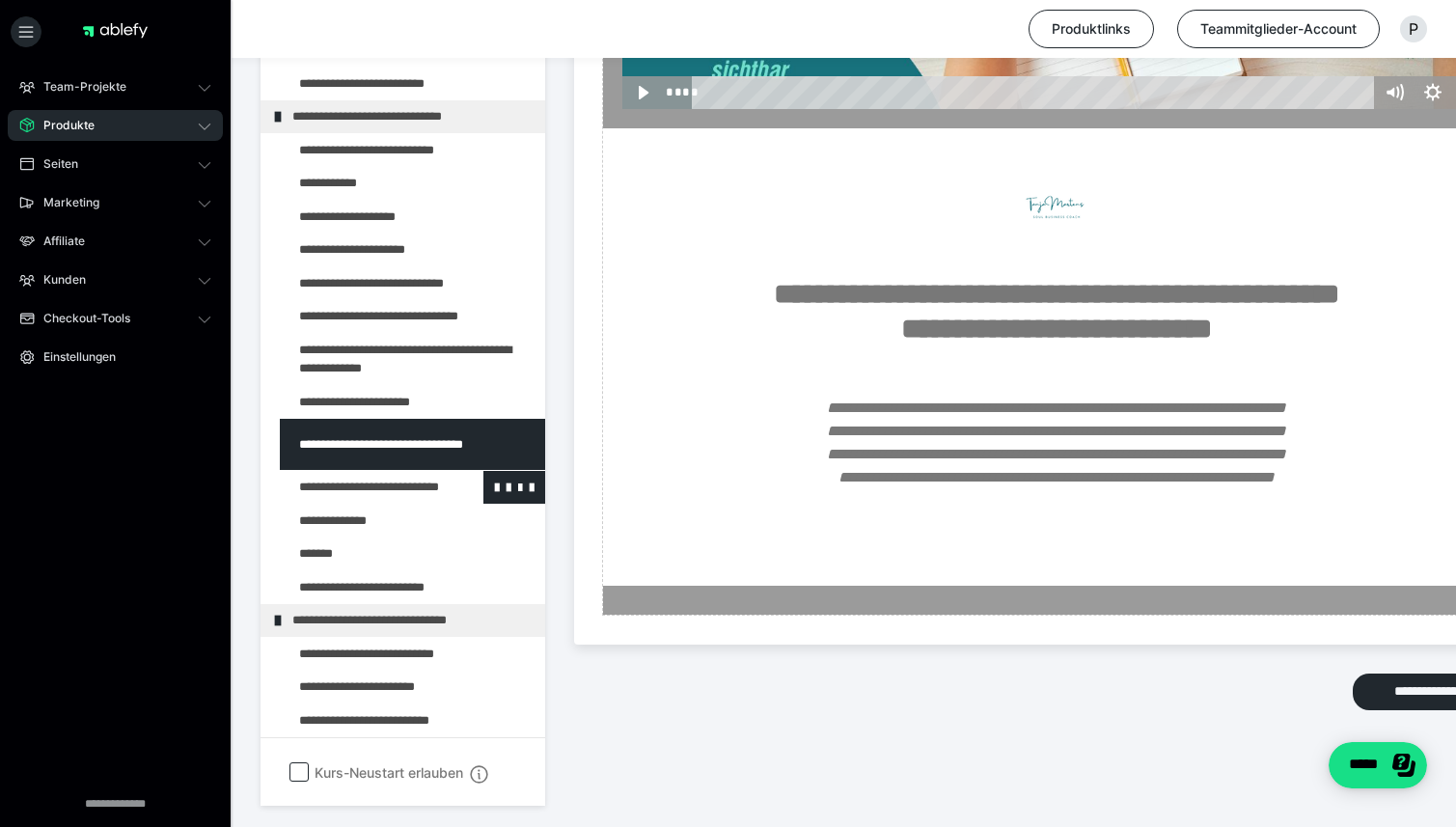 click at bounding box center [362, 488] 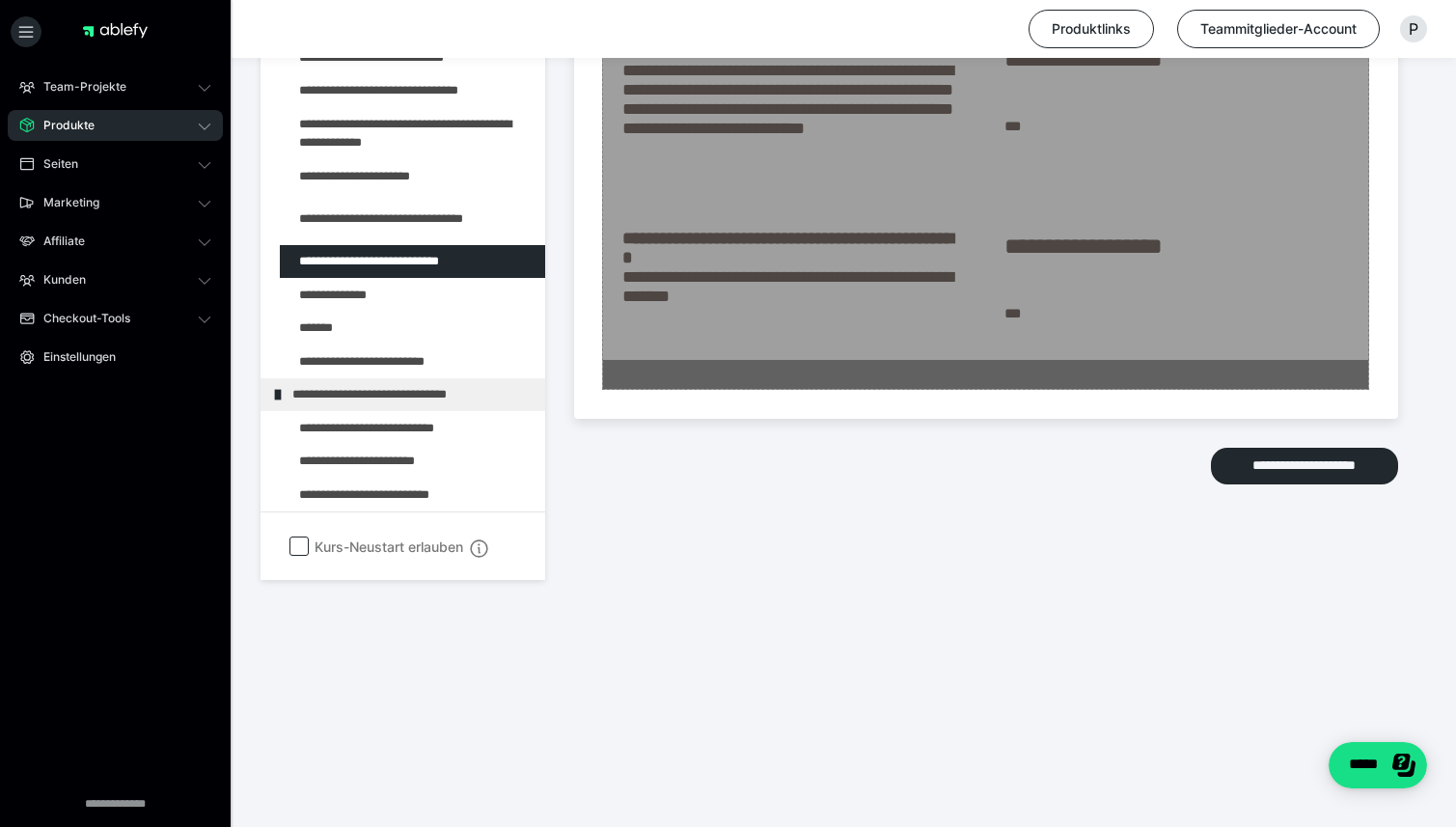 scroll, scrollTop: 4326, scrollLeft: 0, axis: vertical 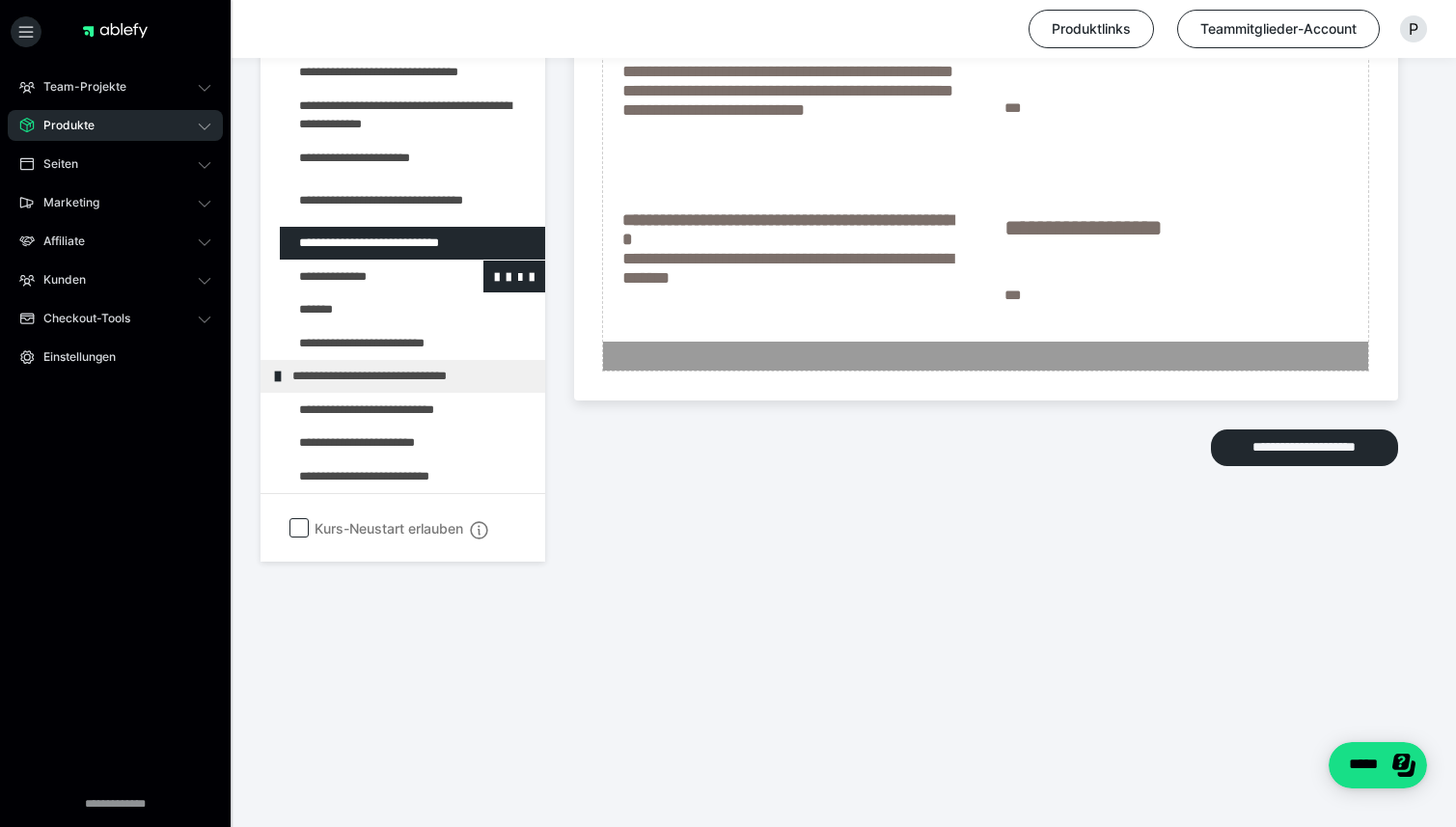 click at bounding box center [362, 277] 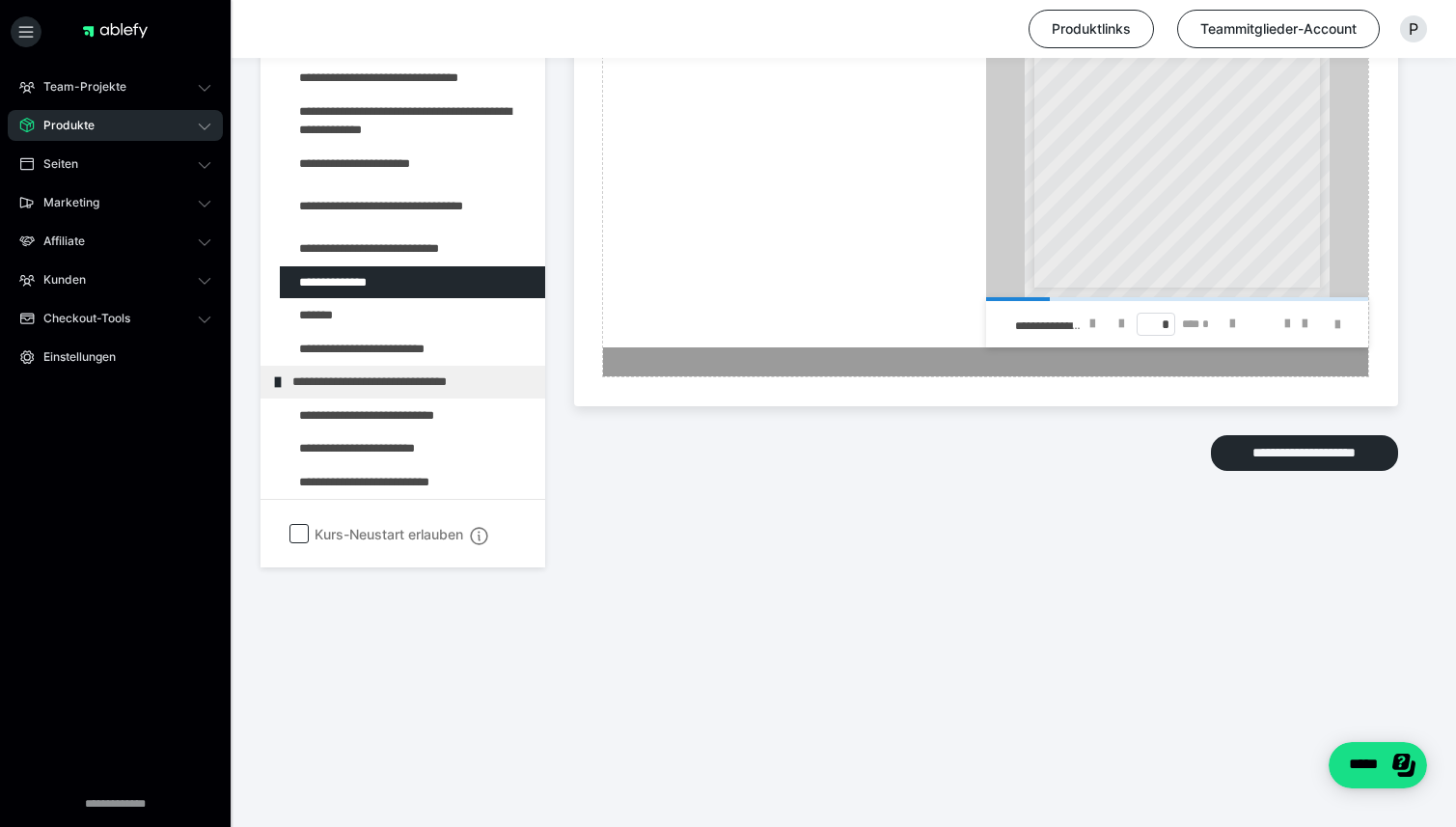 scroll, scrollTop: 2031, scrollLeft: 0, axis: vertical 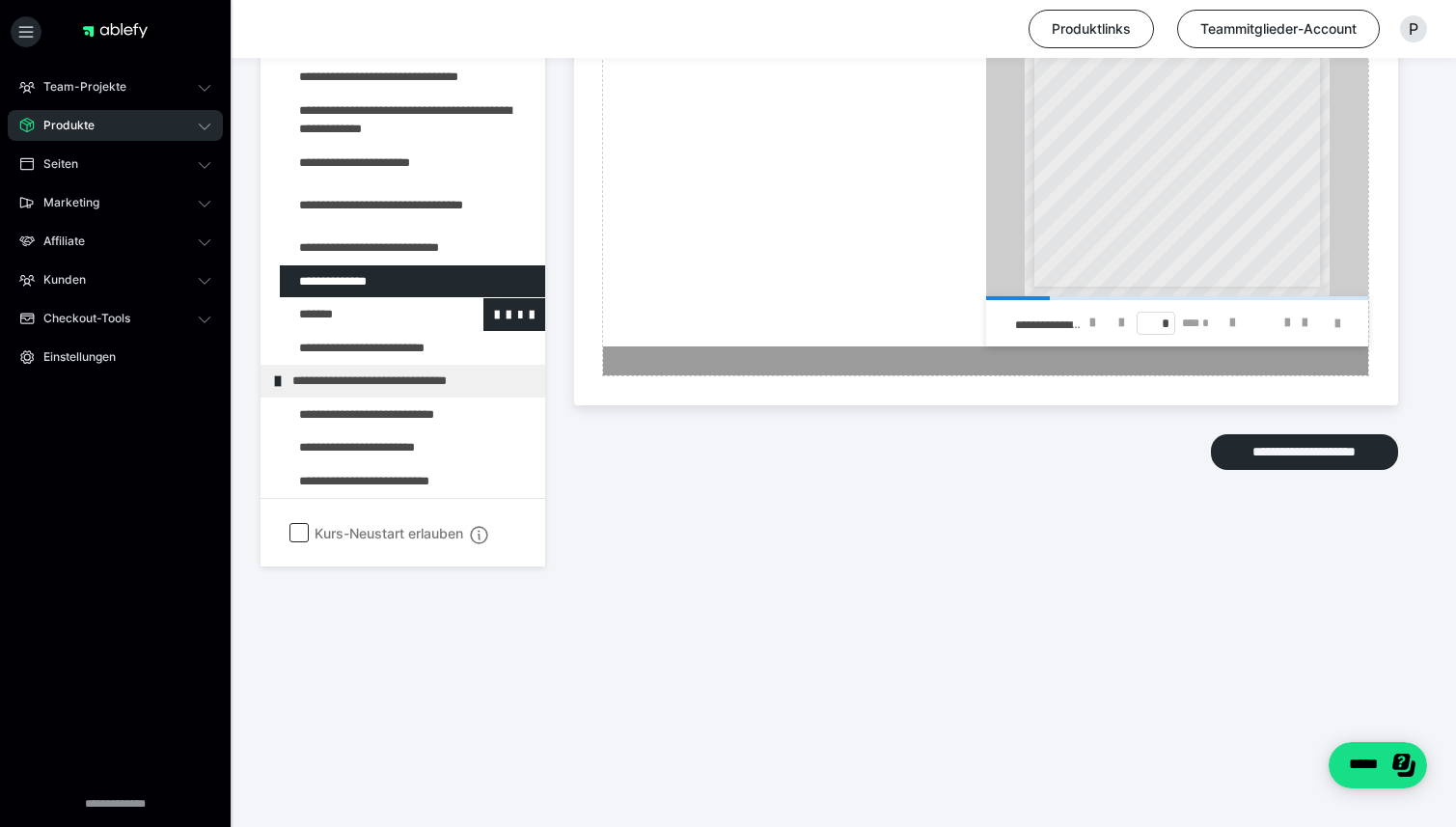 click at bounding box center [362, 315] 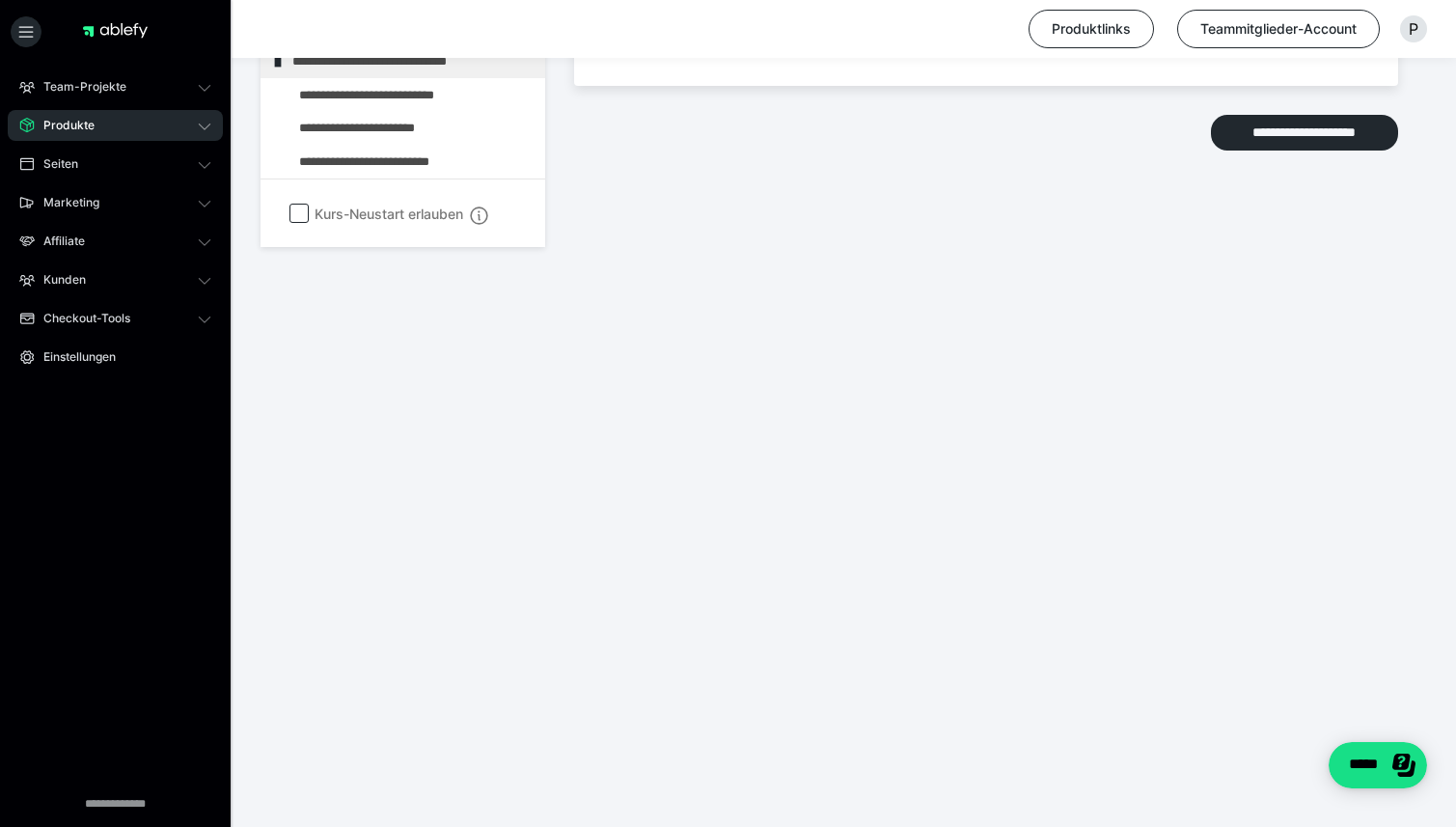scroll, scrollTop: 2181, scrollLeft: 0, axis: vertical 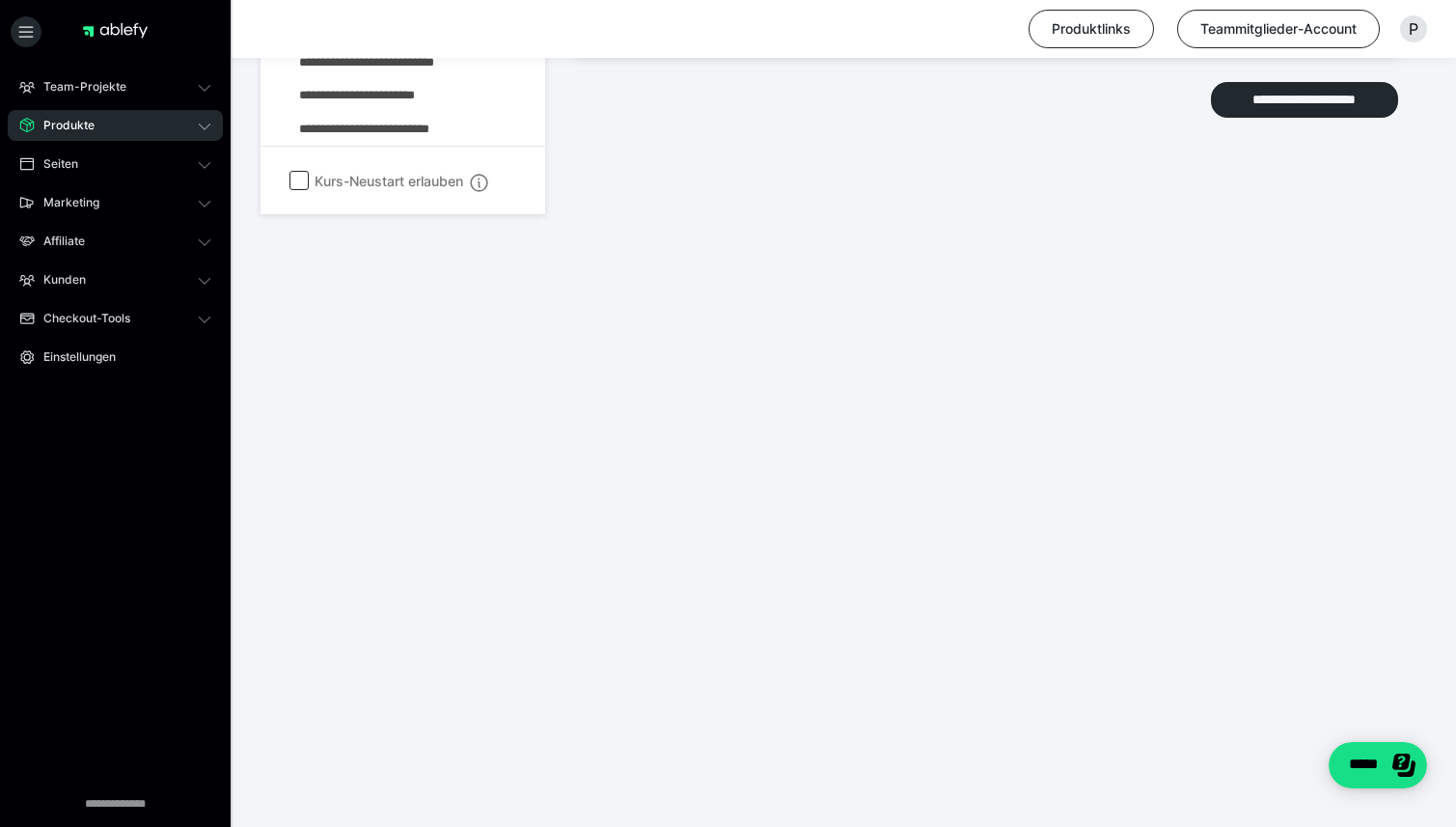 click at bounding box center (362, -4) 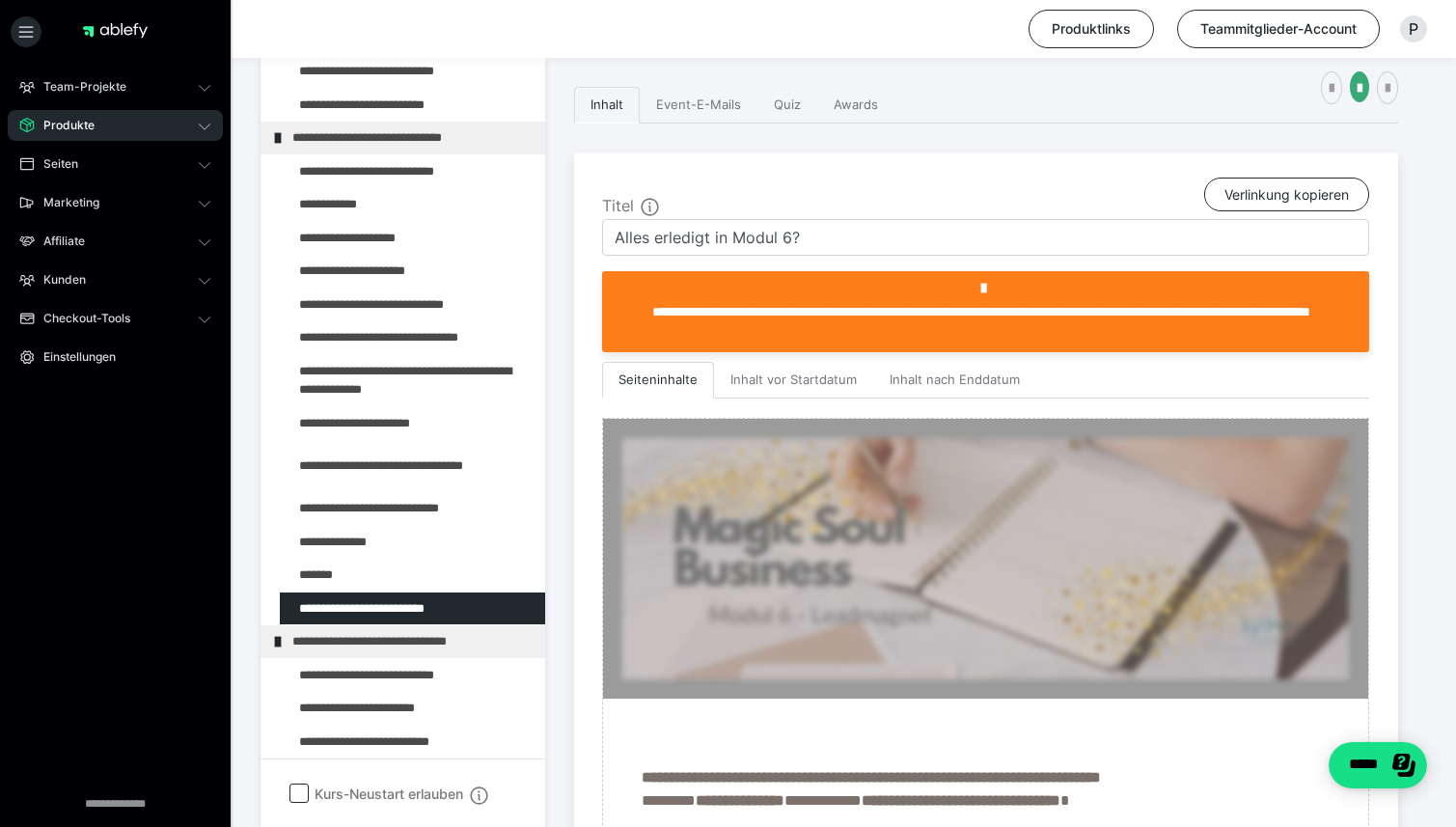 scroll, scrollTop: 1379, scrollLeft: 0, axis: vertical 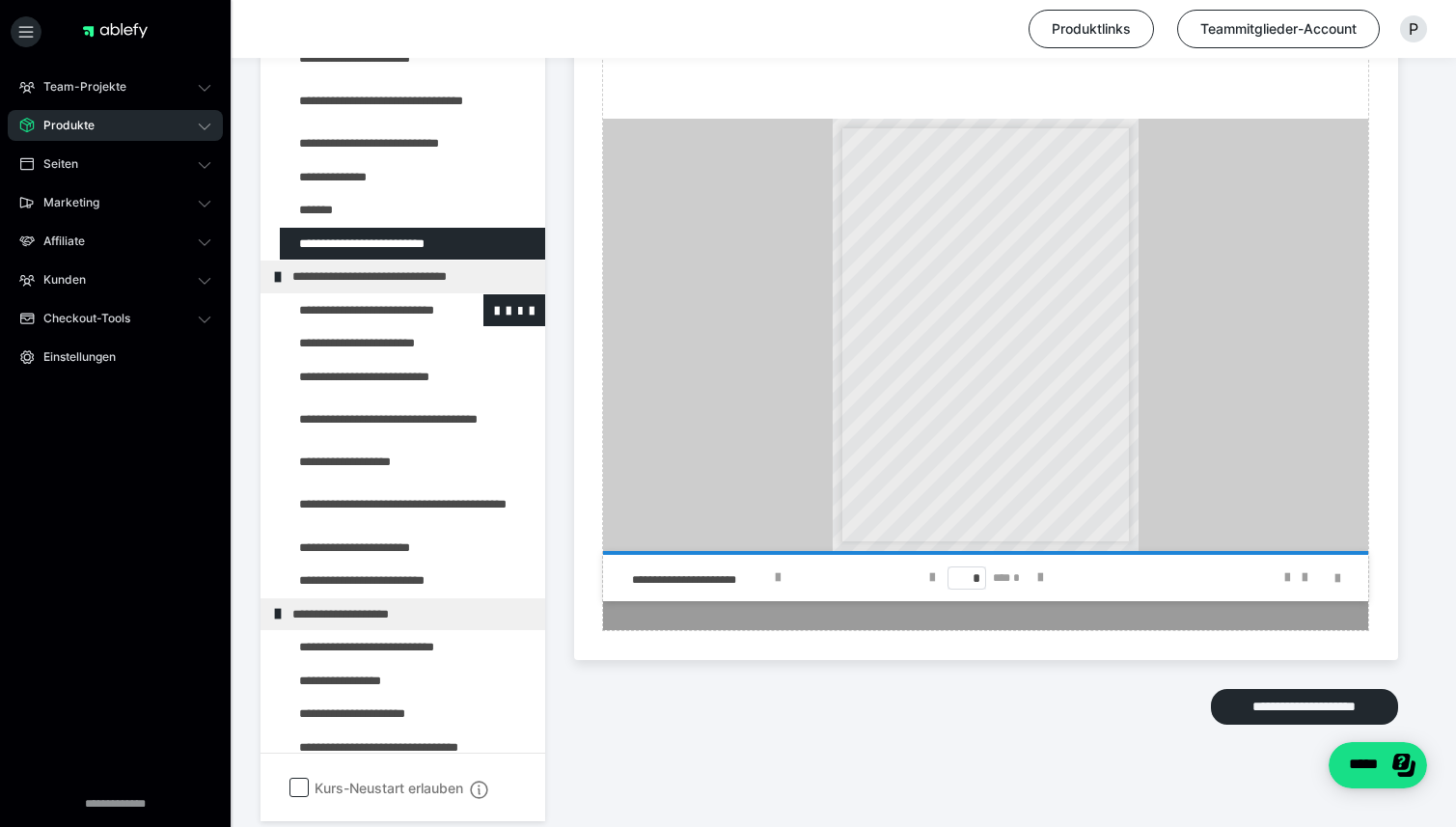 click at bounding box center [362, 311] 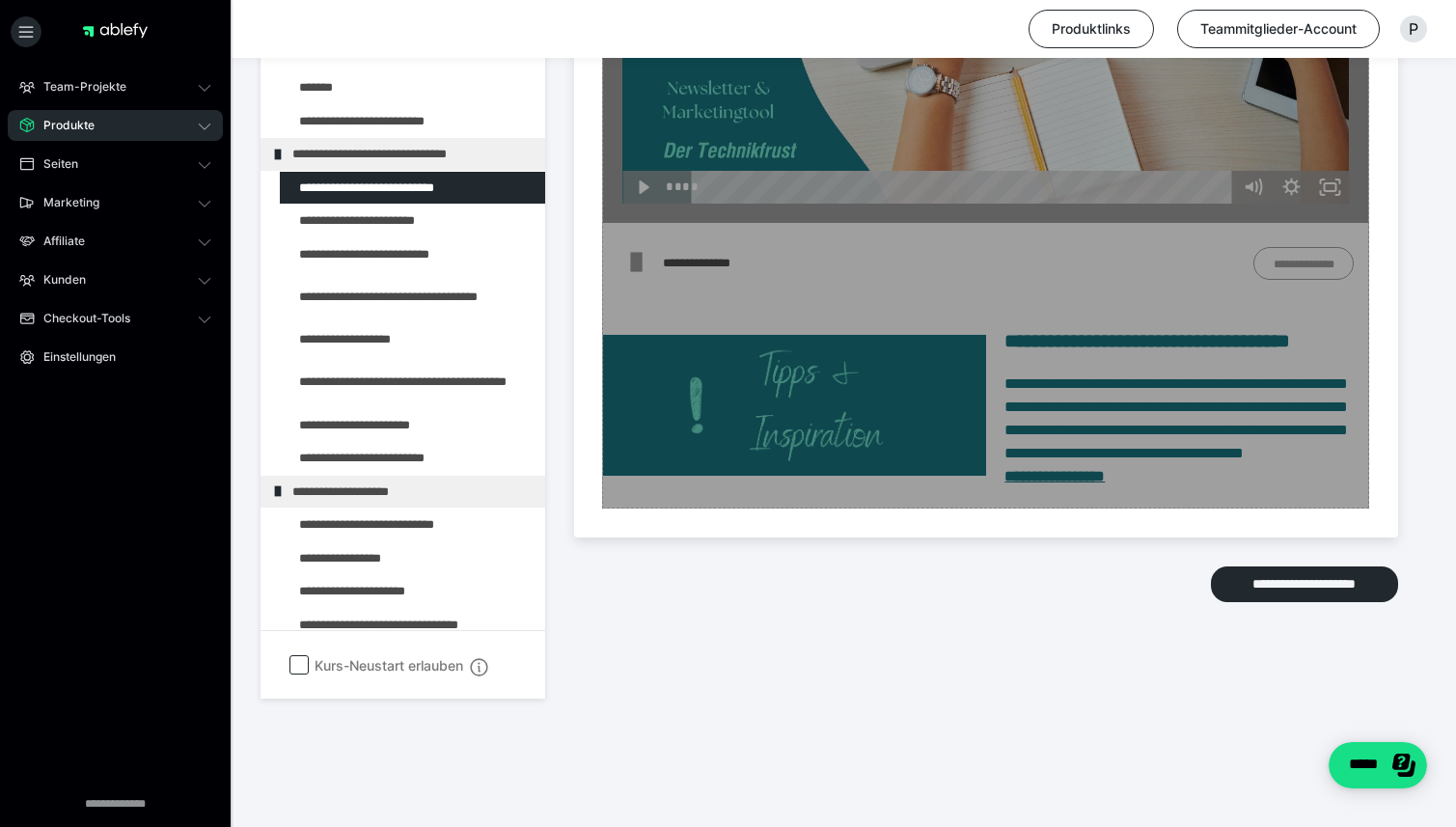 scroll, scrollTop: 2990, scrollLeft: 0, axis: vertical 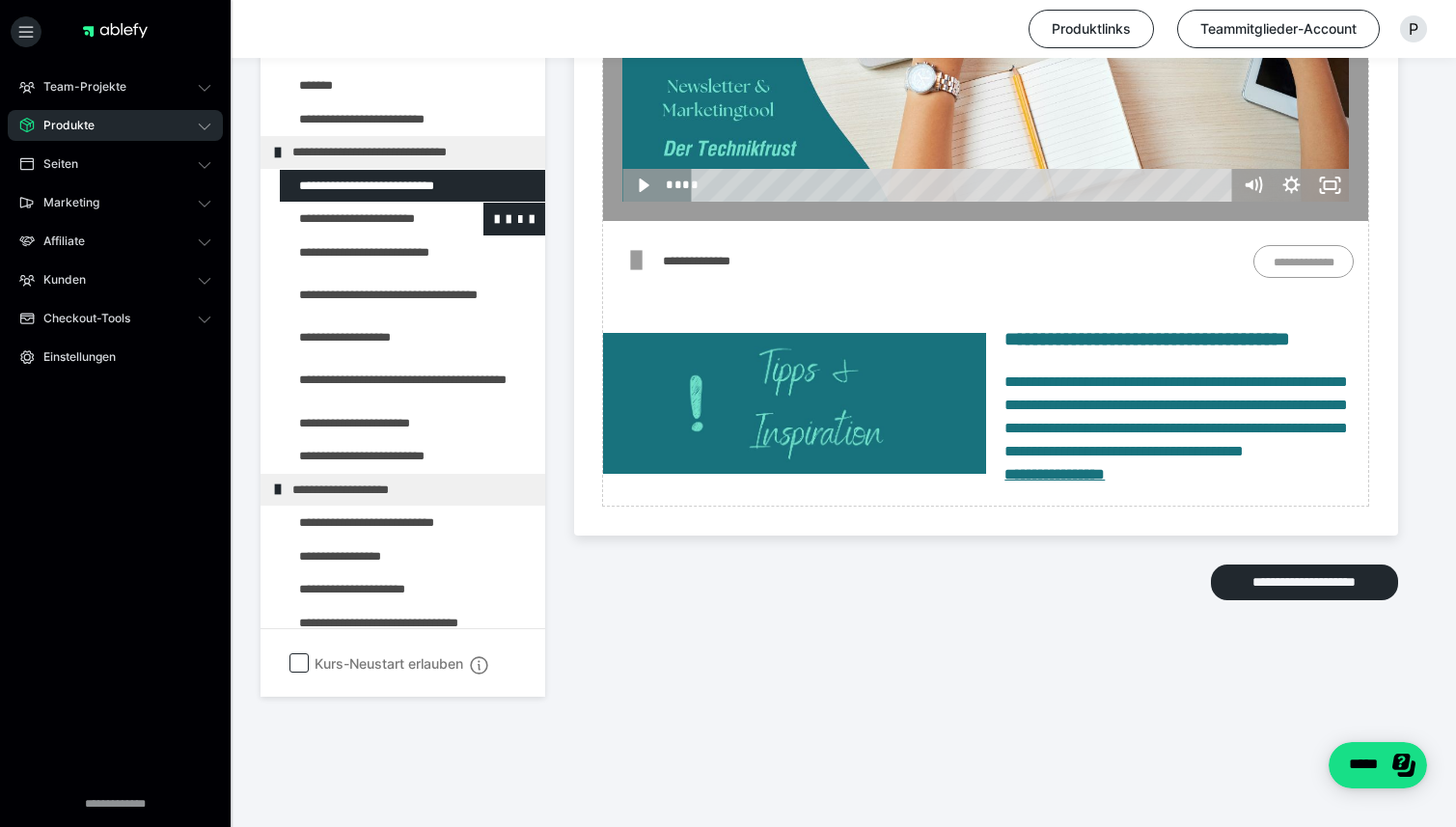 click at bounding box center [362, 219] 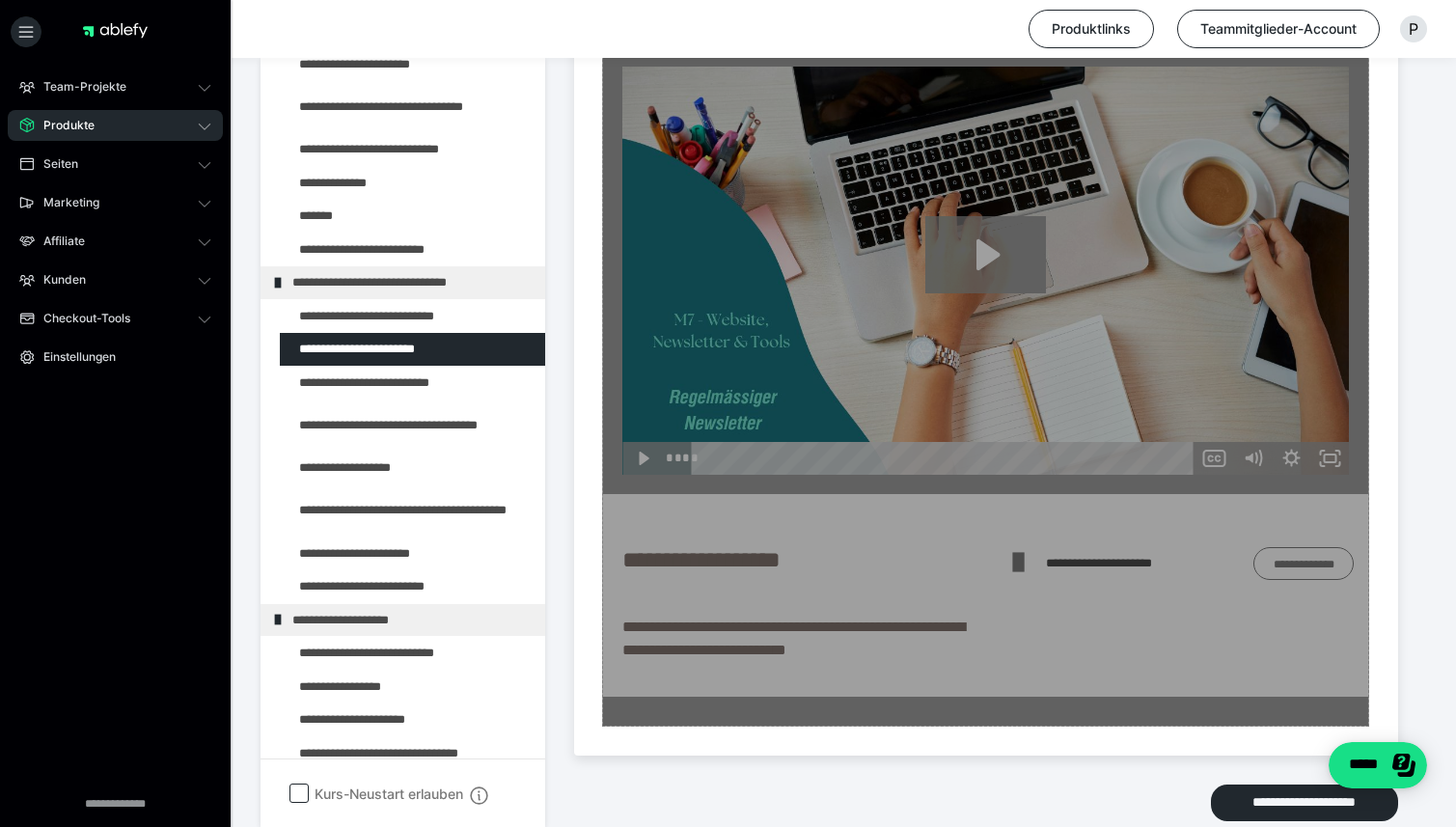 scroll, scrollTop: 1134, scrollLeft: 0, axis: vertical 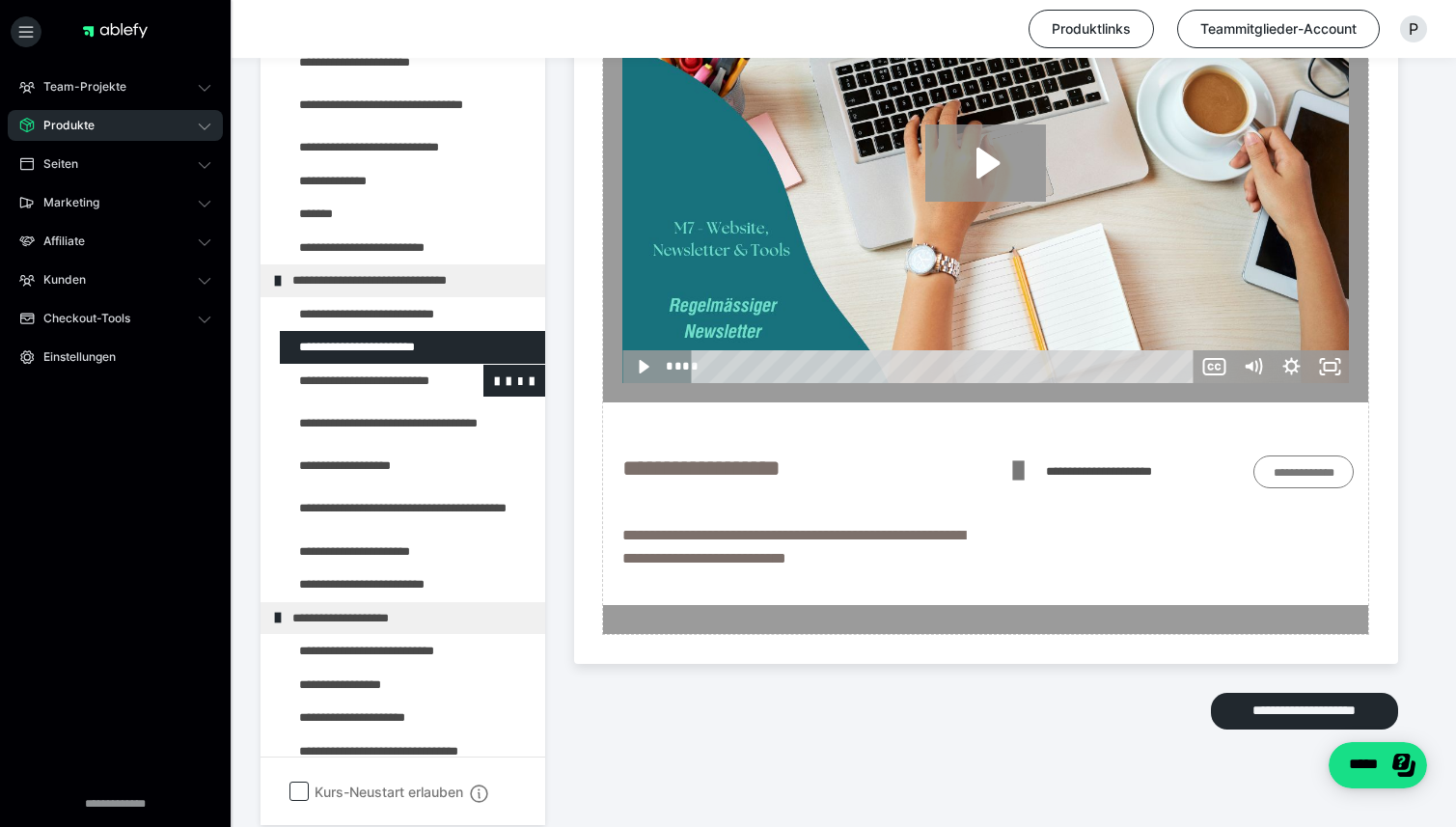 click at bounding box center [362, 381] 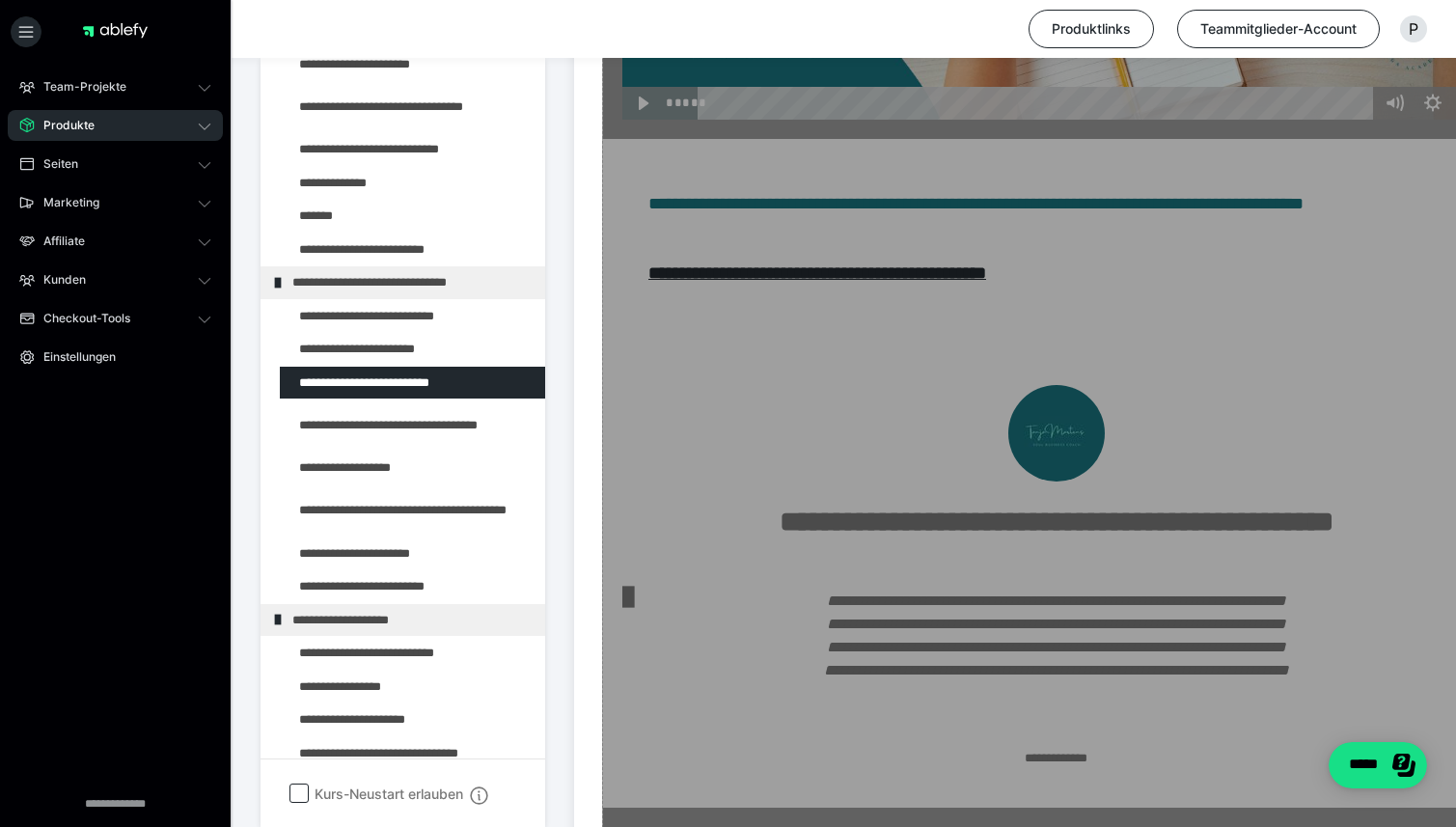 scroll, scrollTop: 1705, scrollLeft: 0, axis: vertical 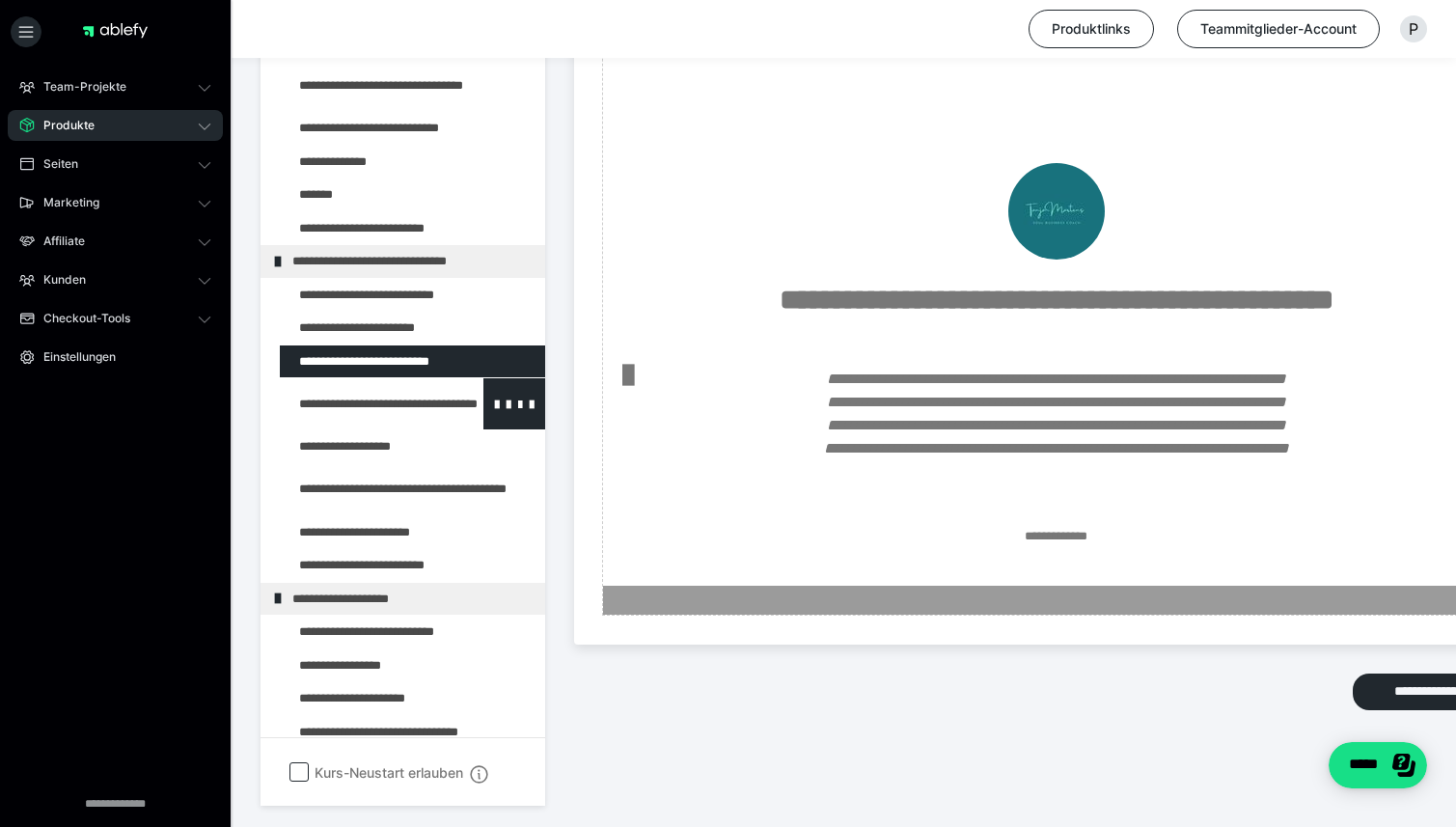 click at bounding box center [362, 404] 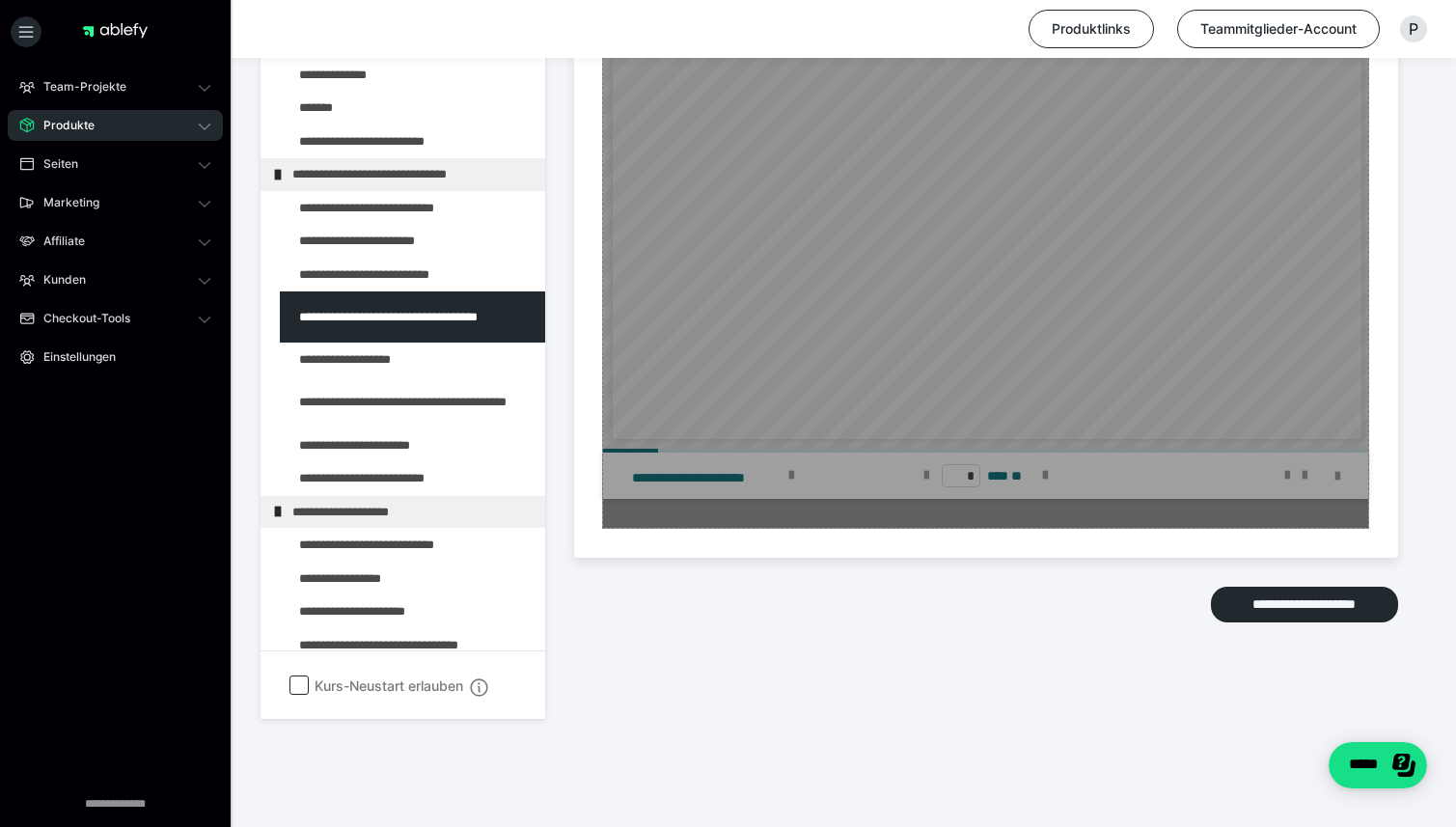 scroll, scrollTop: 1535, scrollLeft: 0, axis: vertical 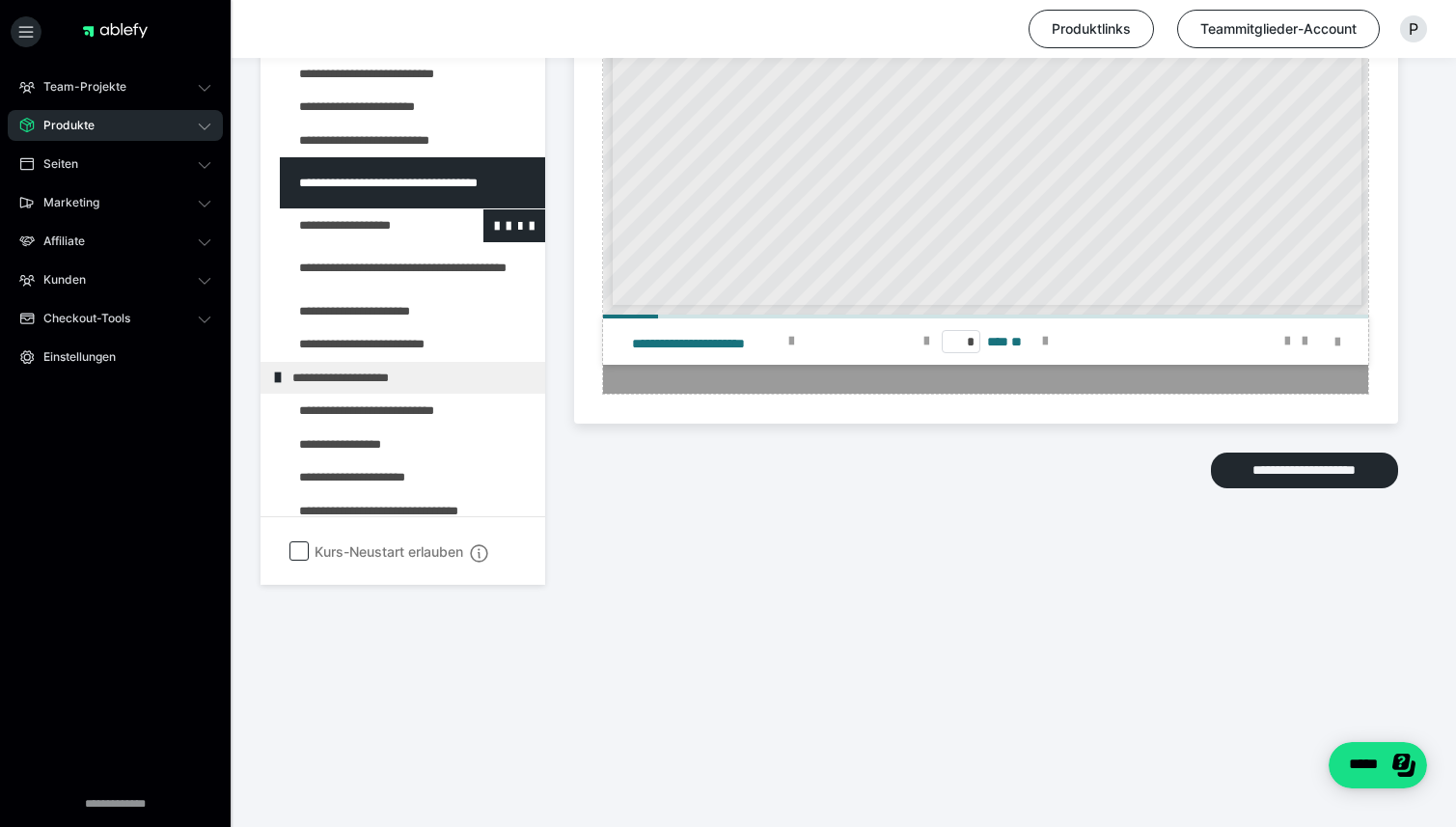 click at bounding box center [362, 226] 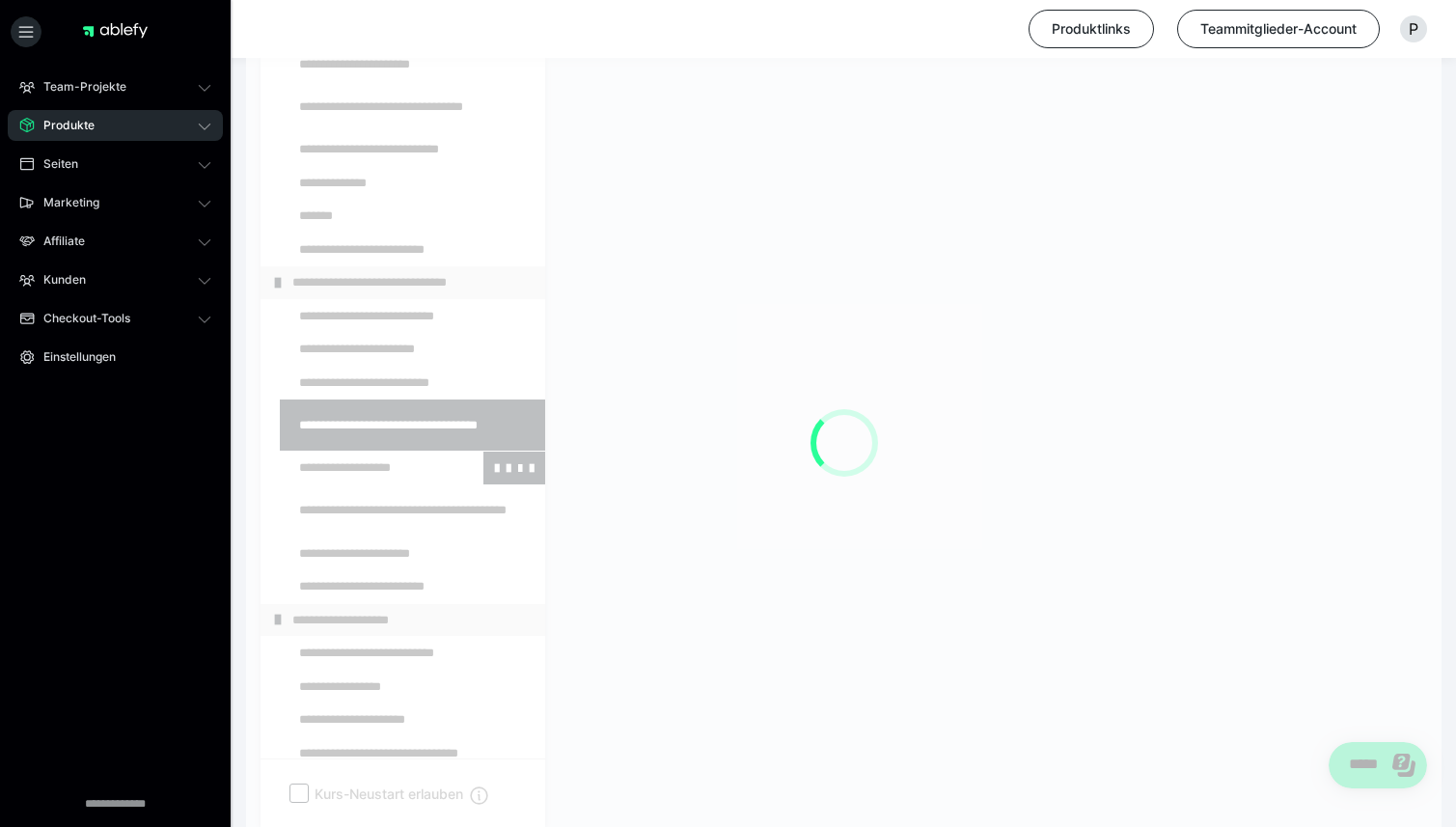 scroll, scrollTop: 361, scrollLeft: 0, axis: vertical 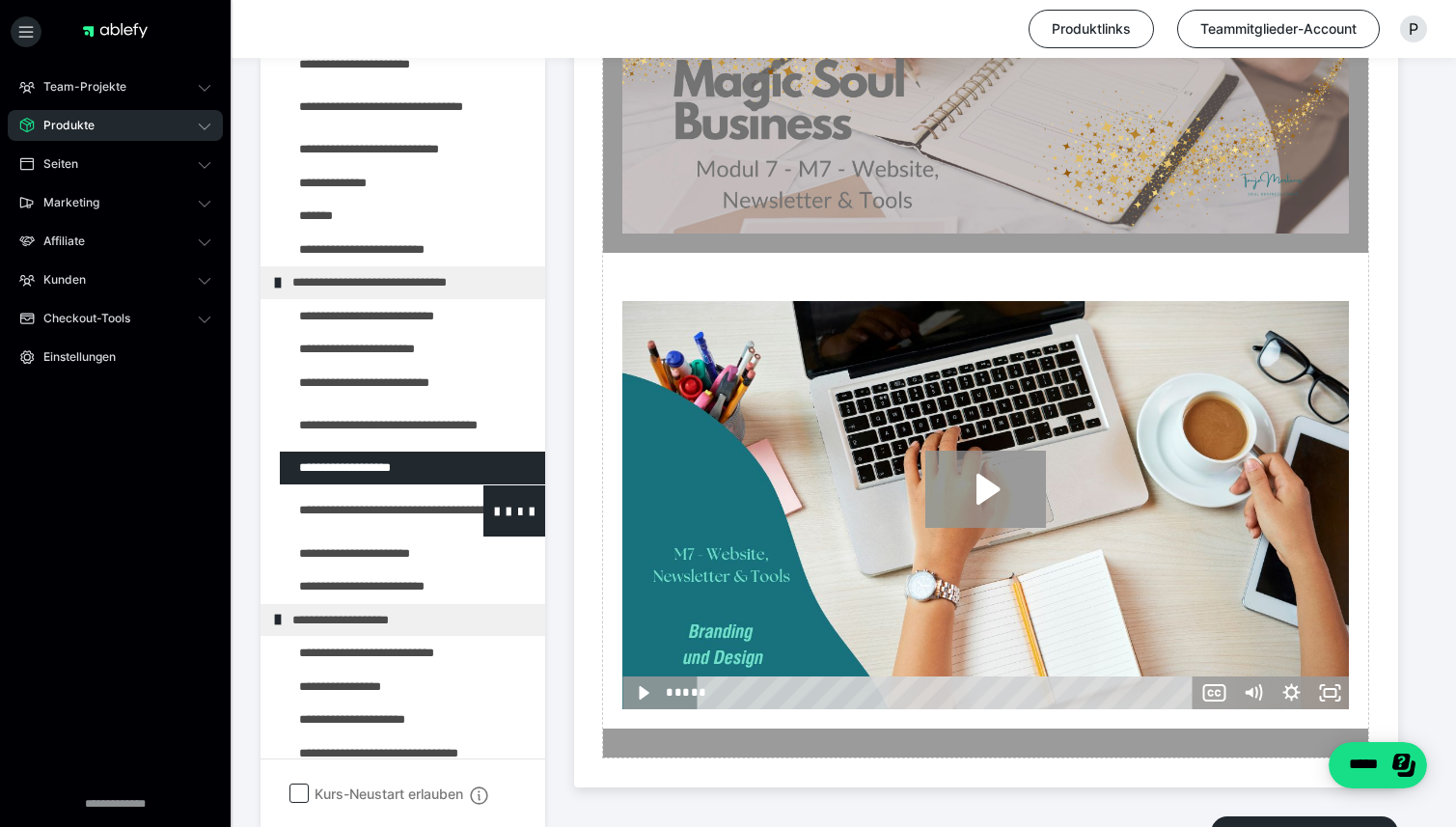 click at bounding box center (362, 510) 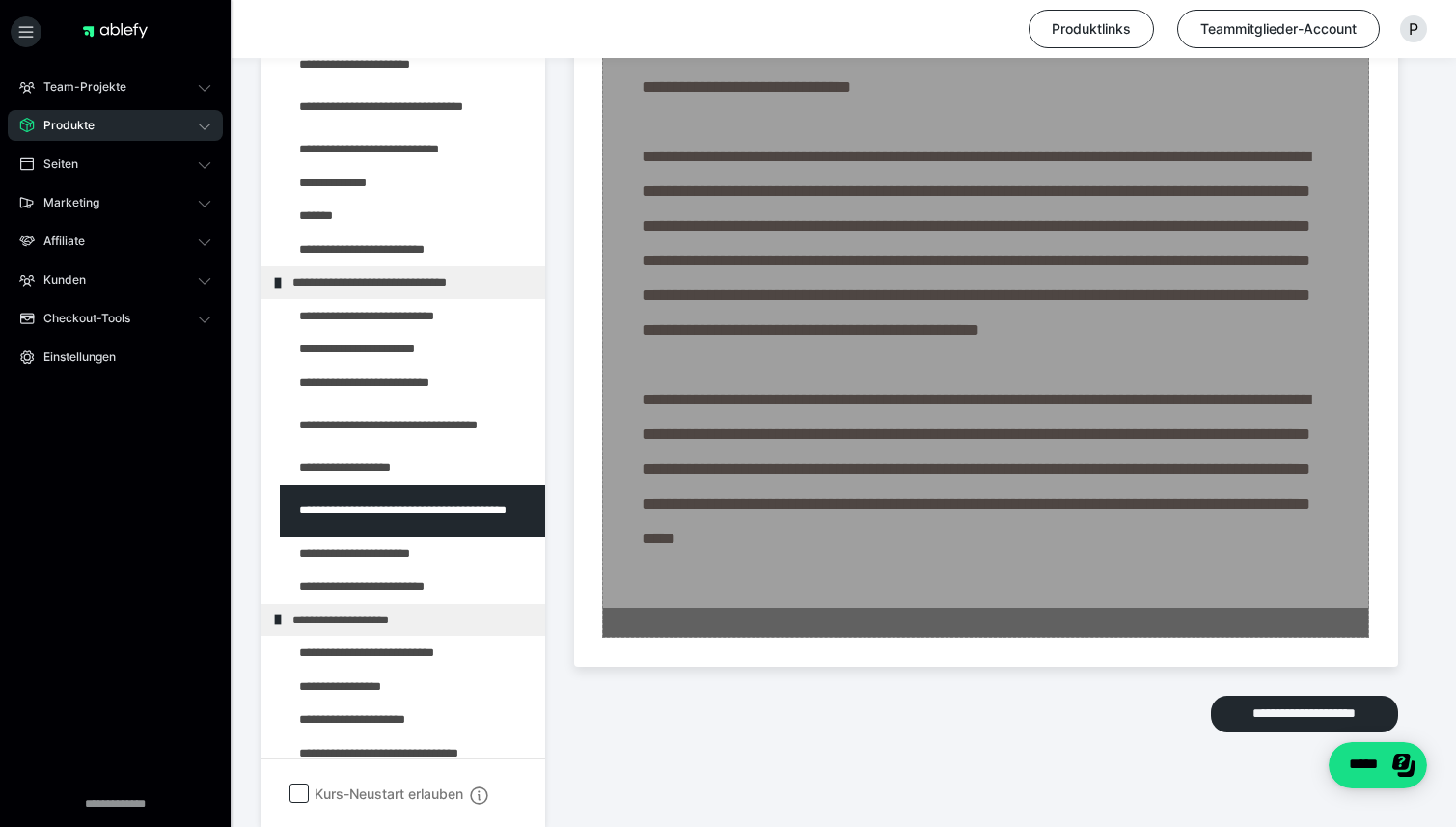 scroll, scrollTop: 1376, scrollLeft: 0, axis: vertical 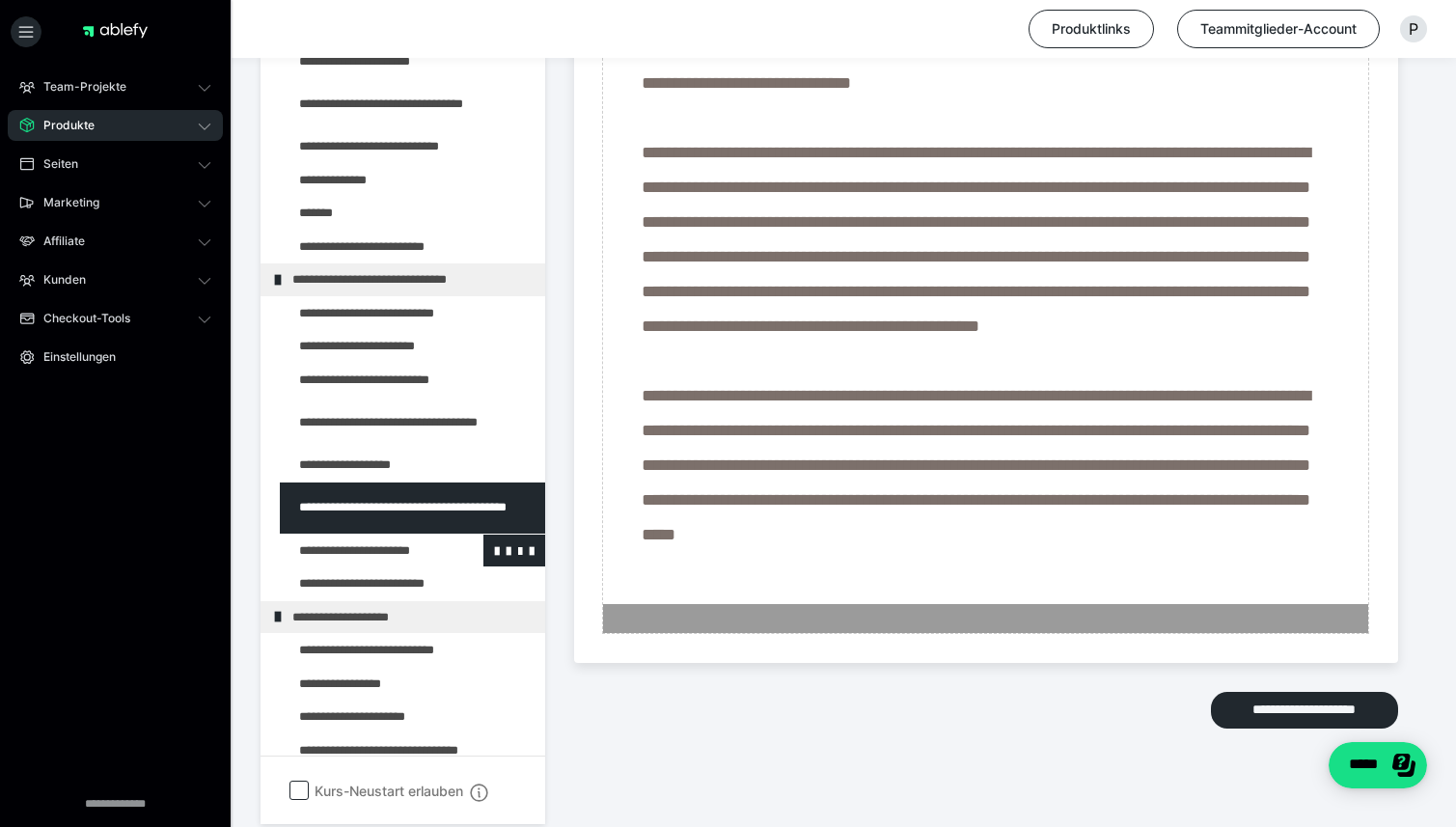click at bounding box center (362, 551) 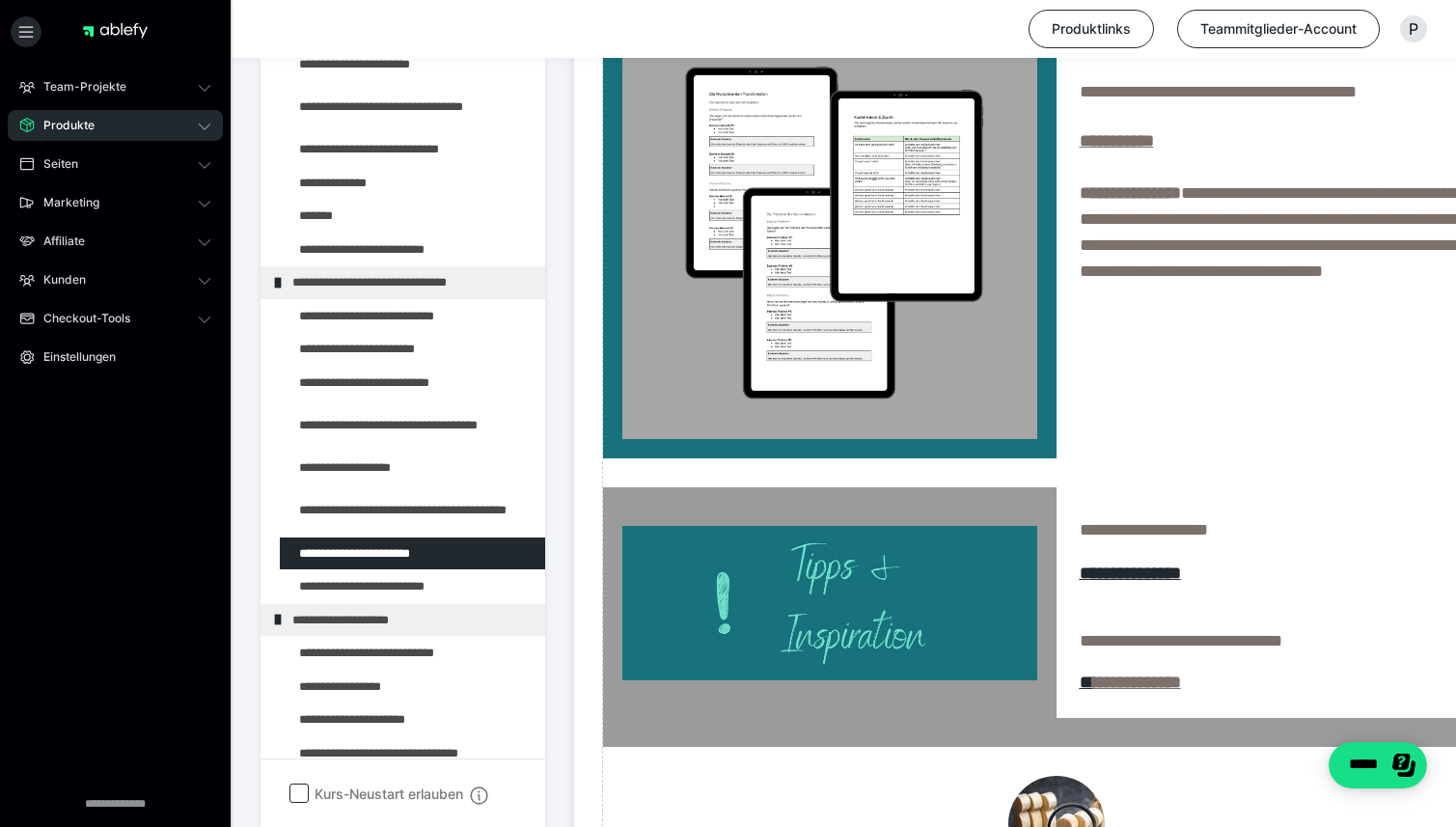 scroll, scrollTop: 2116, scrollLeft: 0, axis: vertical 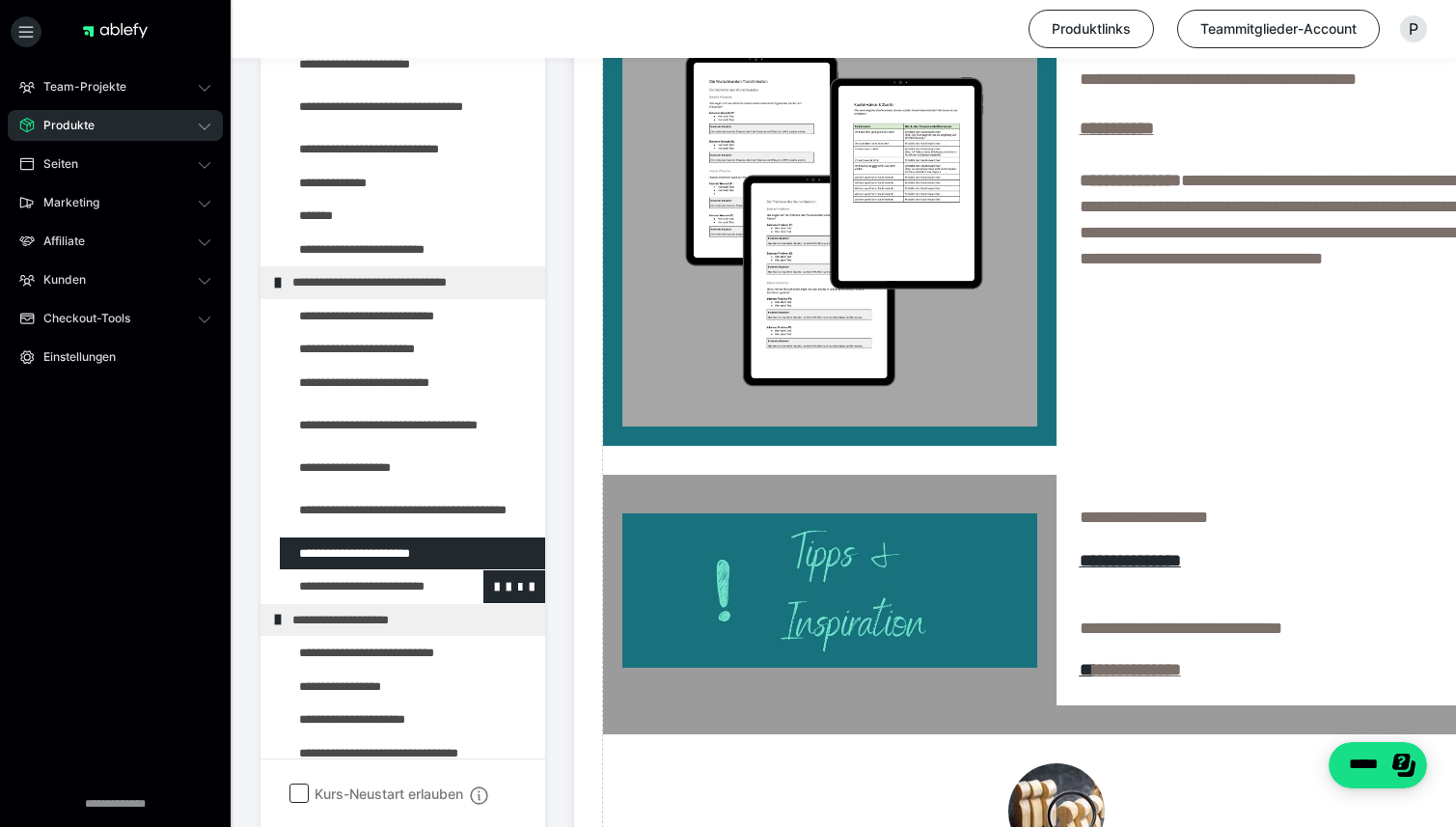 click at bounding box center (362, 587) 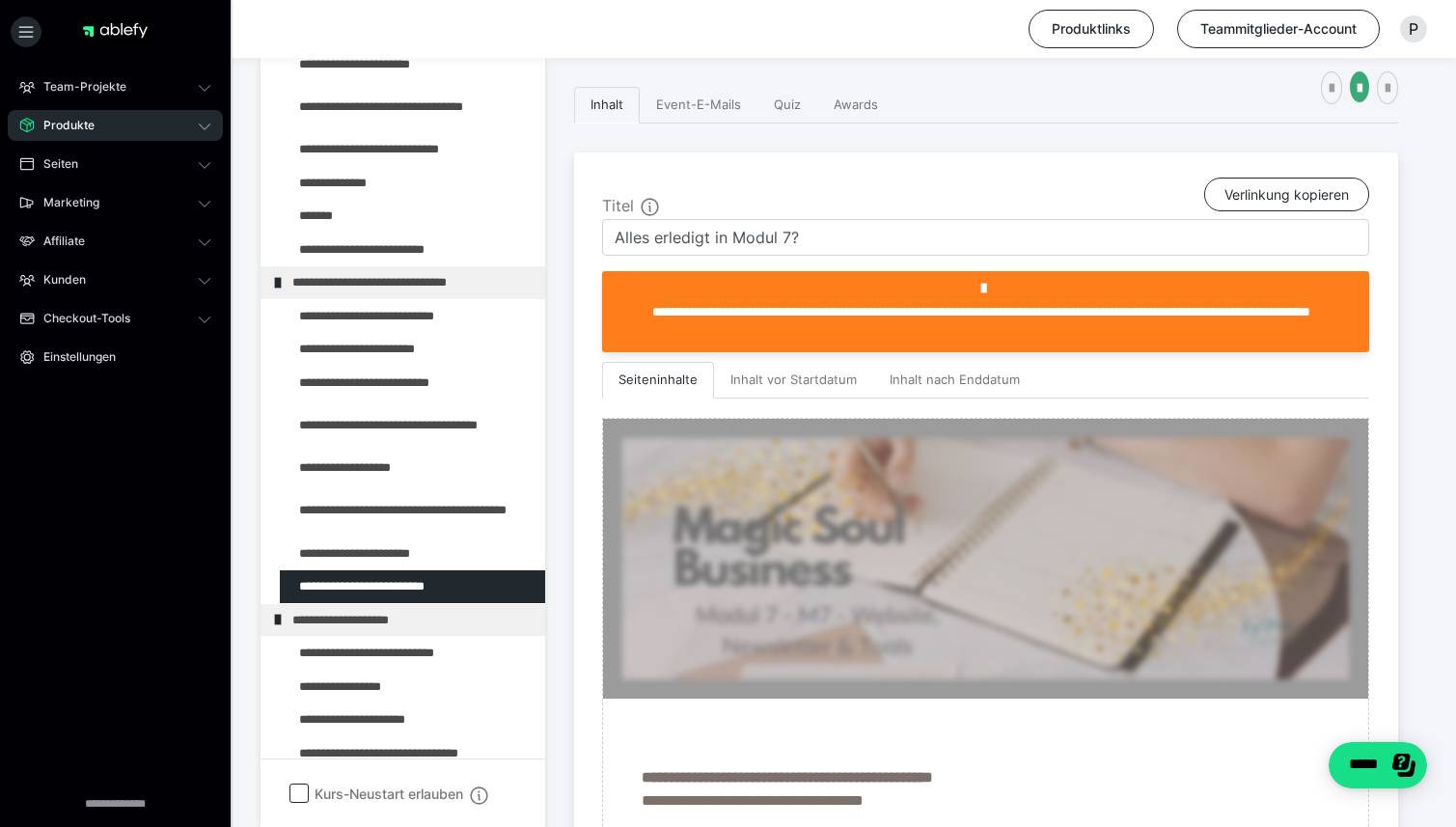 scroll, scrollTop: 1269, scrollLeft: 0, axis: vertical 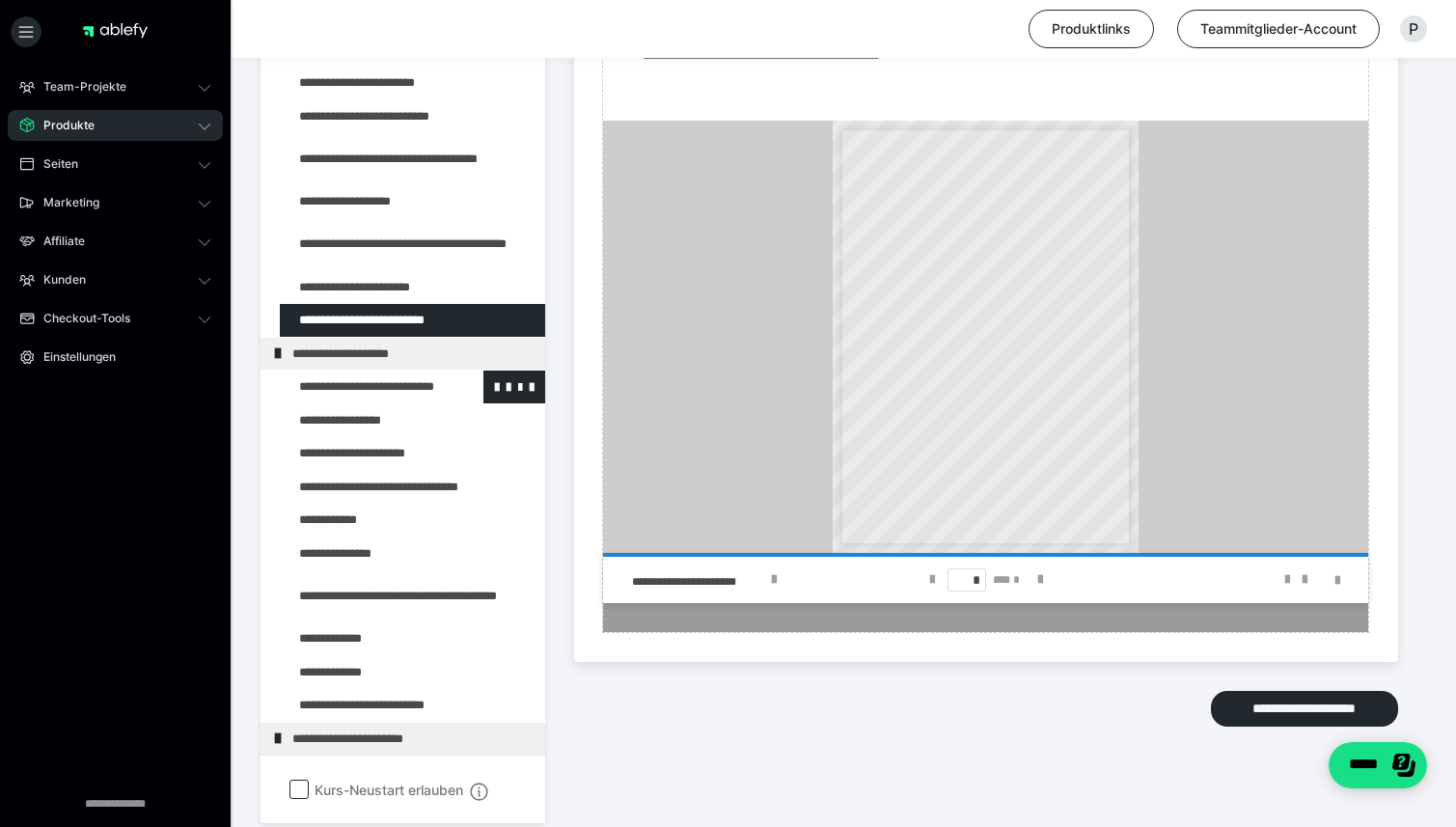 click at bounding box center [362, 387] 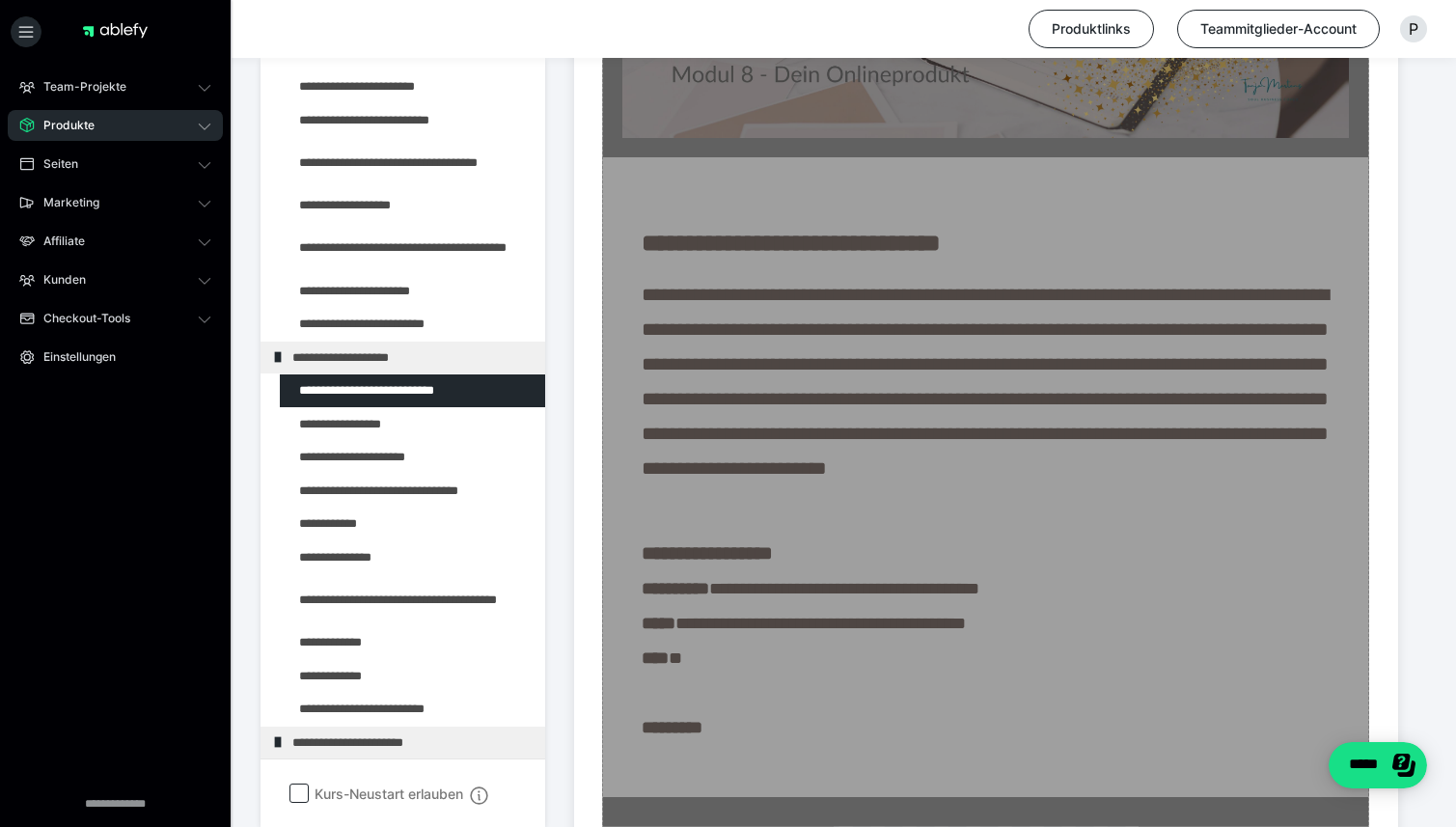 scroll, scrollTop: 922, scrollLeft: 0, axis: vertical 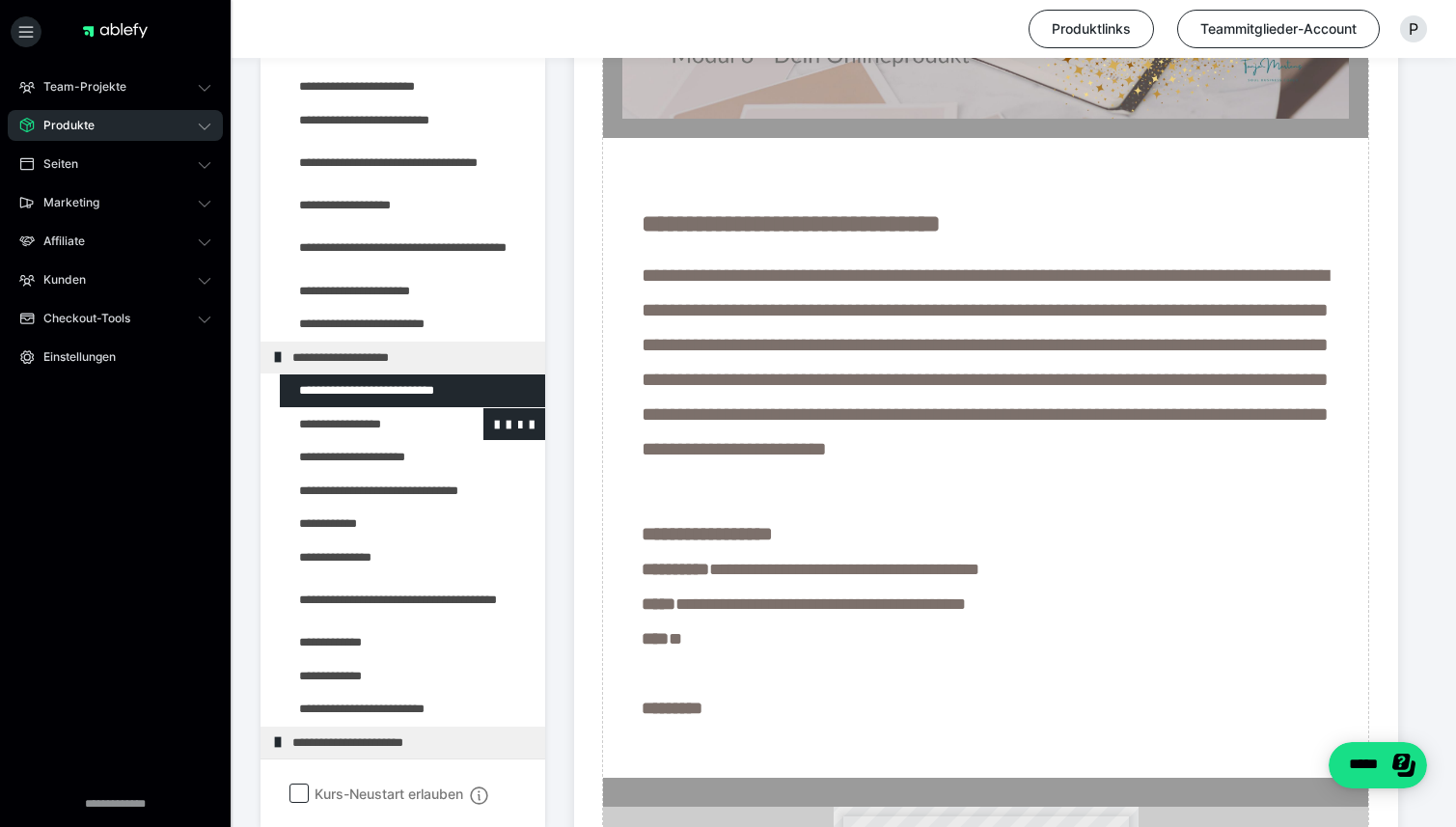 click at bounding box center [362, 425] 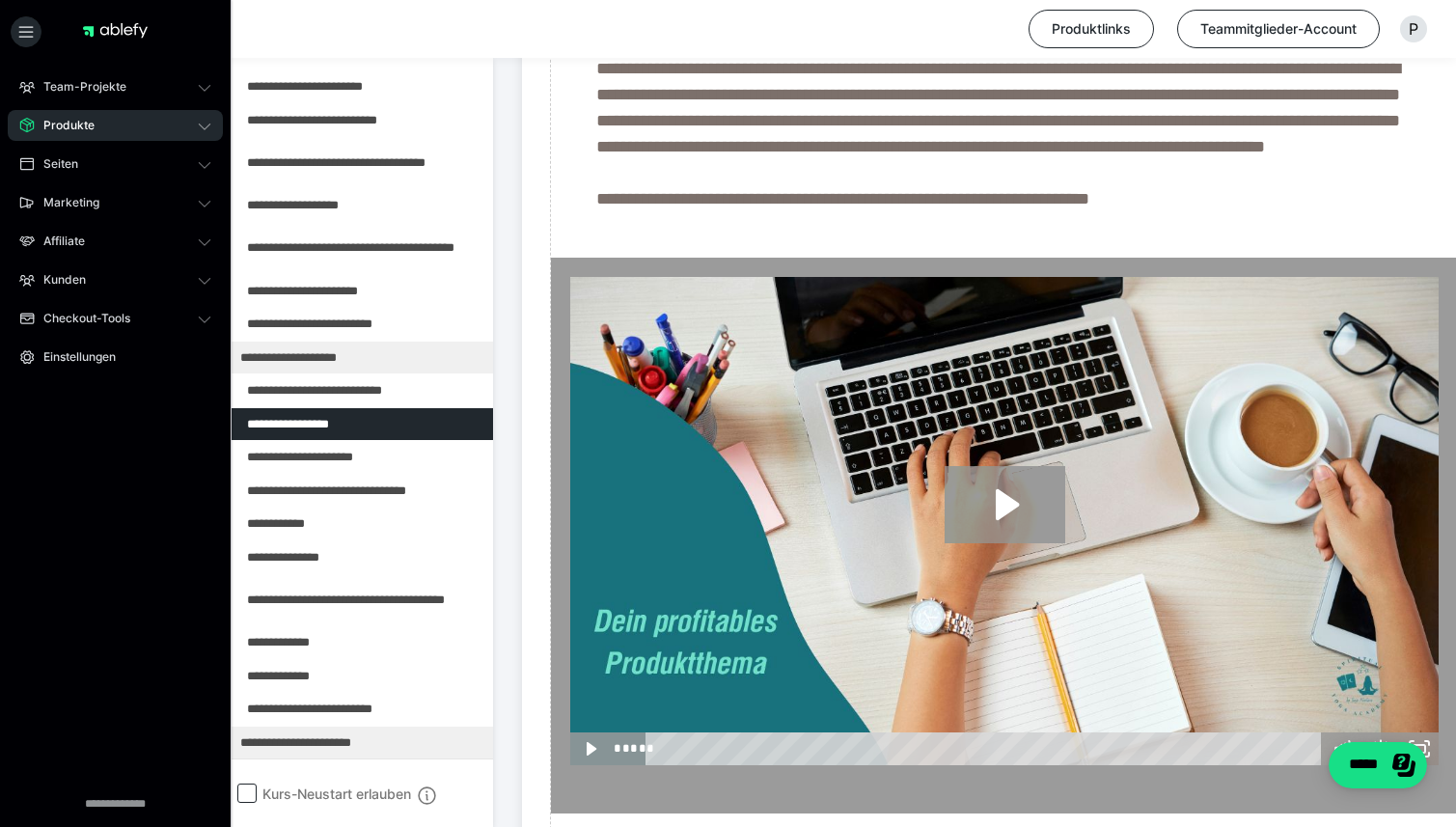 scroll, scrollTop: 899, scrollLeft: 51, axis: both 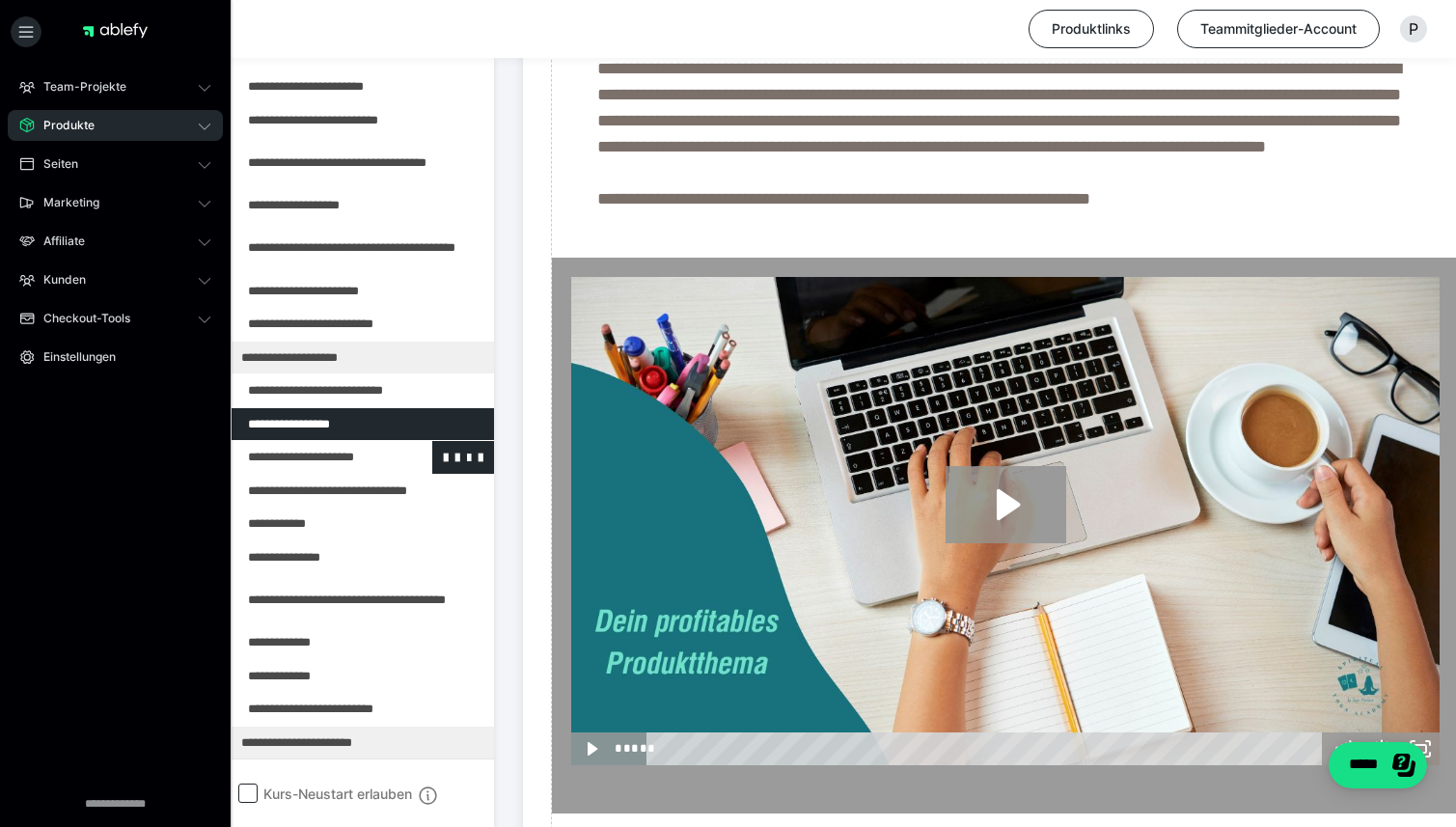 click at bounding box center [311, 457] 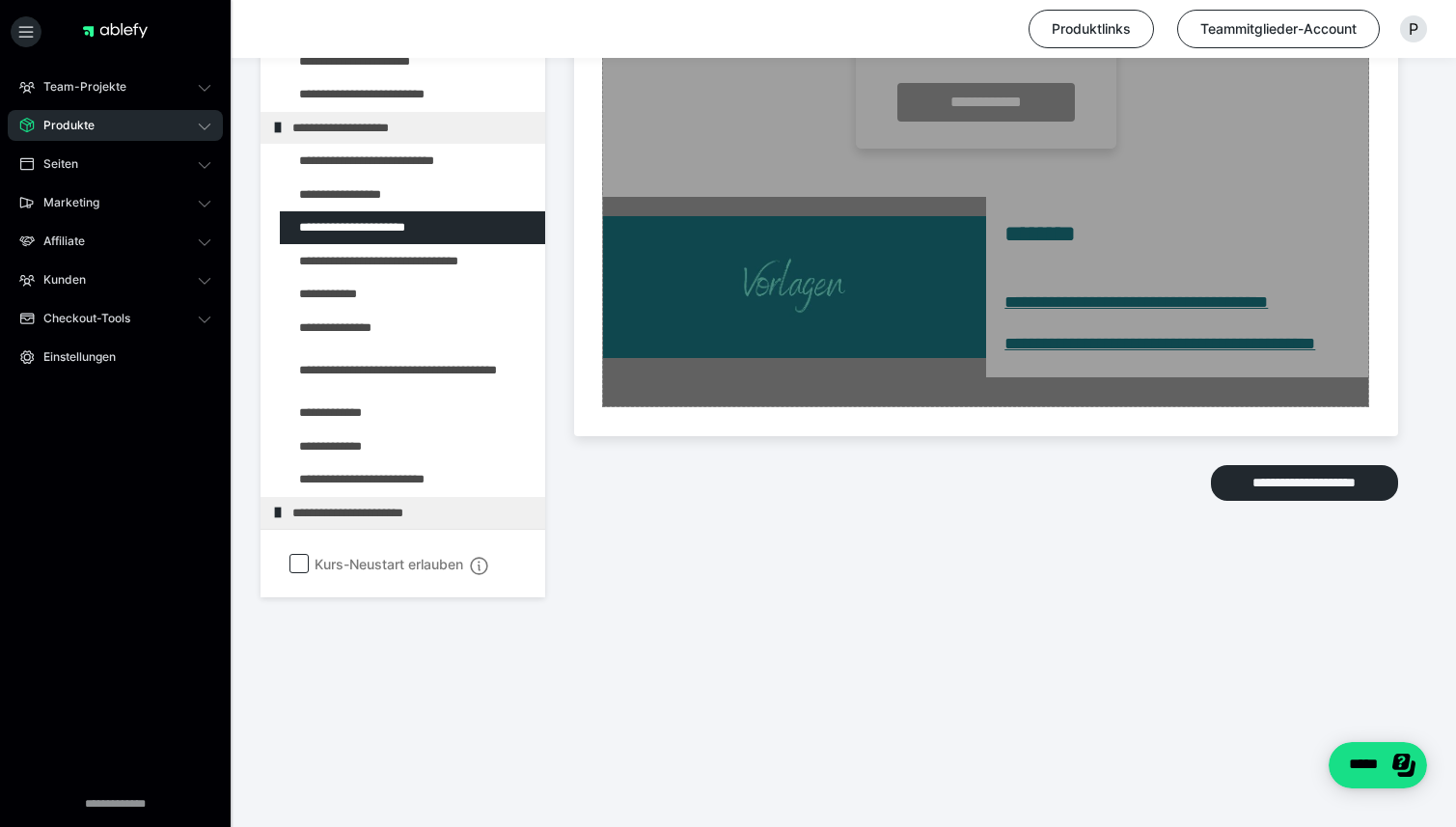 scroll, scrollTop: 4160, scrollLeft: 0, axis: vertical 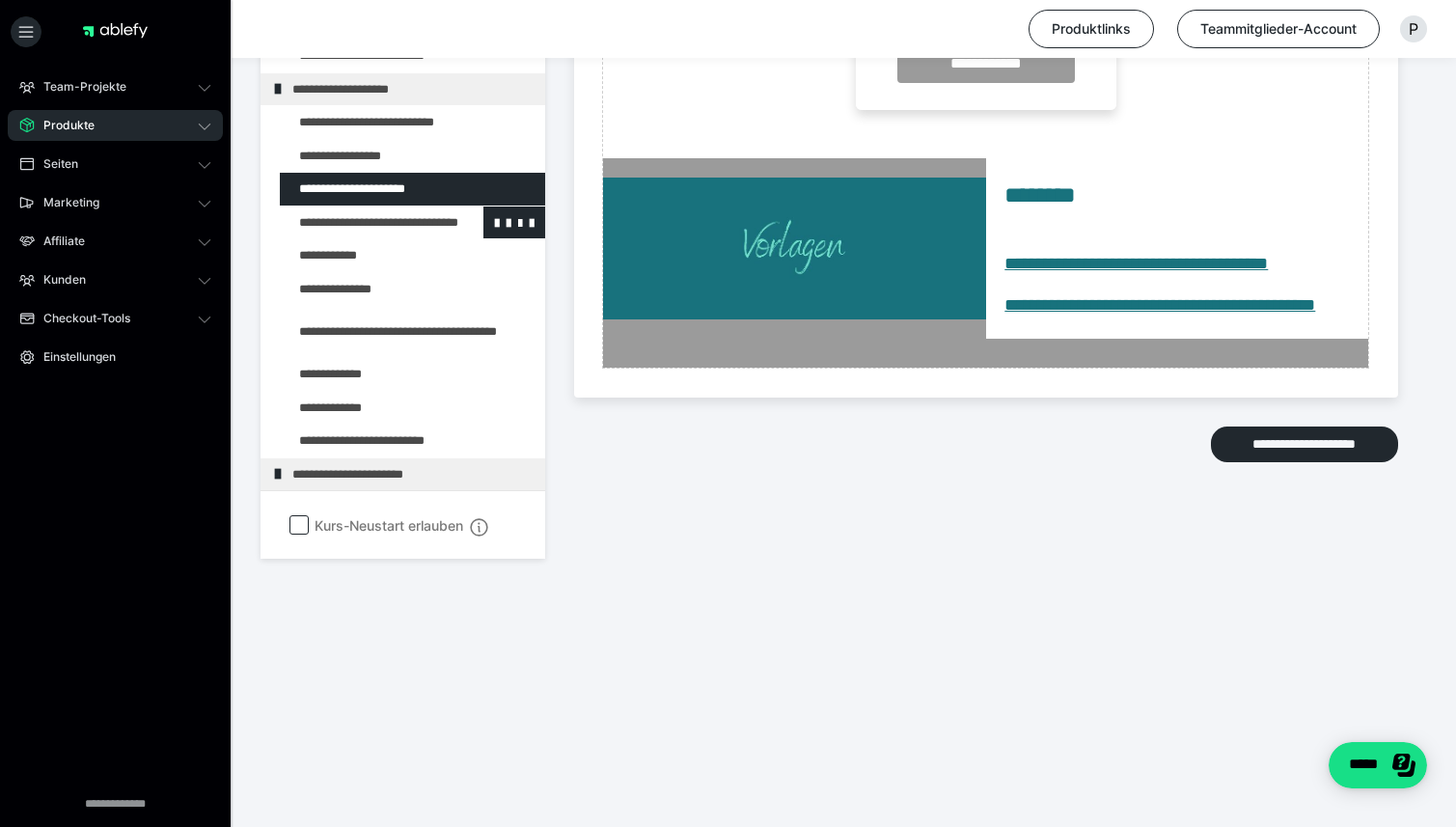 click at bounding box center (362, 223) 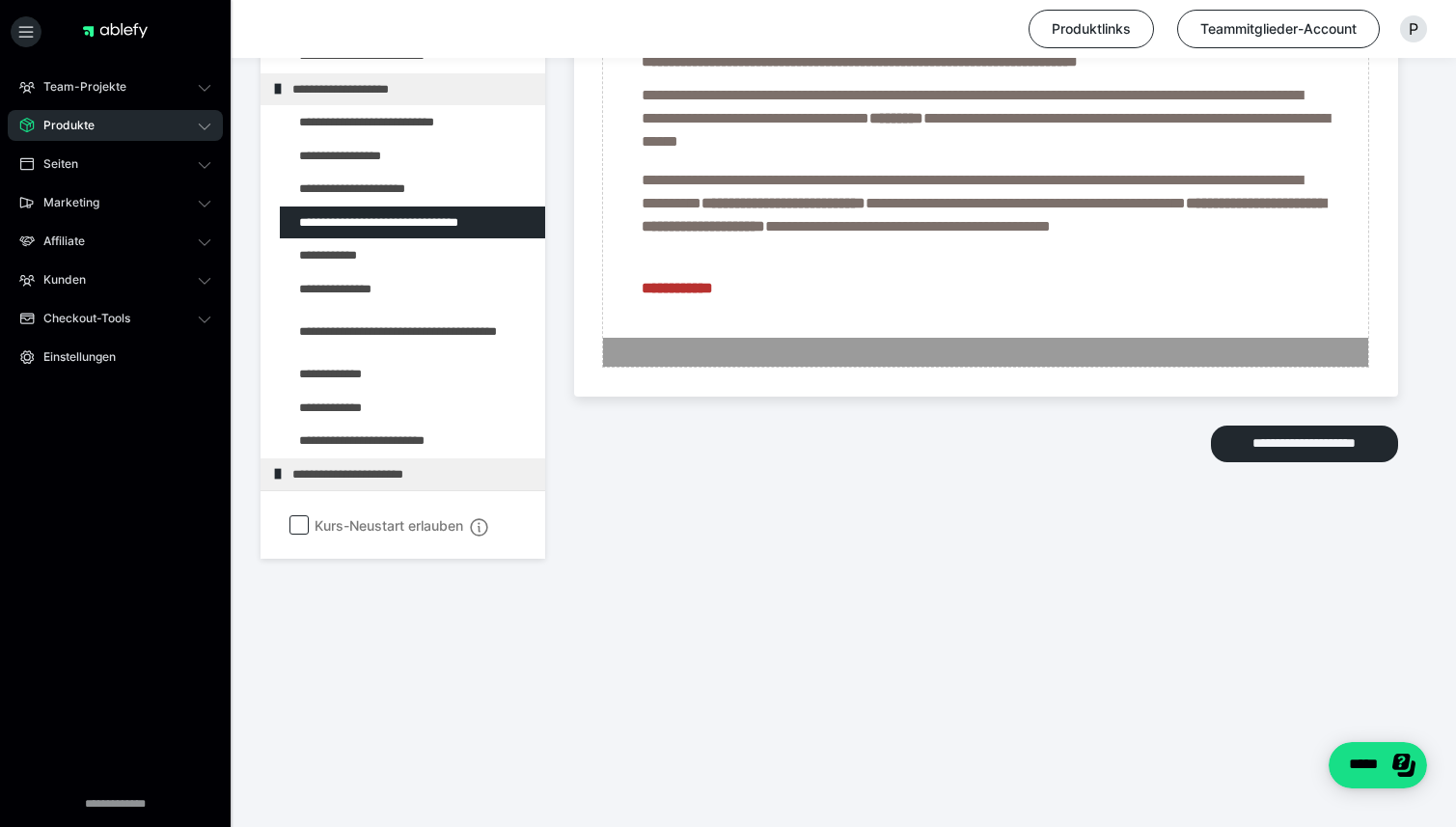 scroll, scrollTop: 846, scrollLeft: 0, axis: vertical 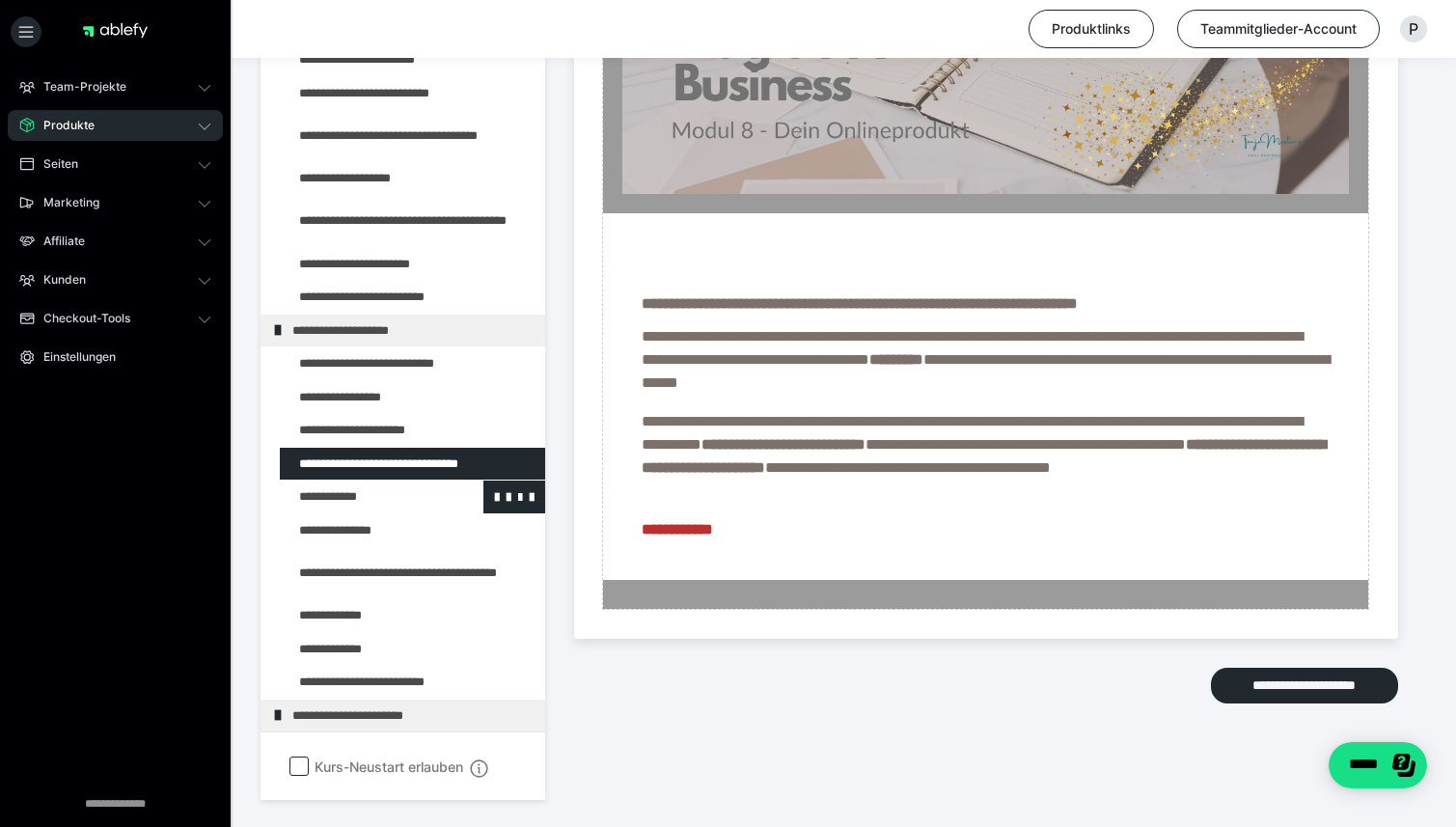 click at bounding box center [362, 497] 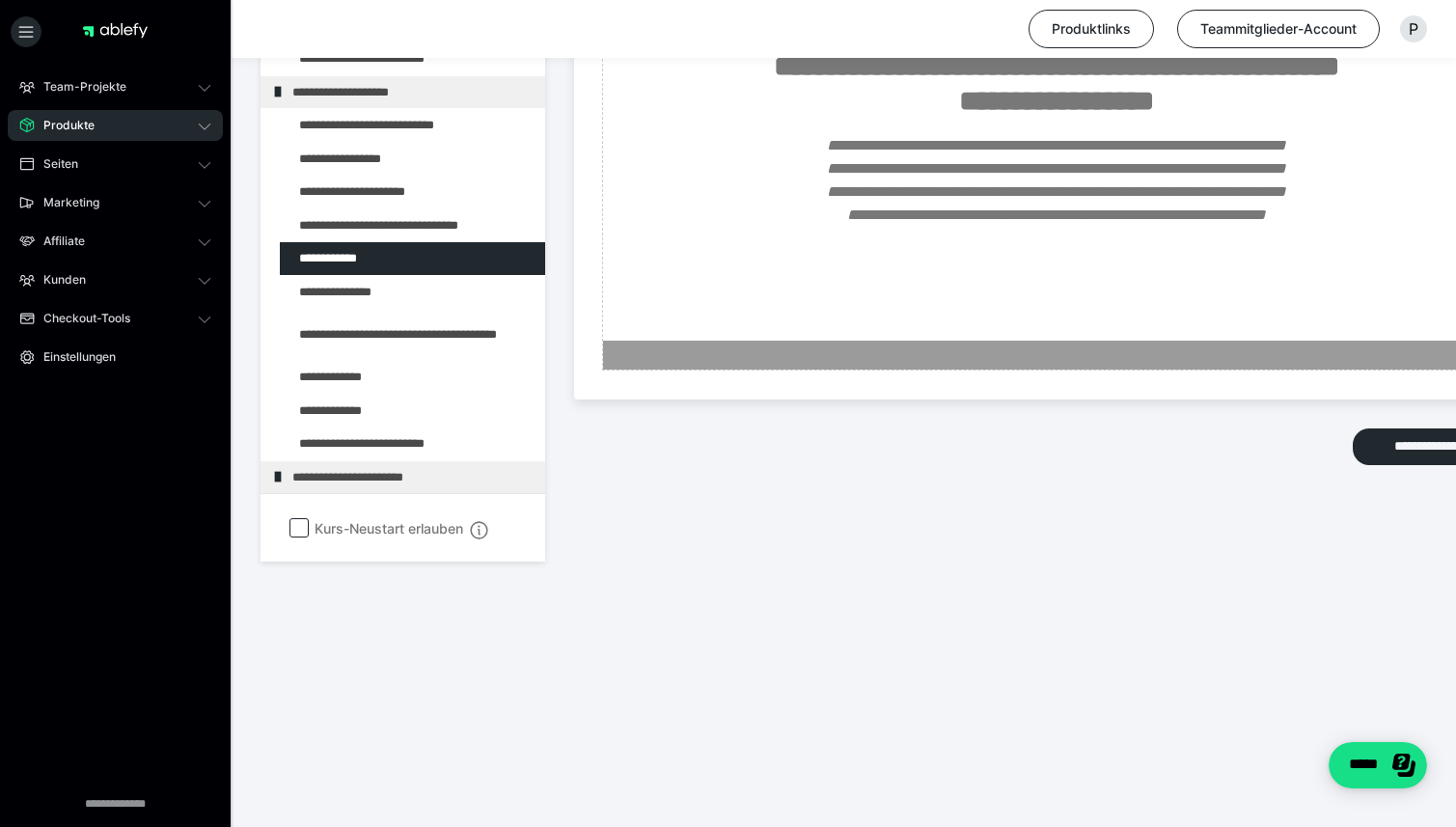 scroll, scrollTop: 2057, scrollLeft: 0, axis: vertical 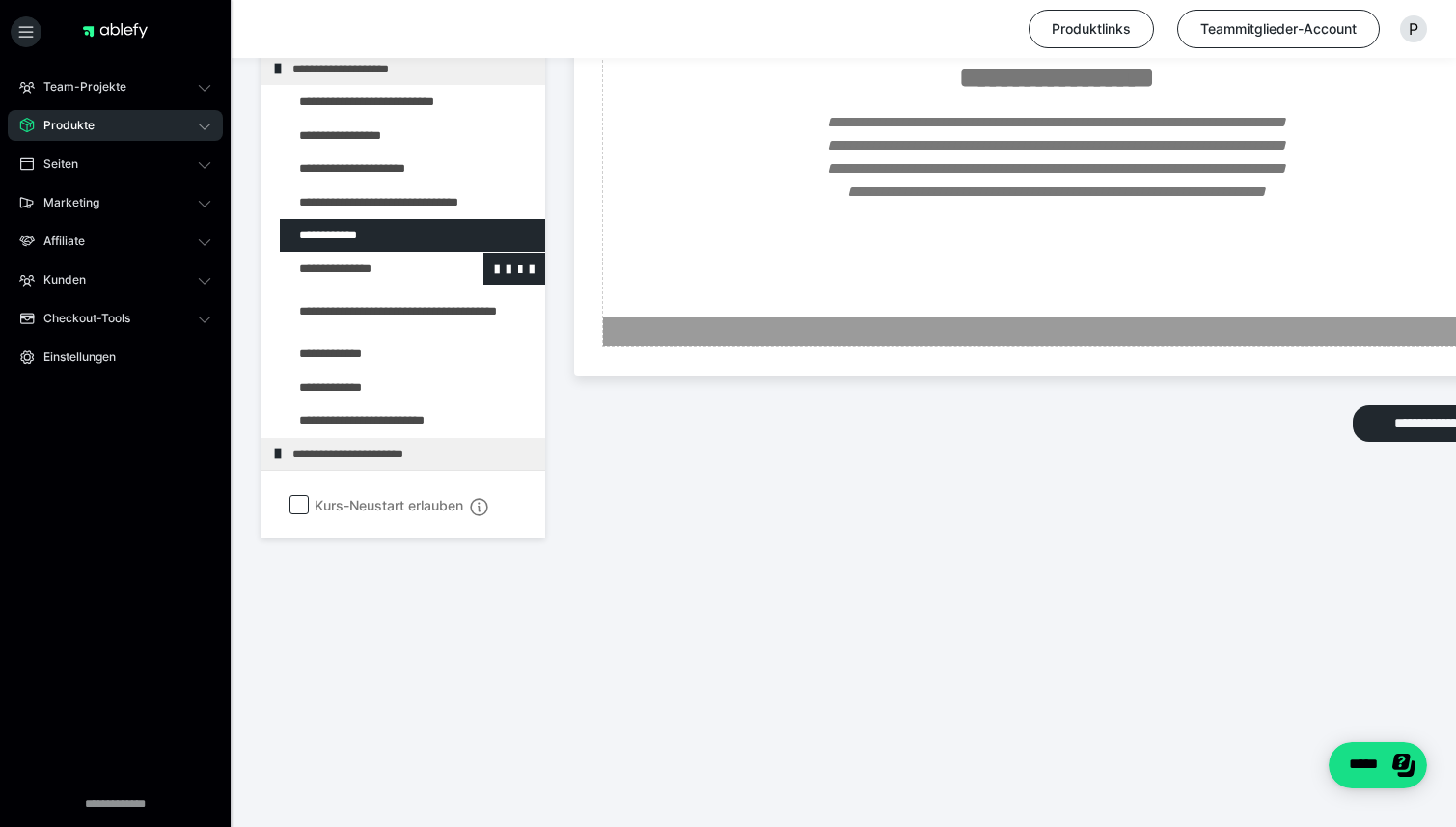 click at bounding box center [362, 268] 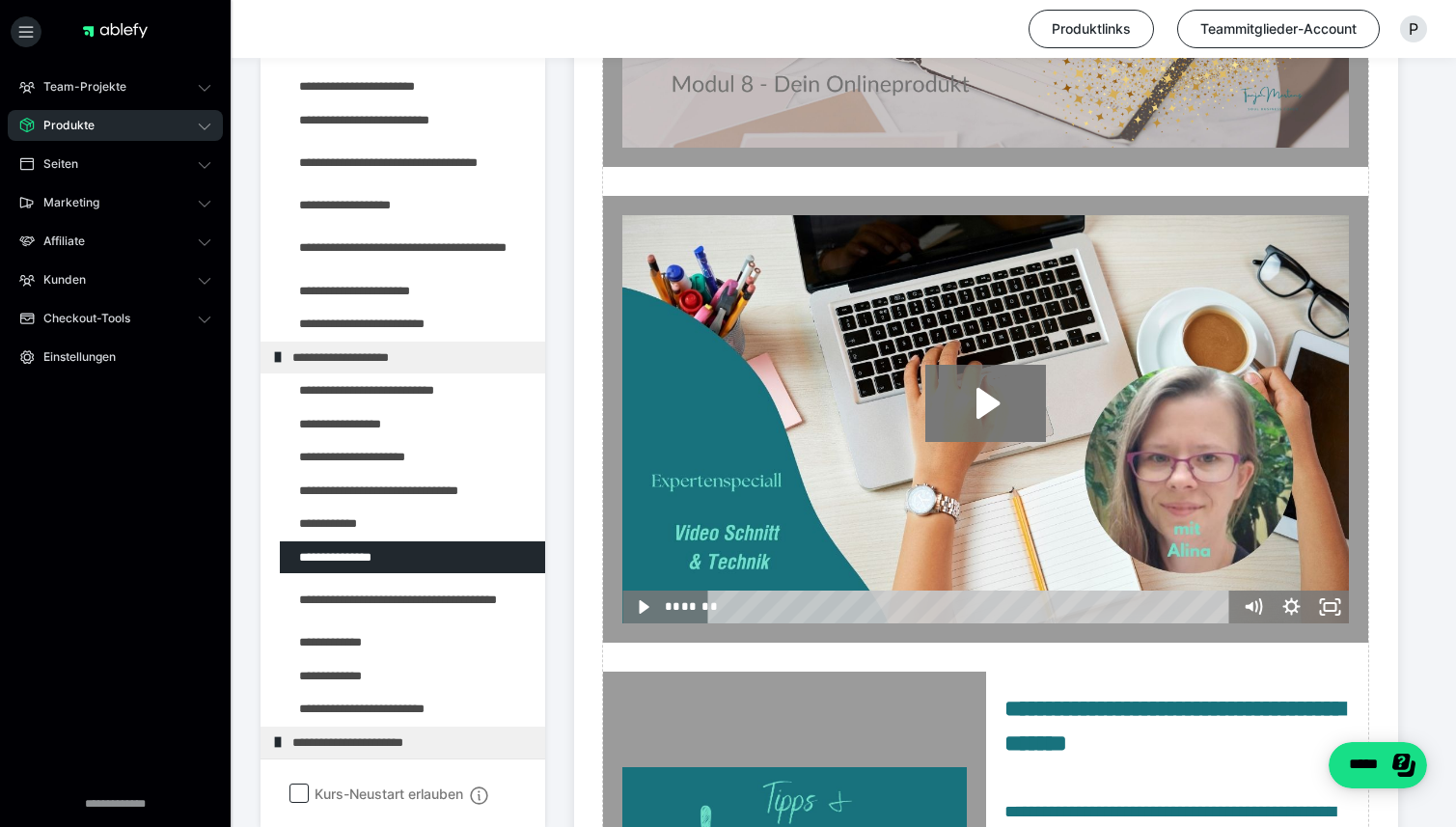 scroll, scrollTop: 1278, scrollLeft: 0, axis: vertical 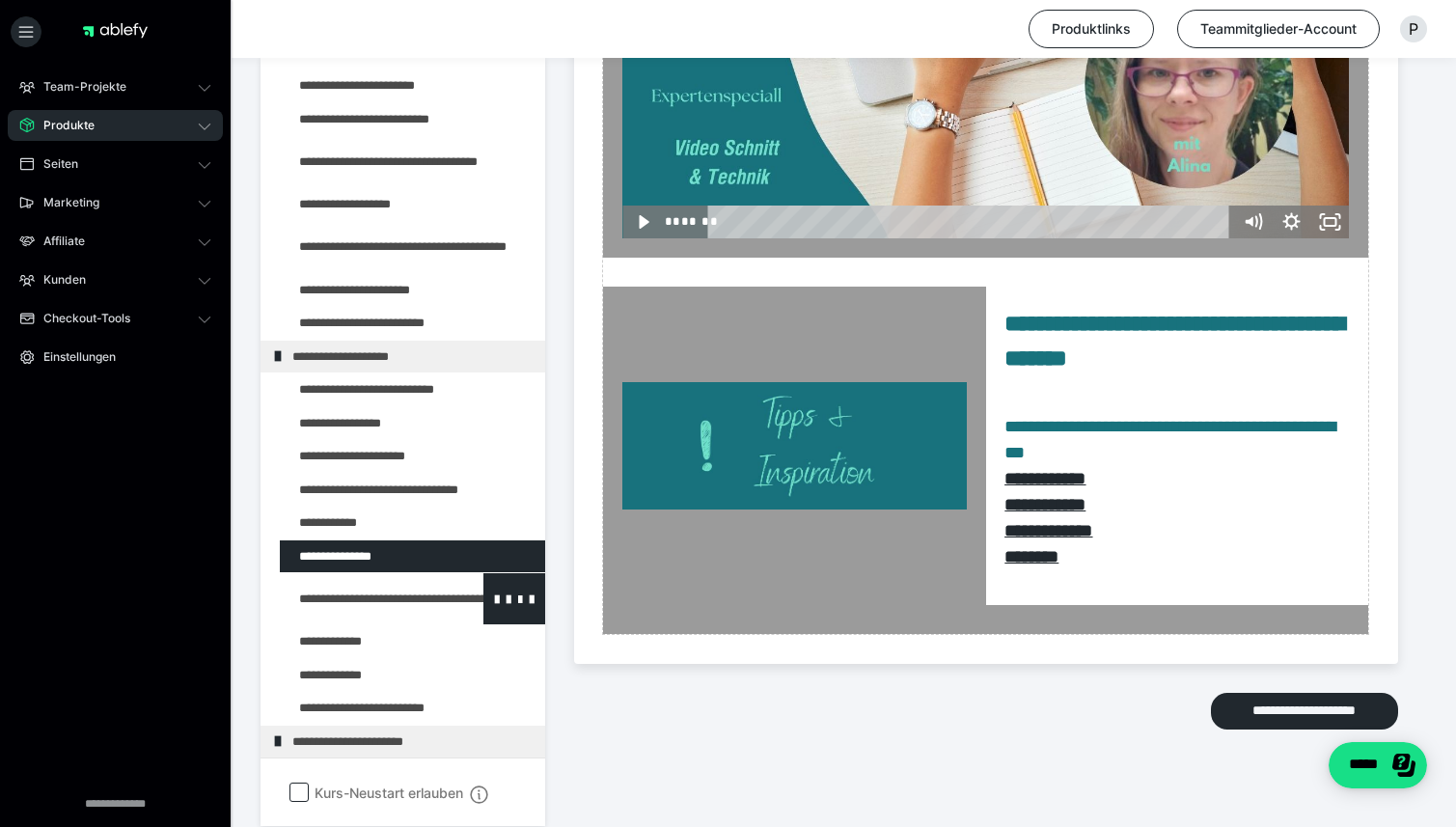 click at bounding box center (362, 598) 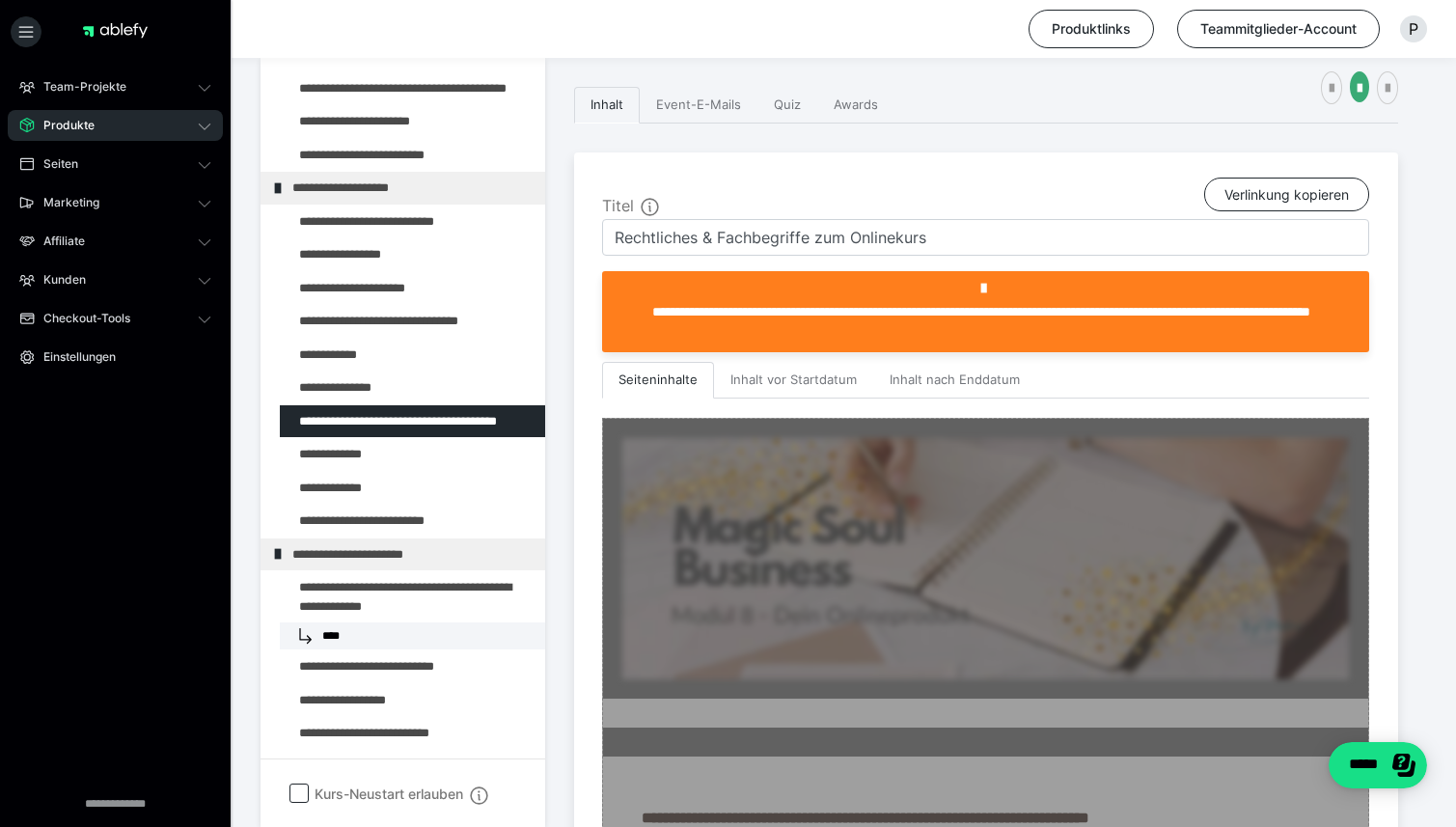 scroll, scrollTop: 1278, scrollLeft: 0, axis: vertical 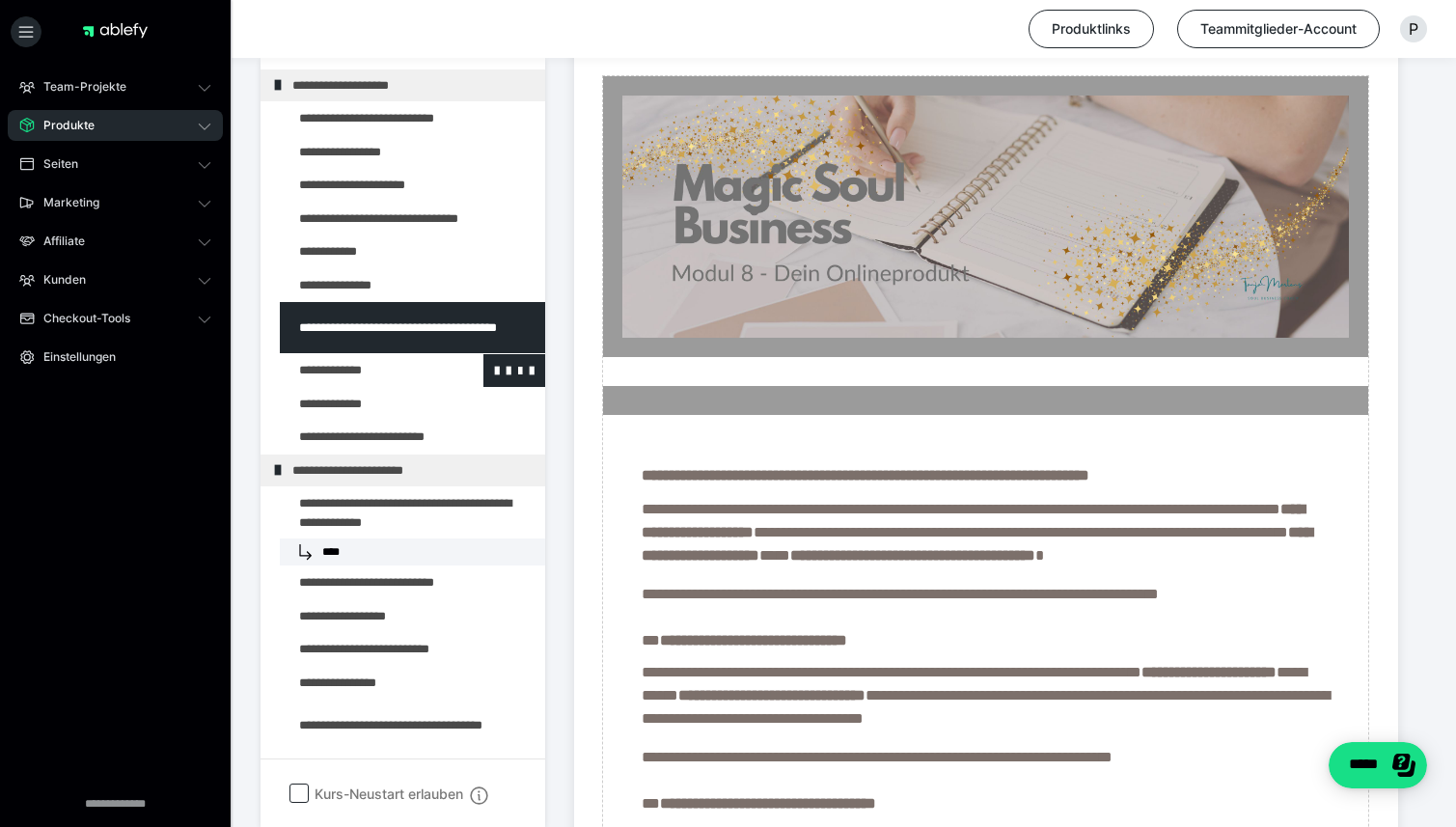 click at bounding box center (362, 371) 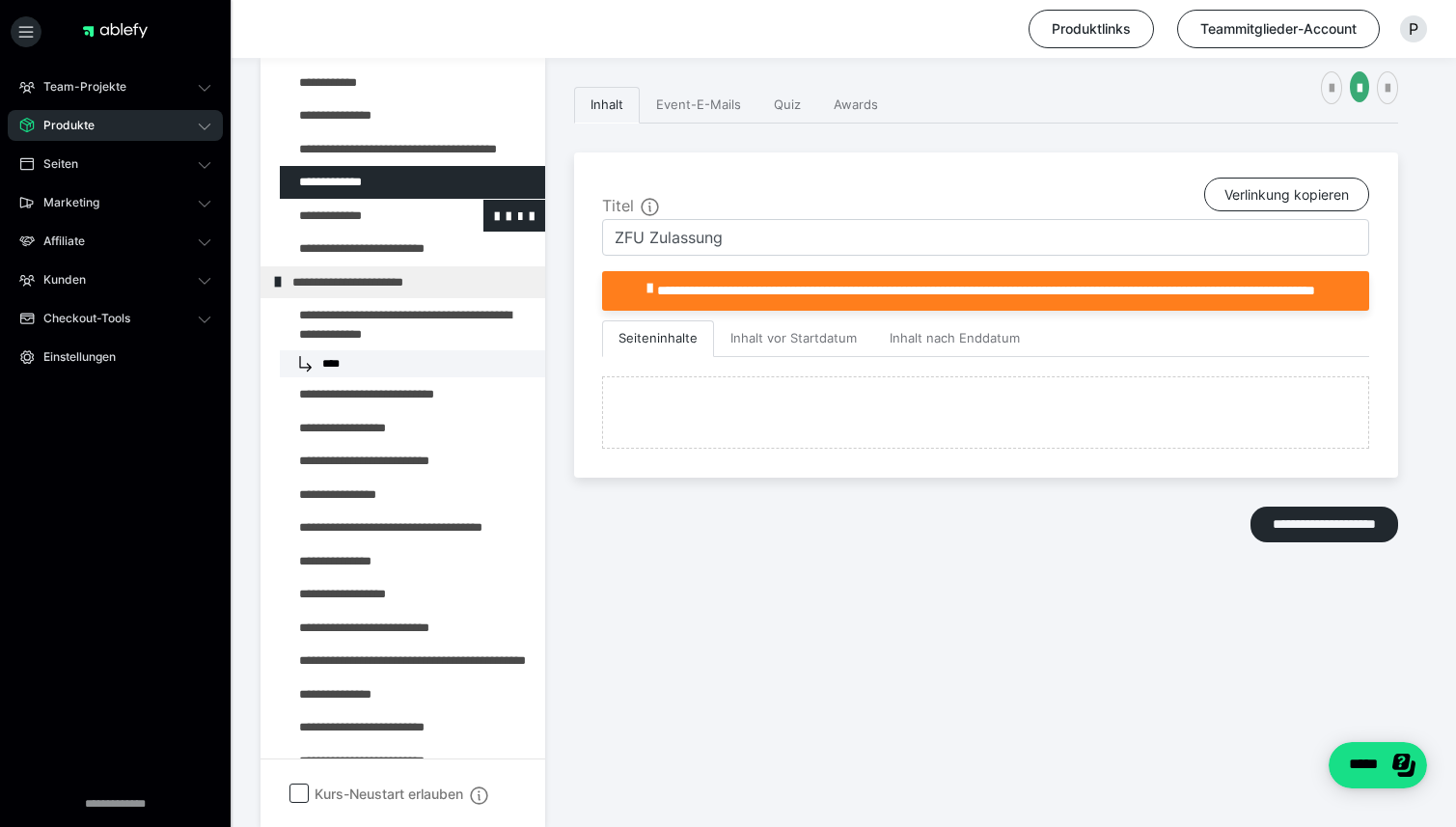 click at bounding box center [362, 216] 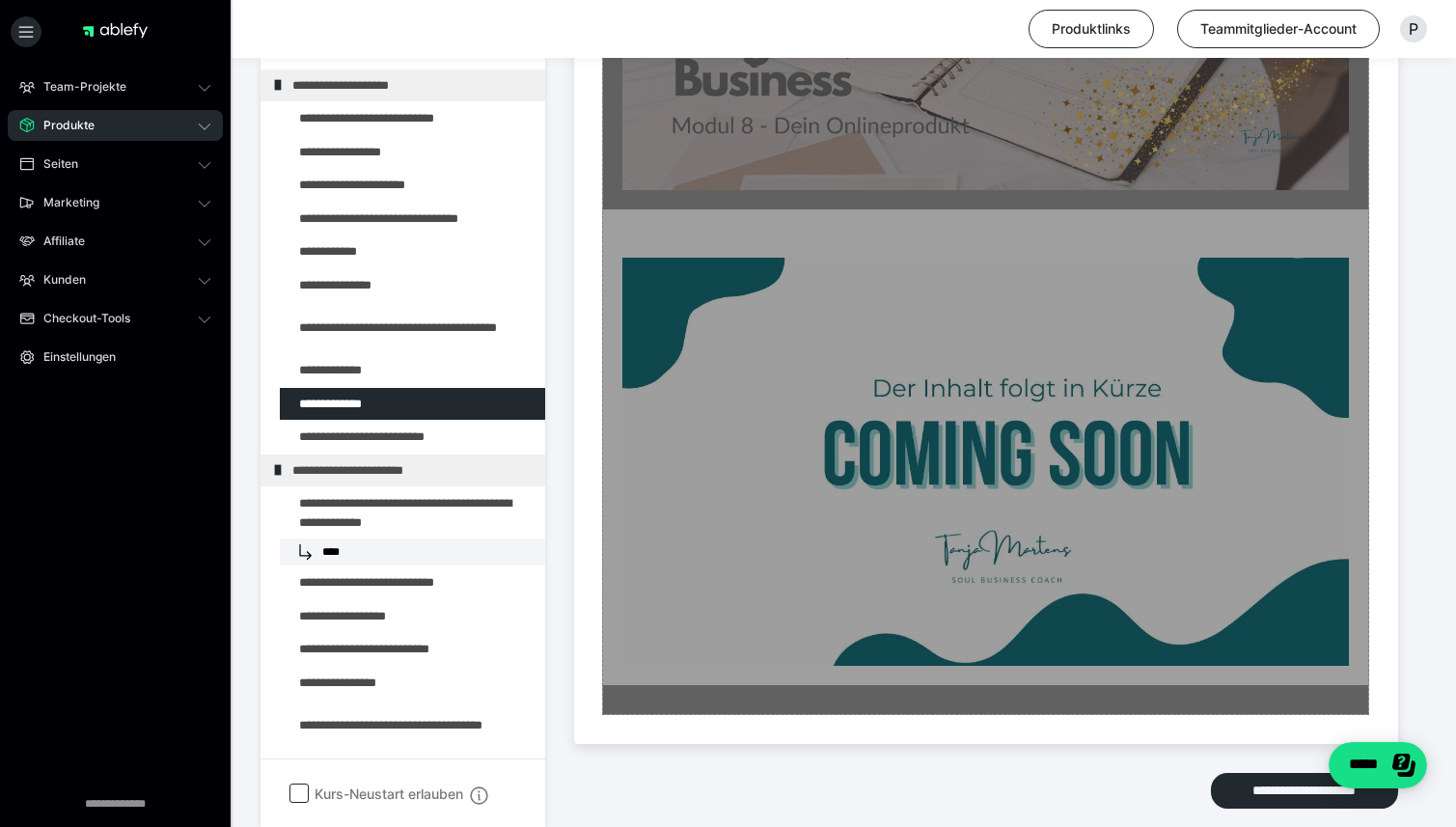 scroll, scrollTop: 929, scrollLeft: 0, axis: vertical 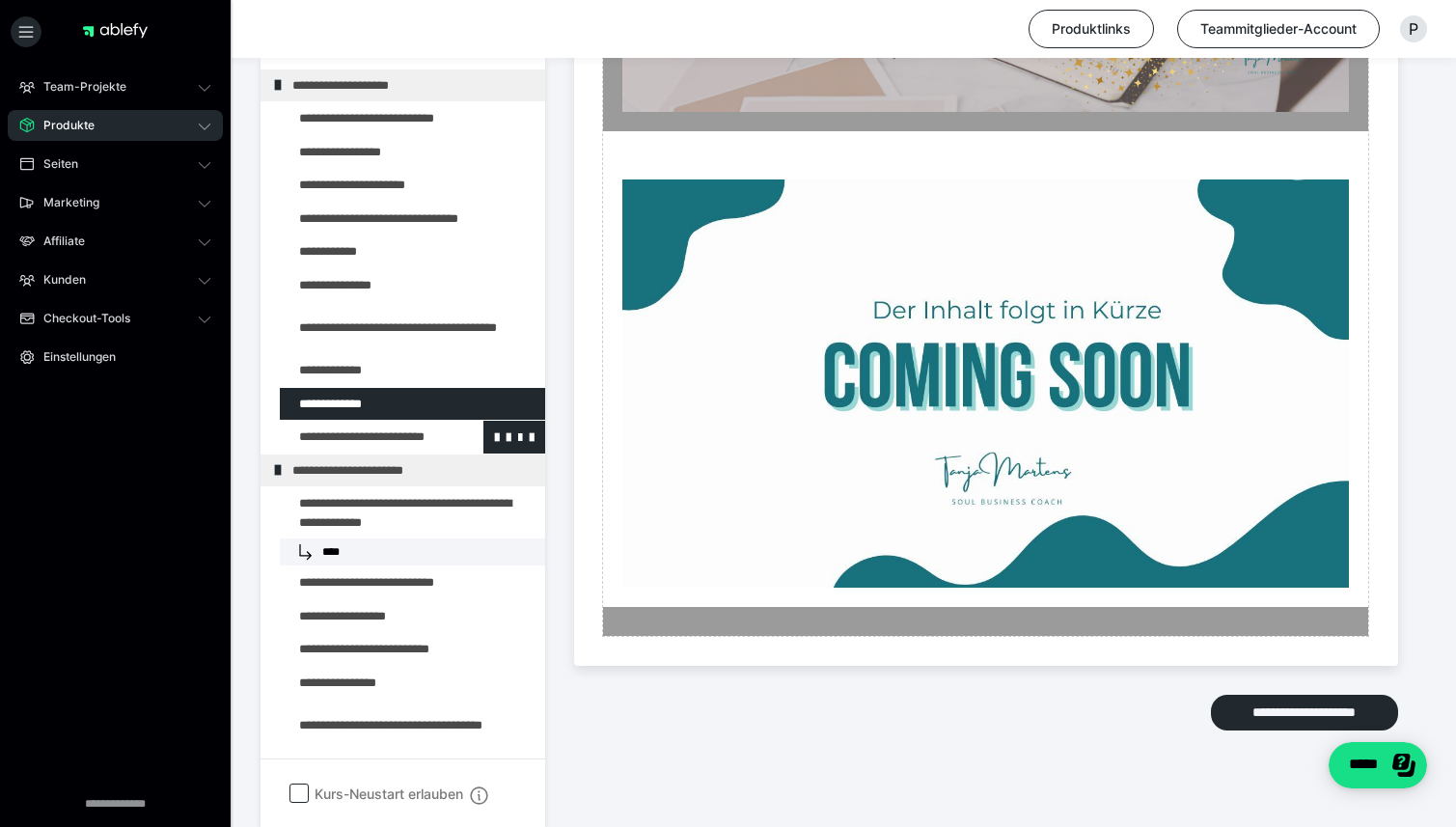 click at bounding box center [362, 437] 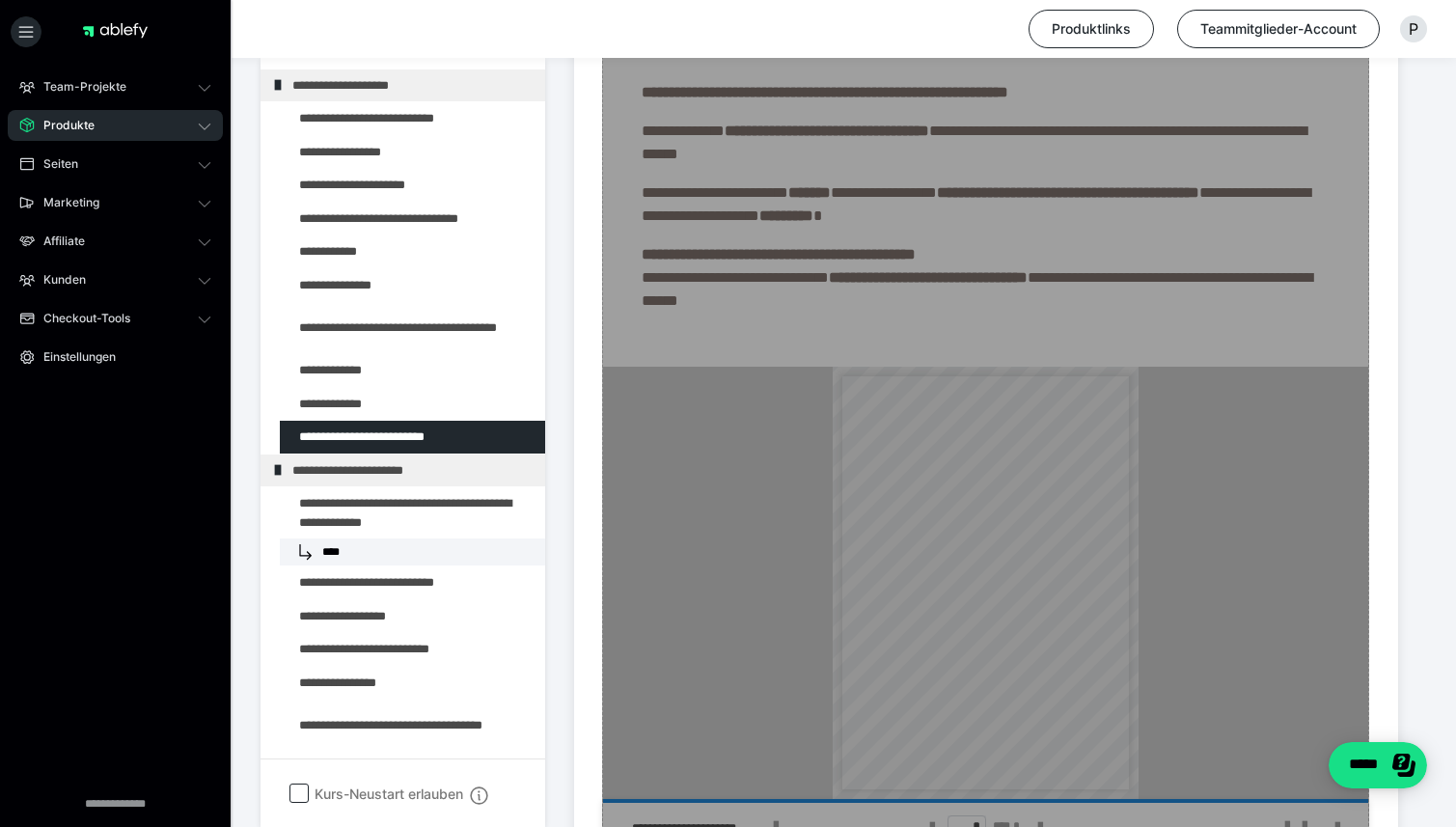 scroll, scrollTop: 1061, scrollLeft: 0, axis: vertical 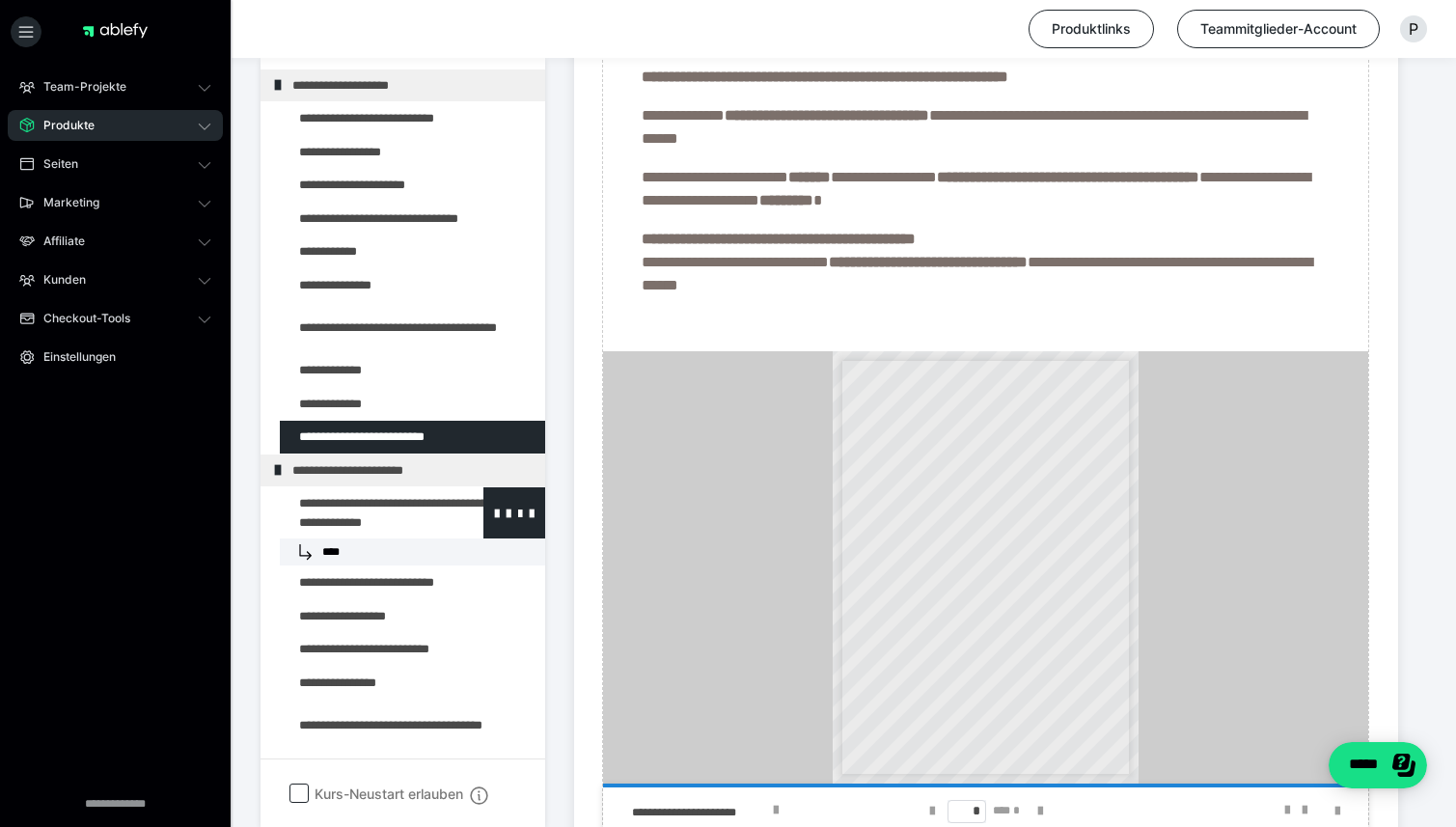 click at bounding box center (362, 512) 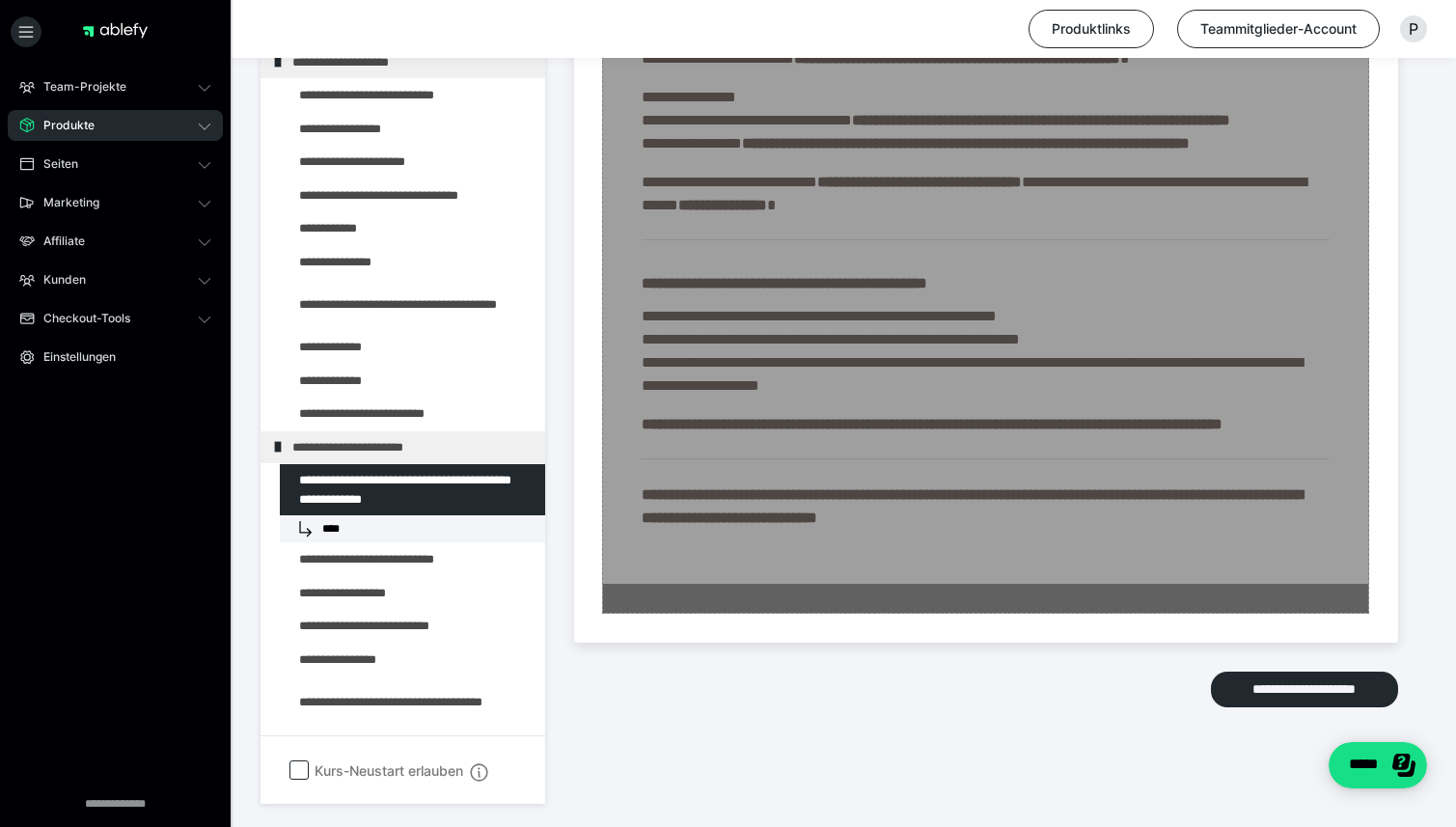 scroll, scrollTop: 1693, scrollLeft: 0, axis: vertical 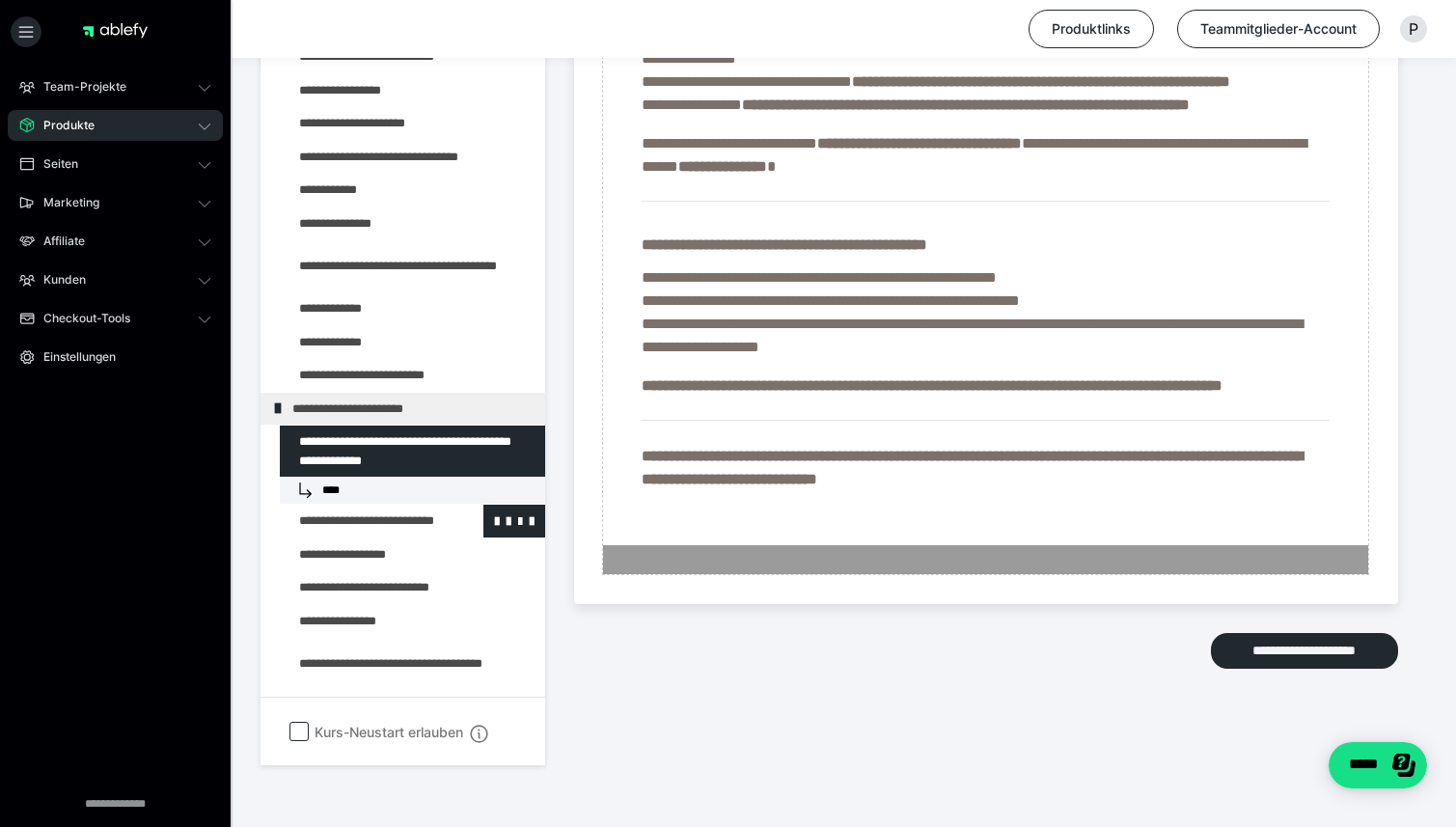 click at bounding box center [362, 521] 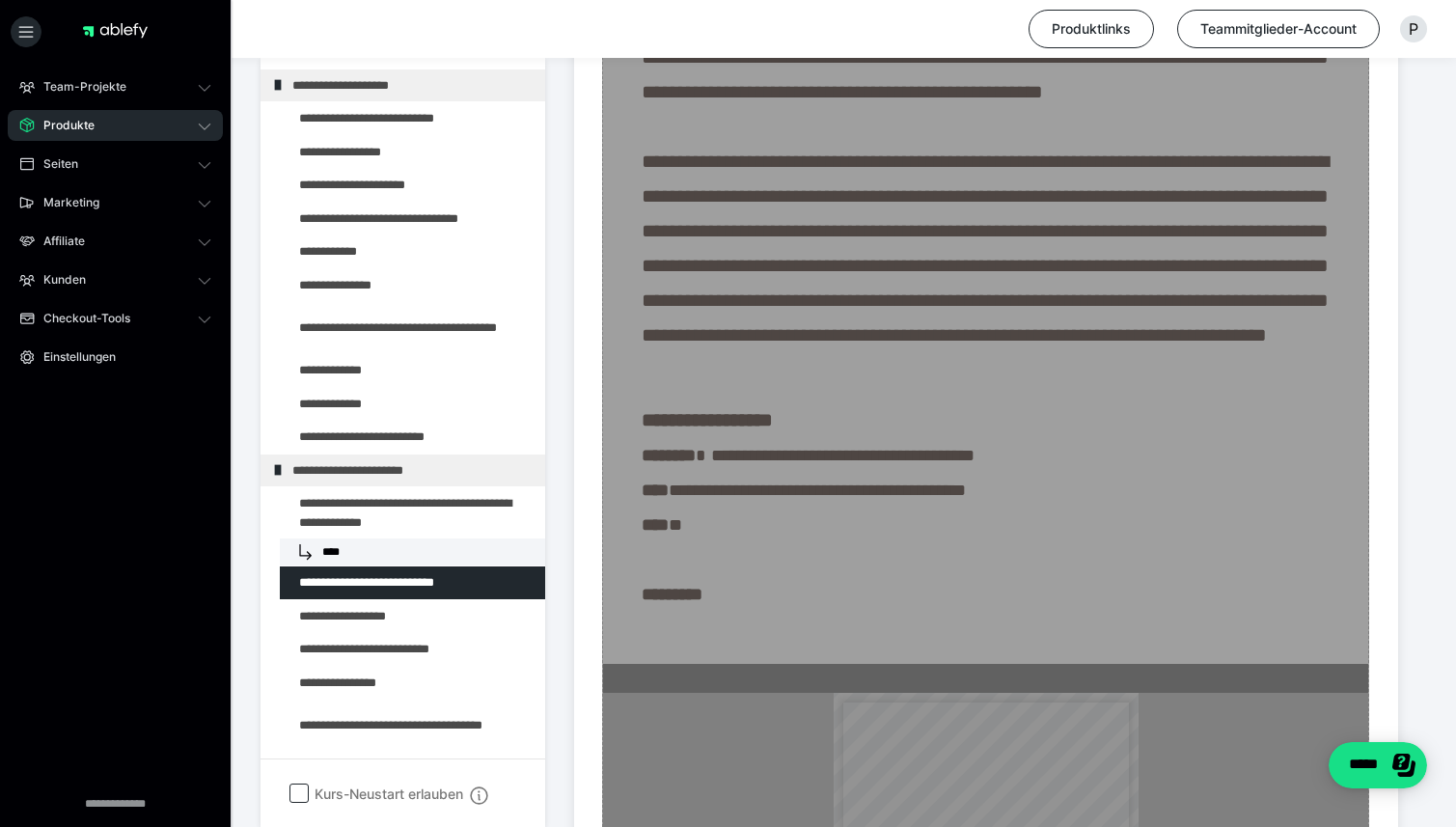 scroll, scrollTop: 1550, scrollLeft: 0, axis: vertical 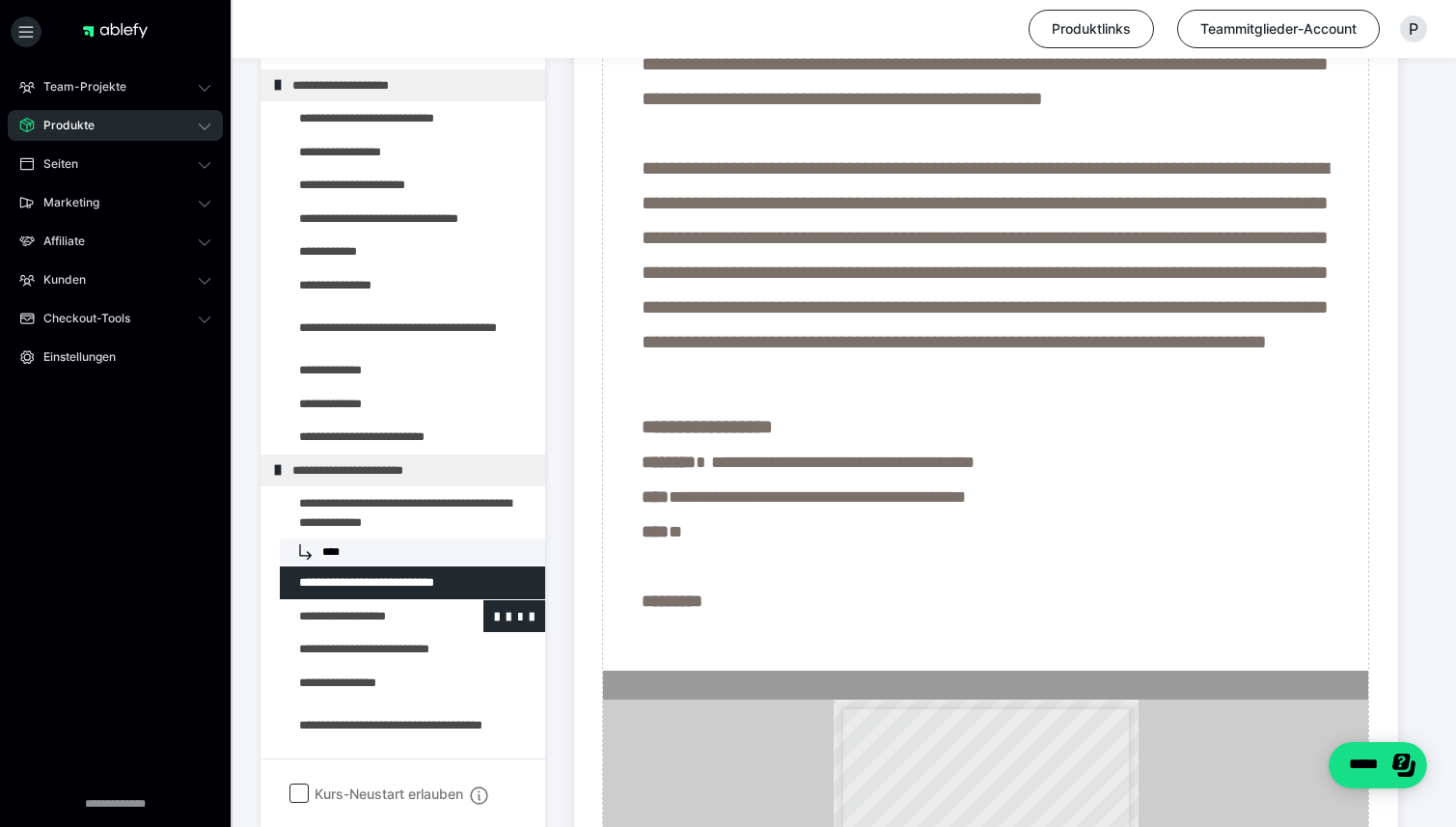 click at bounding box center (362, 617) 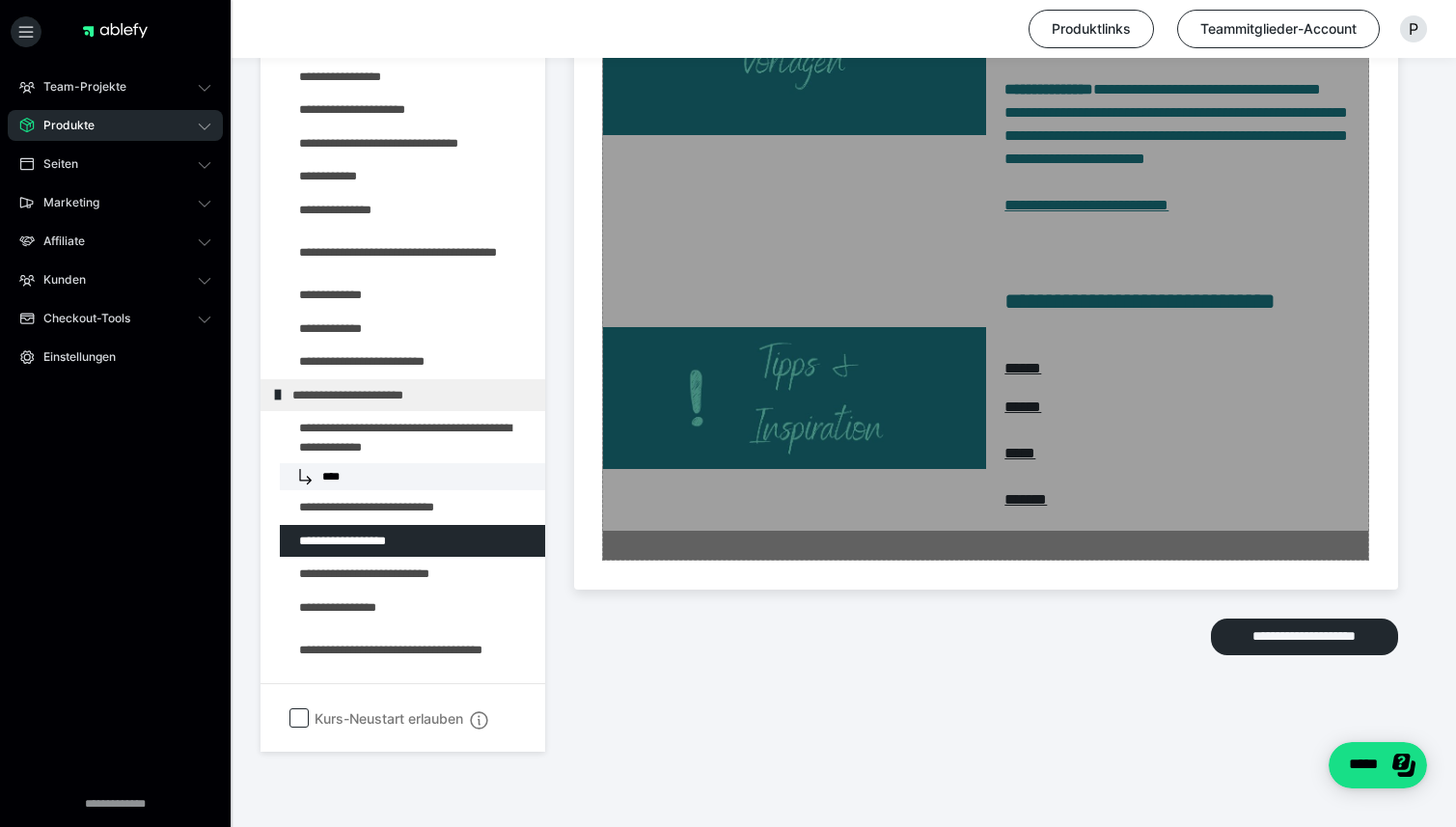 scroll, scrollTop: 2136, scrollLeft: 0, axis: vertical 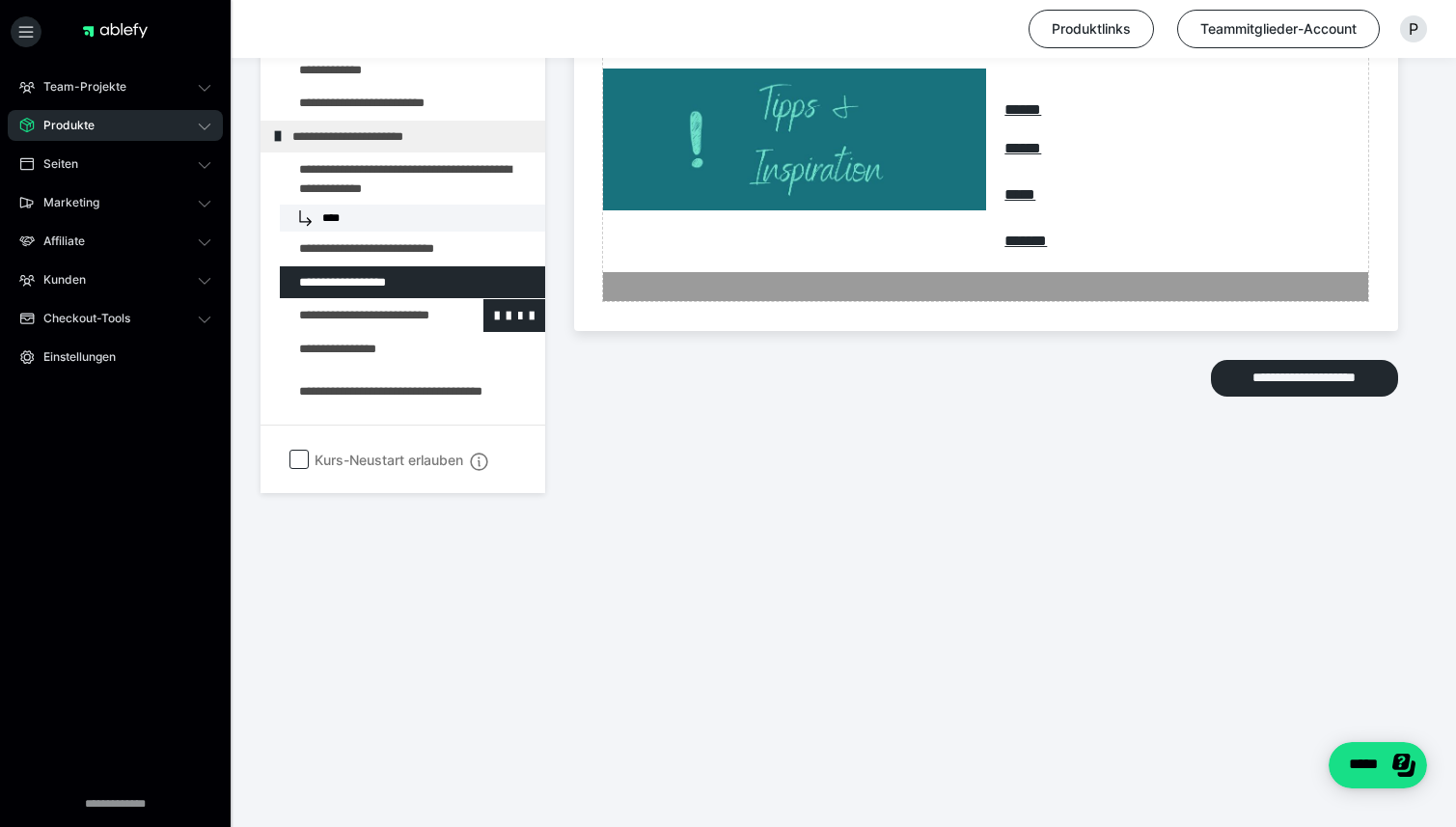 click at bounding box center (362, 316) 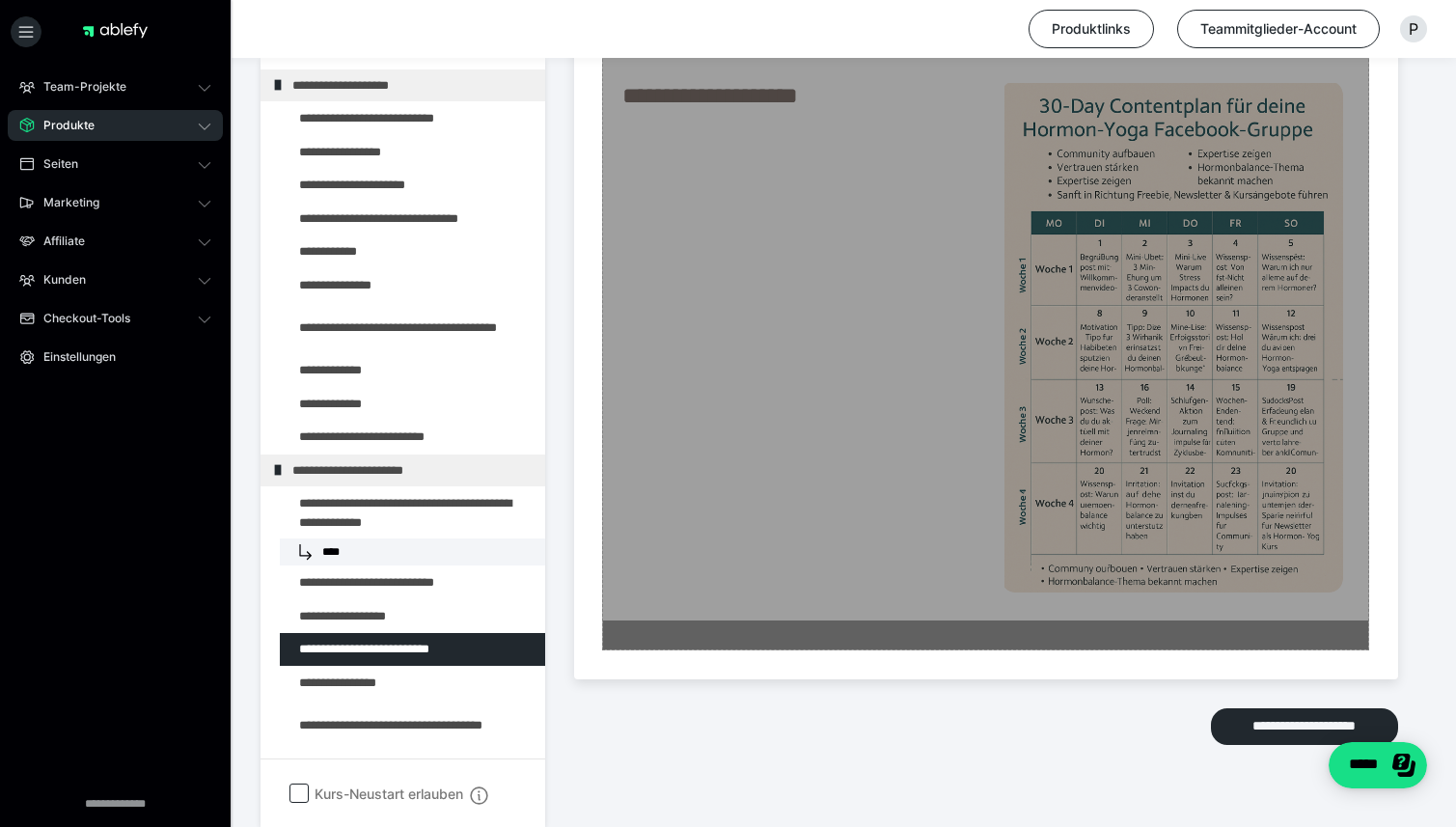 scroll, scrollTop: 2712, scrollLeft: 0, axis: vertical 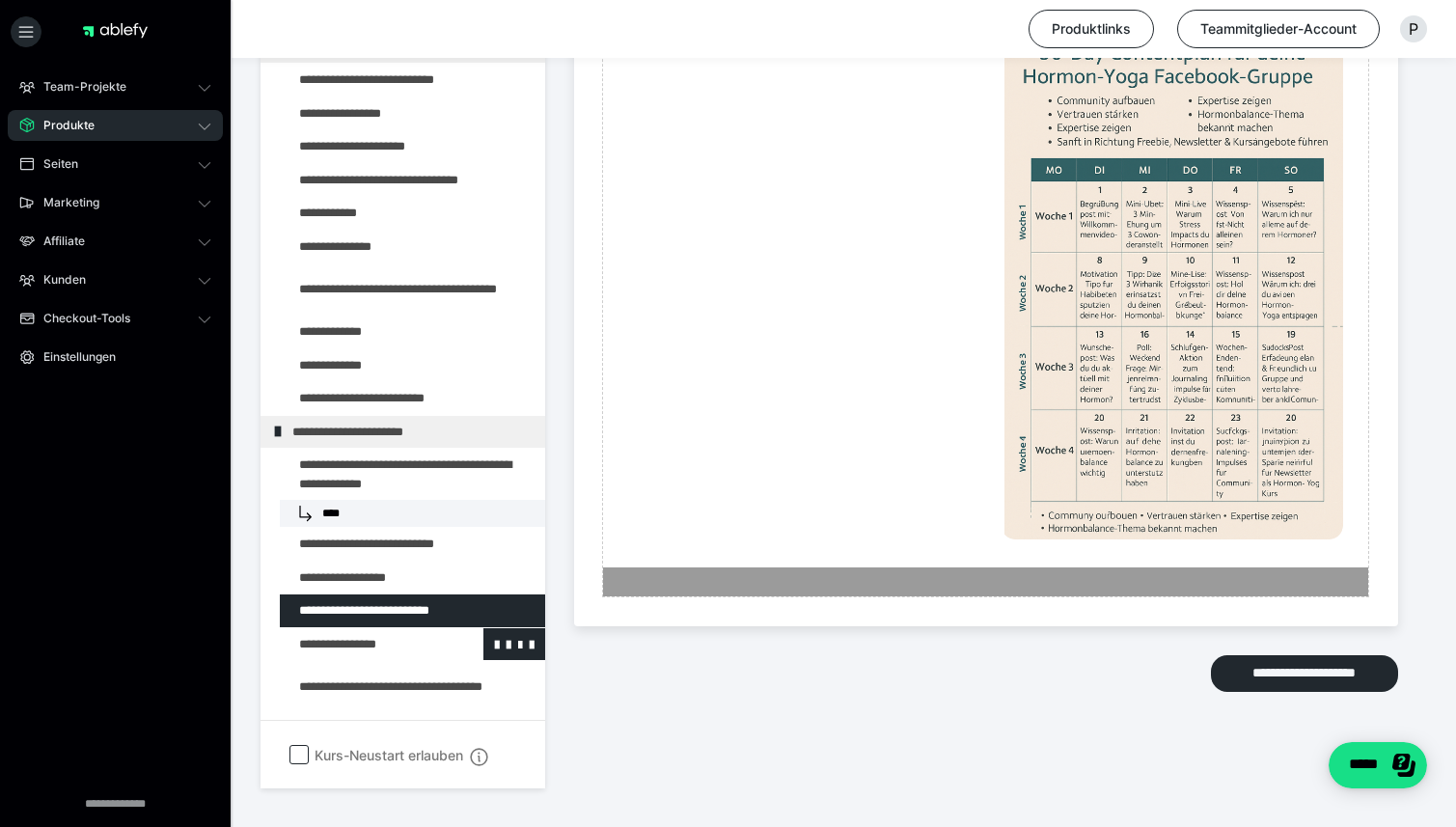 click at bounding box center [362, 644] 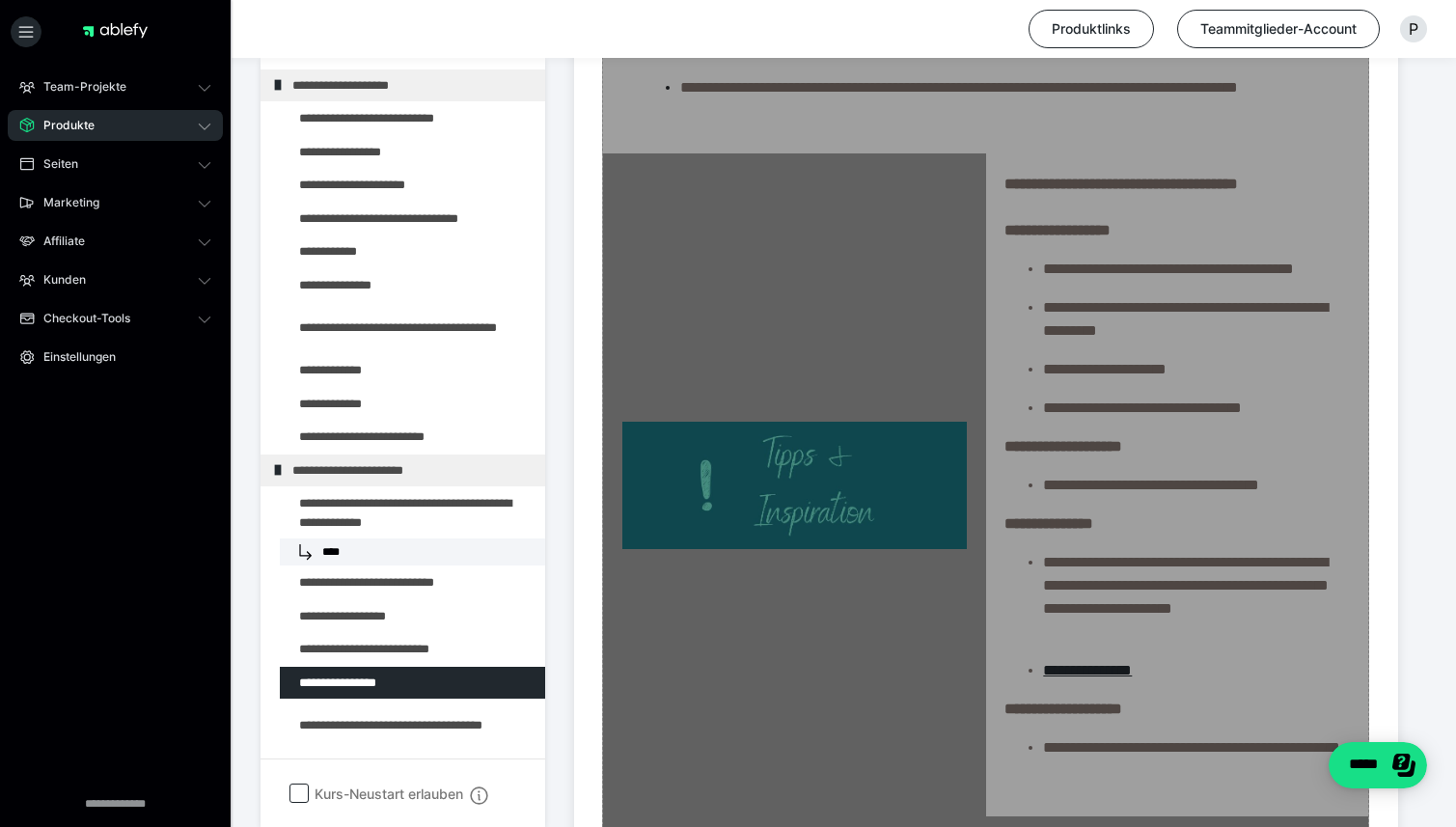 scroll, scrollTop: 3645, scrollLeft: 0, axis: vertical 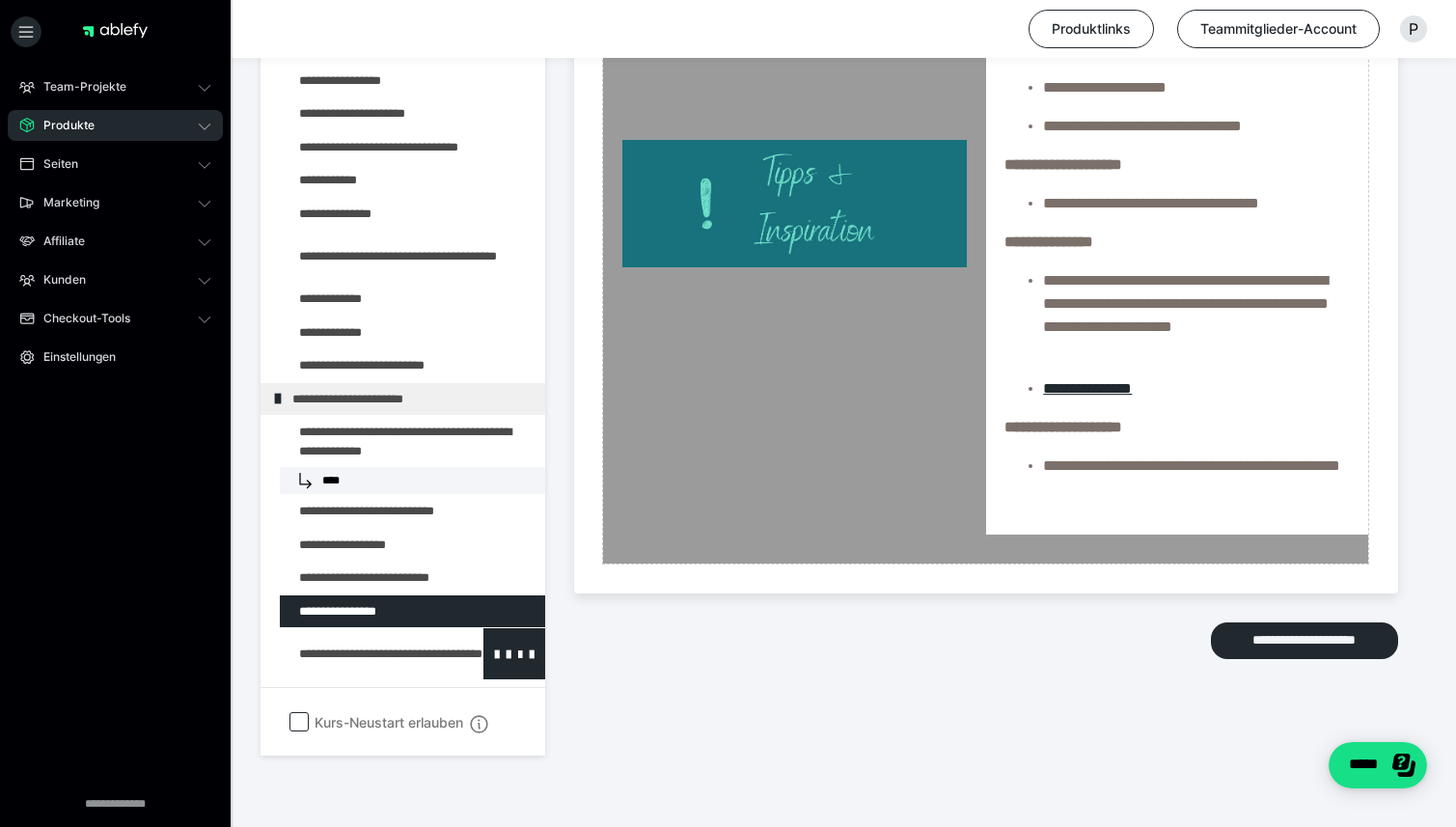 click at bounding box center (362, 653) 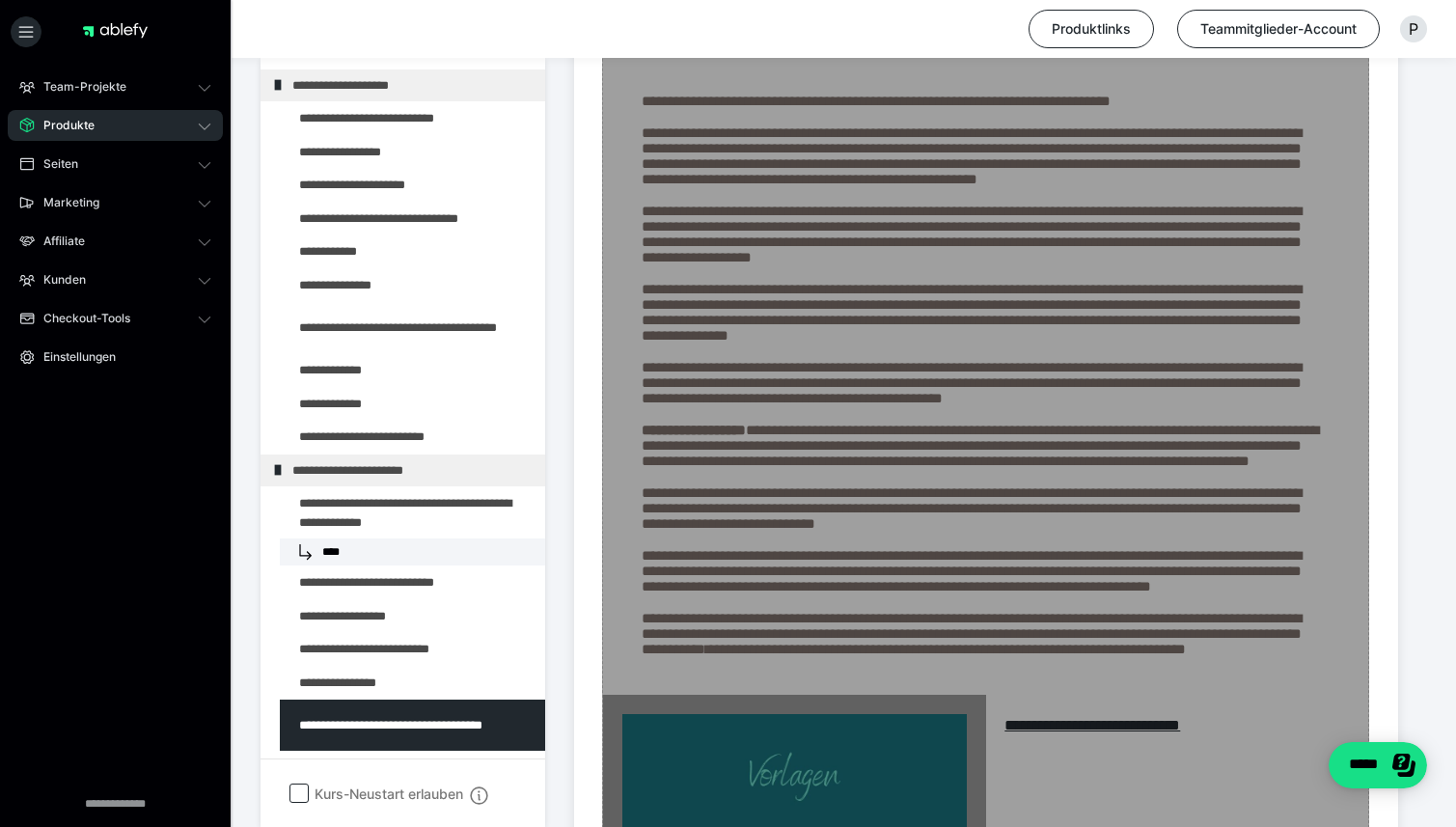 scroll, scrollTop: 1026, scrollLeft: 0, axis: vertical 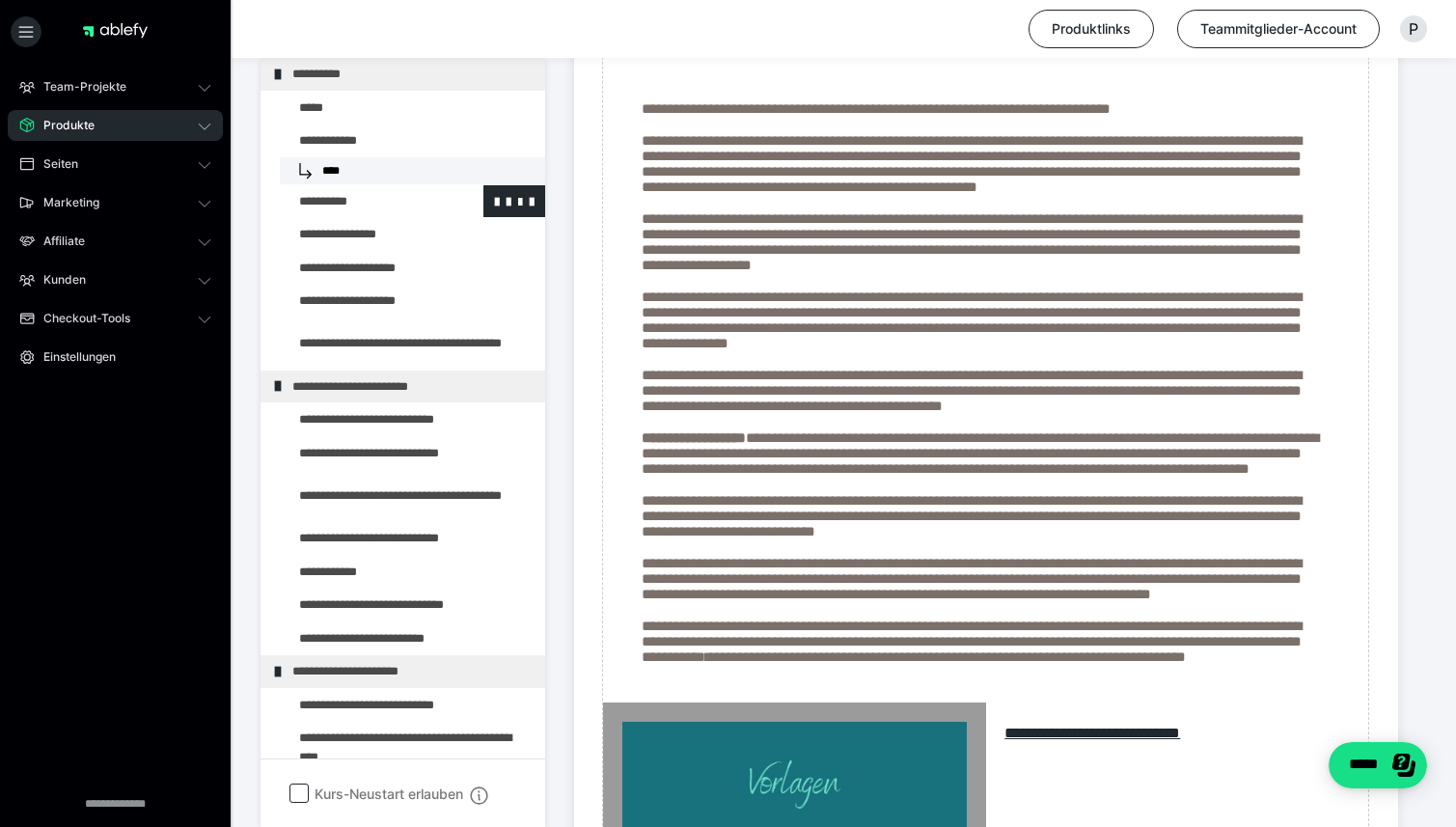 click at bounding box center (362, 202) 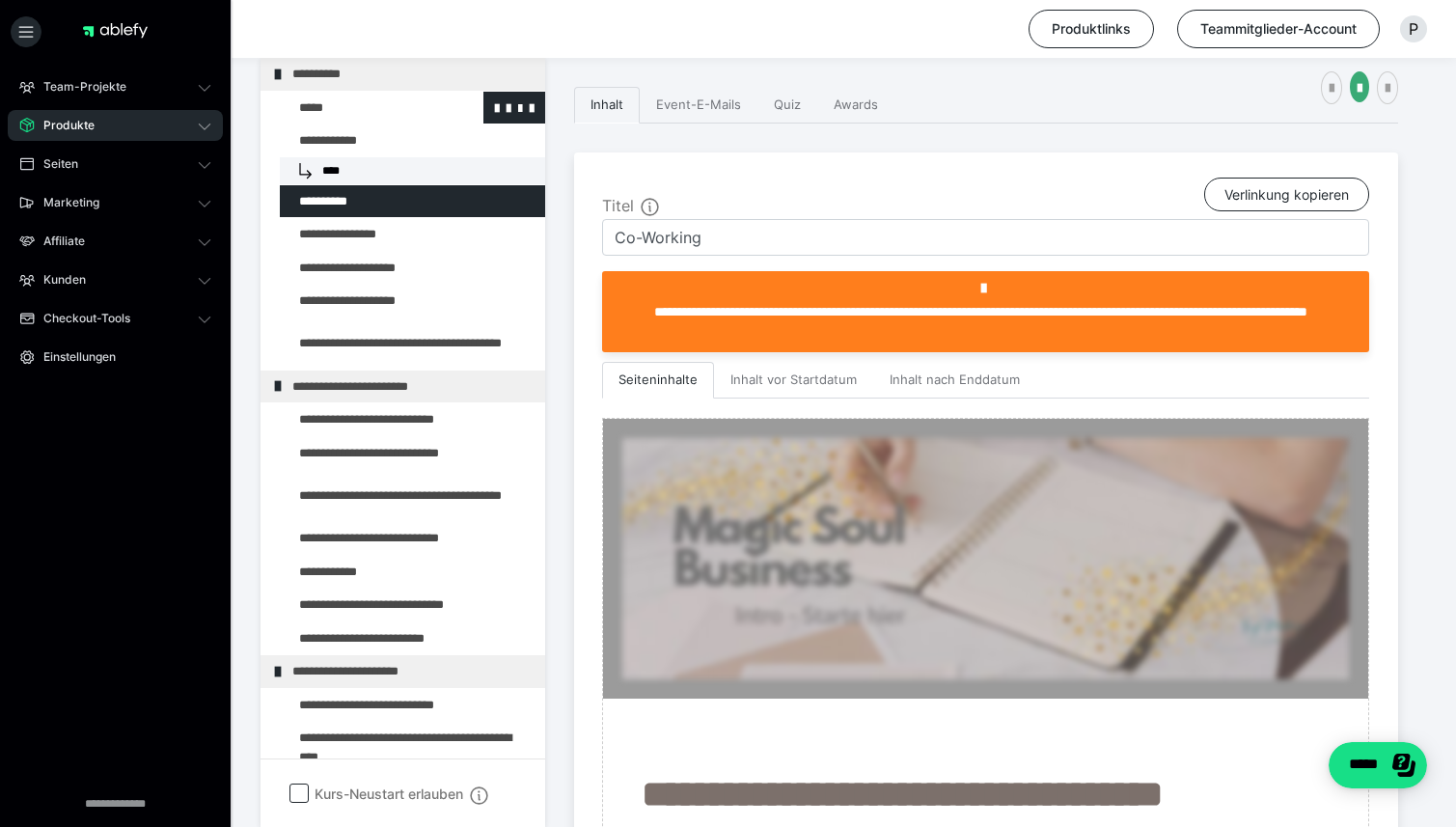 scroll, scrollTop: 959, scrollLeft: 0, axis: vertical 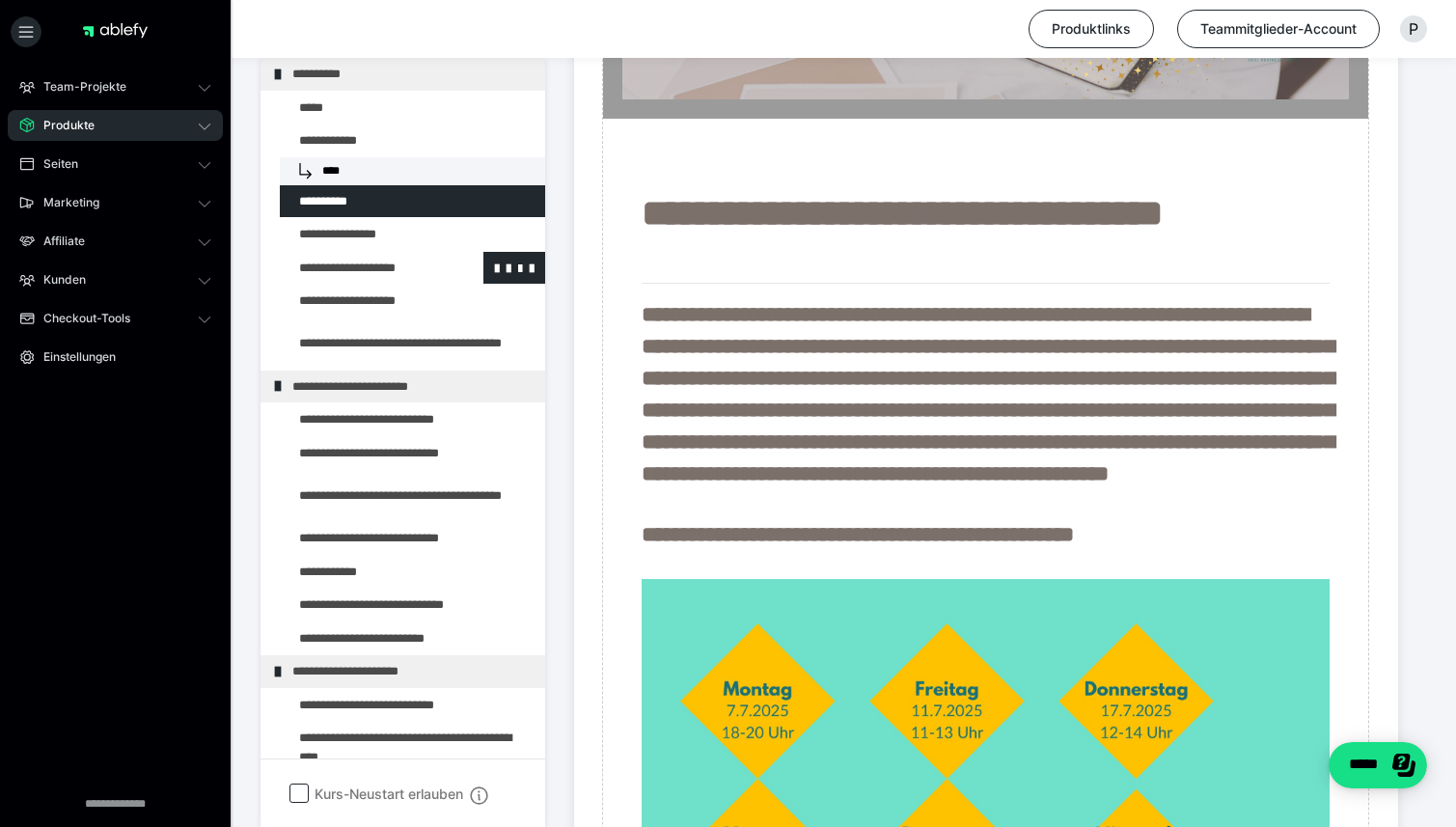 click at bounding box center (362, 268) 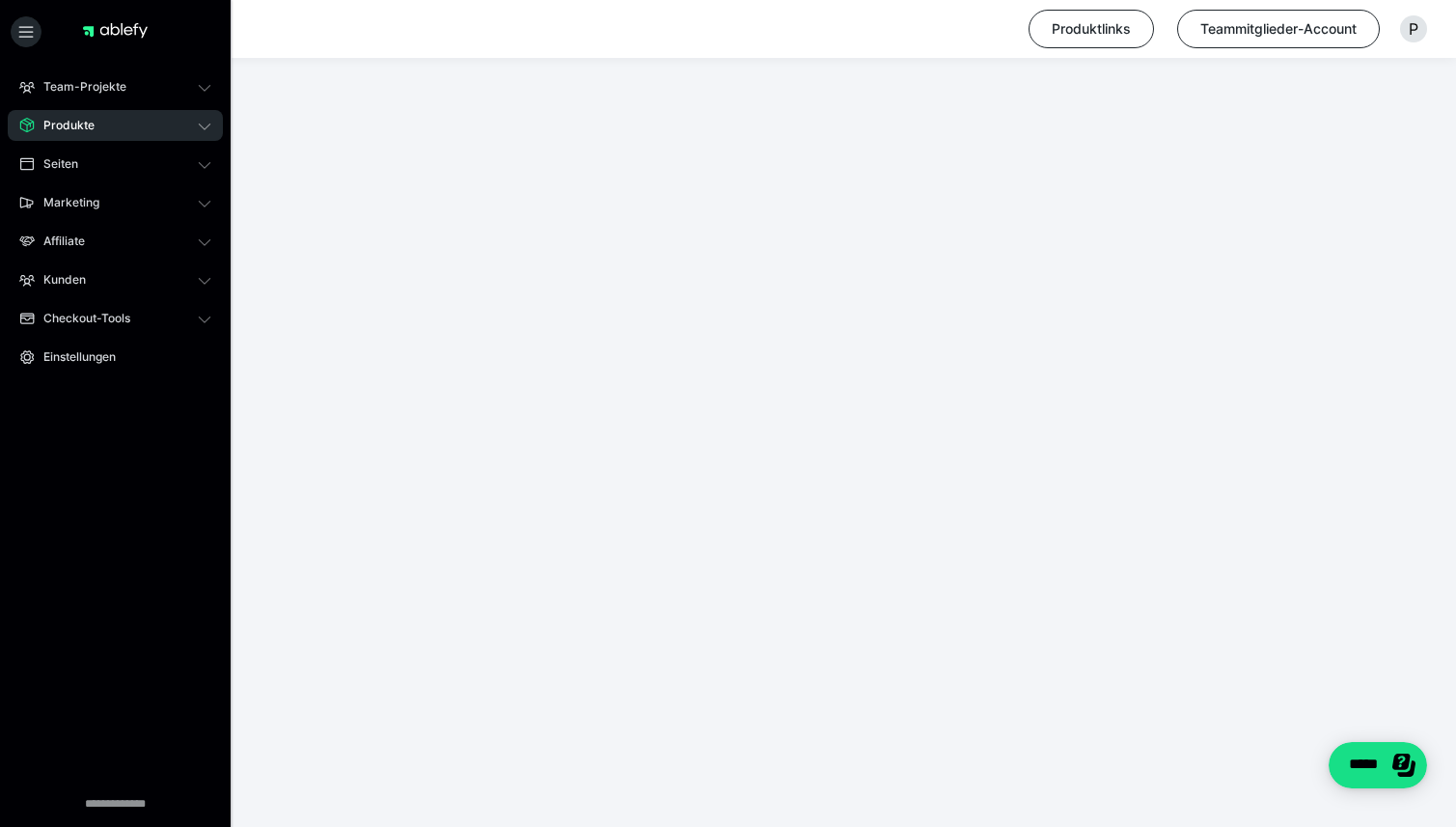 scroll, scrollTop: 7447, scrollLeft: 0, axis: vertical 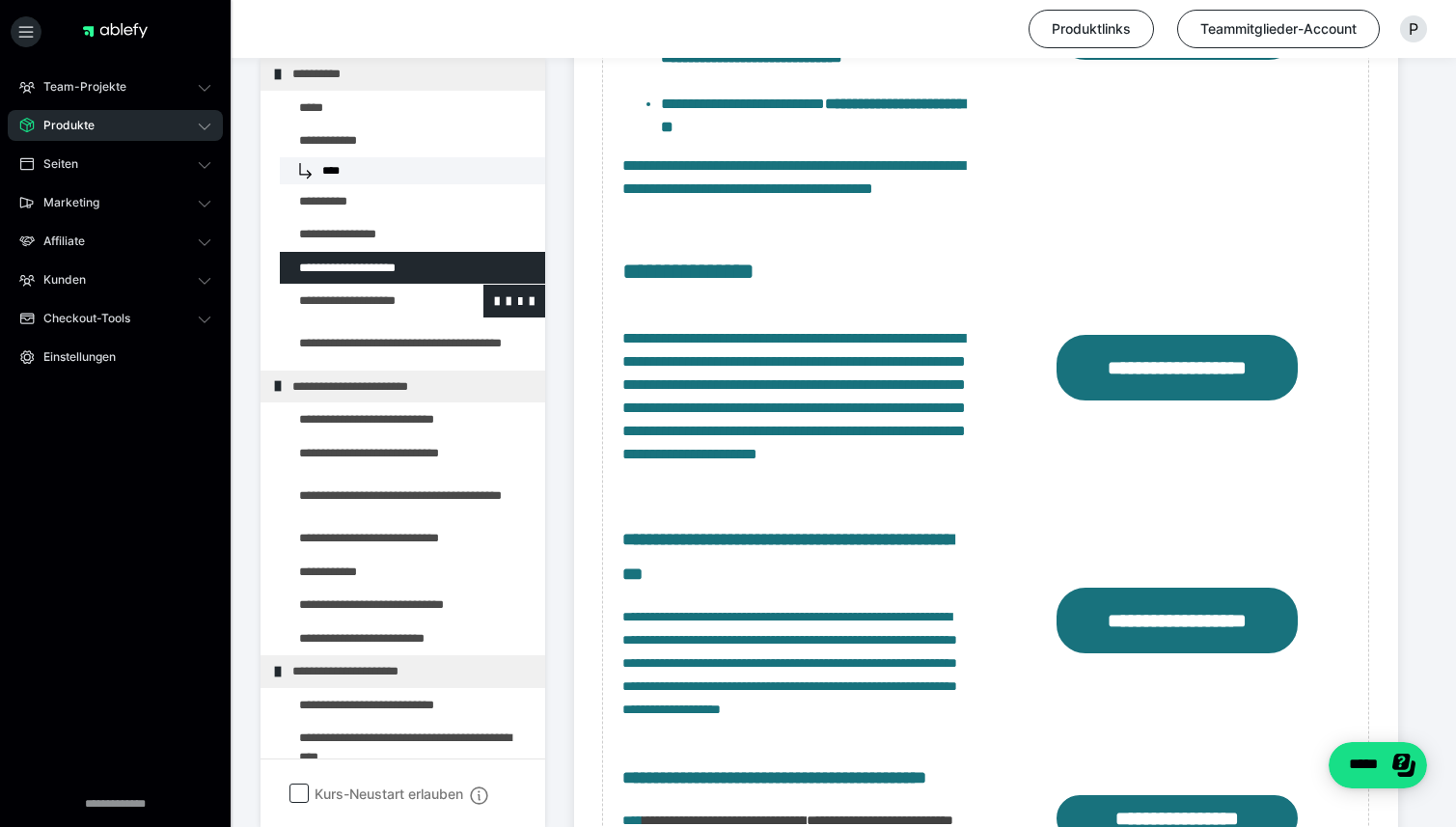 click at bounding box center [362, 301] 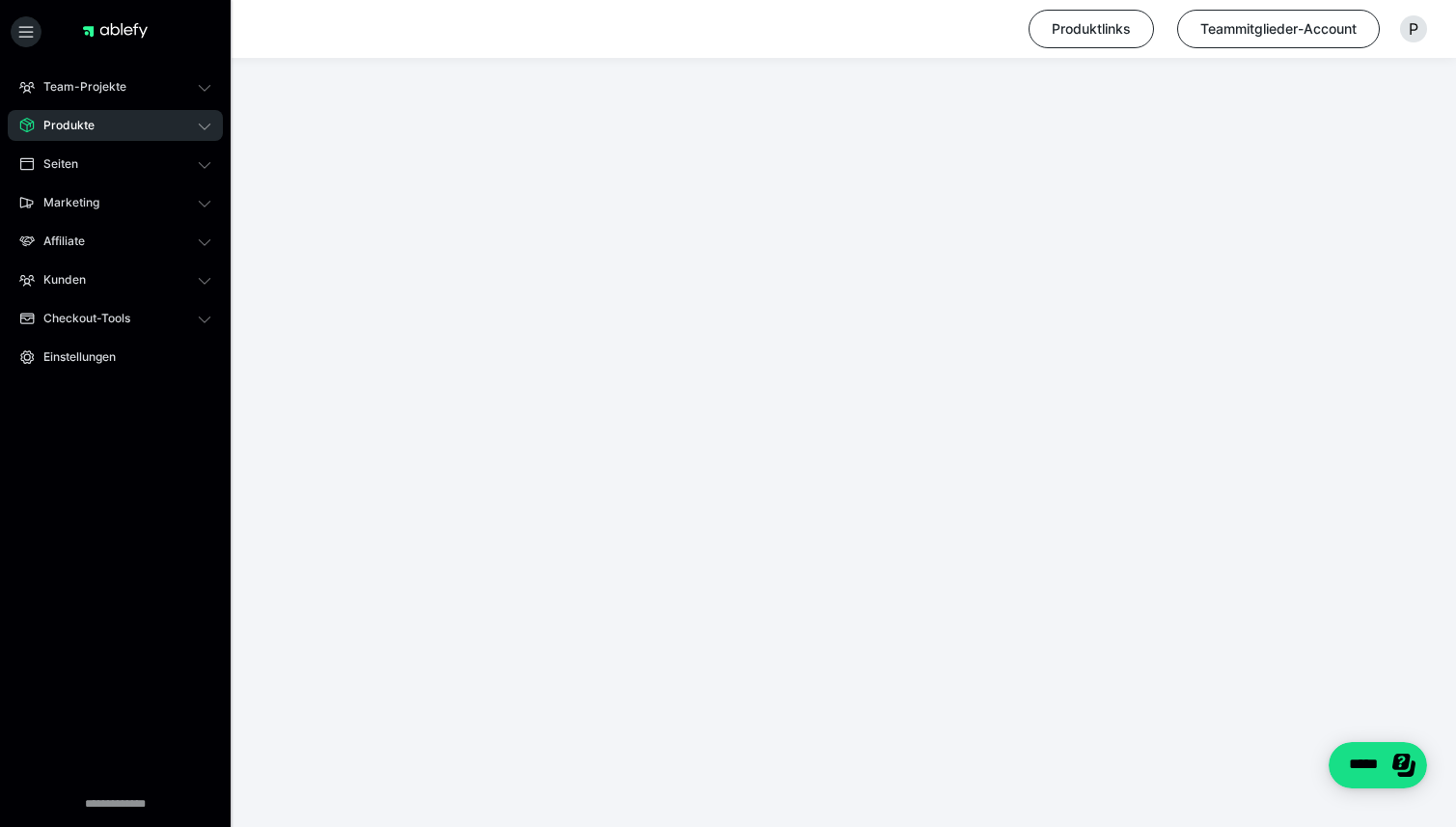 scroll, scrollTop: 361, scrollLeft: 0, axis: vertical 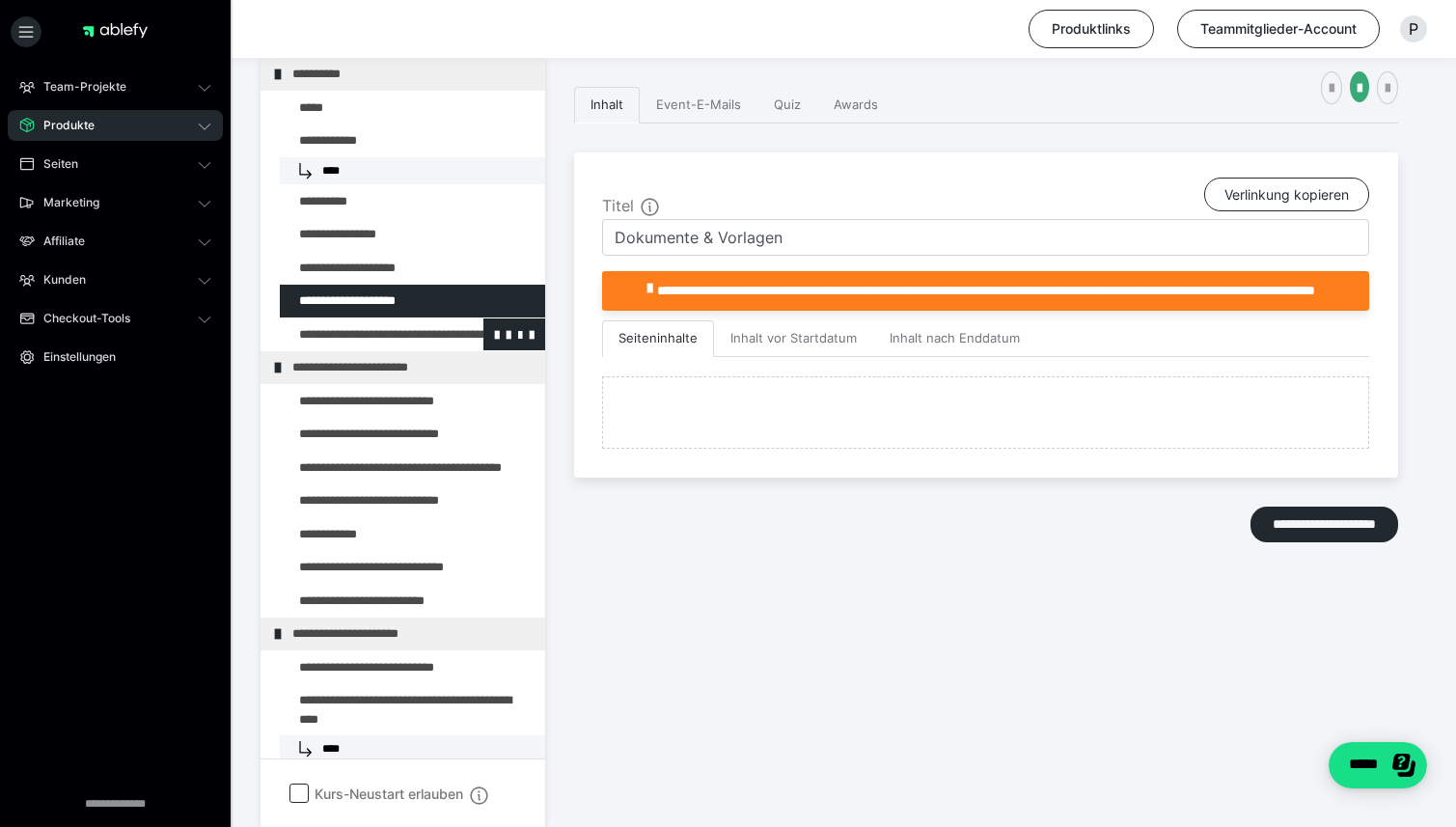 click at bounding box center (362, 335) 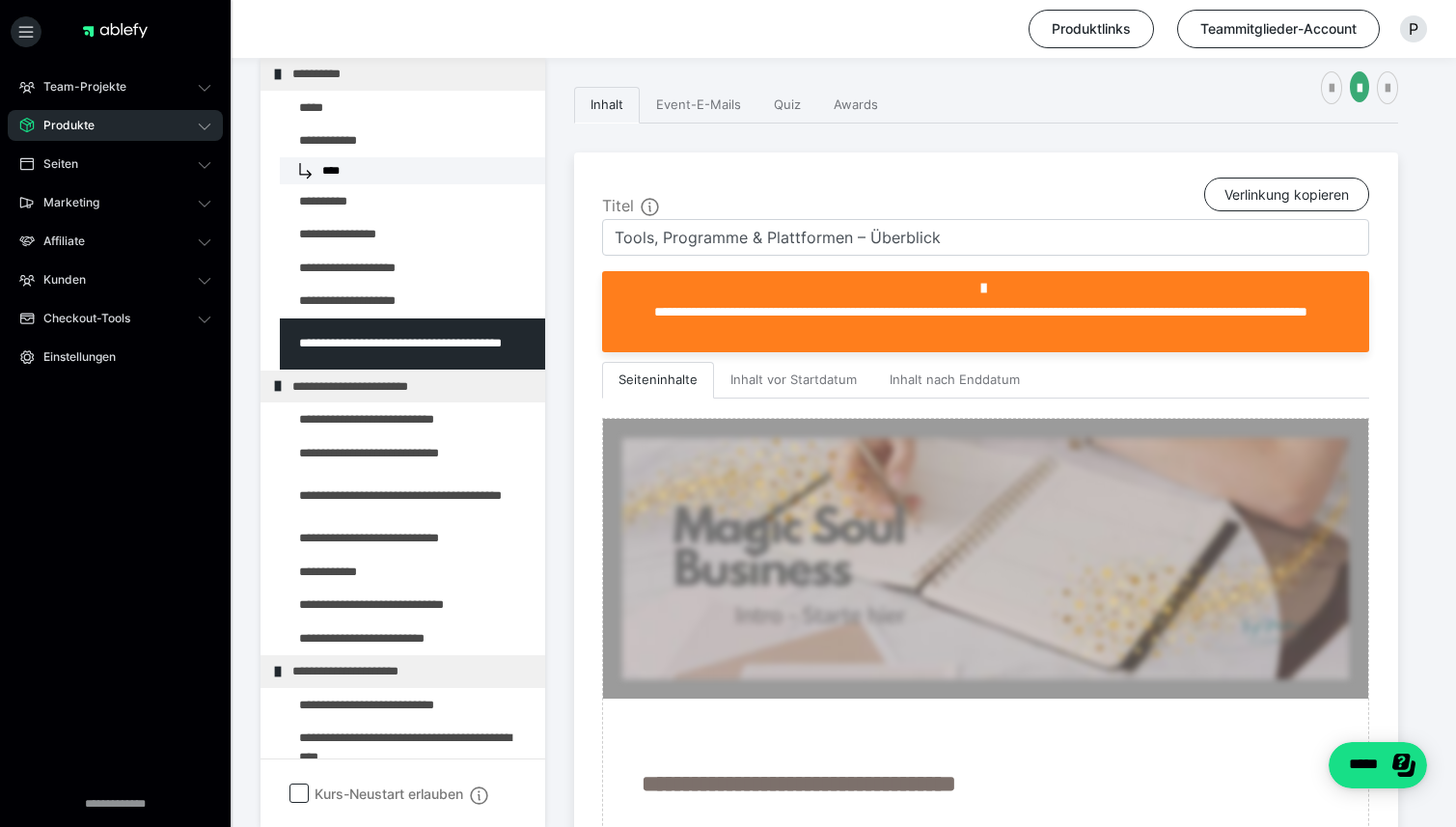 scroll, scrollTop: 1916, scrollLeft: 0, axis: vertical 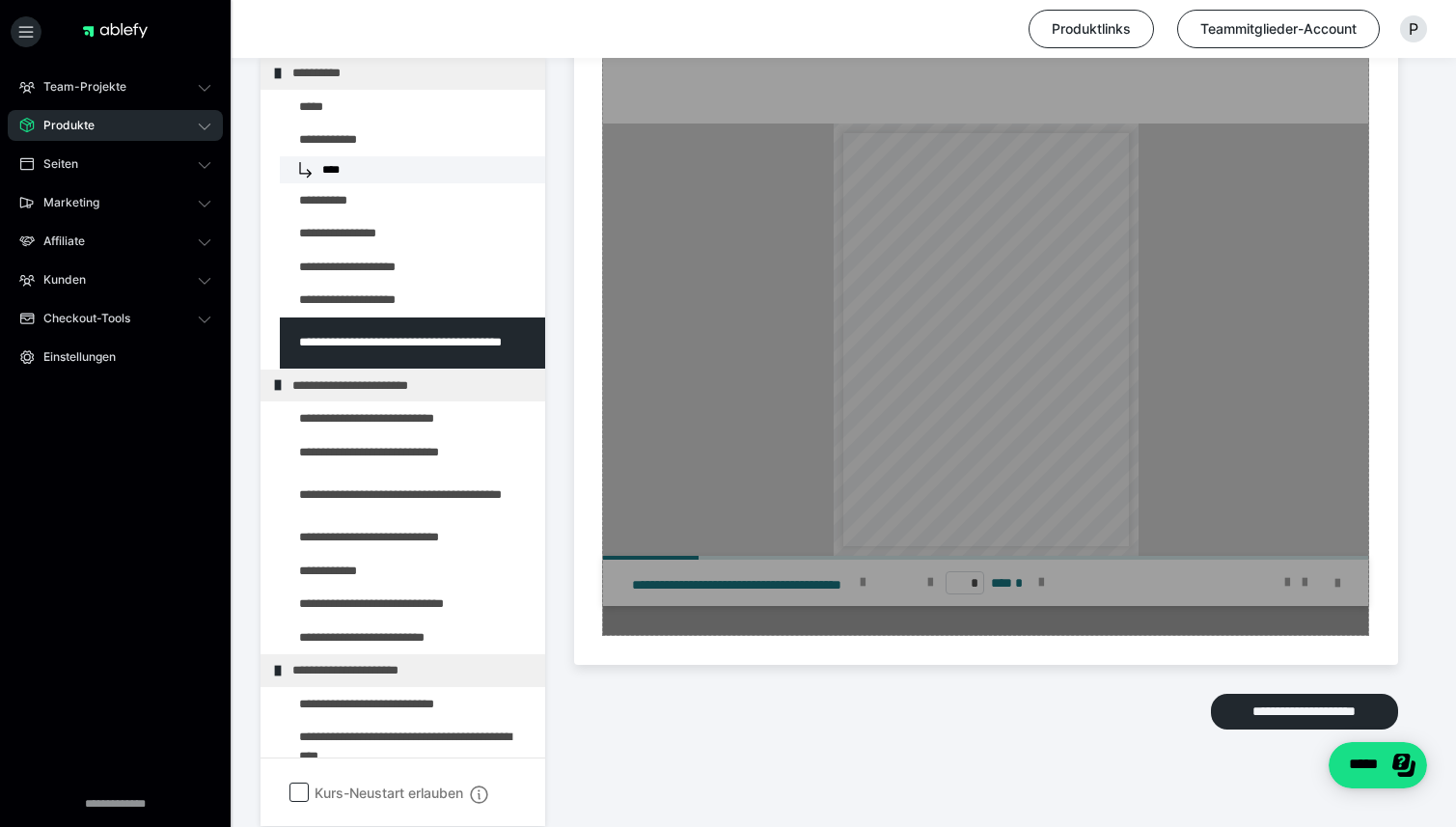 click on "Zum Pagebuilder" at bounding box center [985, -251] 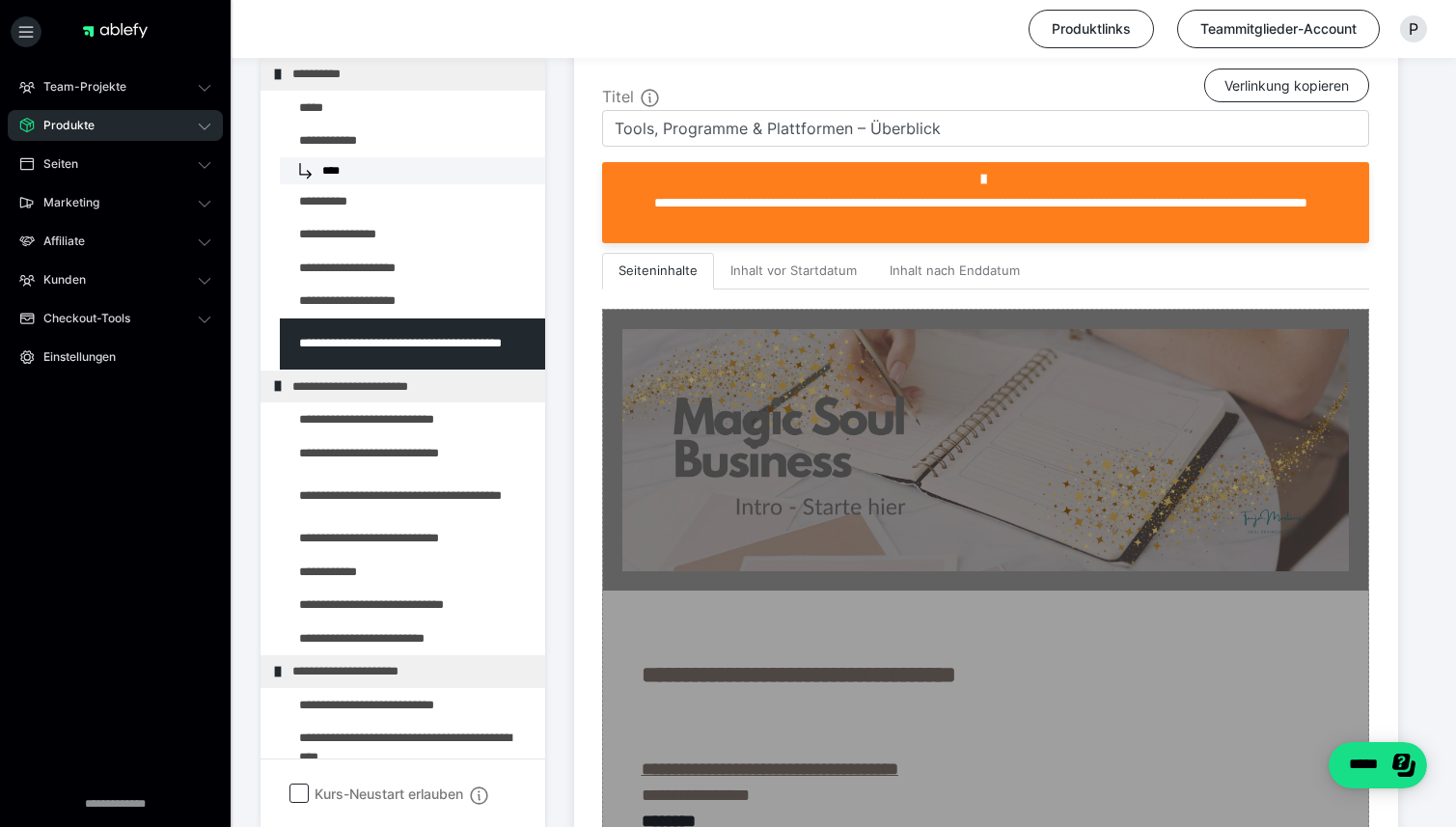 scroll, scrollTop: 490, scrollLeft: 0, axis: vertical 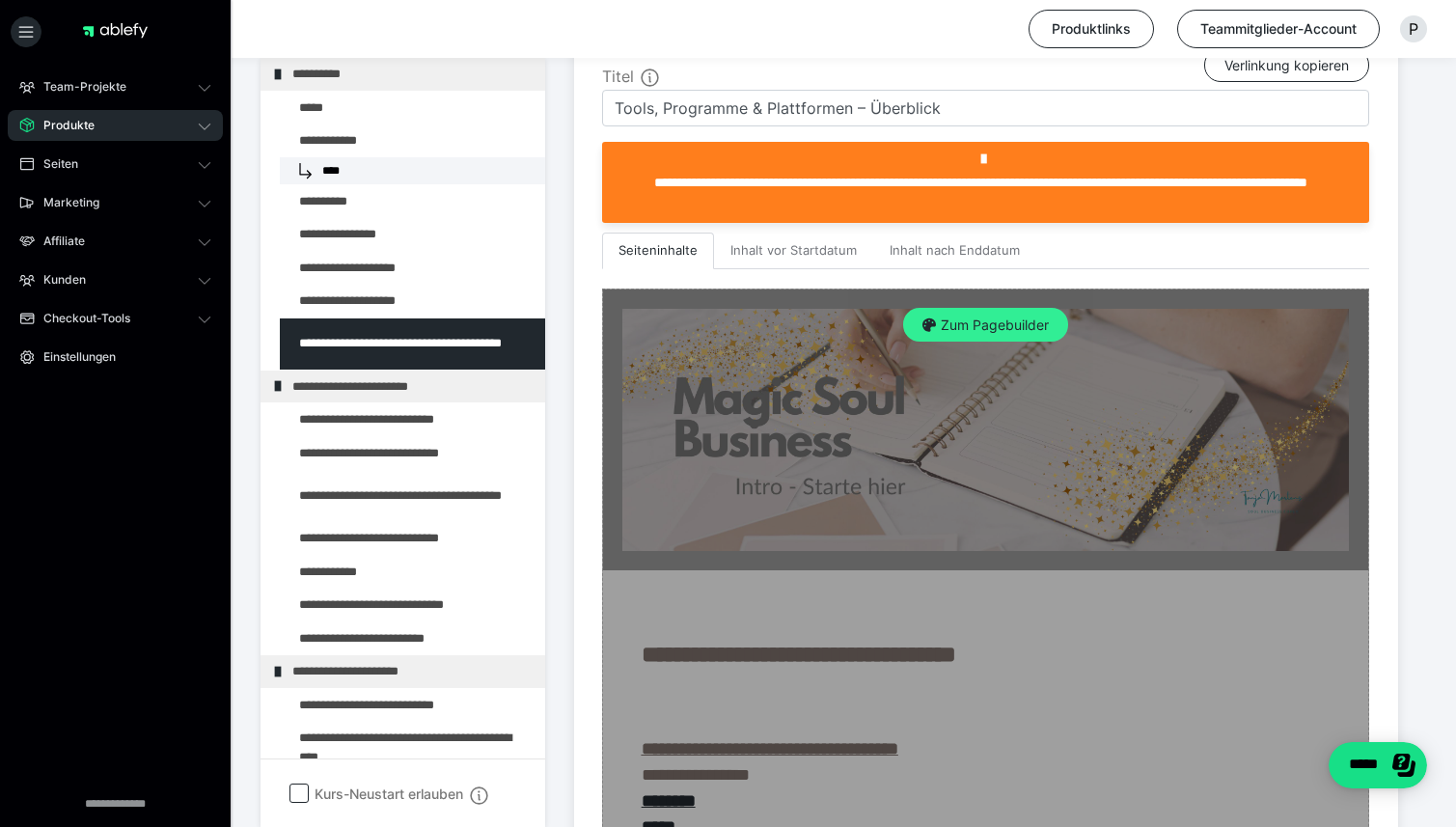 click on "Zum Pagebuilder" at bounding box center (985, 325) 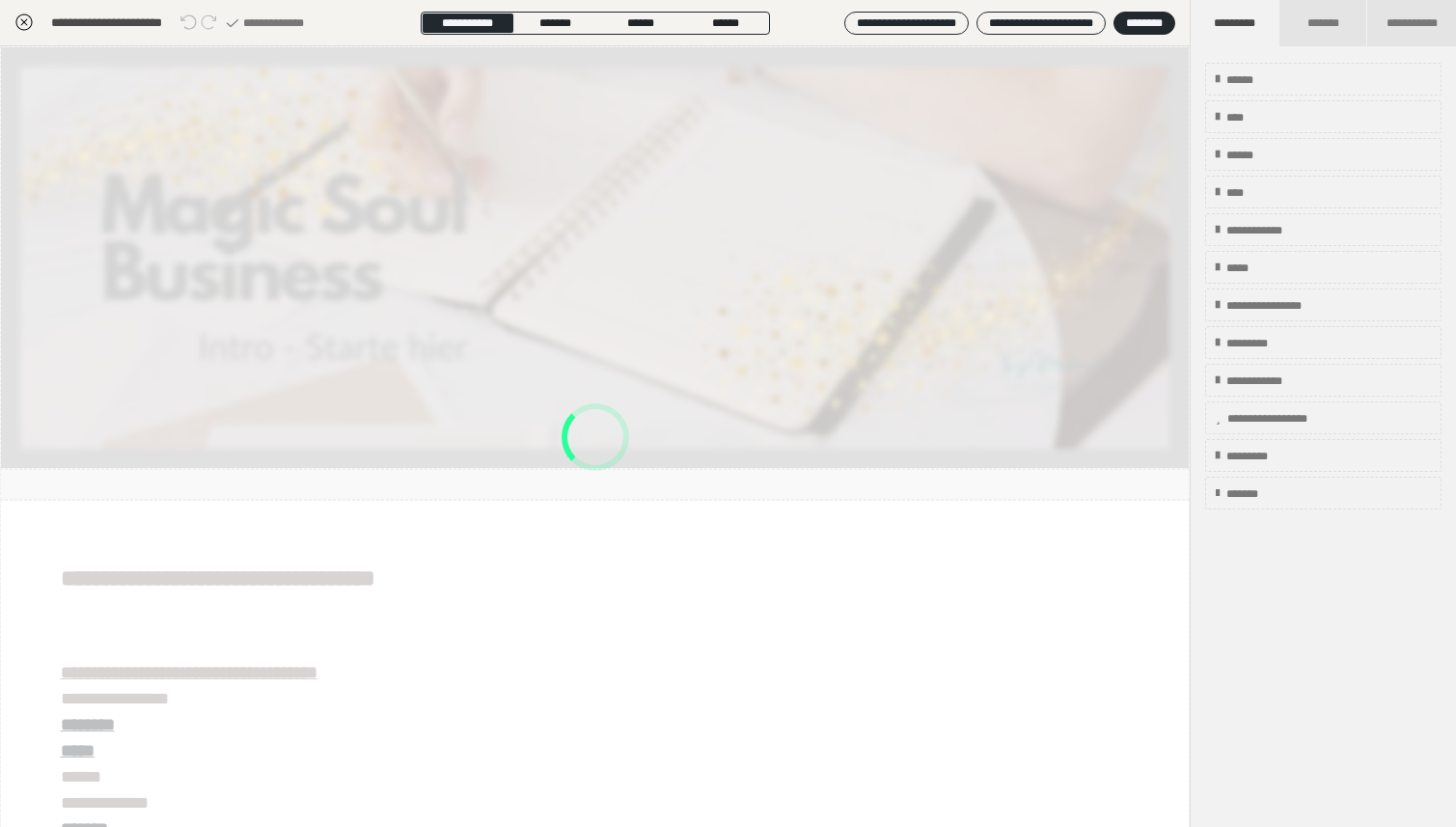 scroll, scrollTop: 361, scrollLeft: 0, axis: vertical 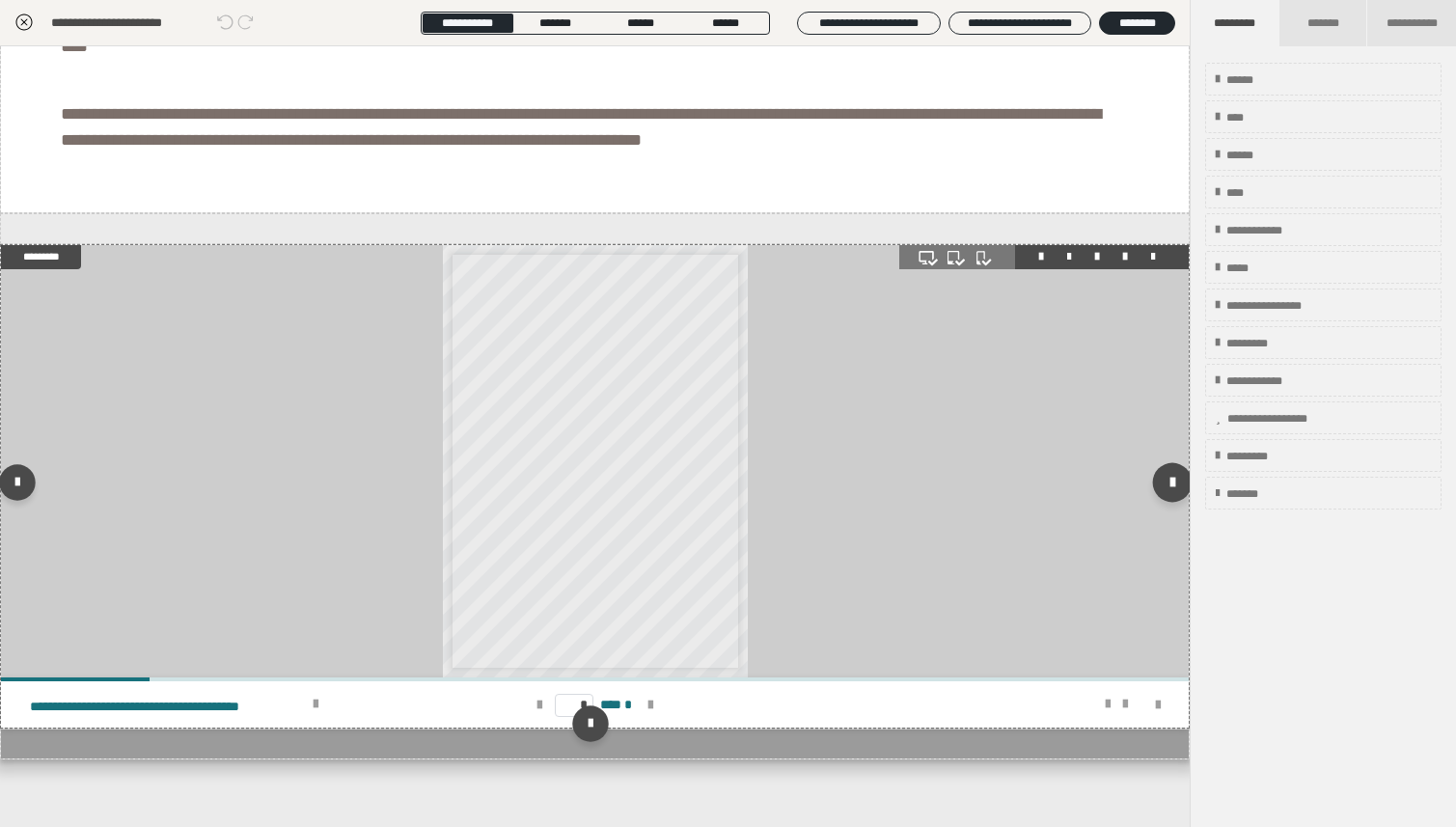 click at bounding box center (1172, 482) 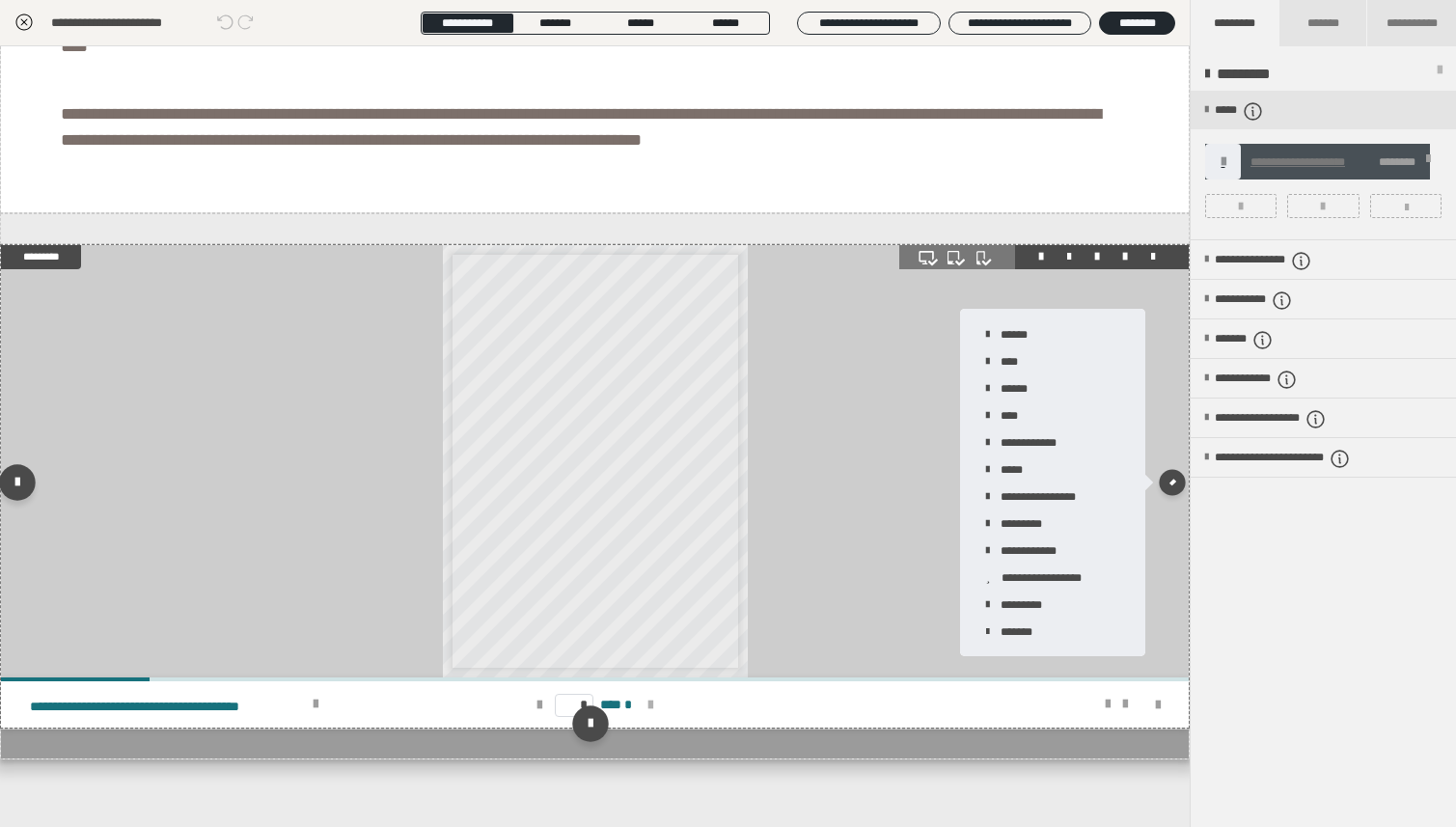 click at bounding box center [650, 705] 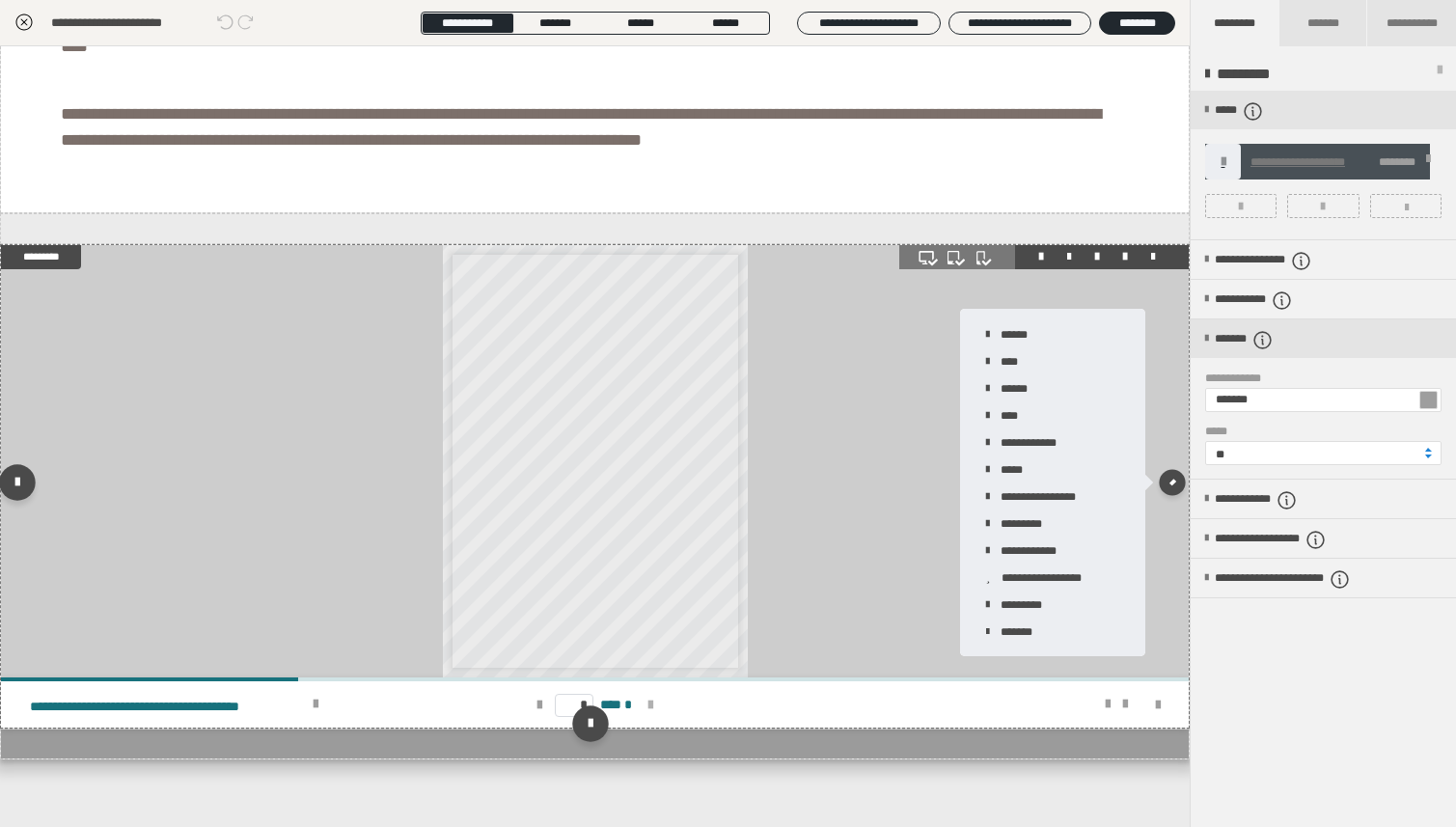 click at bounding box center (650, 705) 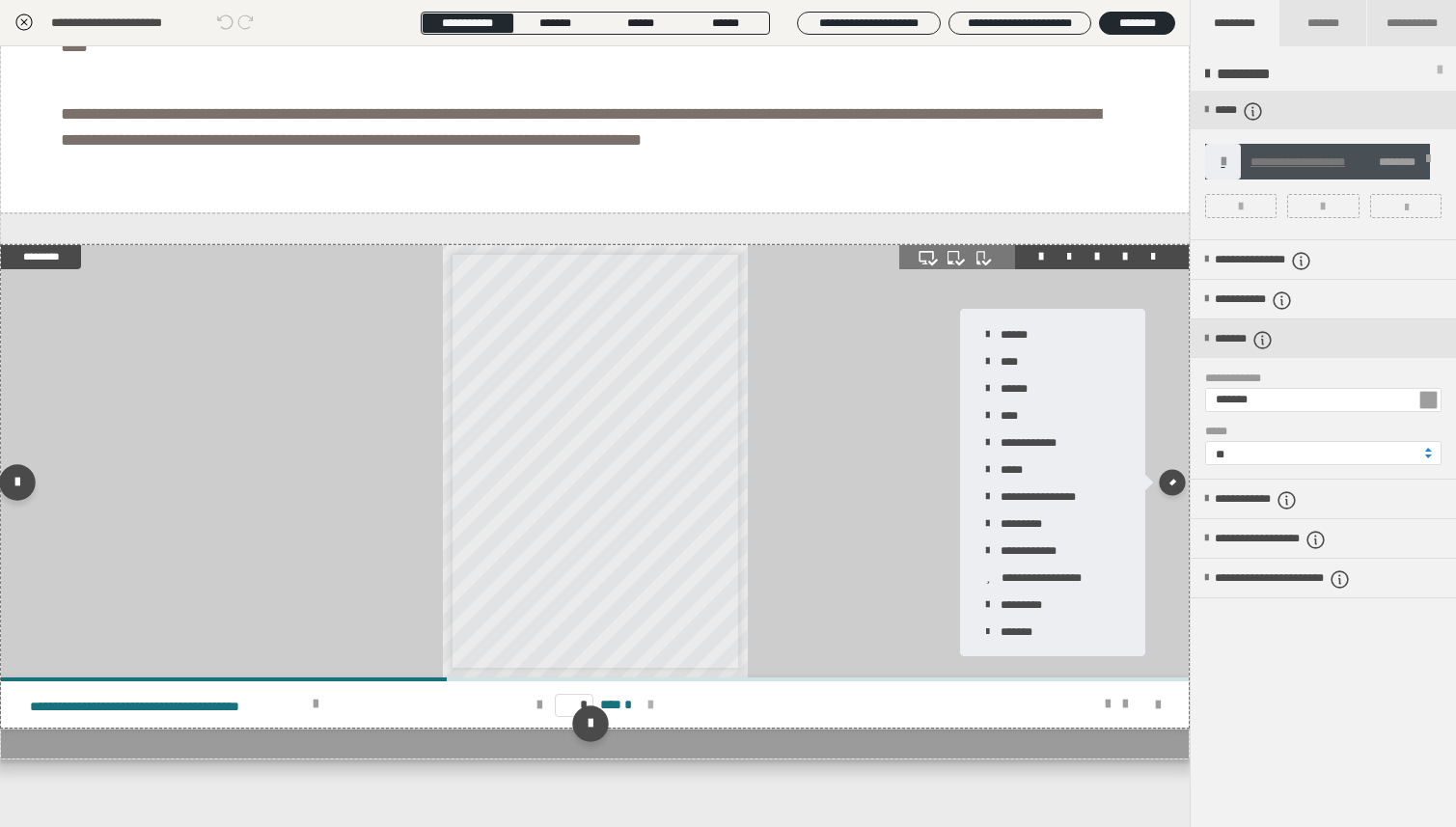 click at bounding box center [650, 705] 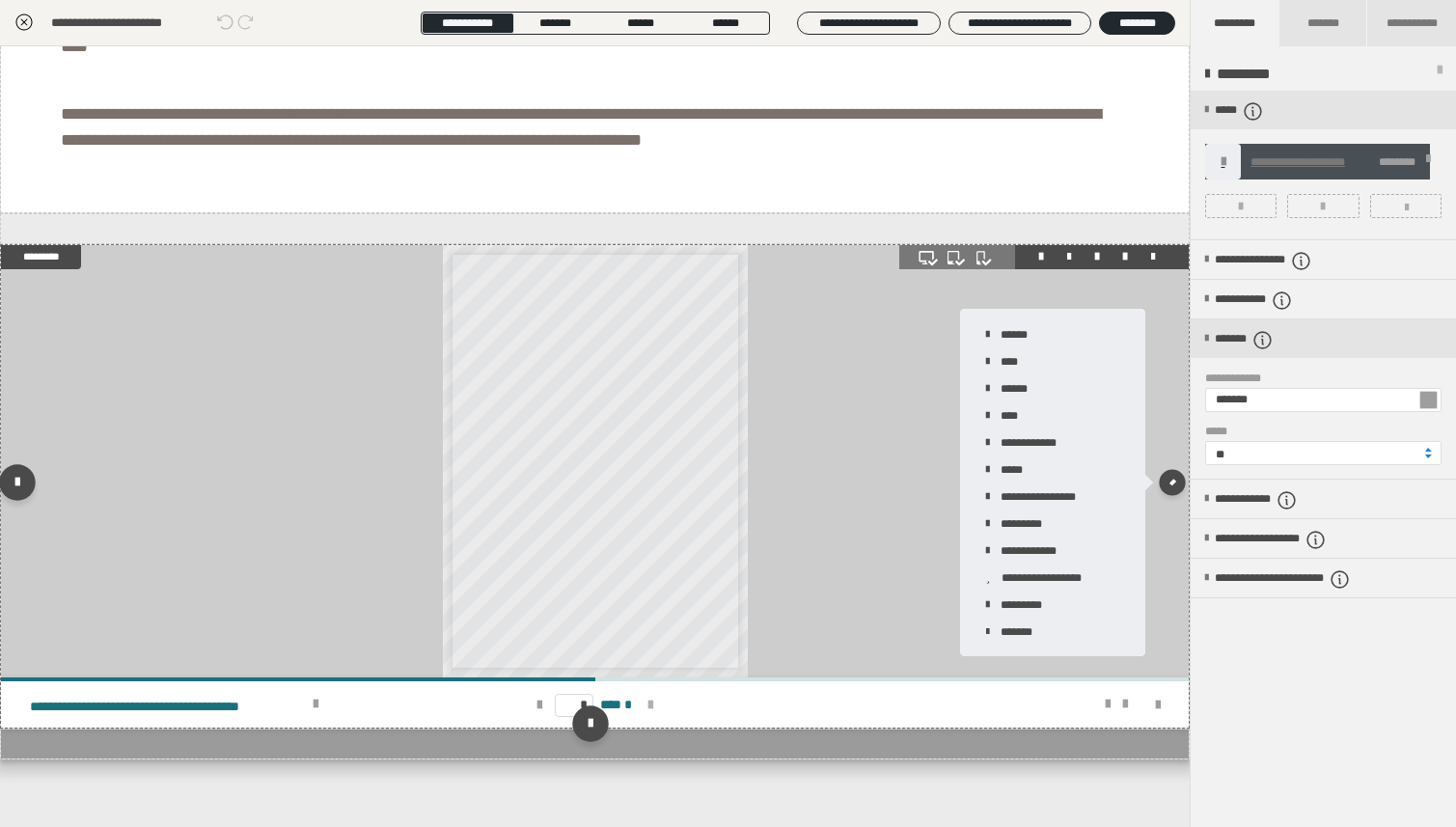 click at bounding box center [650, 705] 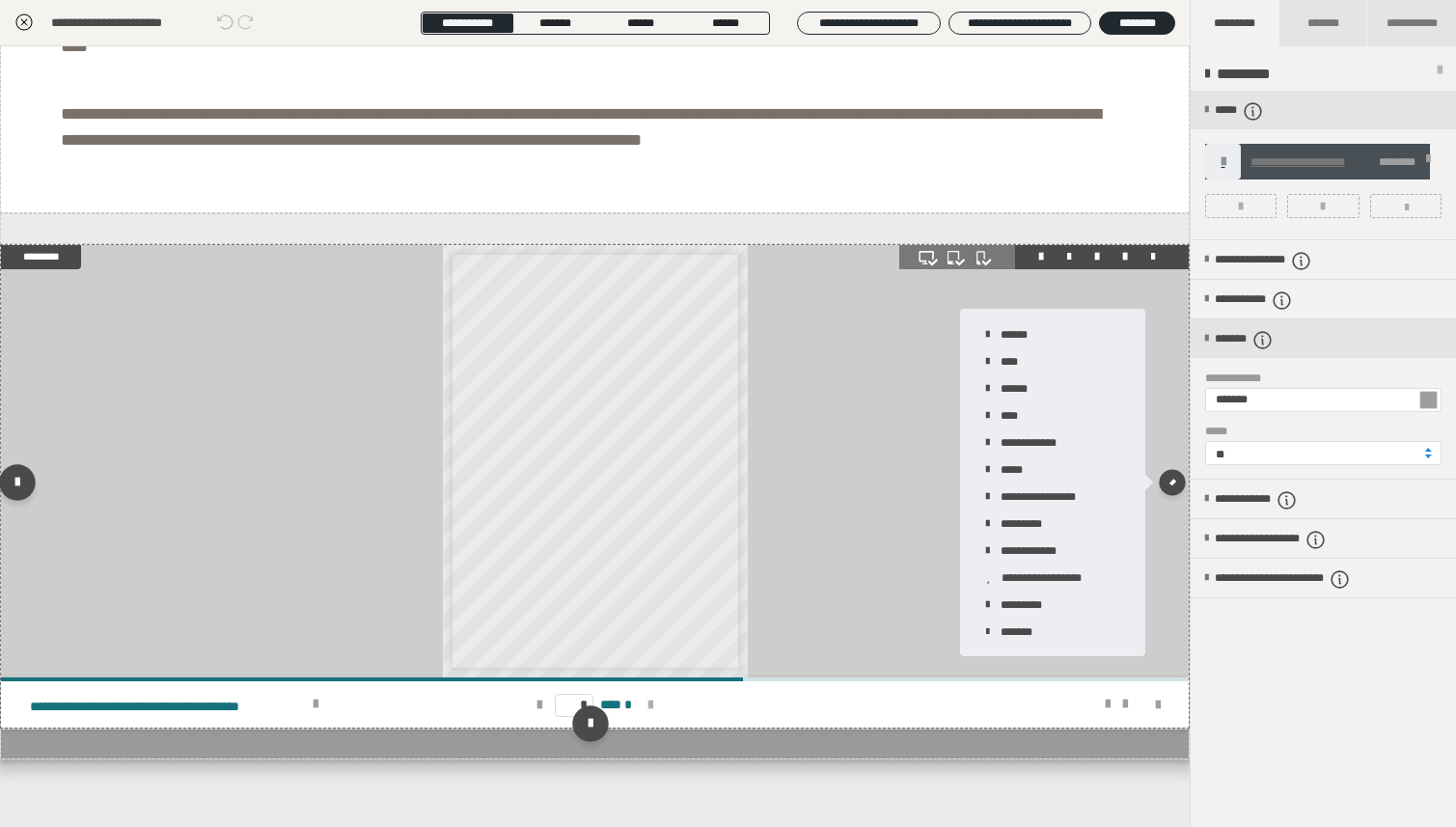 click at bounding box center [650, 705] 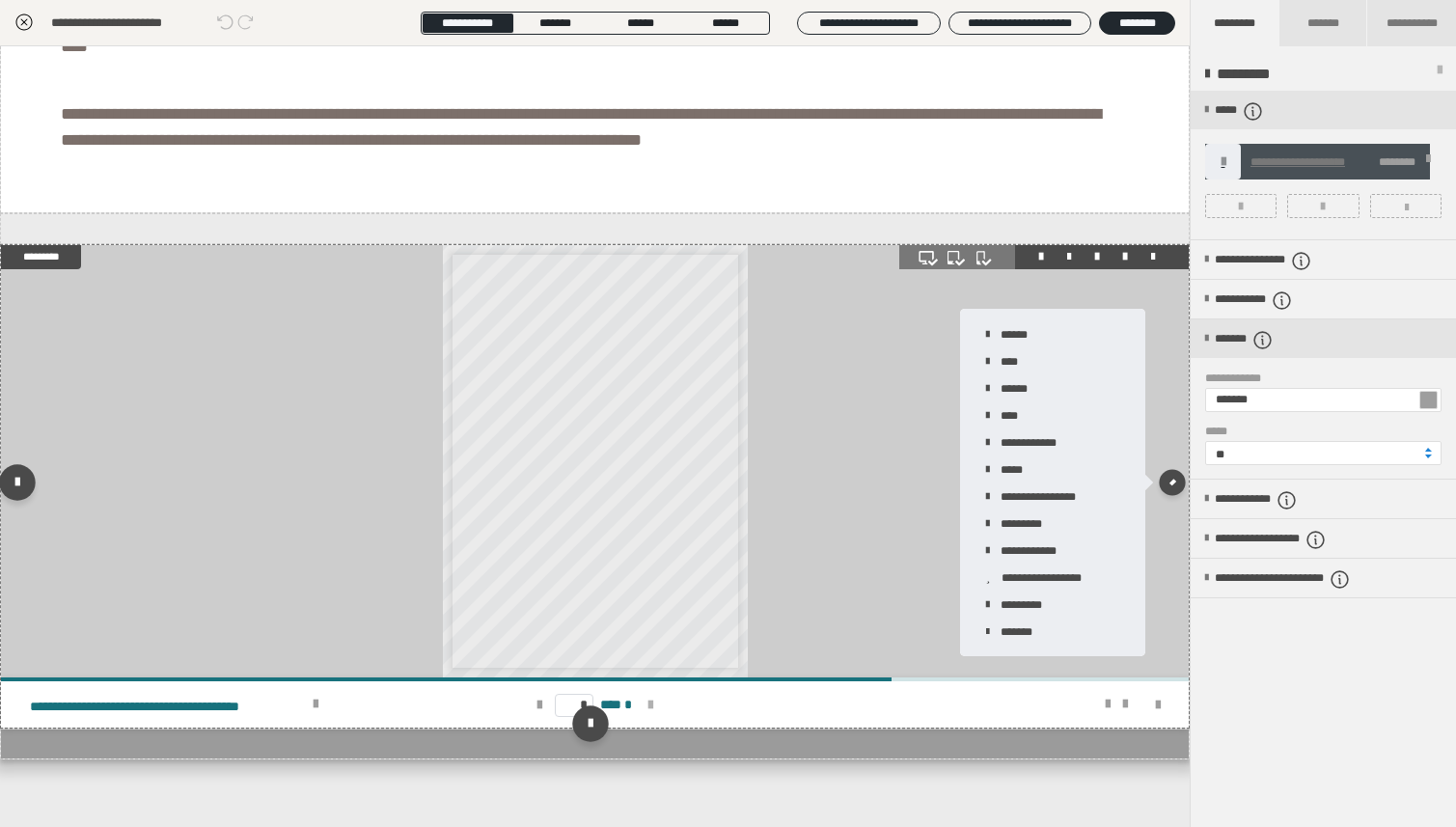 click at bounding box center (650, 705) 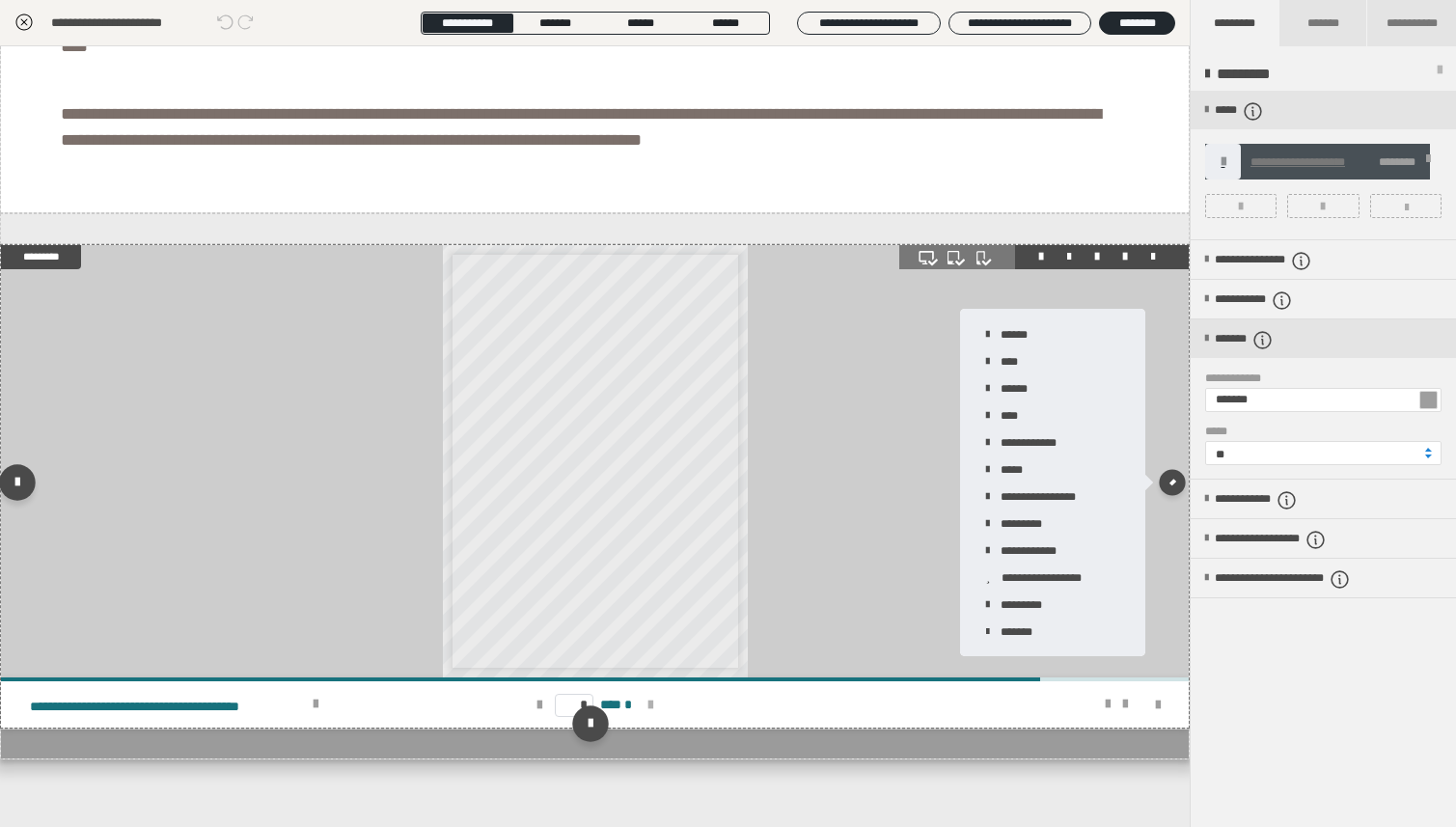 click at bounding box center (650, 705) 